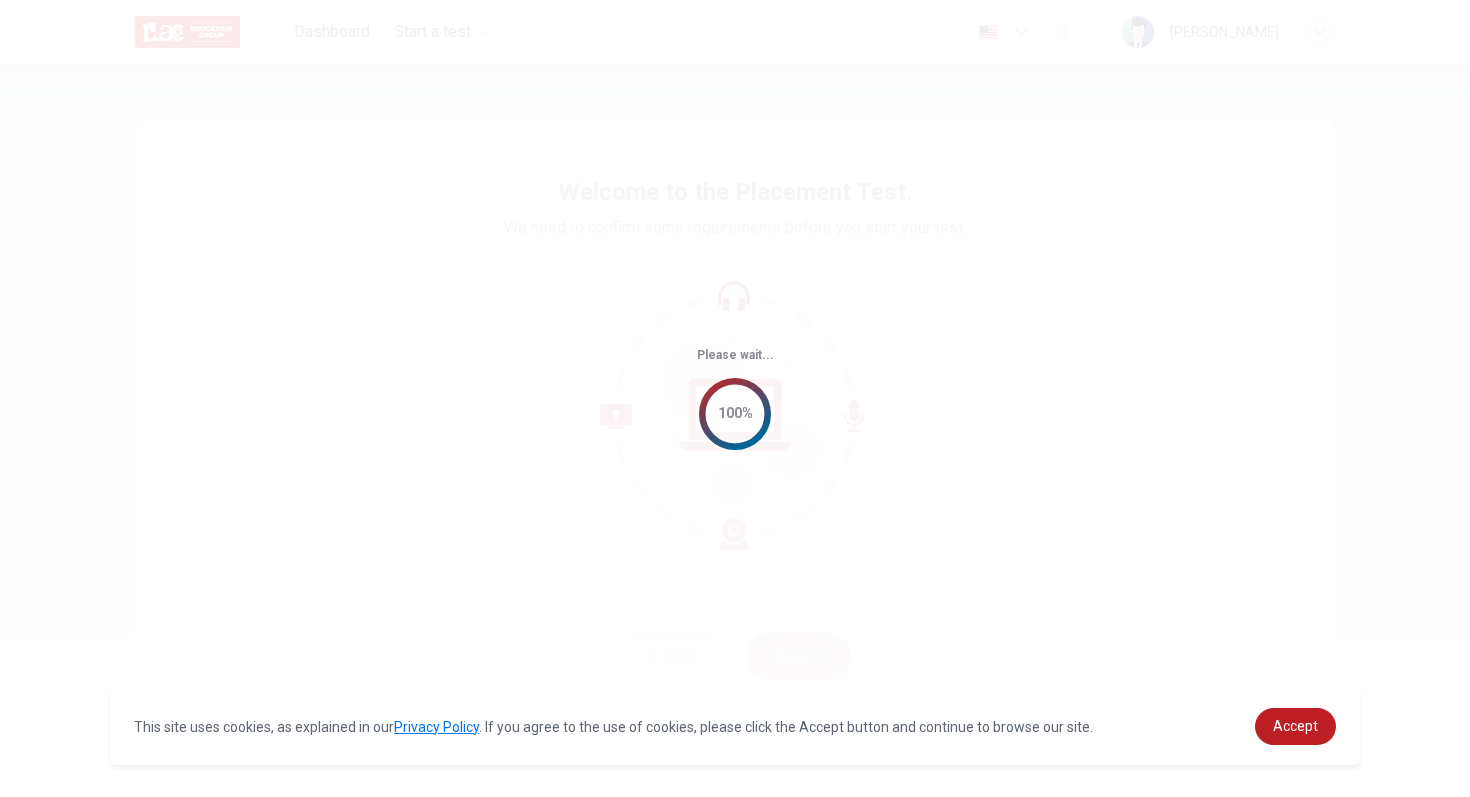 scroll, scrollTop: 0, scrollLeft: 0, axis: both 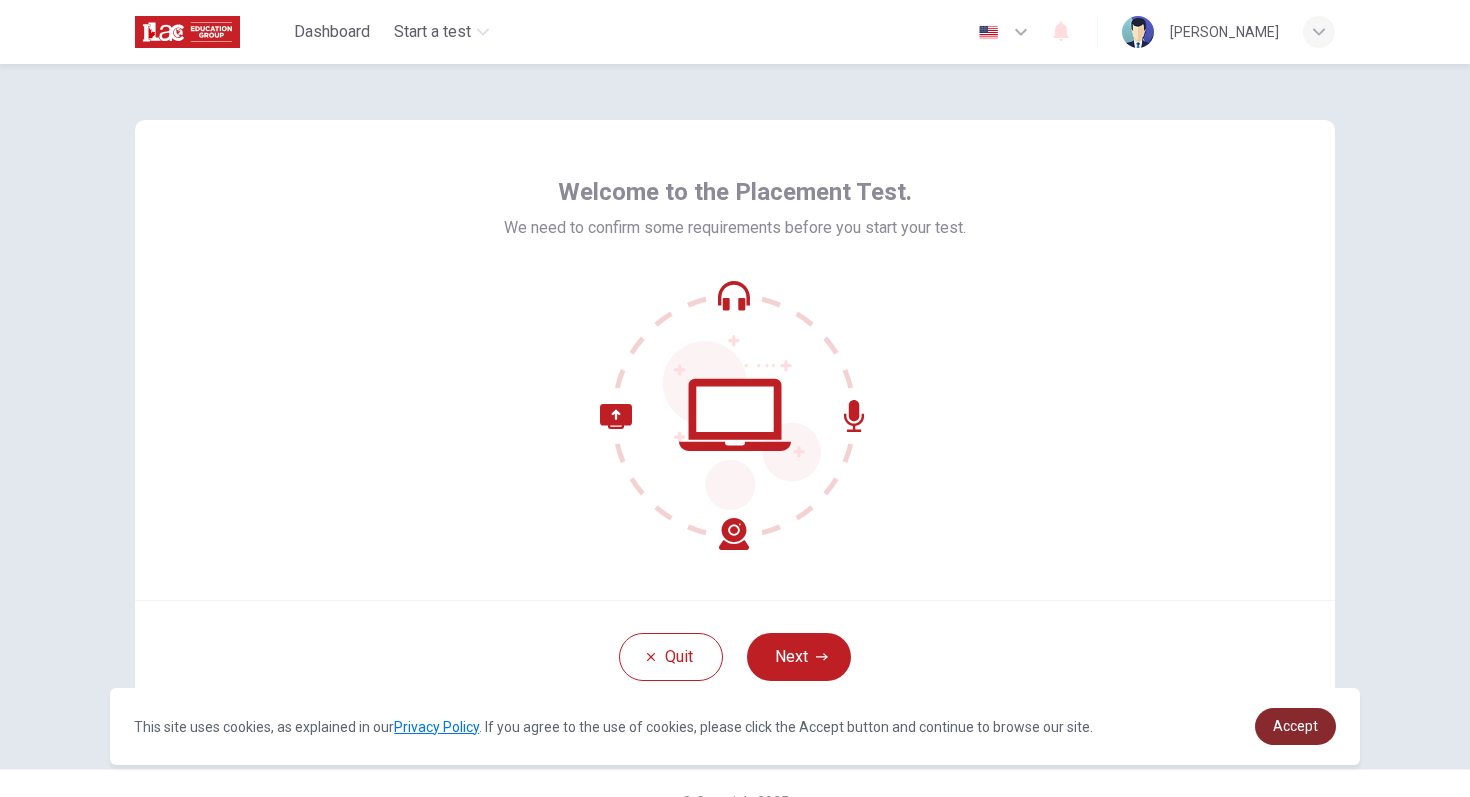 click on "Accept" at bounding box center [1295, 726] 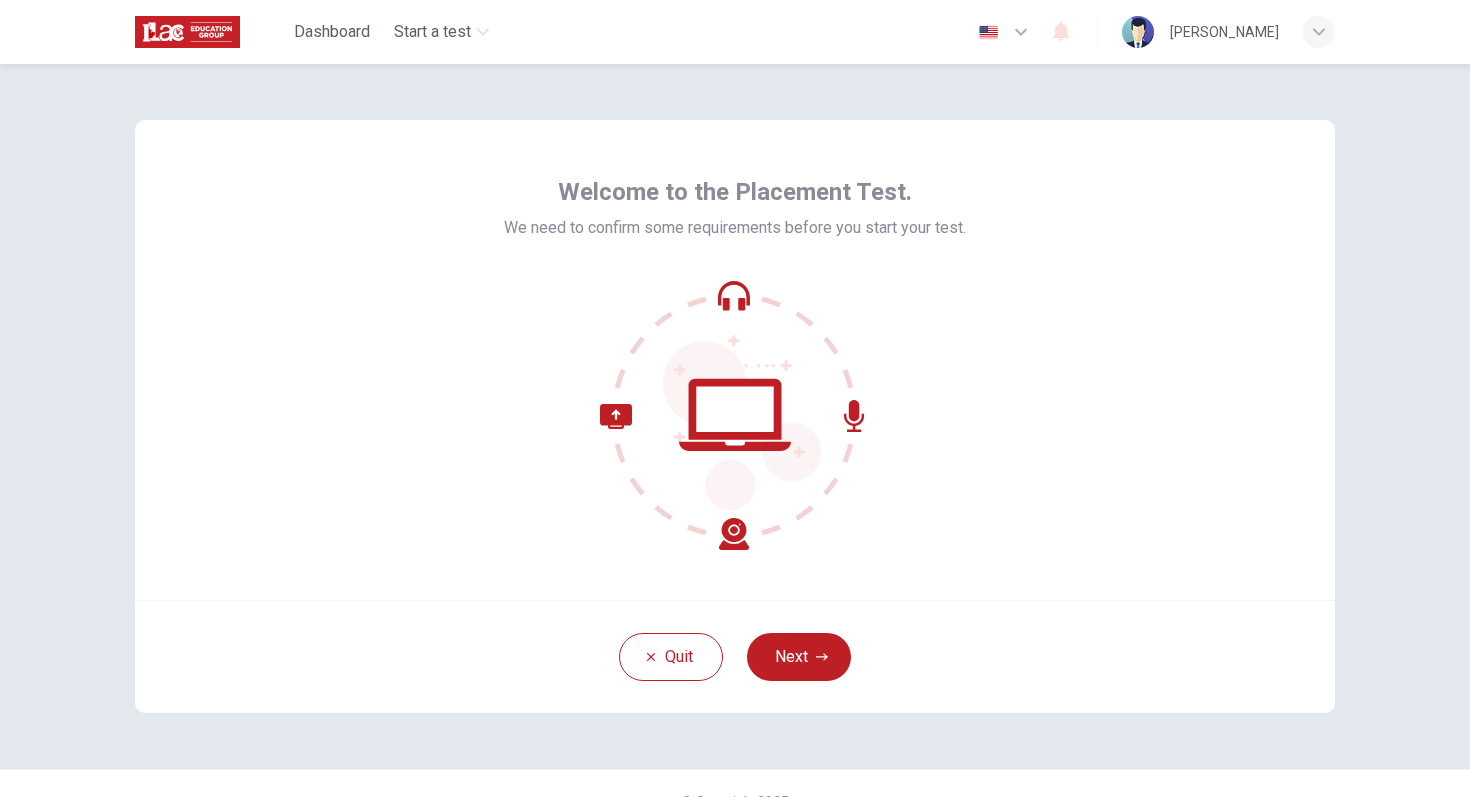 click on "Next" at bounding box center (799, 657) 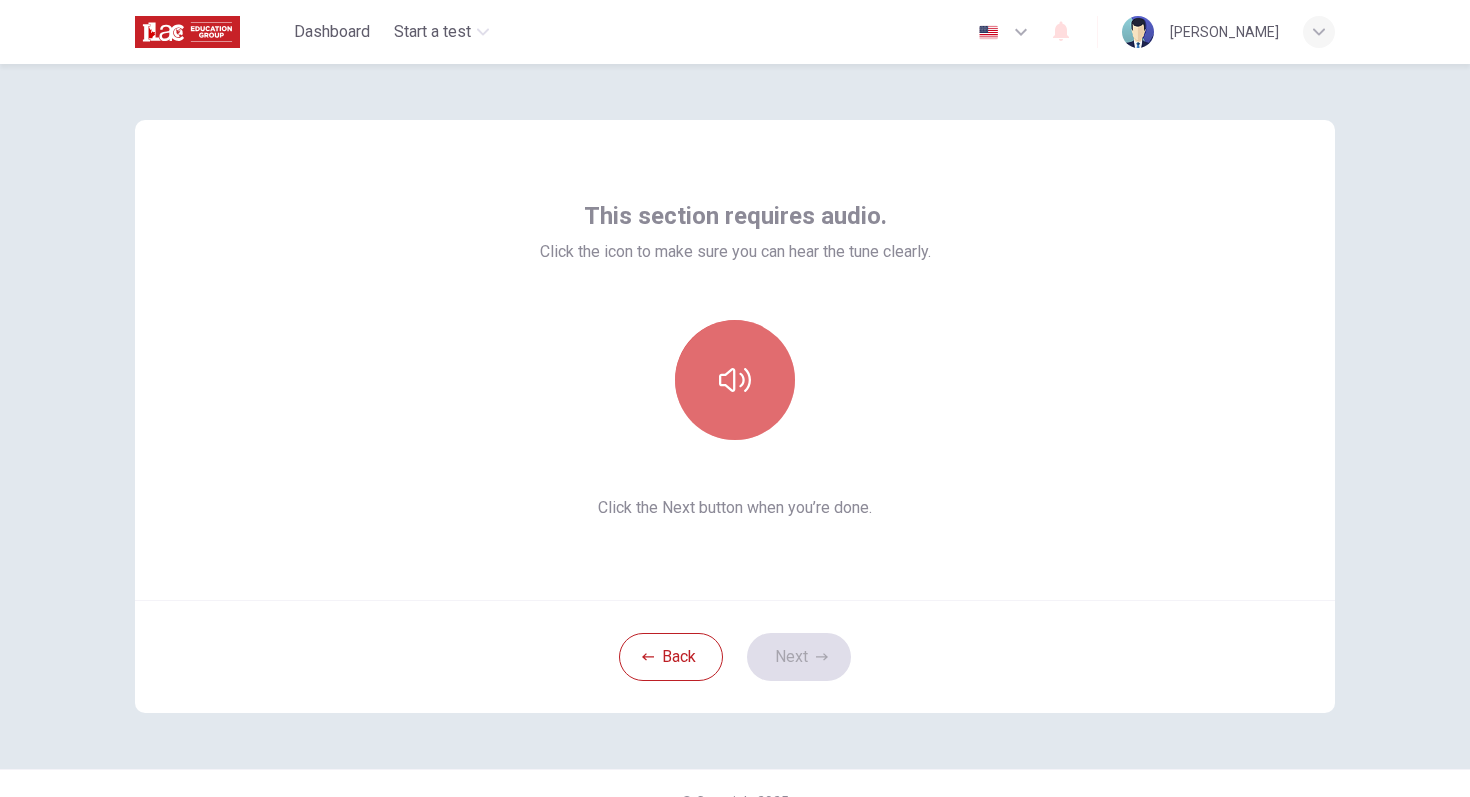 click 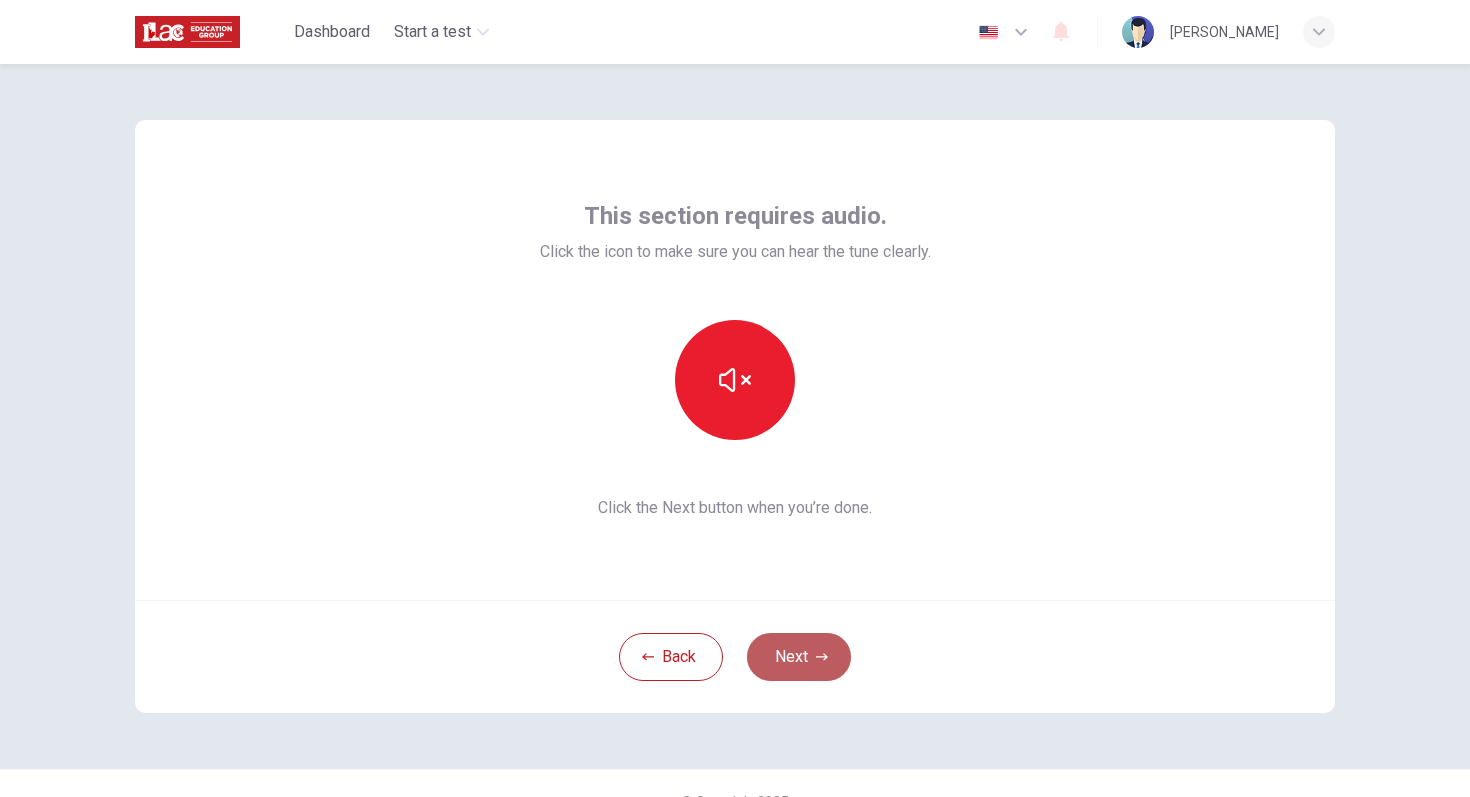 click on "Next" at bounding box center (799, 657) 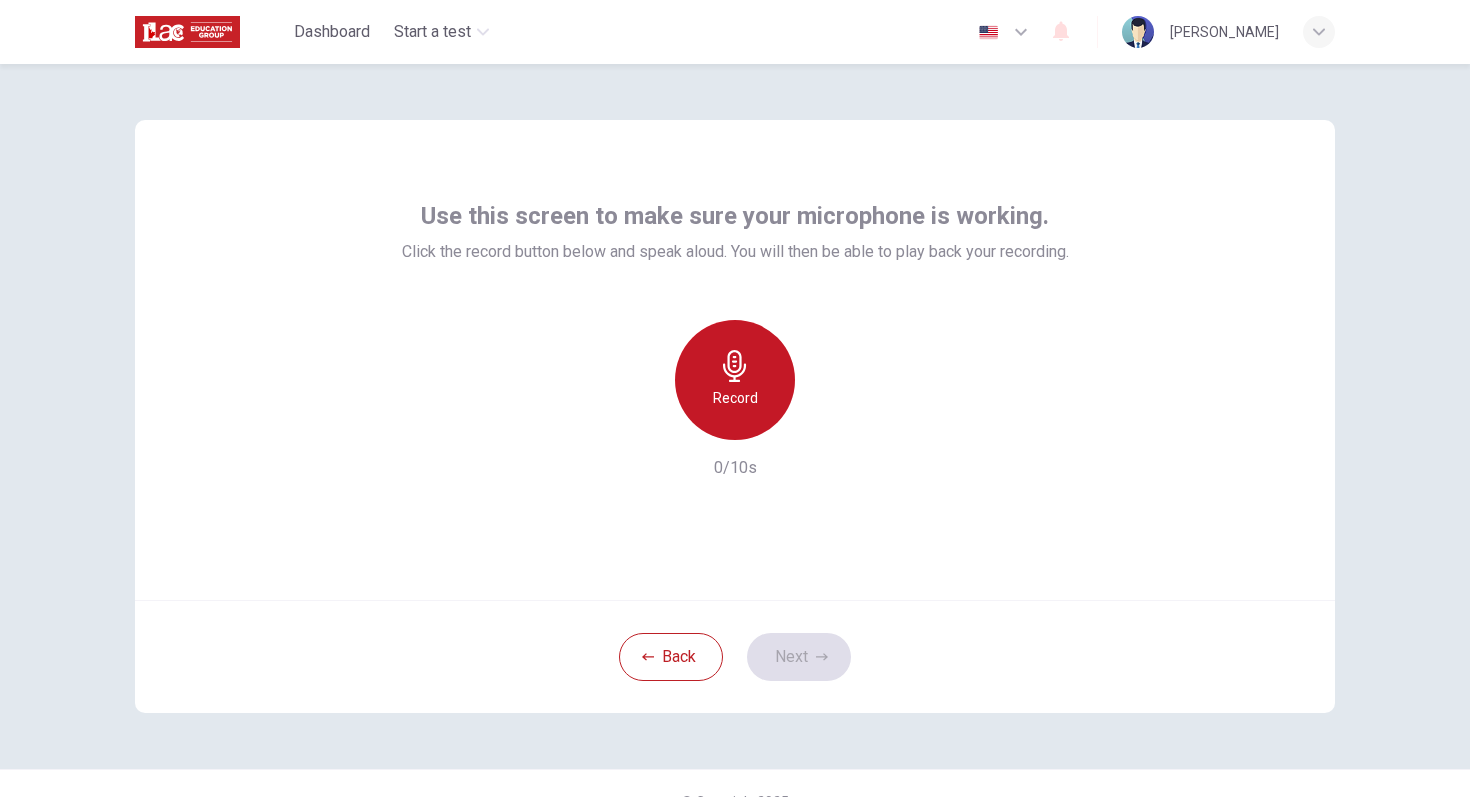 click on "Record" at bounding box center [735, 380] 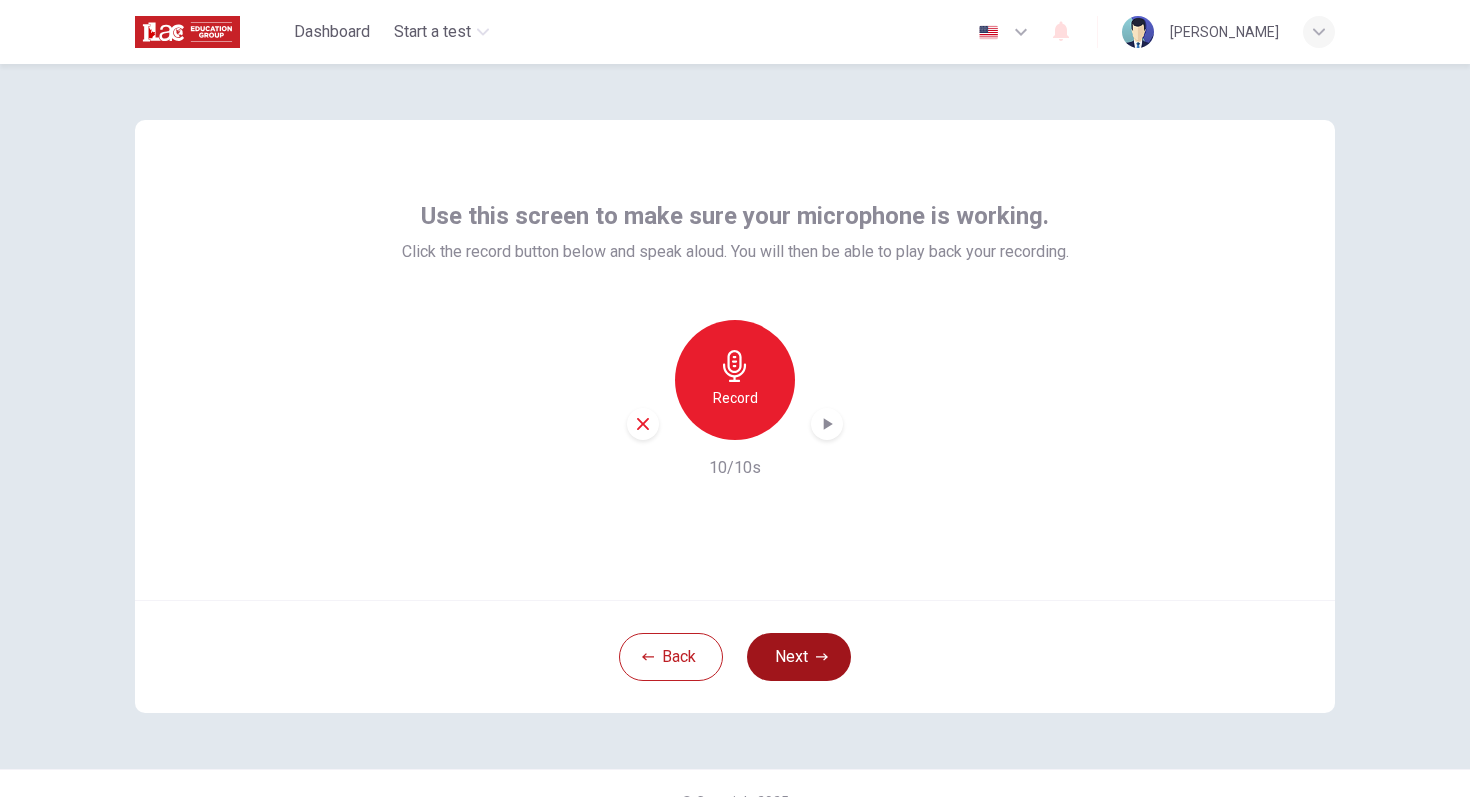 click on "Next" at bounding box center (799, 657) 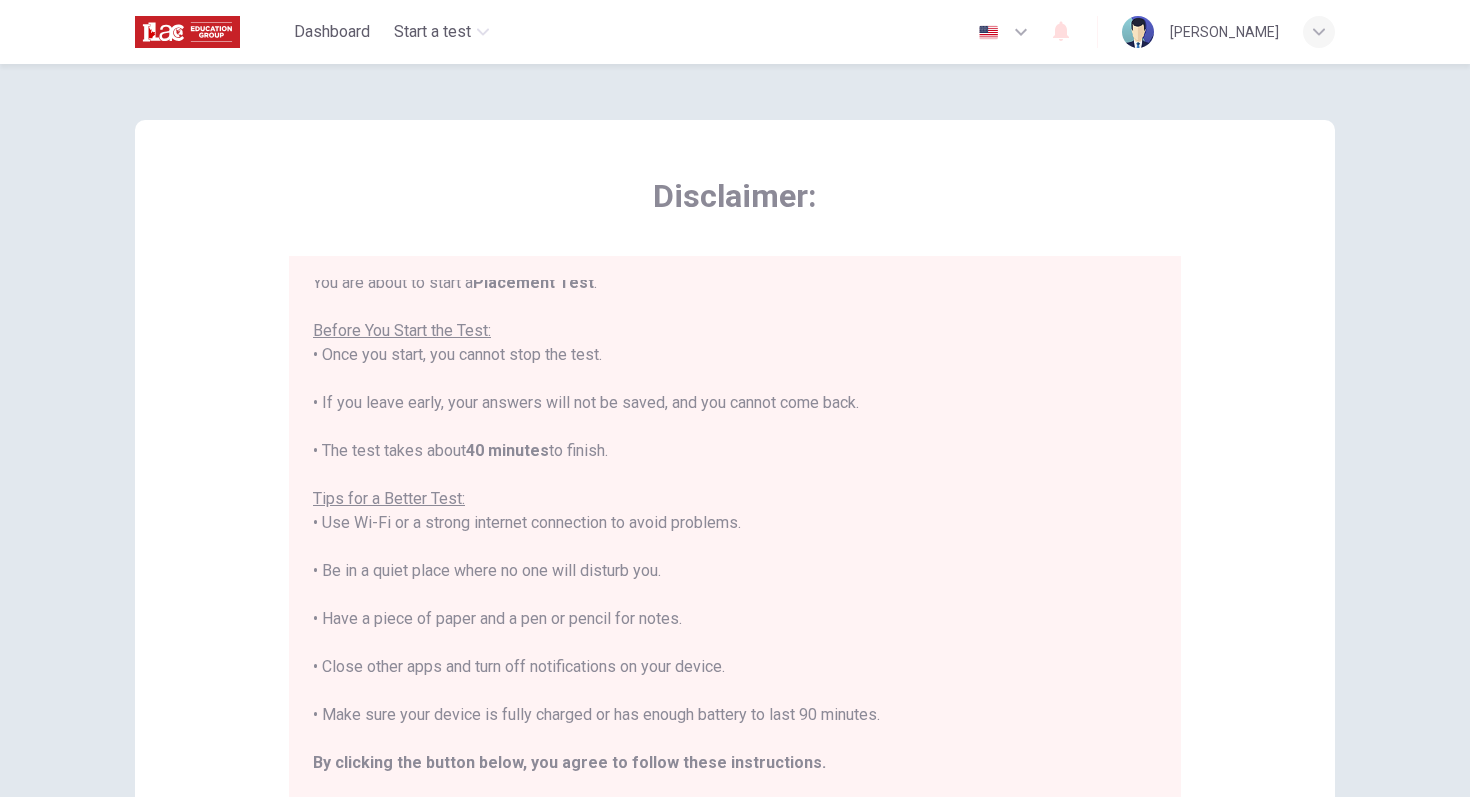 scroll, scrollTop: 23, scrollLeft: 0, axis: vertical 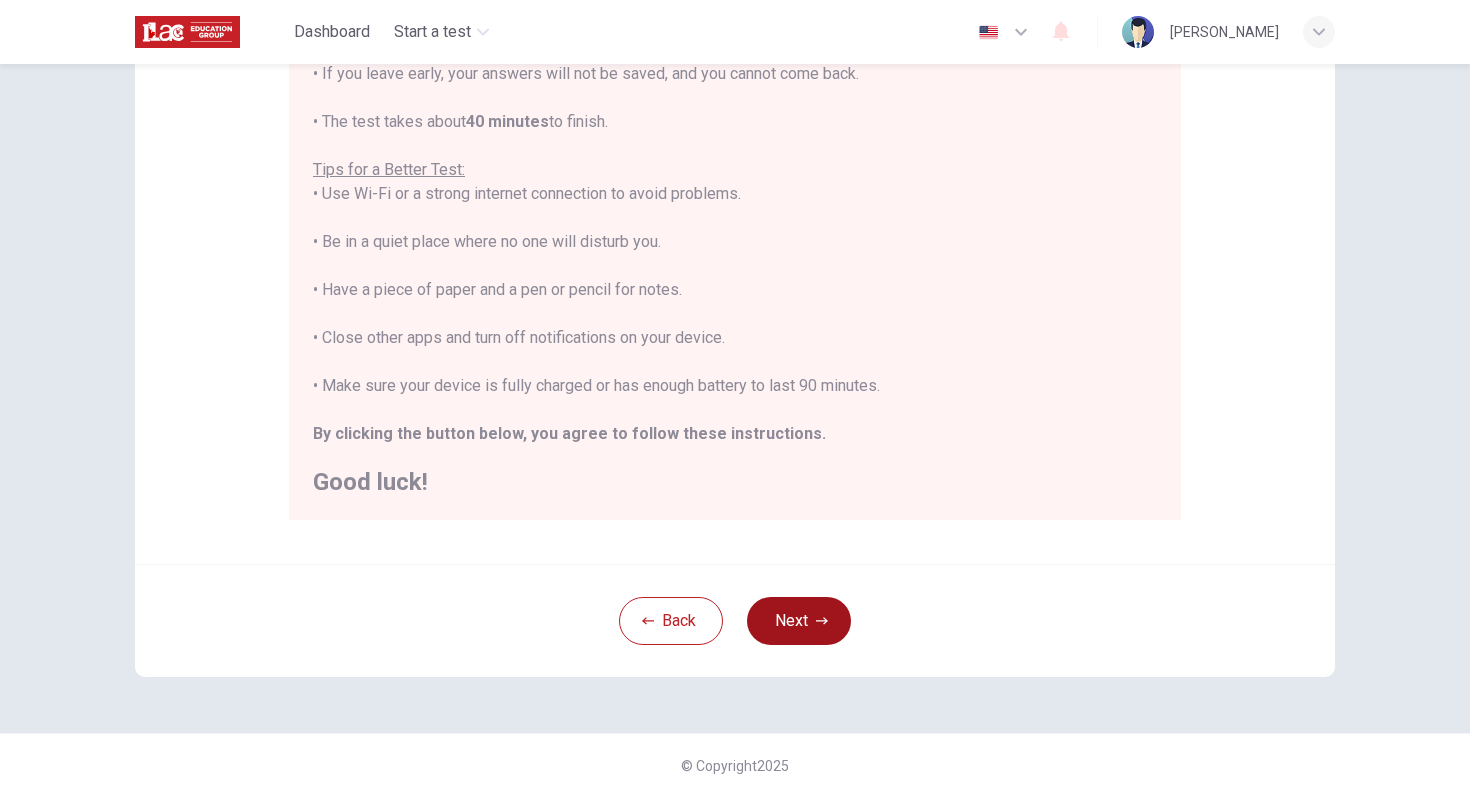 click on "Next" at bounding box center [799, 621] 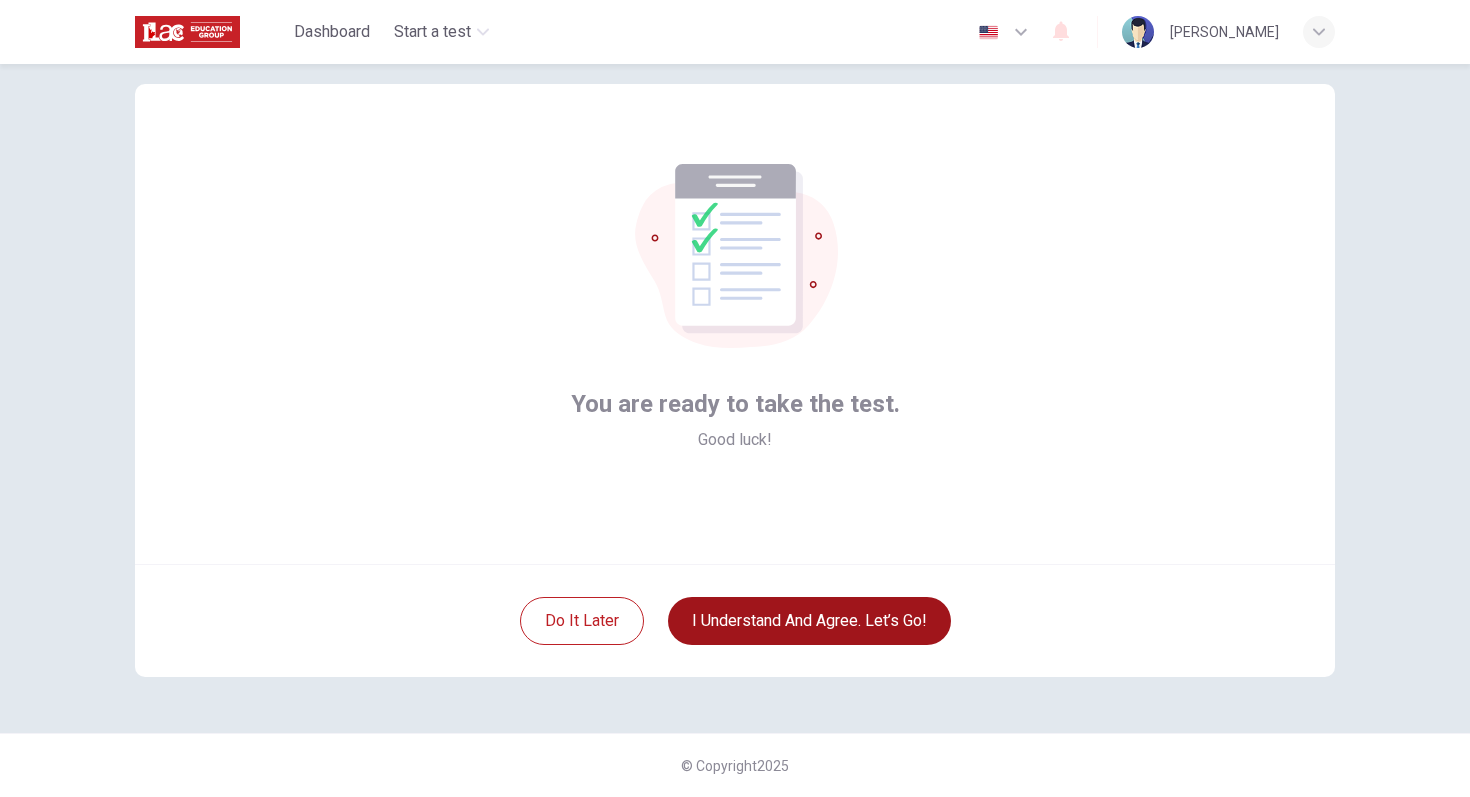 scroll, scrollTop: 36, scrollLeft: 0, axis: vertical 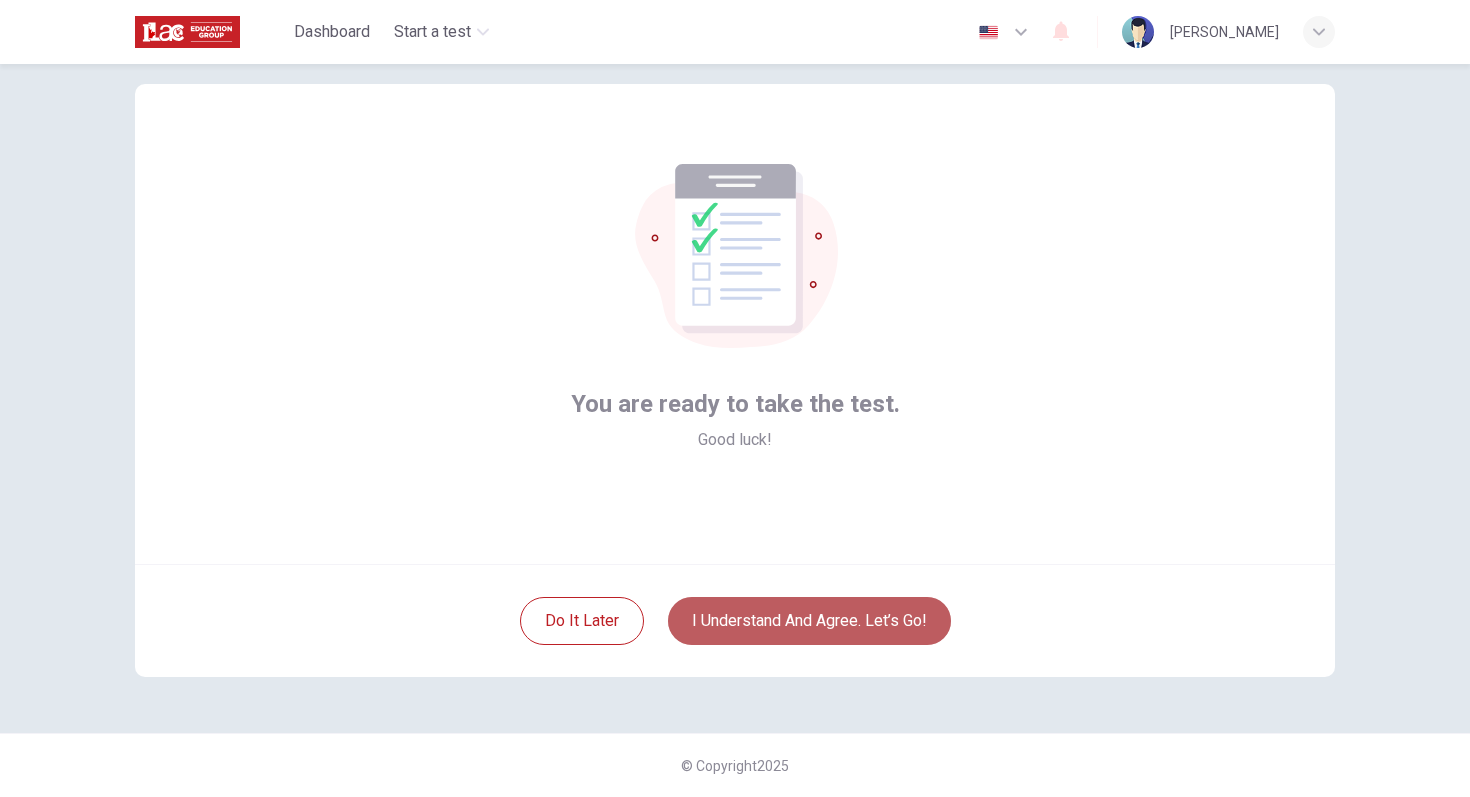 click on "I understand and agree. Let’s go!" at bounding box center [809, 621] 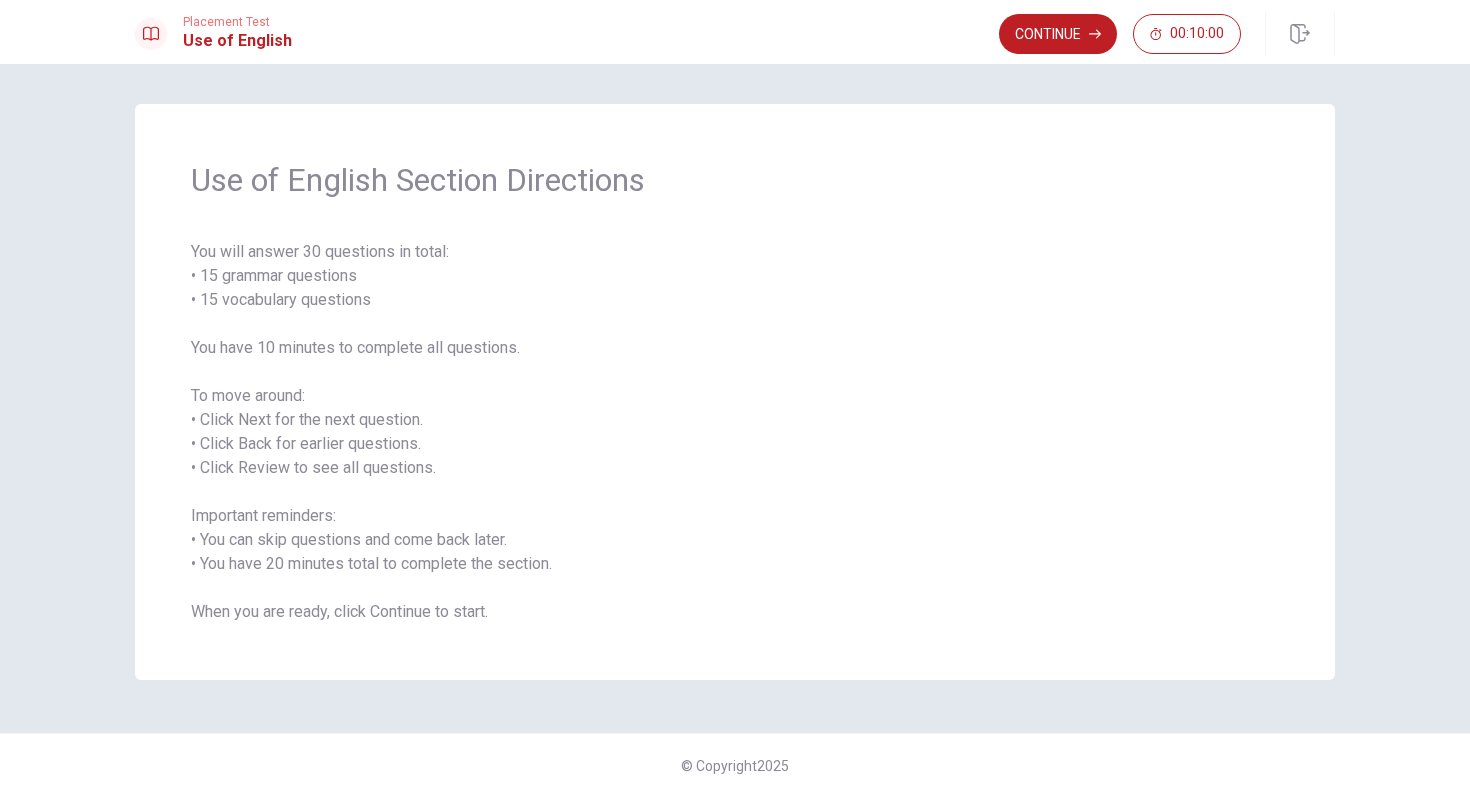 click on "Continue" at bounding box center (1058, 34) 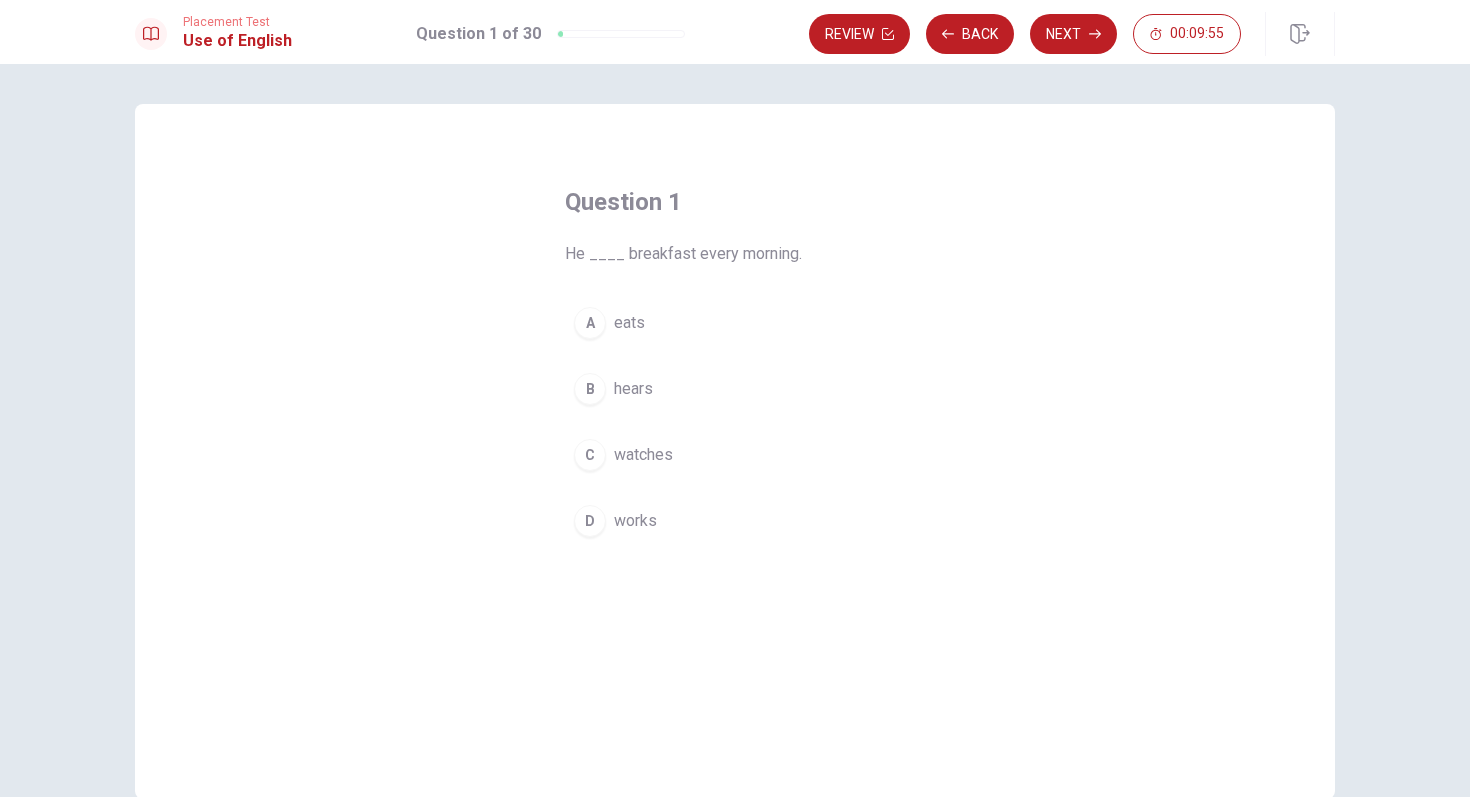 click on "A" at bounding box center [590, 323] 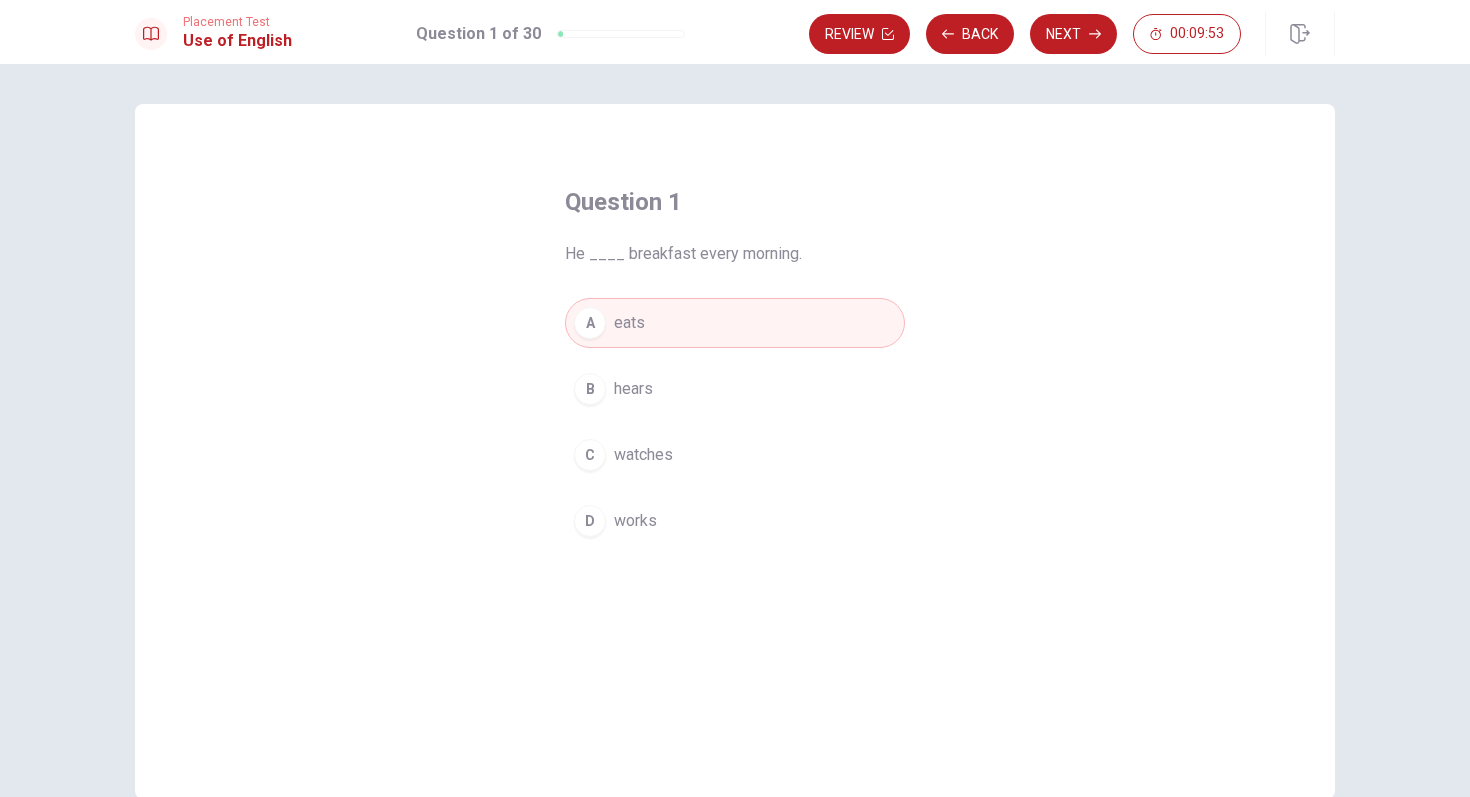 click on "Next" at bounding box center [1073, 34] 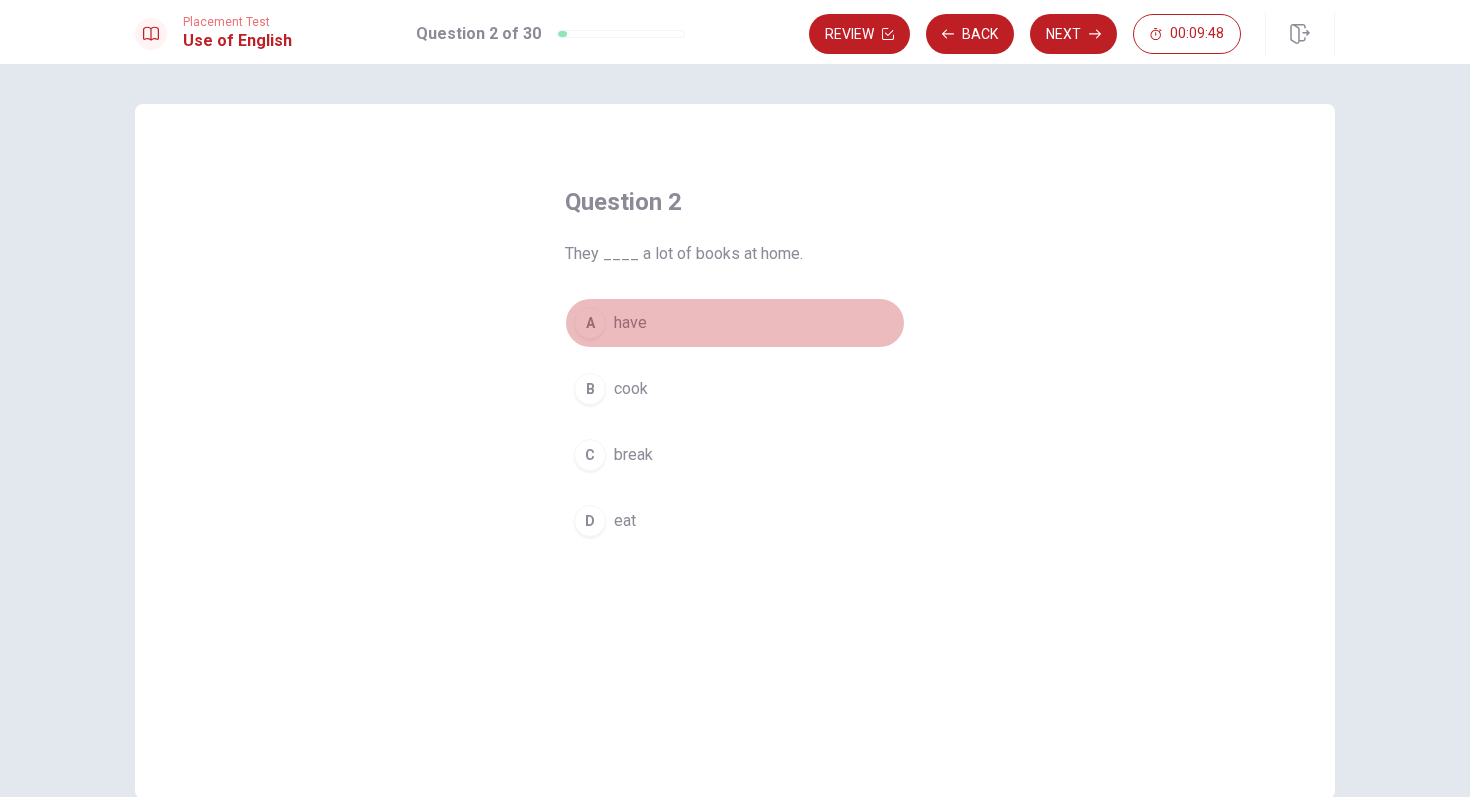 click on "A" at bounding box center (590, 323) 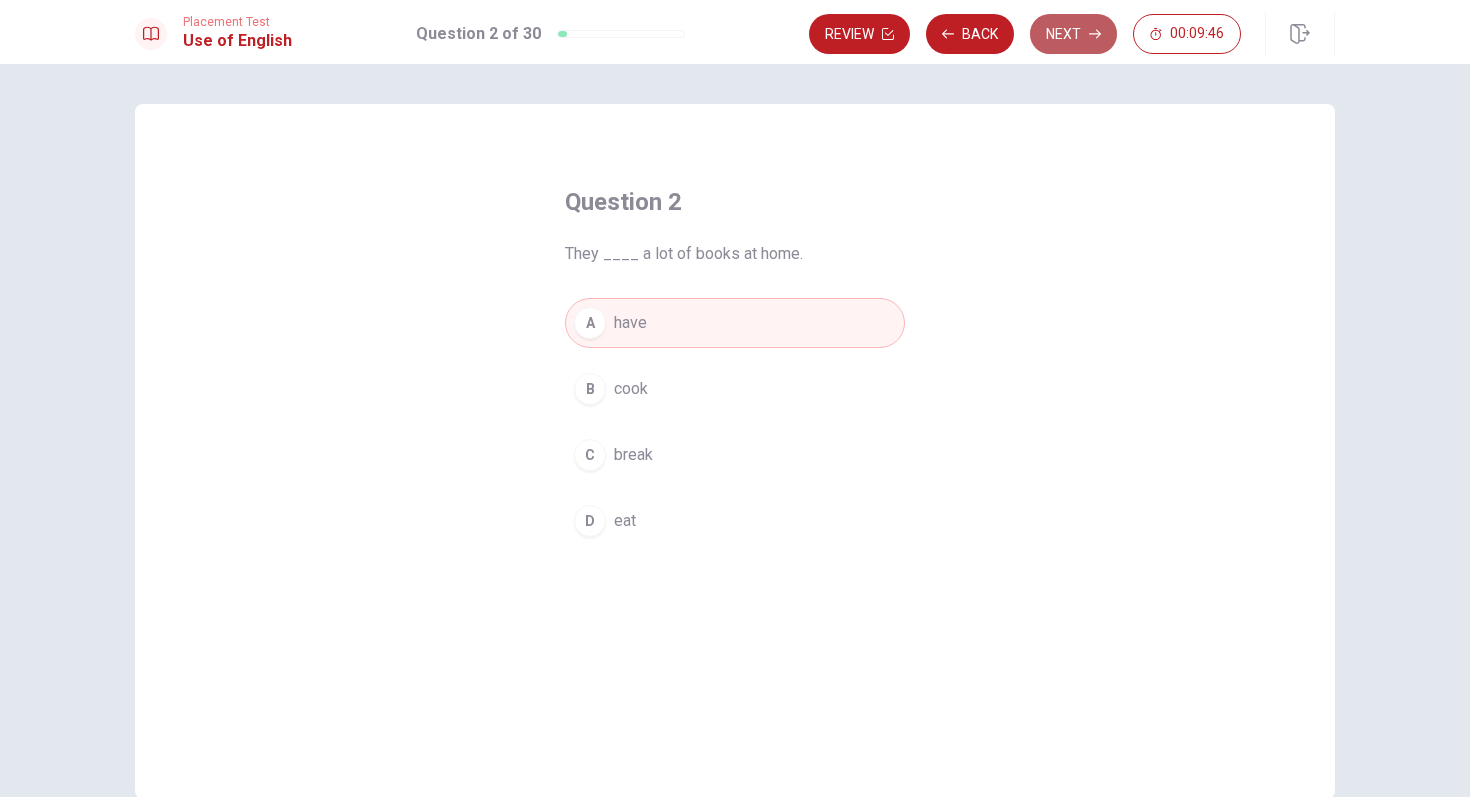 click 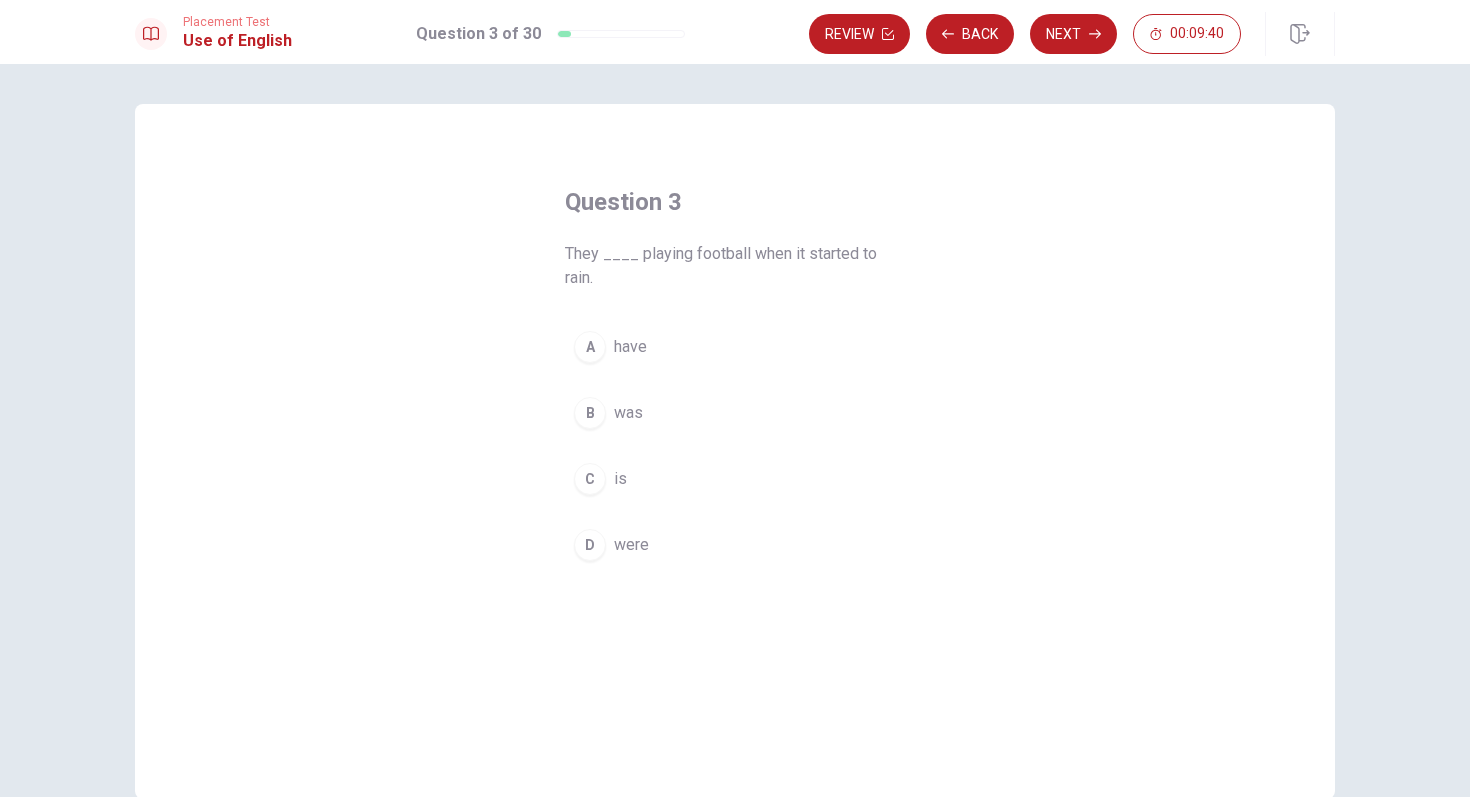 click on "D" at bounding box center [590, 545] 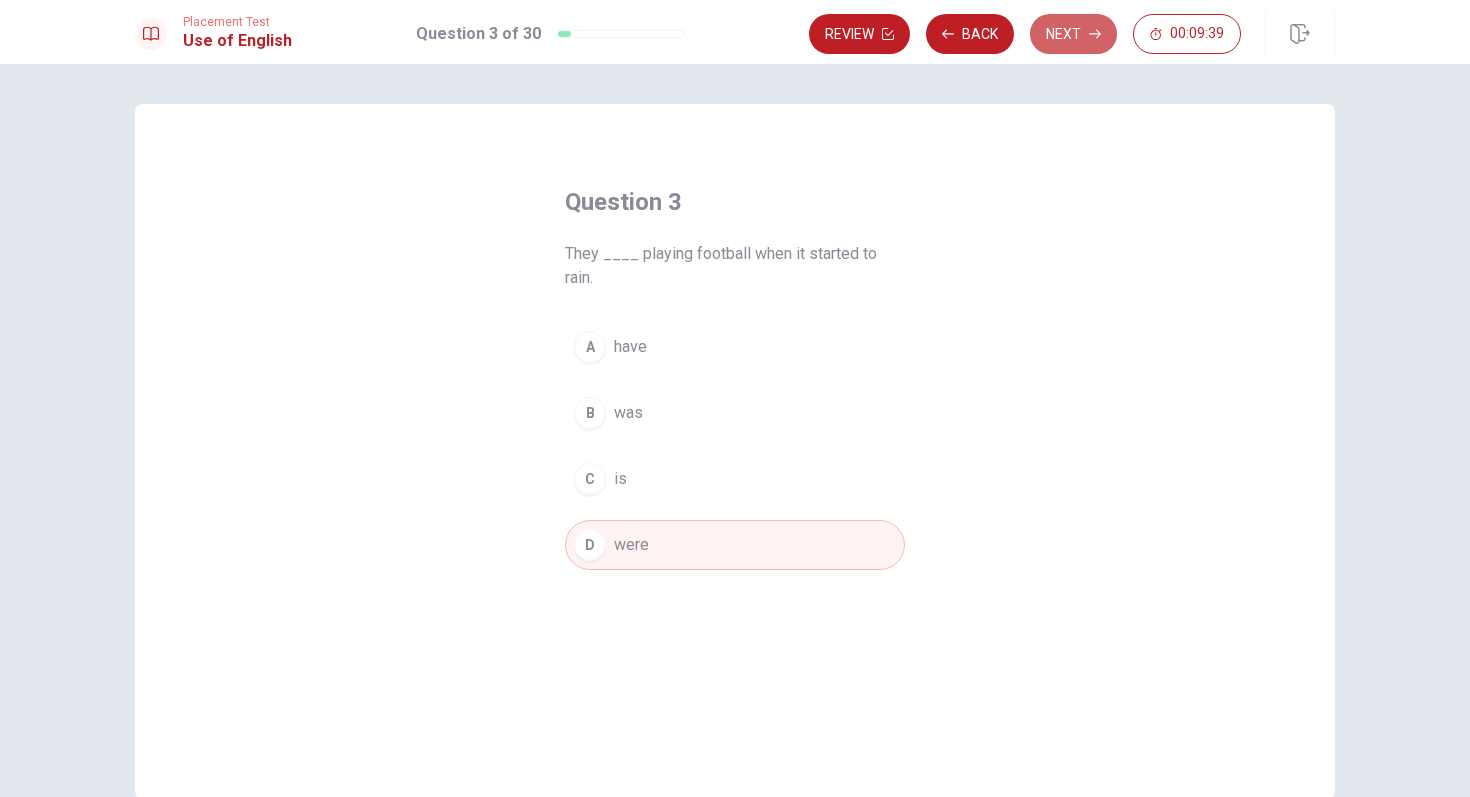 click on "Next" at bounding box center (1073, 34) 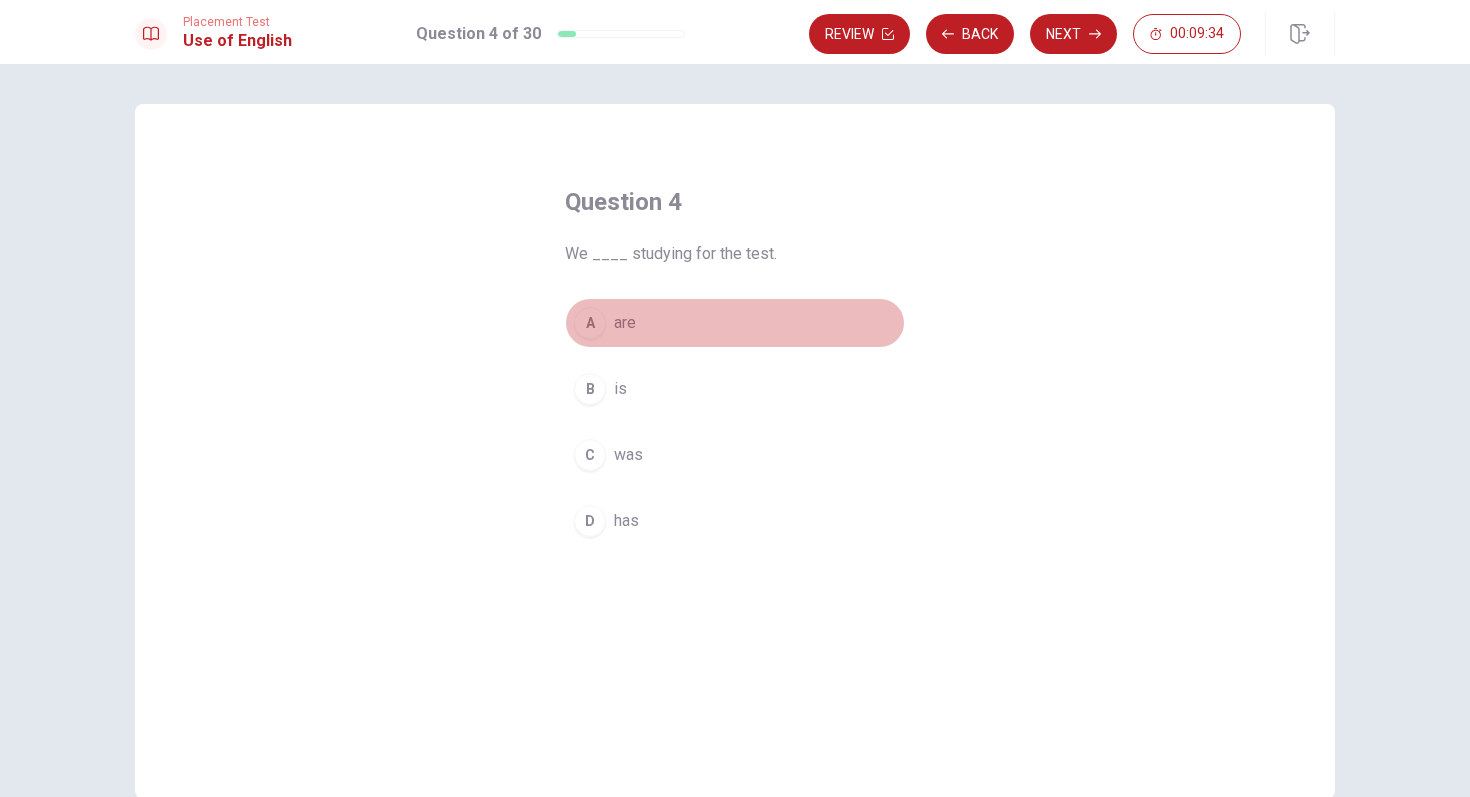 click on "A" at bounding box center (590, 323) 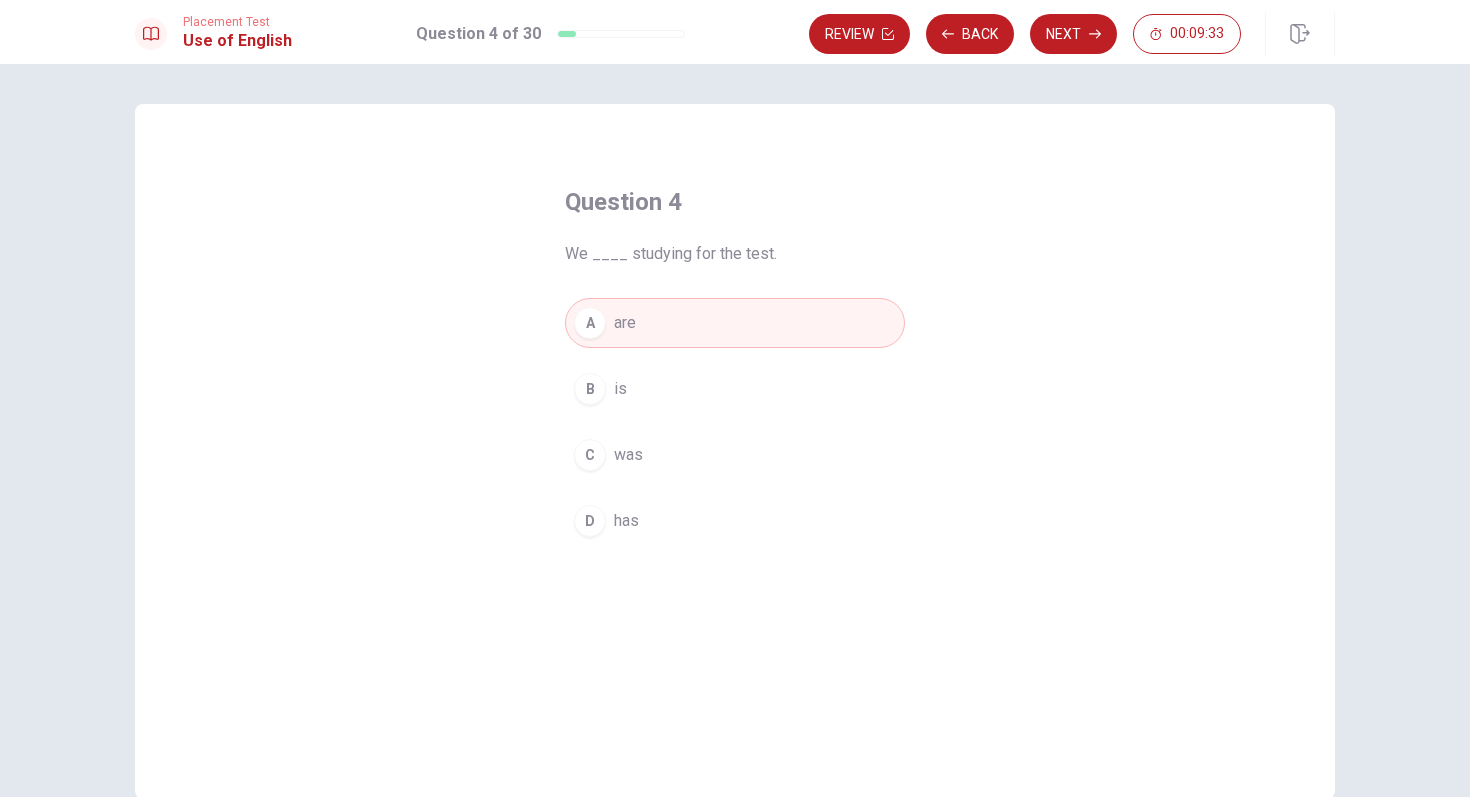 click on "Next" at bounding box center (1073, 34) 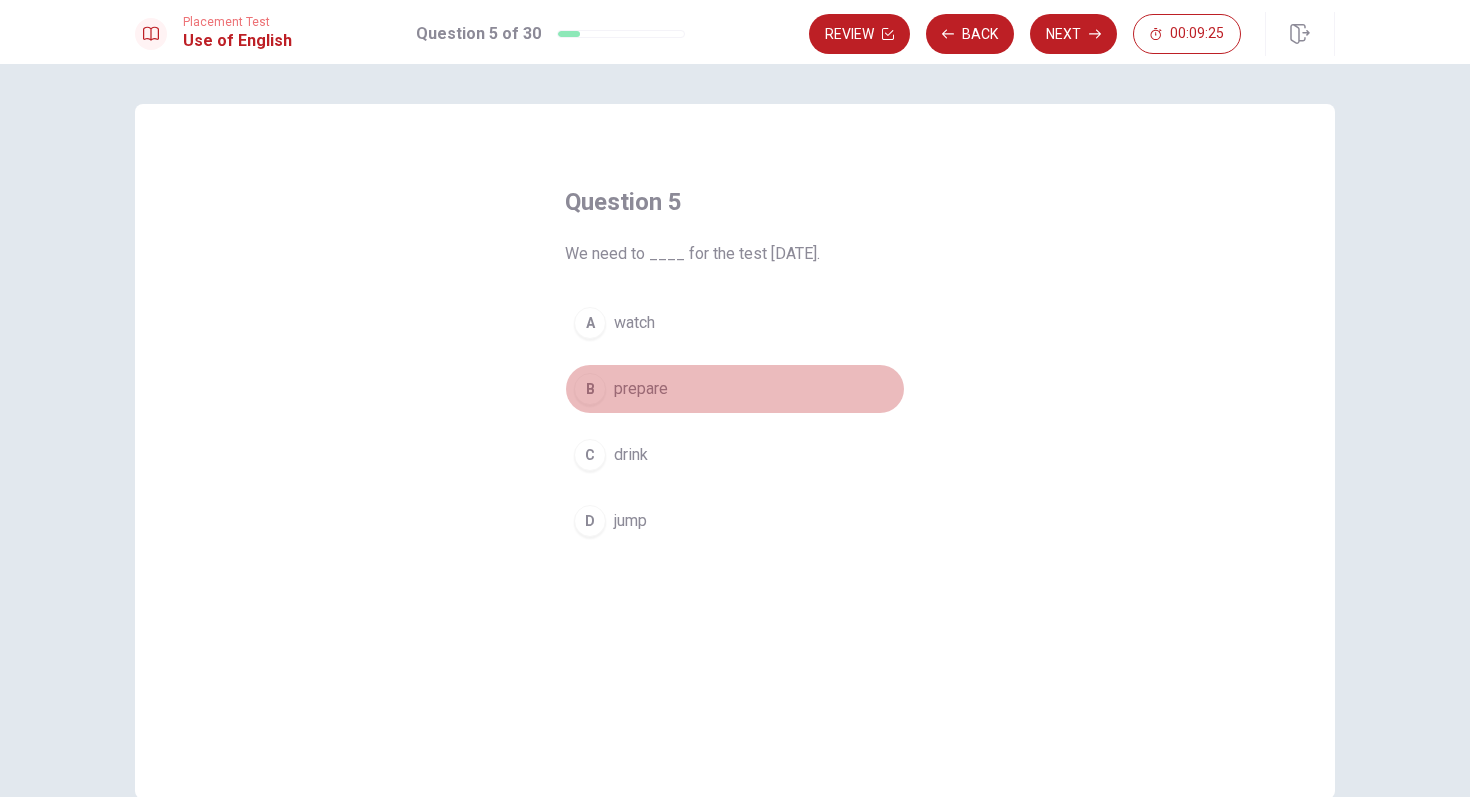 click on "prepare" at bounding box center [641, 389] 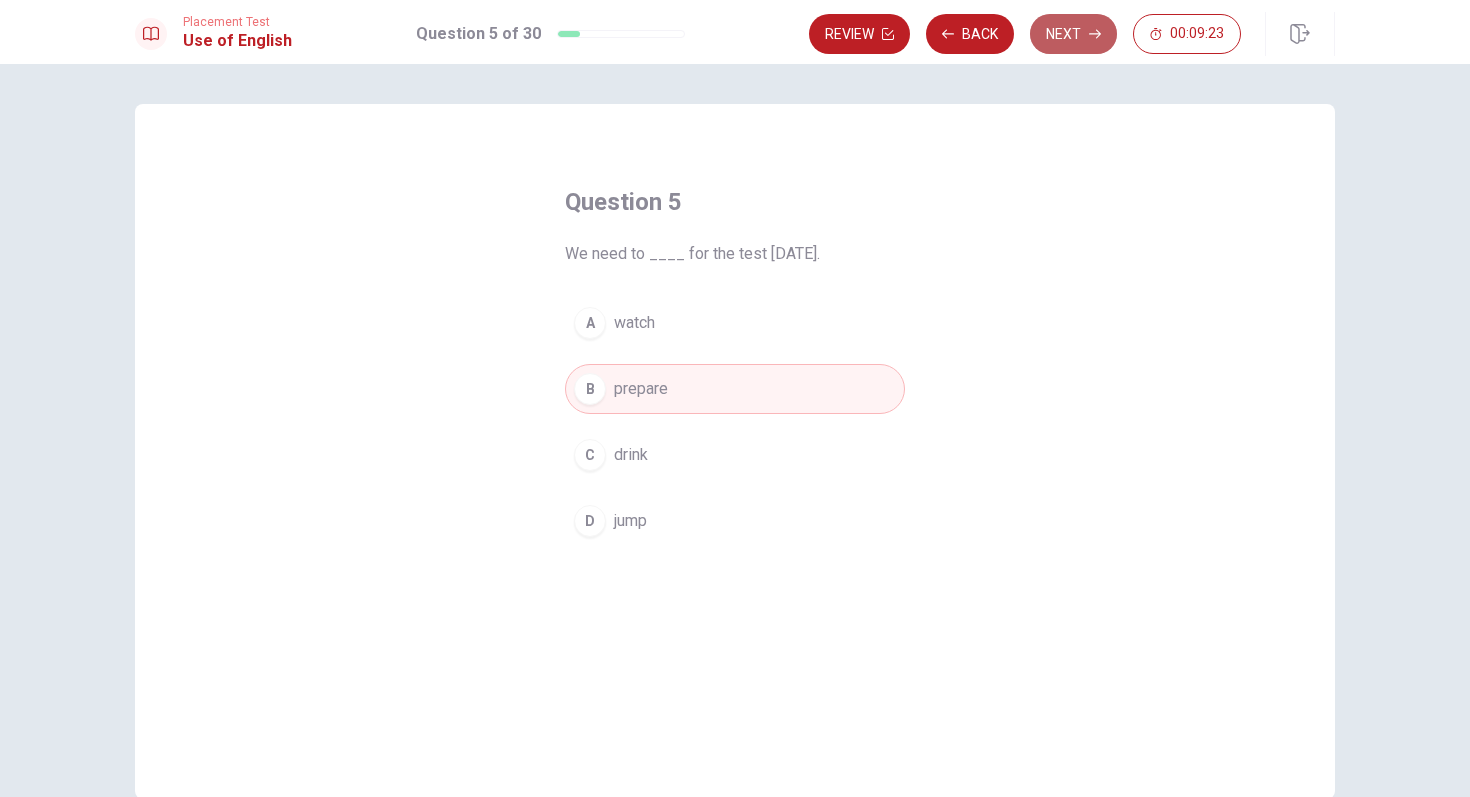 click on "Next" at bounding box center [1073, 34] 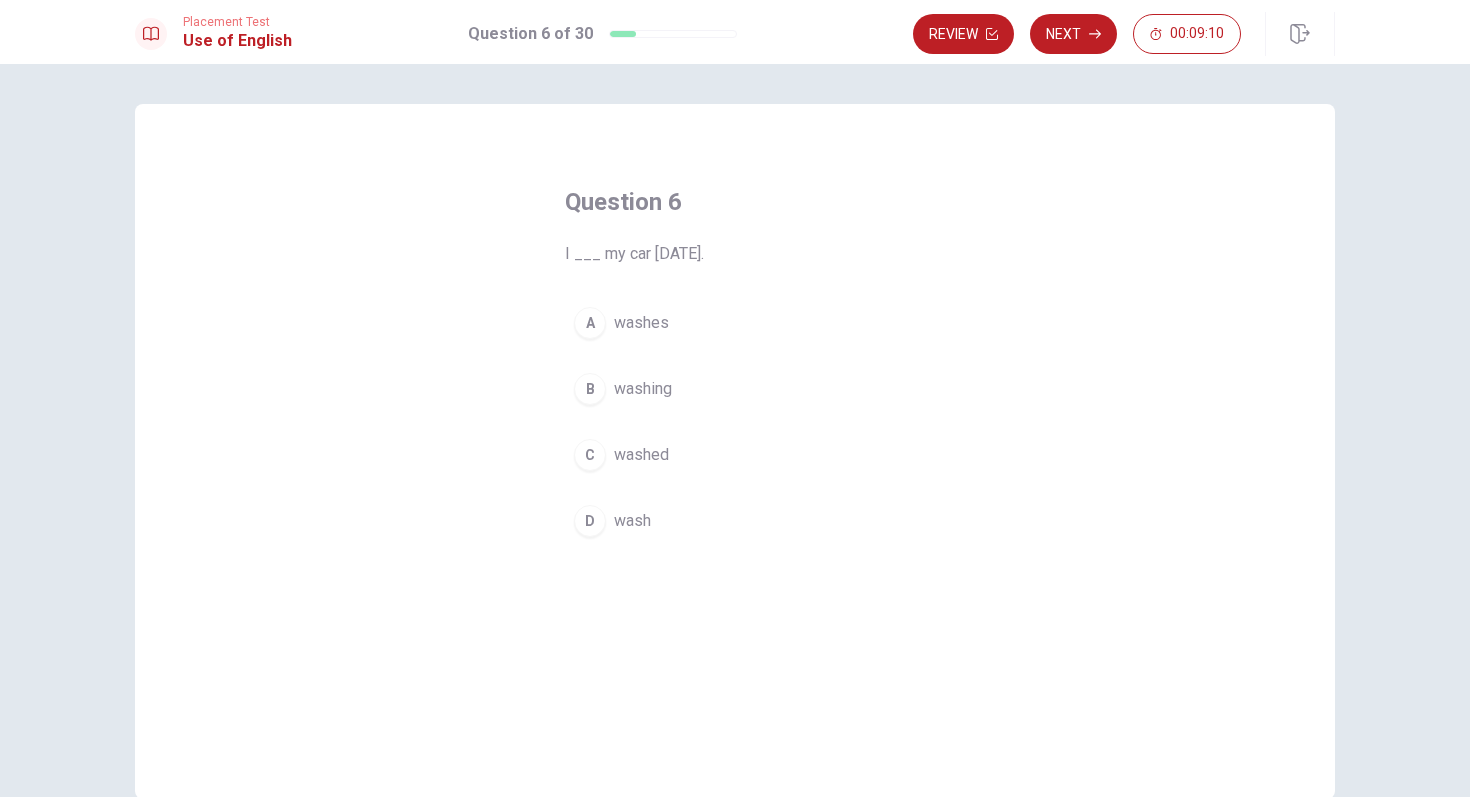 click on "C" at bounding box center [590, 455] 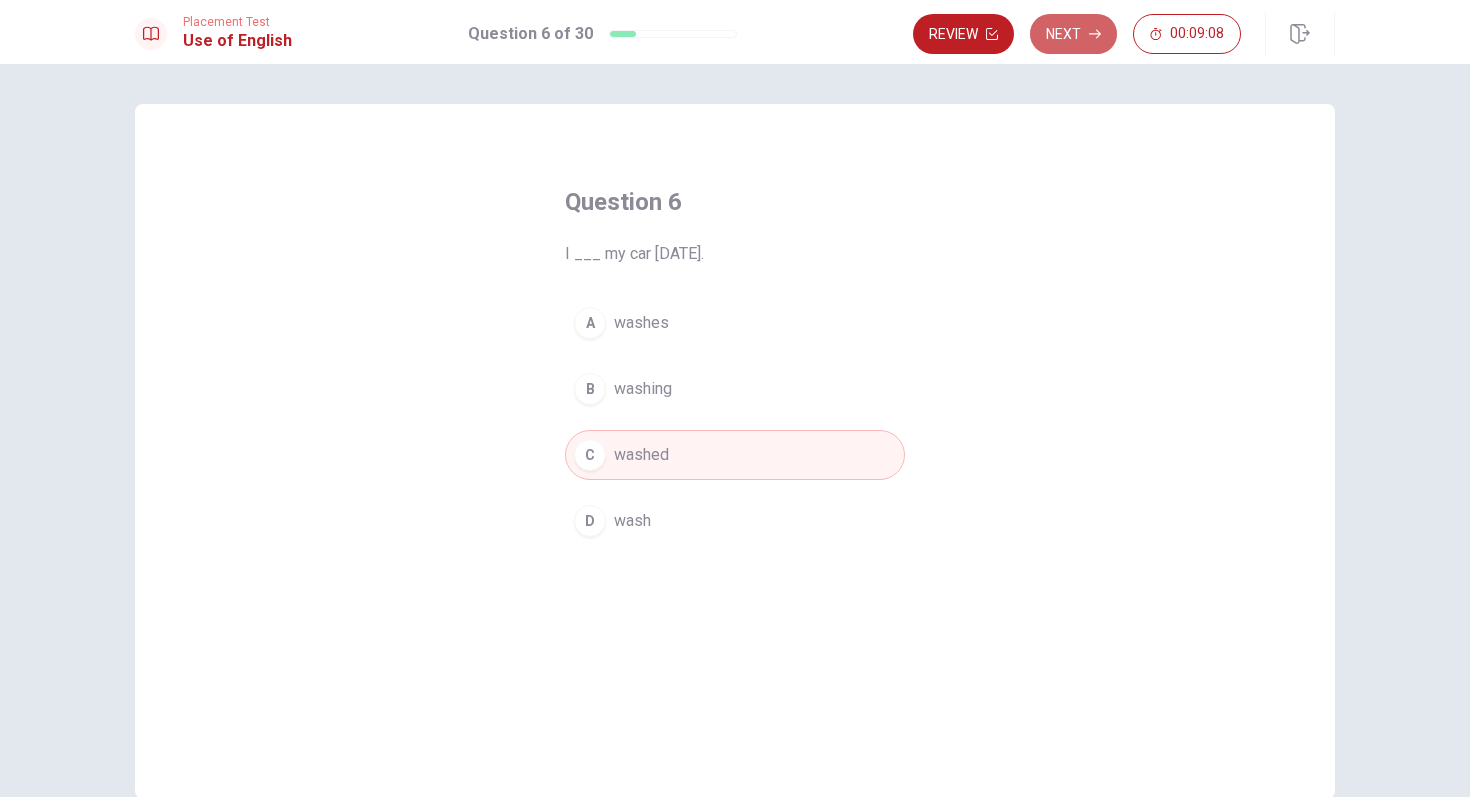 click on "Next" at bounding box center [1073, 34] 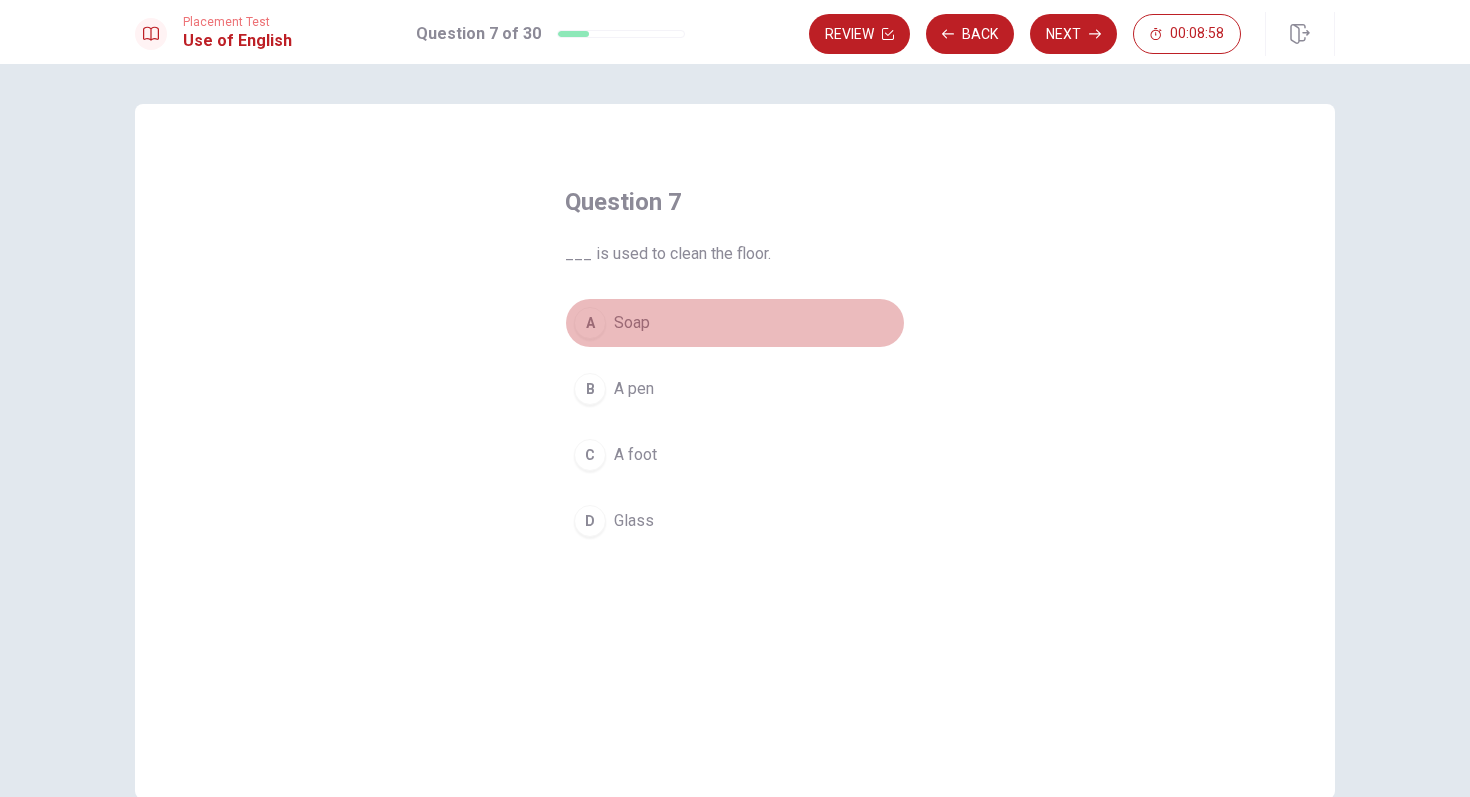 click on "A" at bounding box center (590, 323) 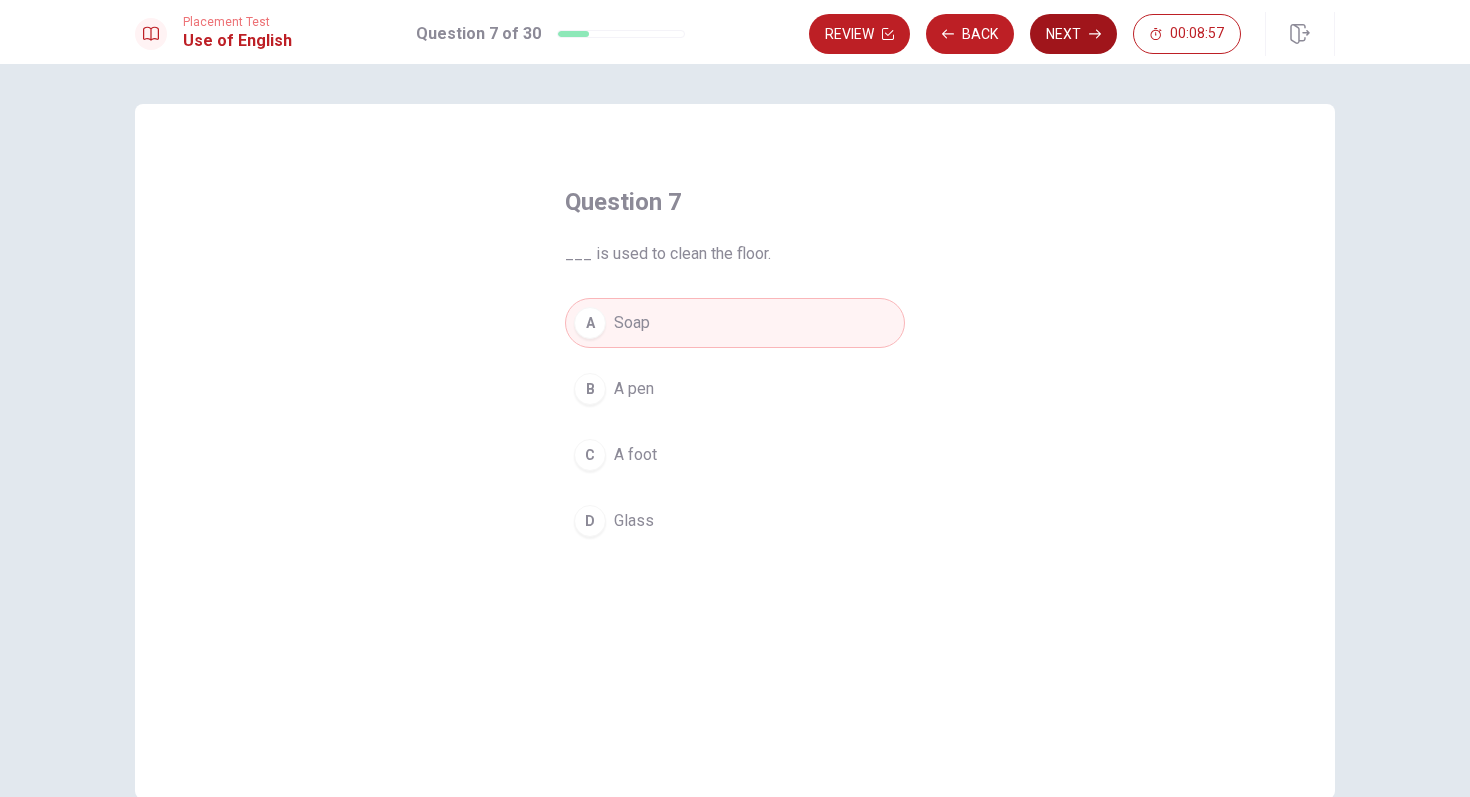 click on "Next" at bounding box center (1073, 34) 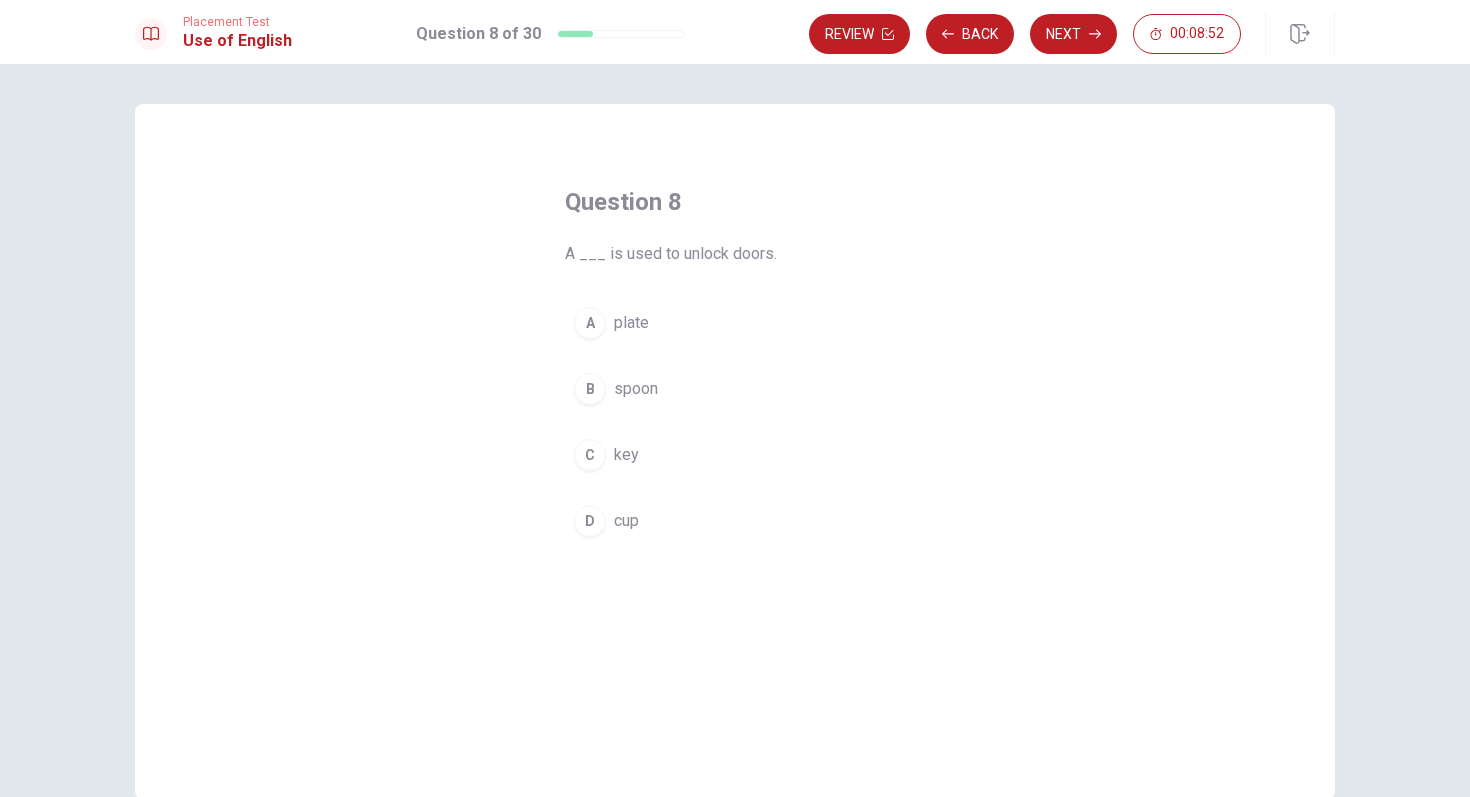 click on "C key" at bounding box center [735, 455] 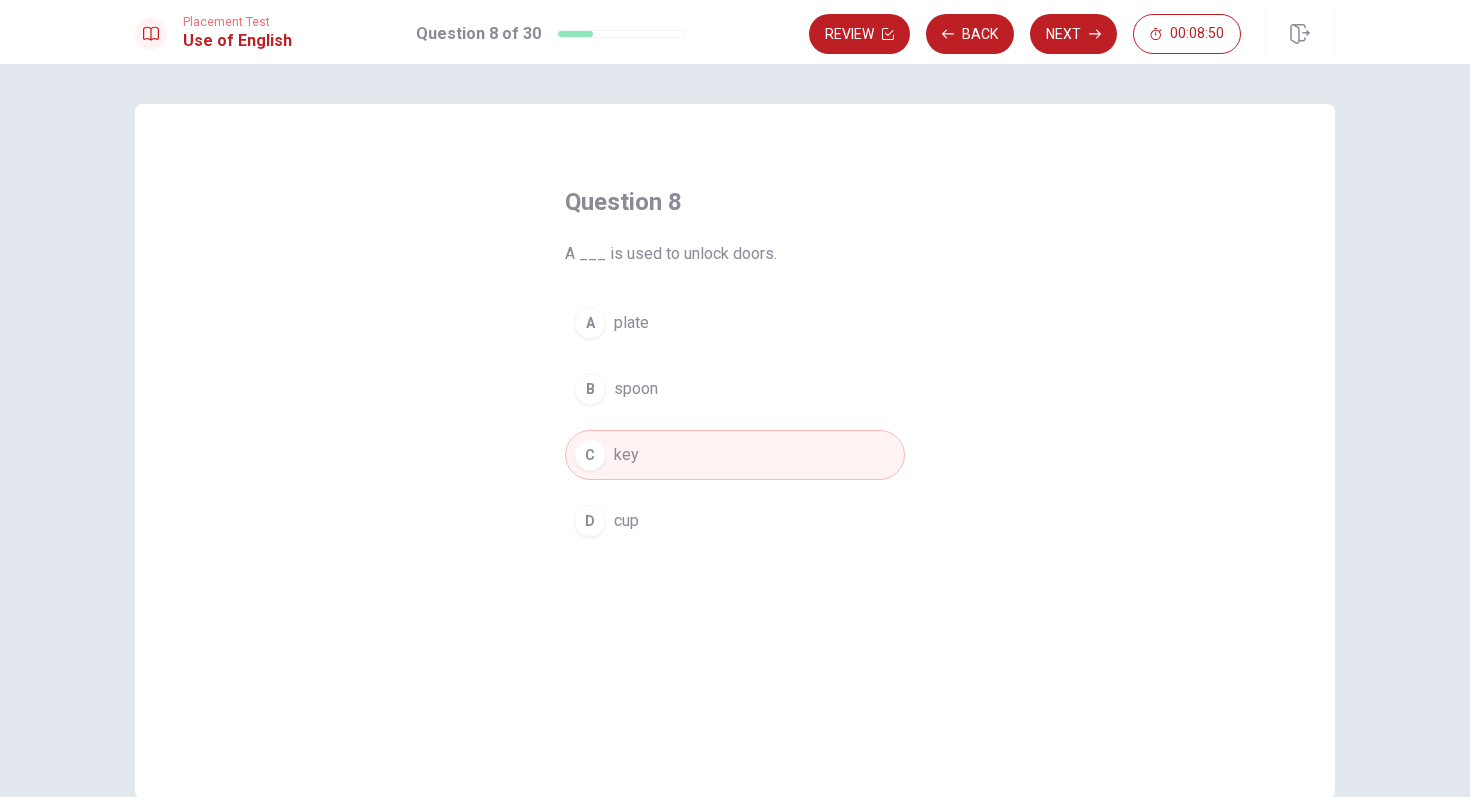 click on "Next" at bounding box center [1073, 34] 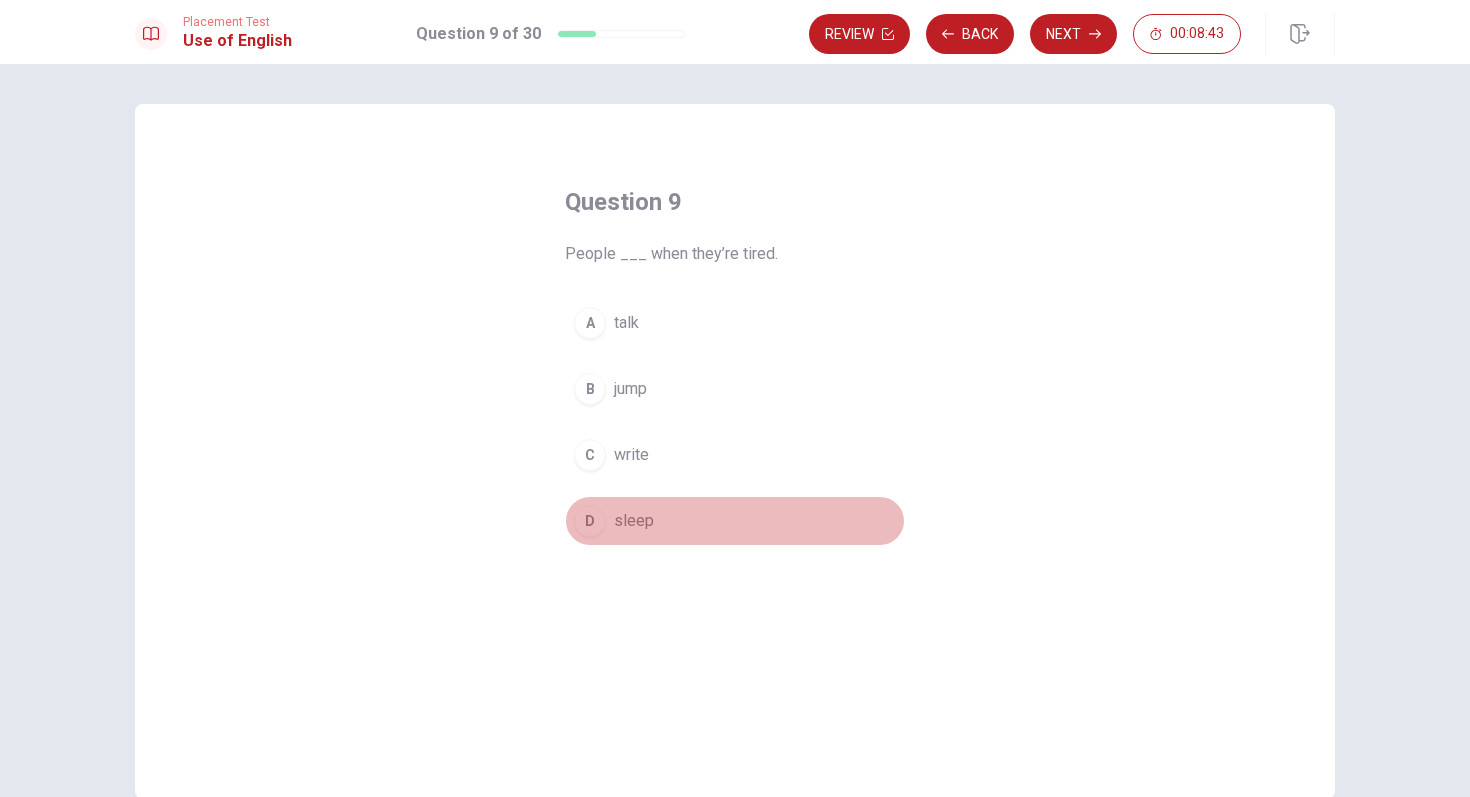 click on "D" at bounding box center (590, 521) 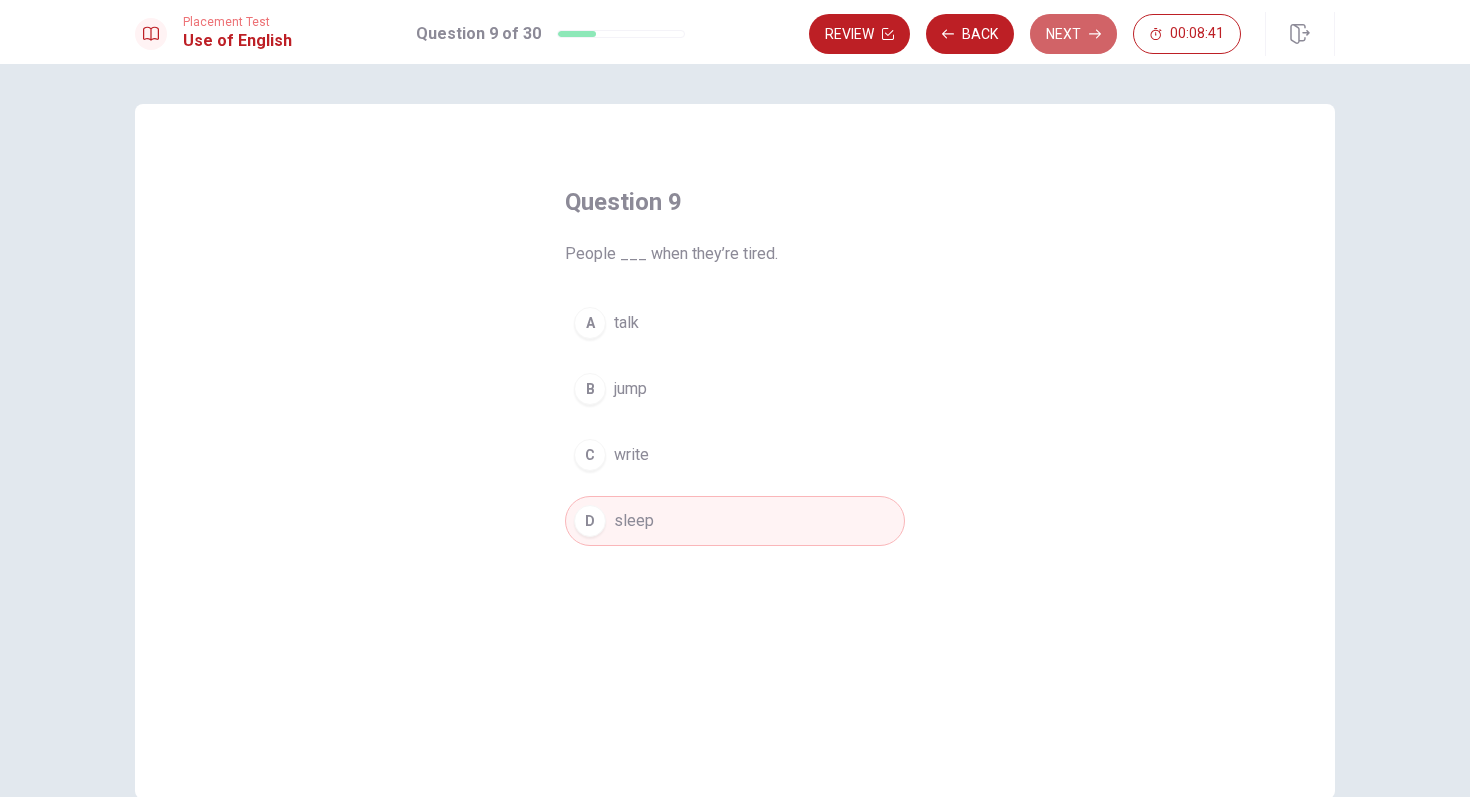 drag, startPoint x: 1070, startPoint y: 36, endPoint x: 1055, endPoint y: 32, distance: 15.524175 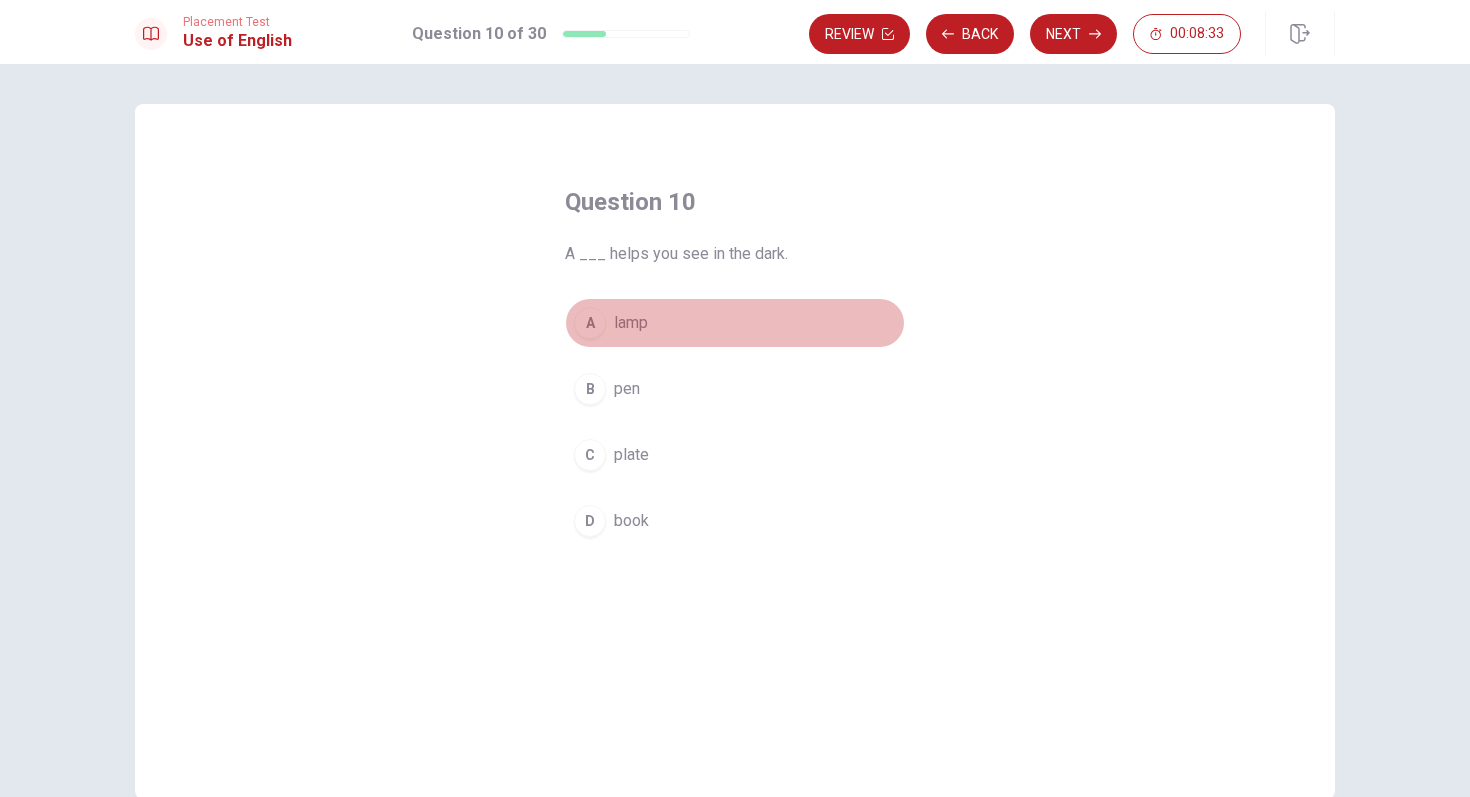 click on "A" at bounding box center (590, 323) 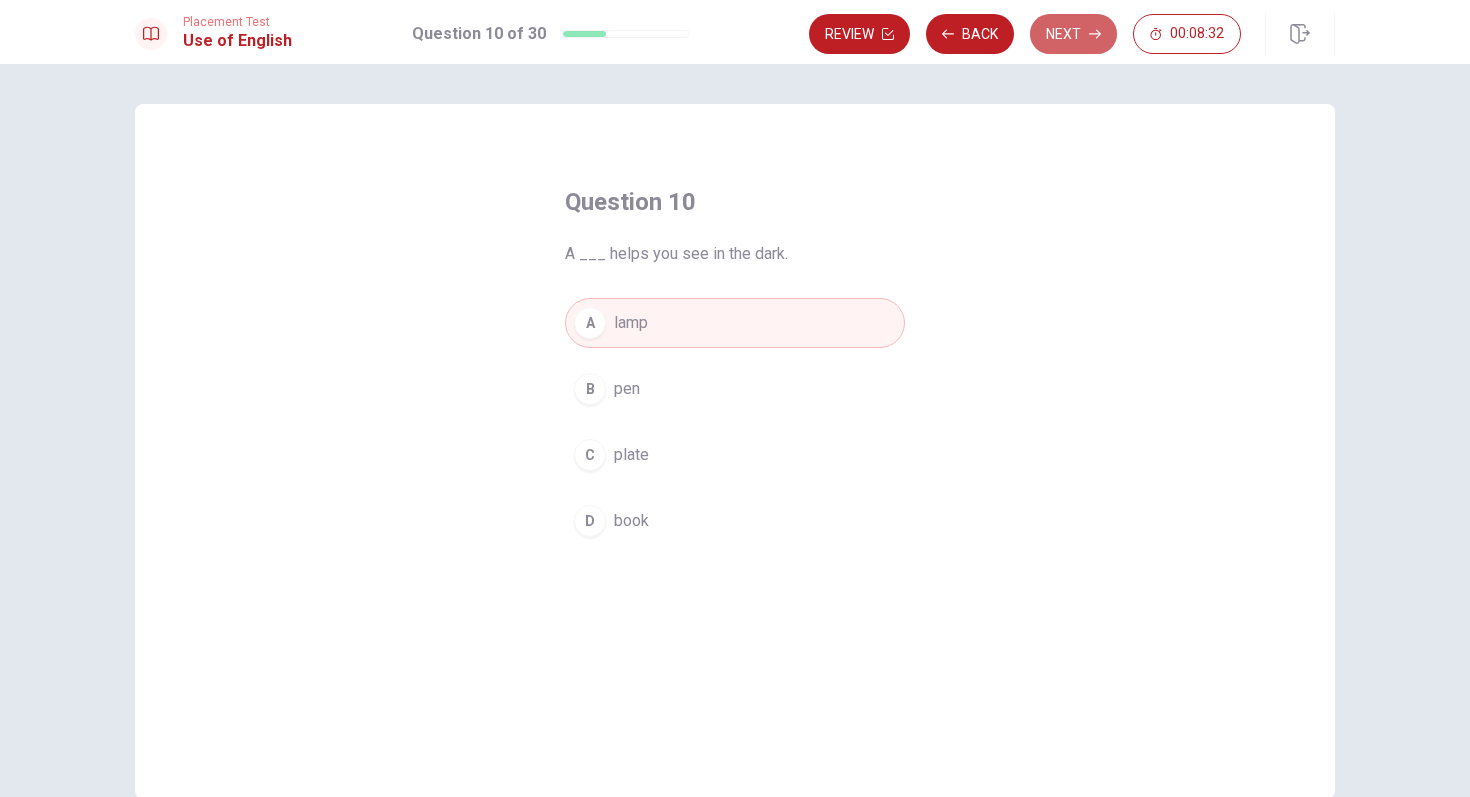 click on "Next" at bounding box center (1073, 34) 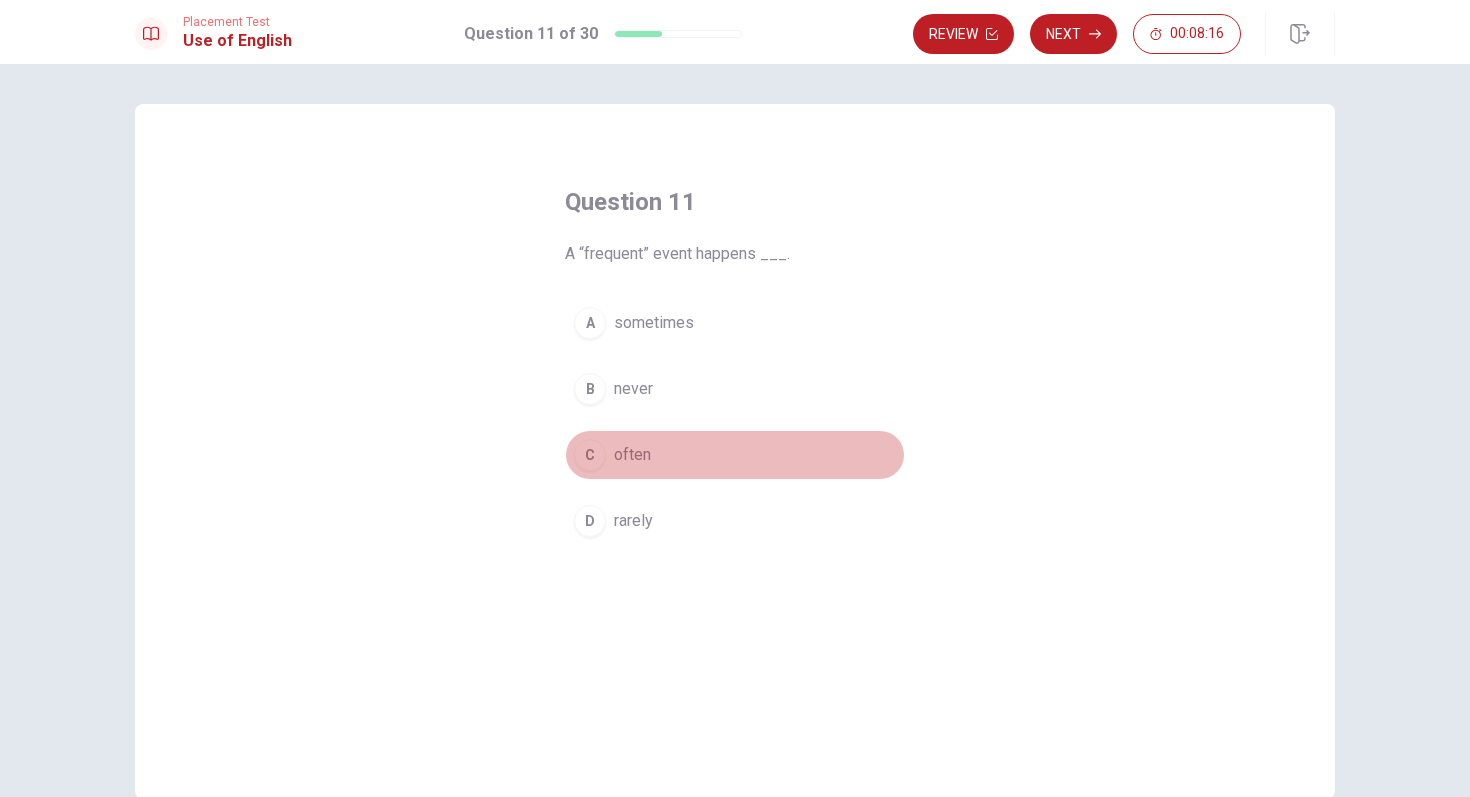 click on "often" at bounding box center [632, 455] 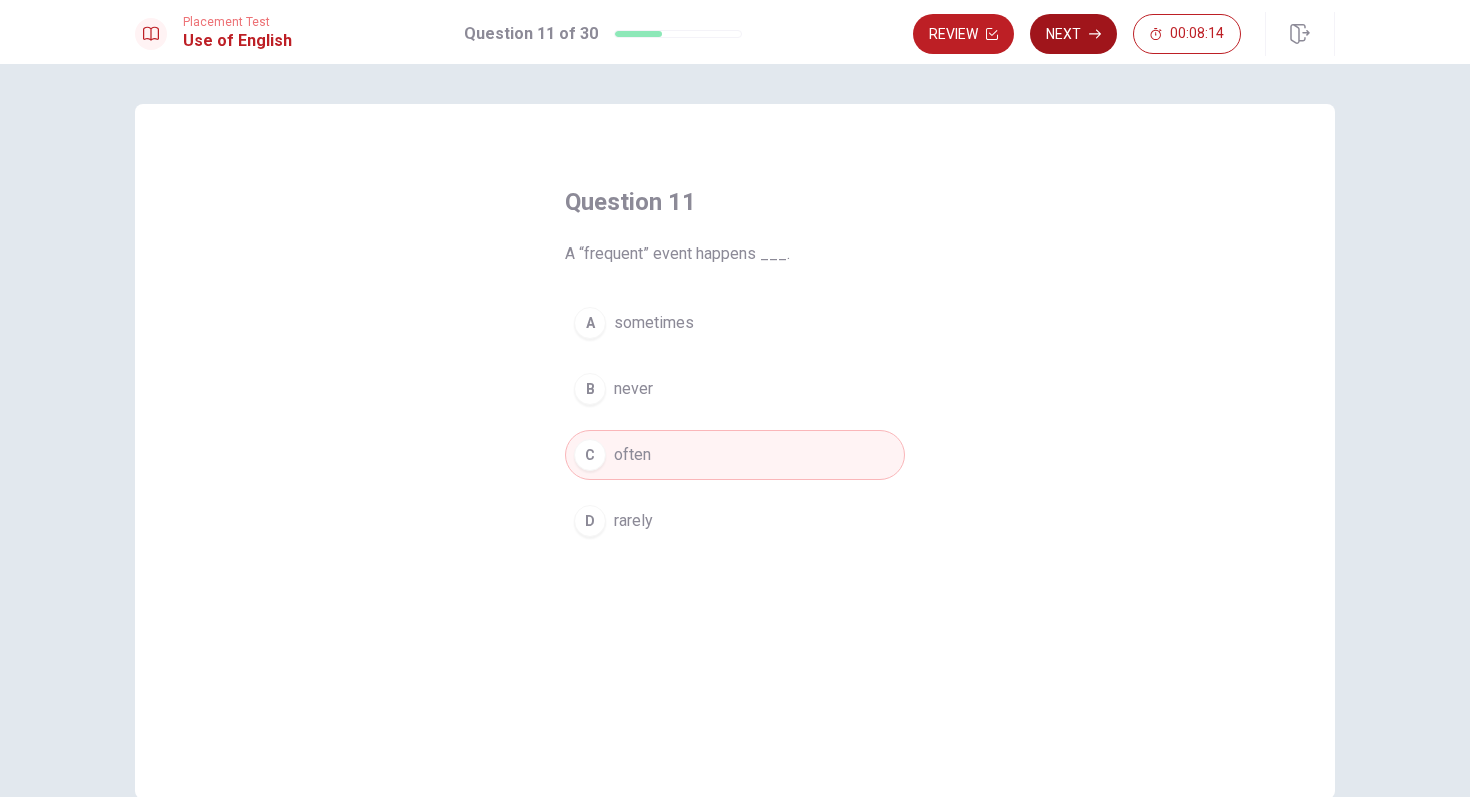 click on "Next" at bounding box center [1073, 34] 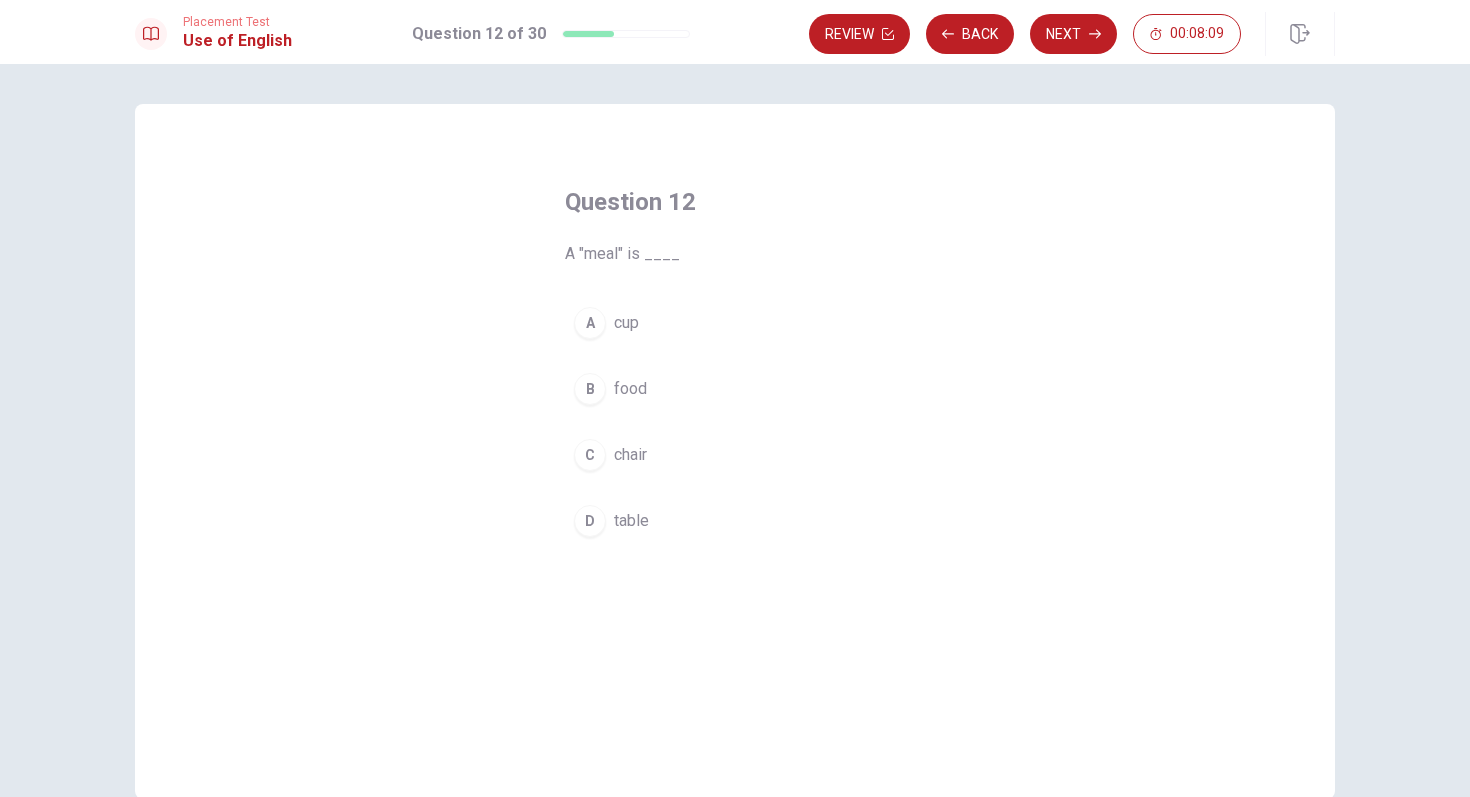 click on "B" at bounding box center [590, 389] 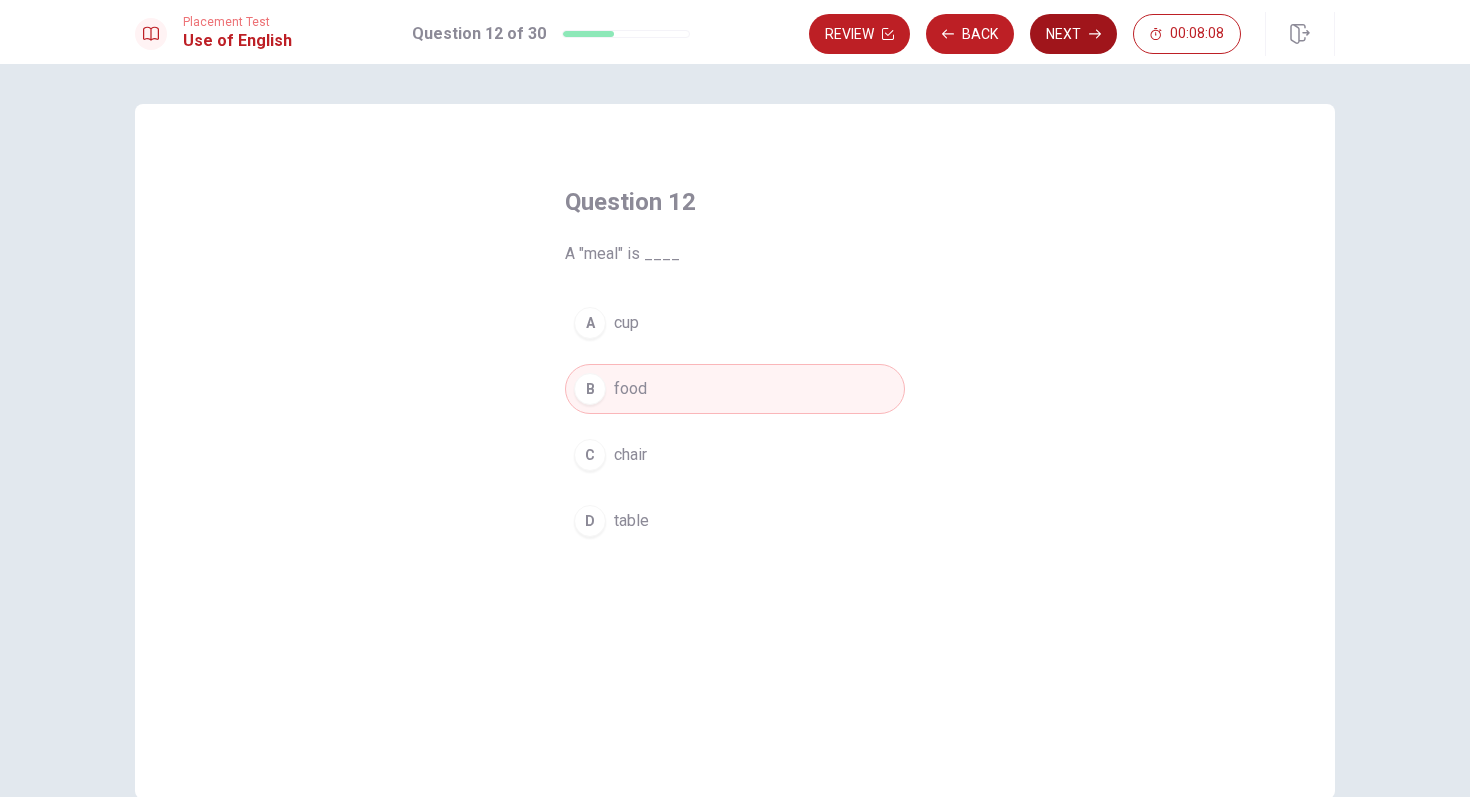 click on "Next" at bounding box center [1073, 34] 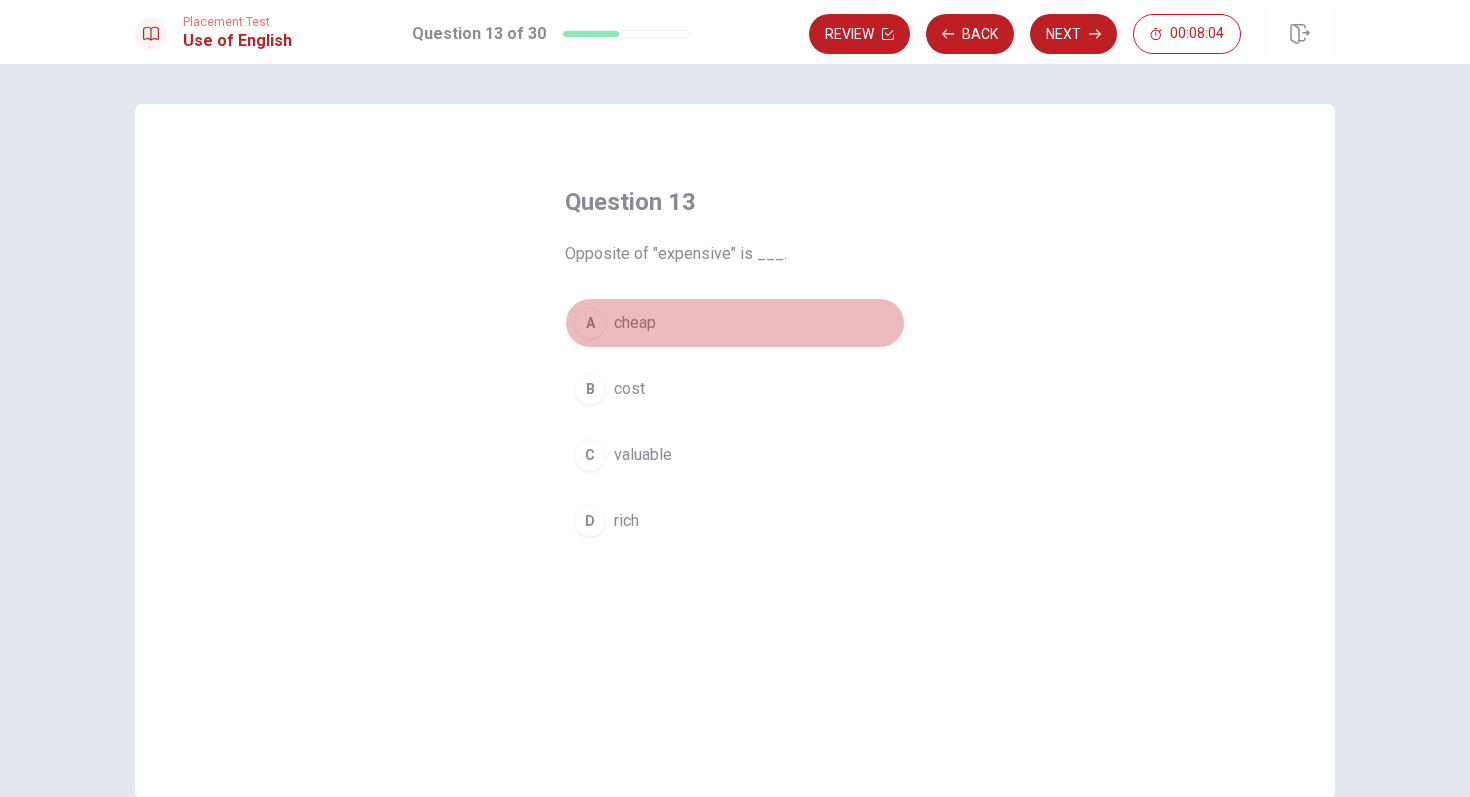 drag, startPoint x: 582, startPoint y: 324, endPoint x: 683, endPoint y: 262, distance: 118.511604 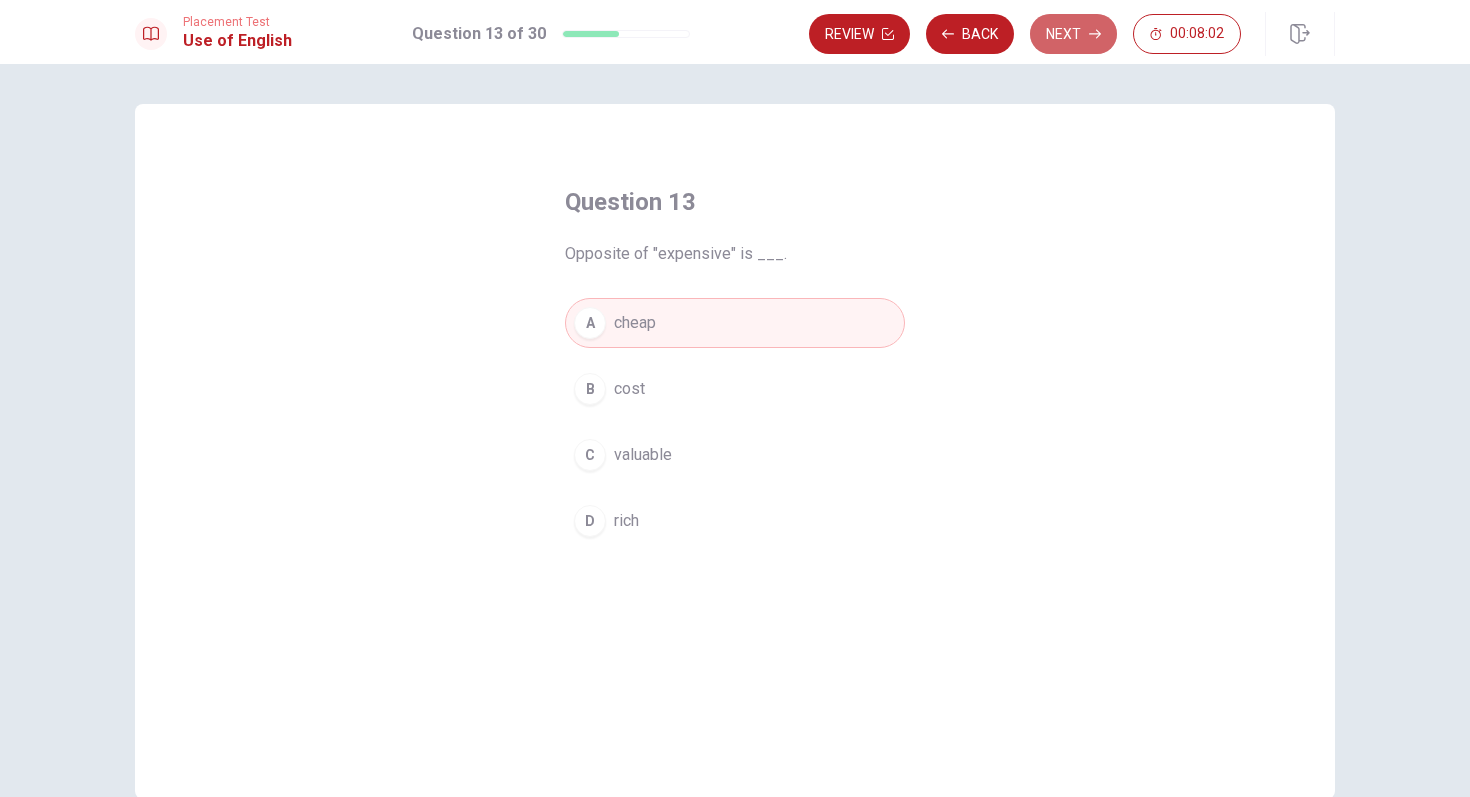 click on "Next" at bounding box center (1073, 34) 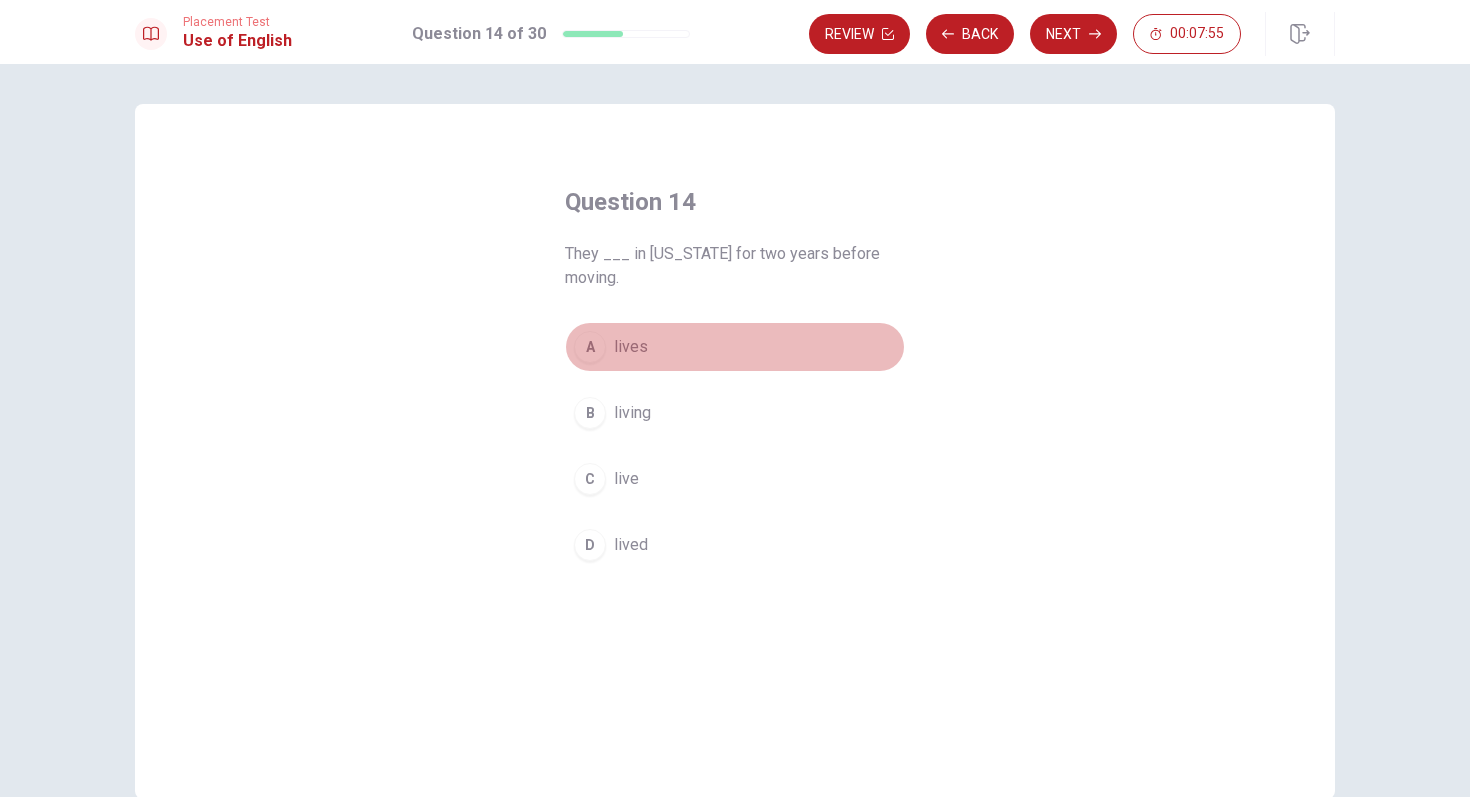 click on "A lives" at bounding box center [735, 347] 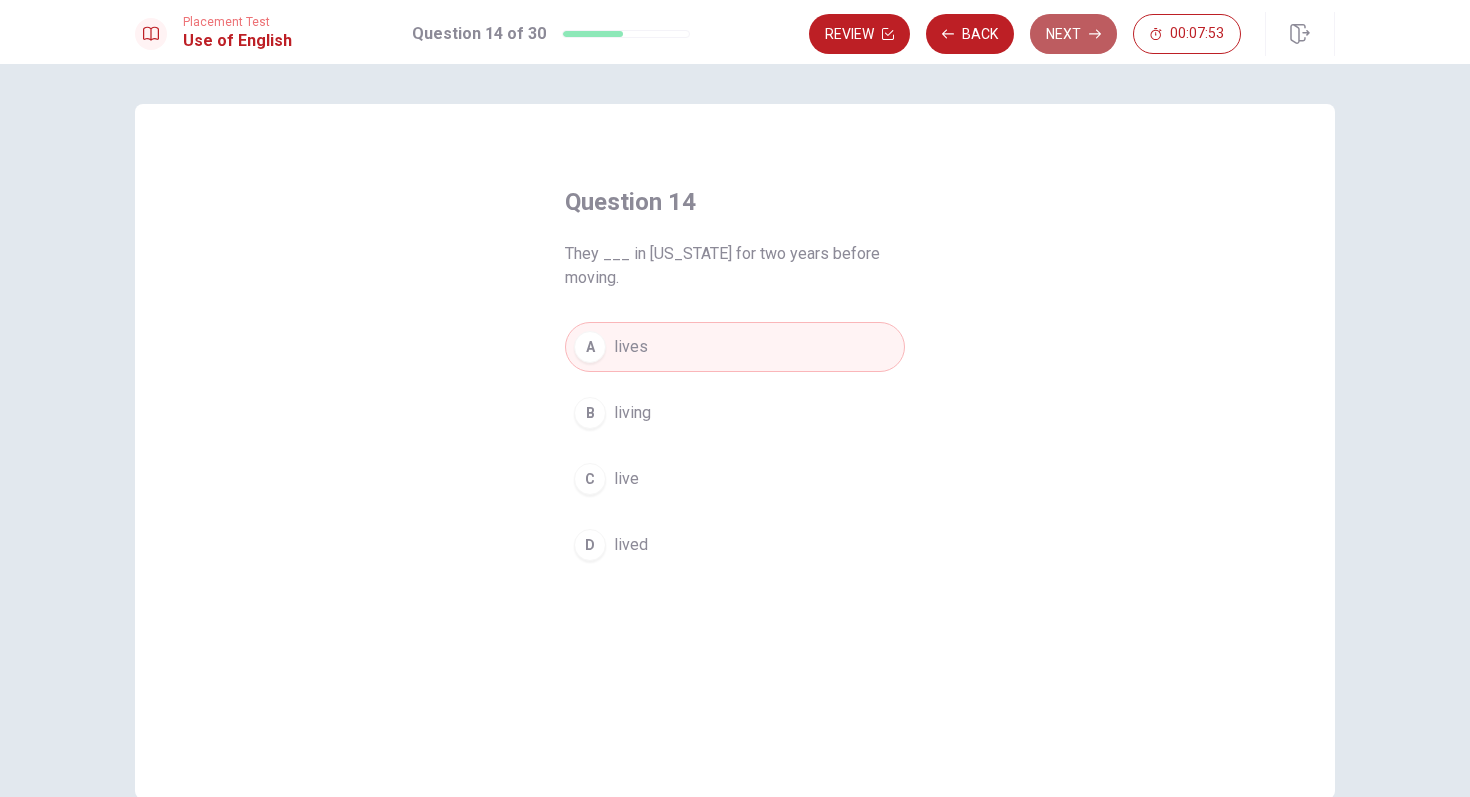 click on "Next" at bounding box center [1073, 34] 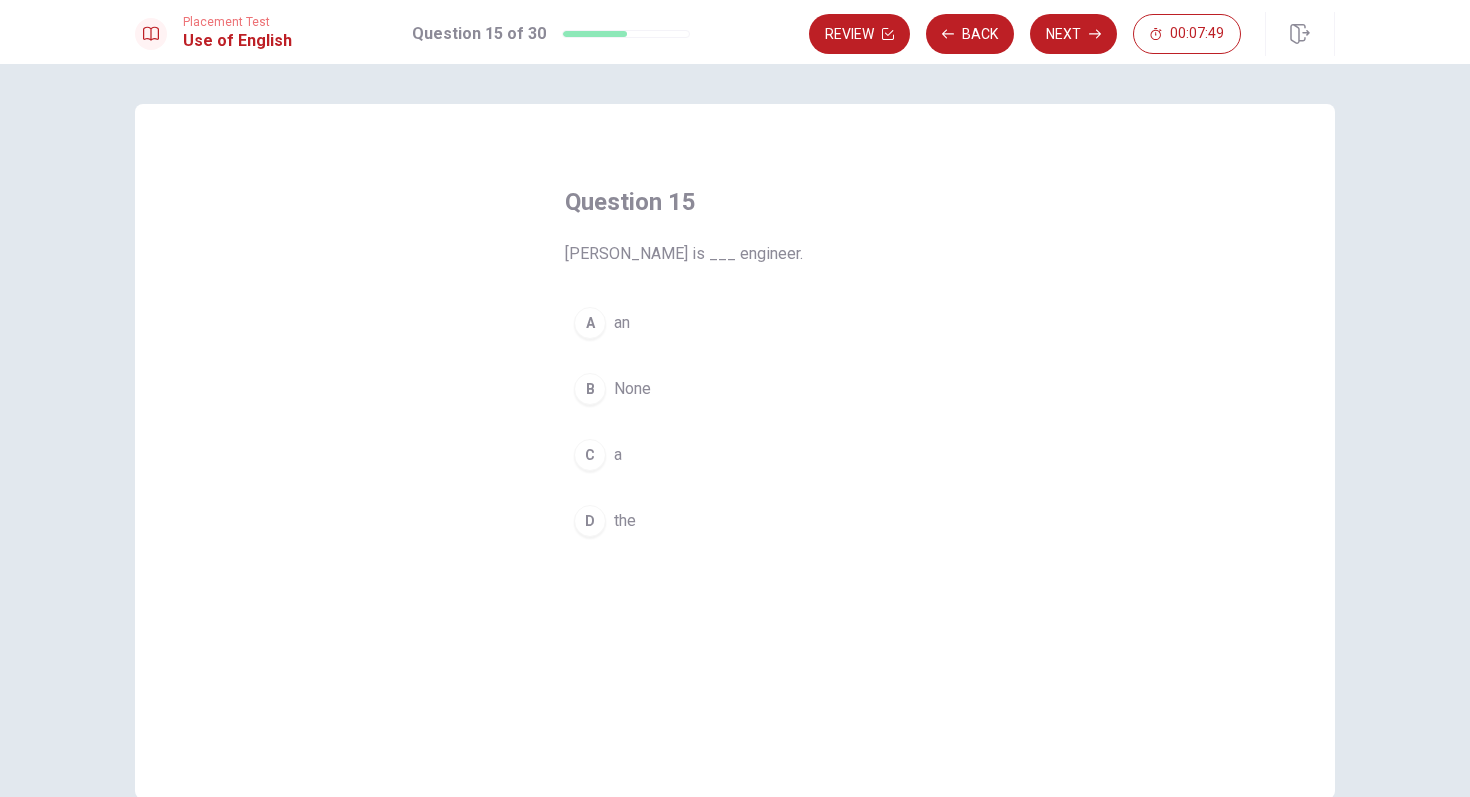 click on "A an" at bounding box center [735, 323] 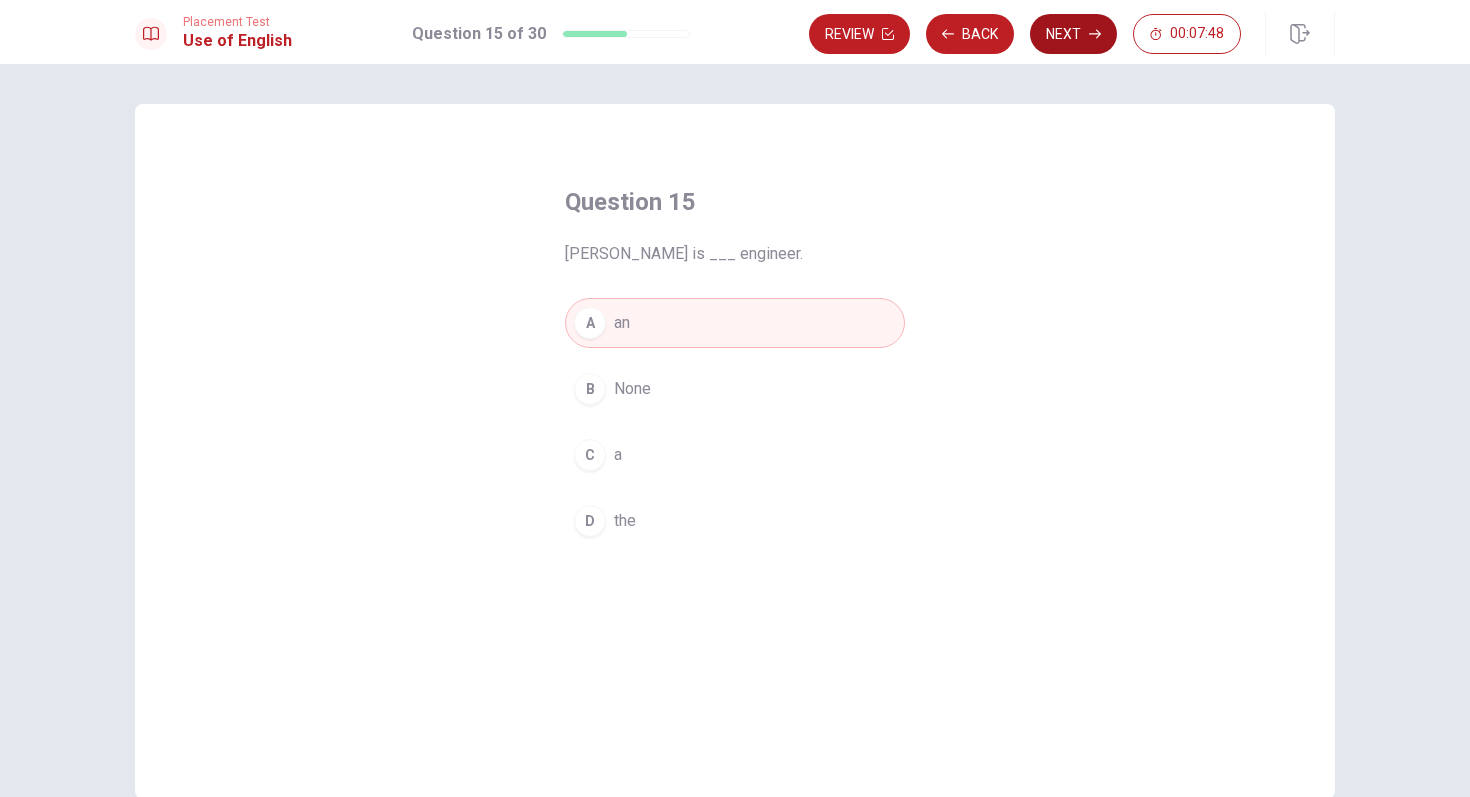 click on "Next" at bounding box center [1073, 34] 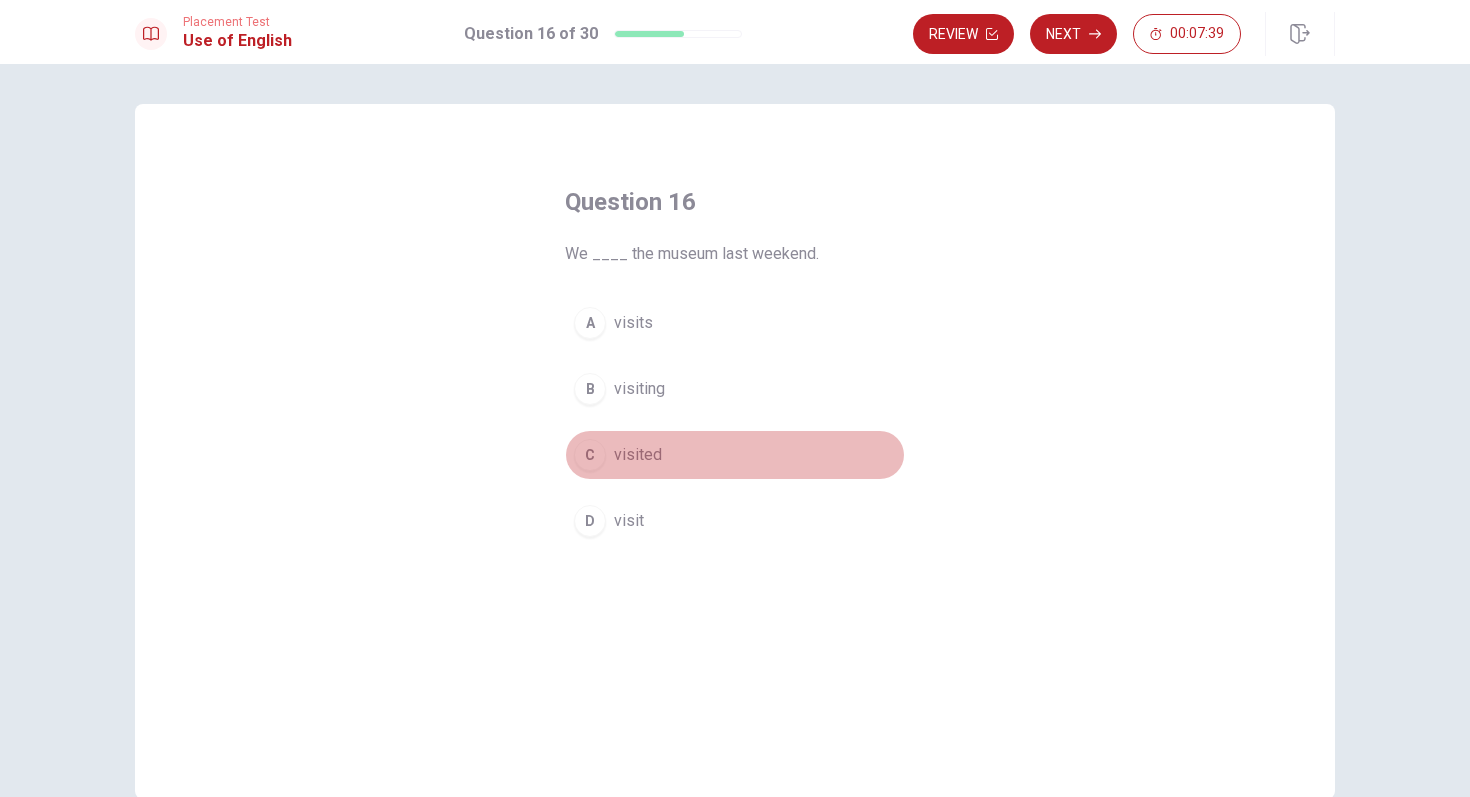 click on "C" at bounding box center (590, 455) 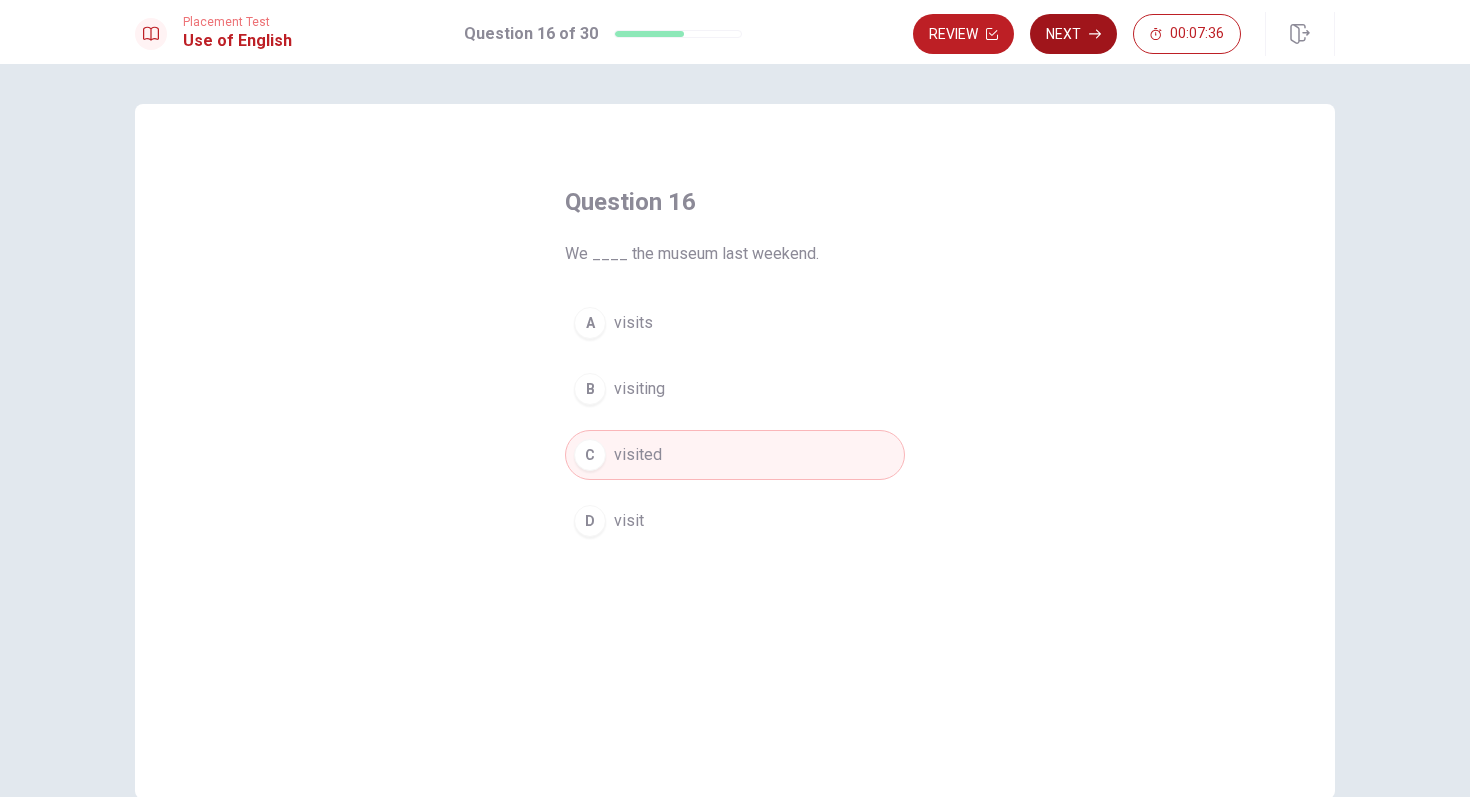 click on "Next" at bounding box center (1073, 34) 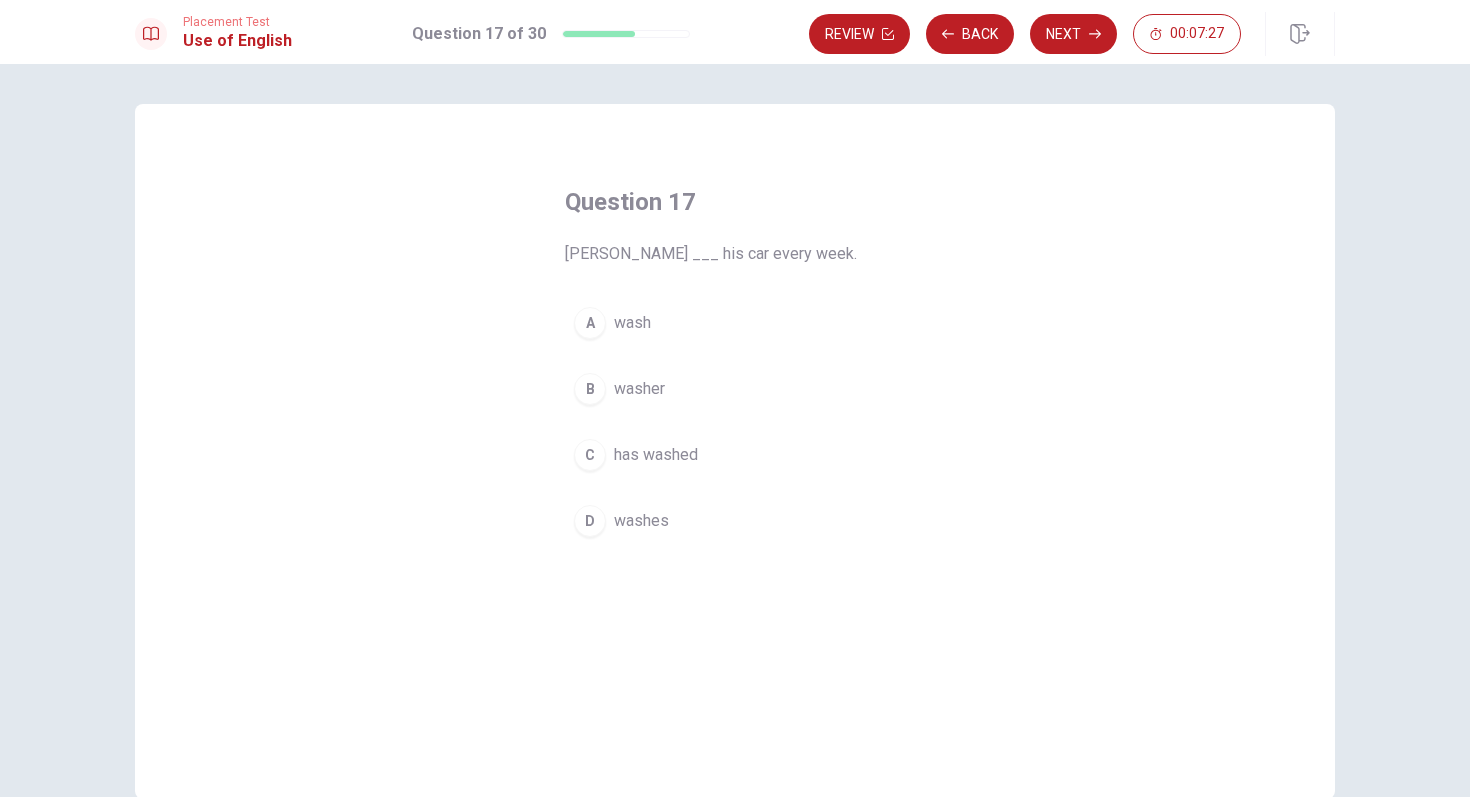 click on "A" at bounding box center [590, 323] 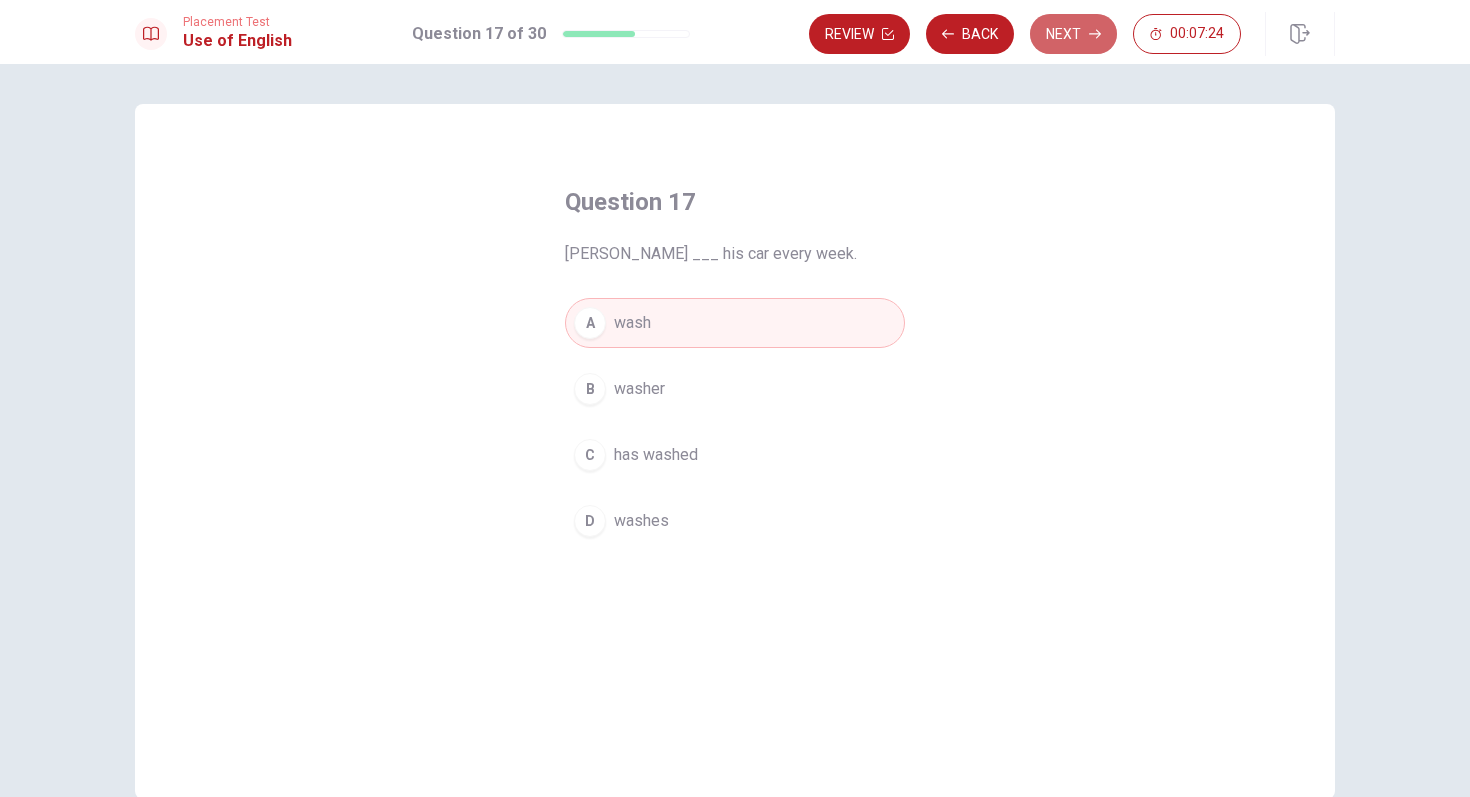 click on "Next" at bounding box center [1073, 34] 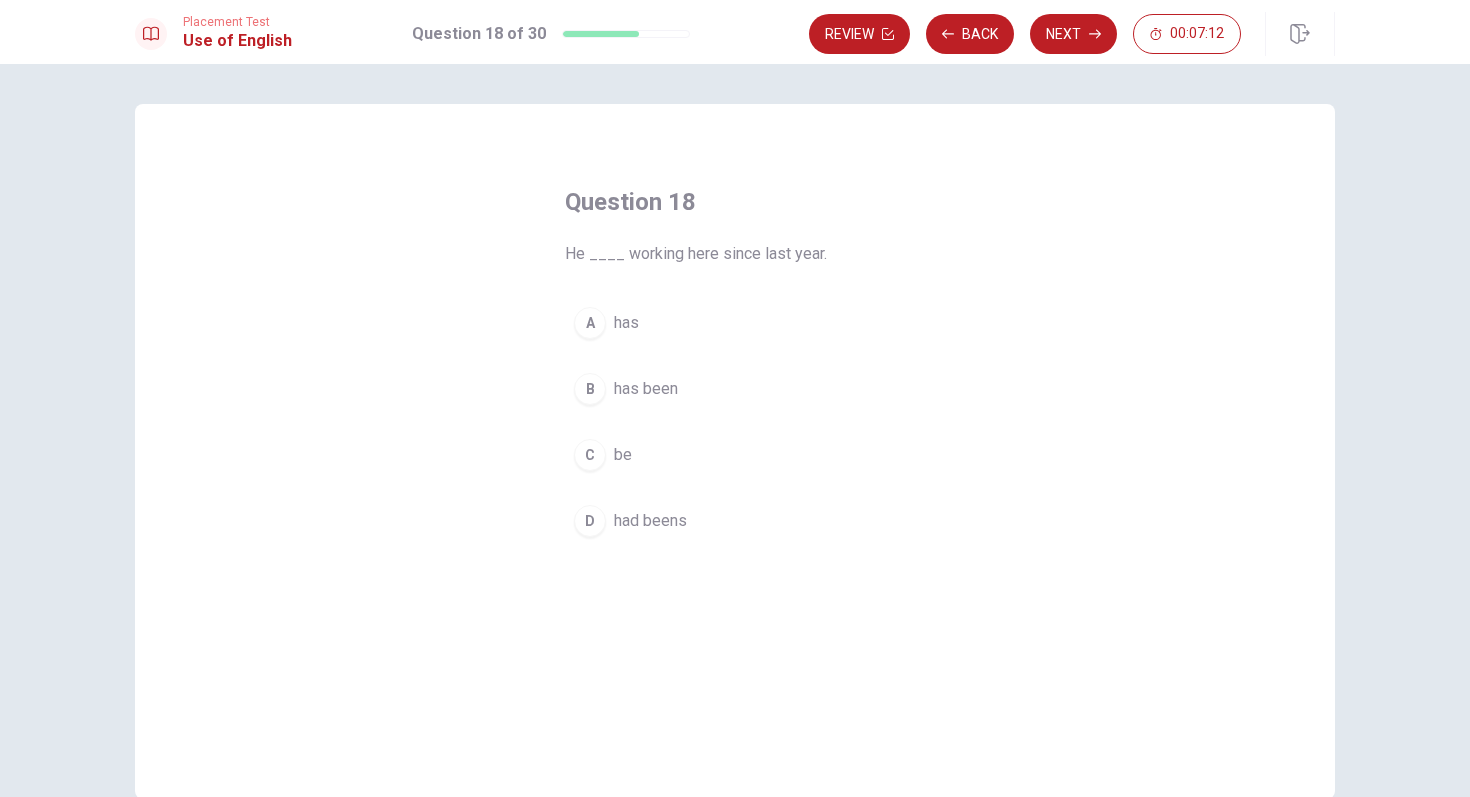click on "A" at bounding box center (590, 323) 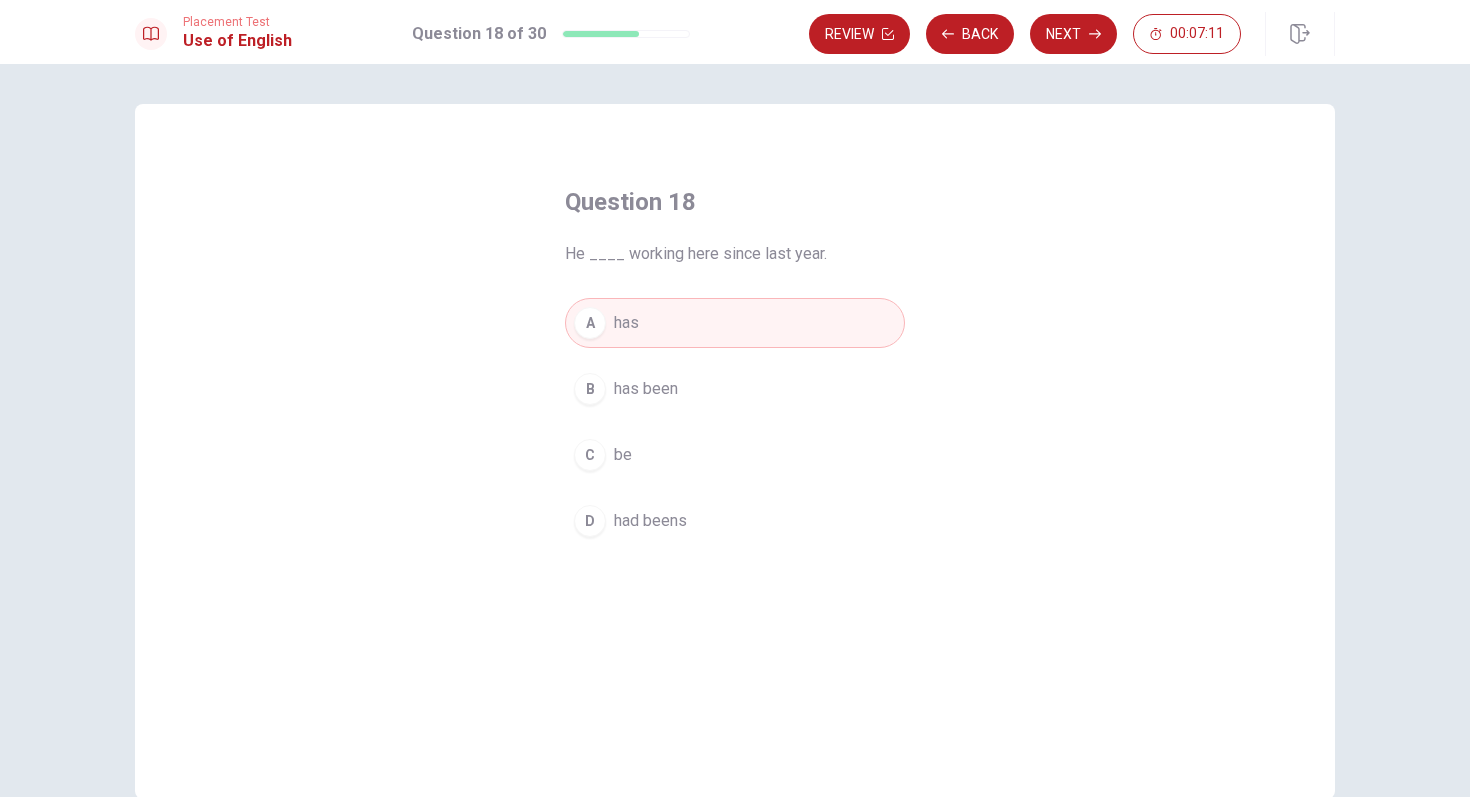 click on "Next" at bounding box center (1073, 34) 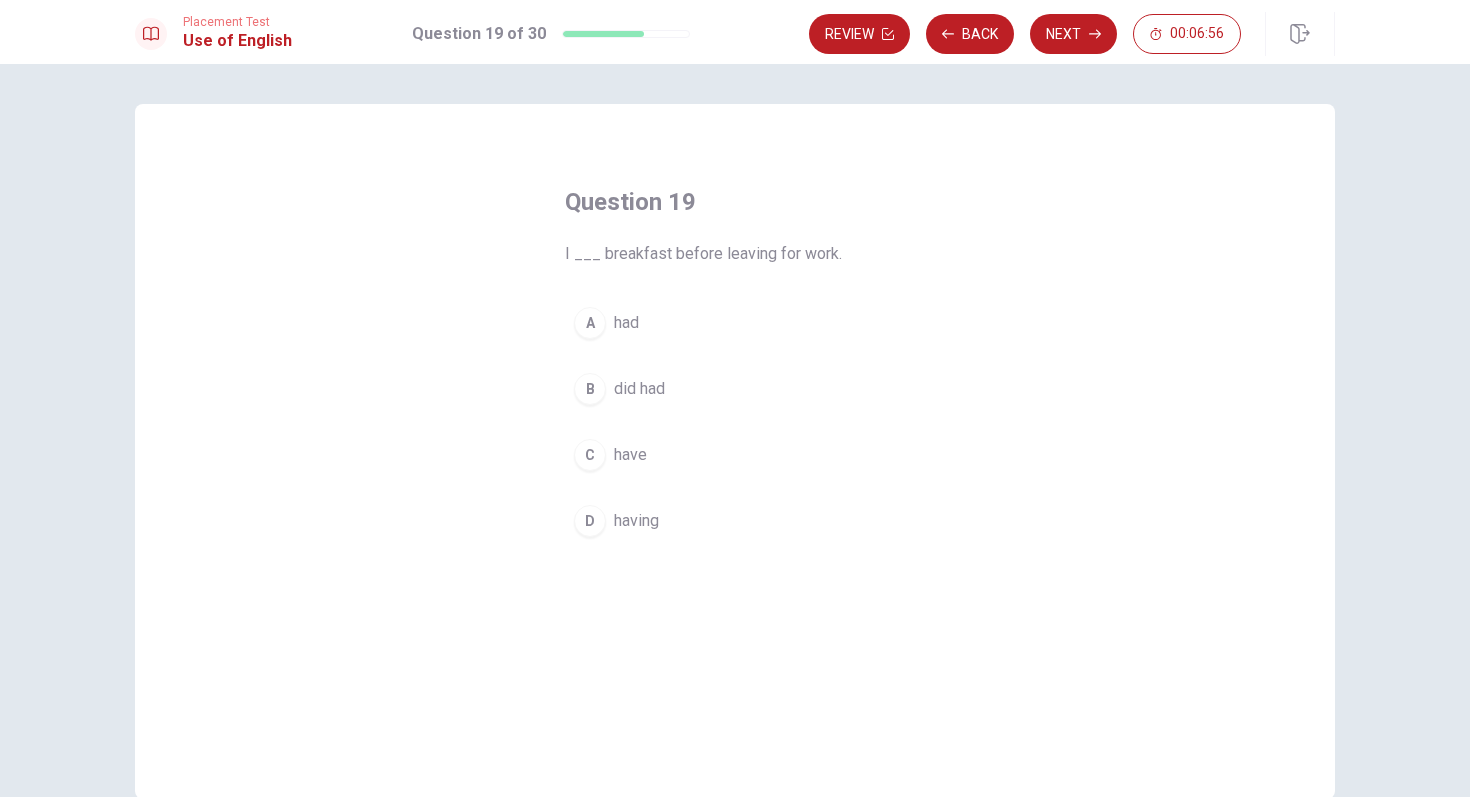 click on "C" at bounding box center (590, 455) 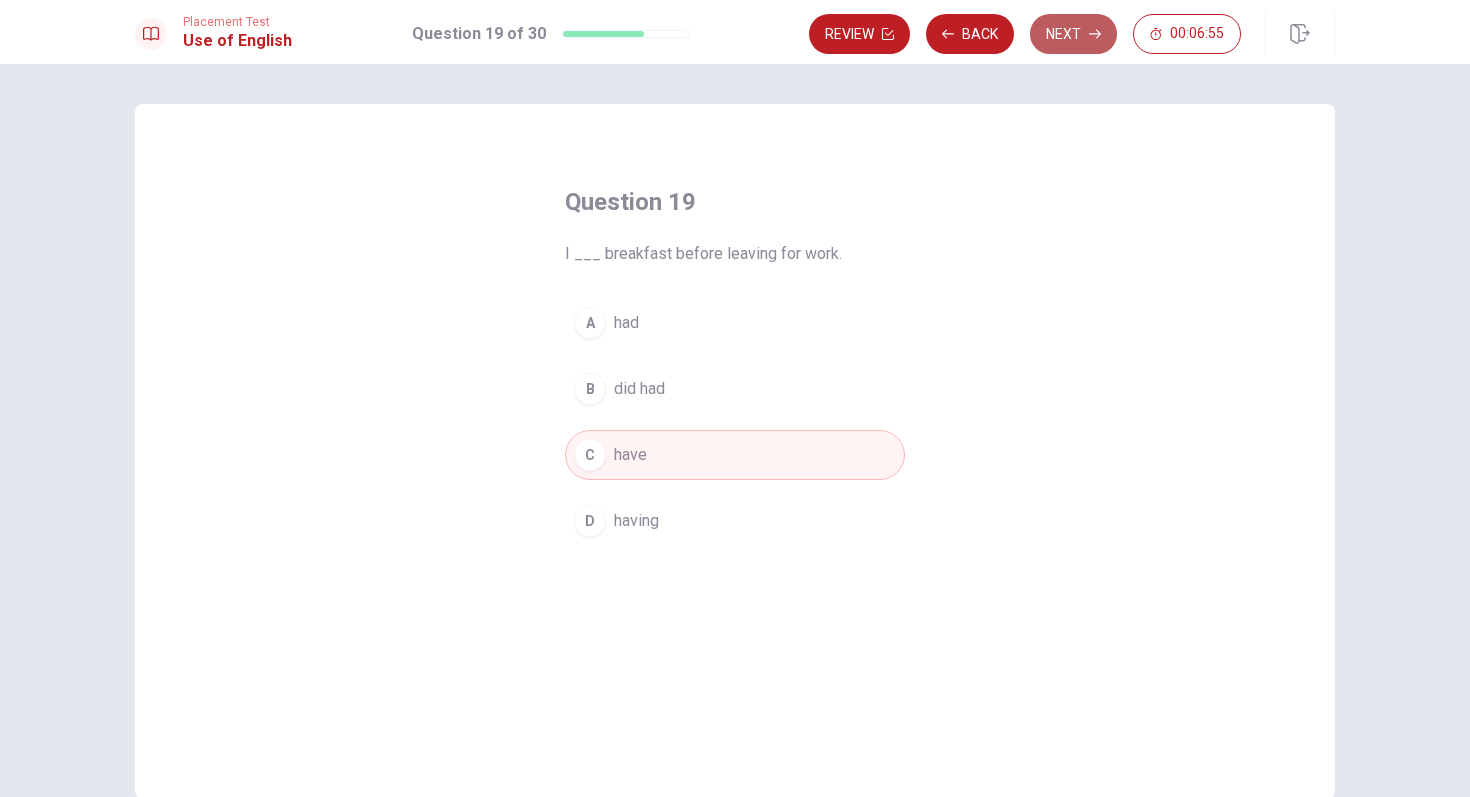 click on "Next" at bounding box center (1073, 34) 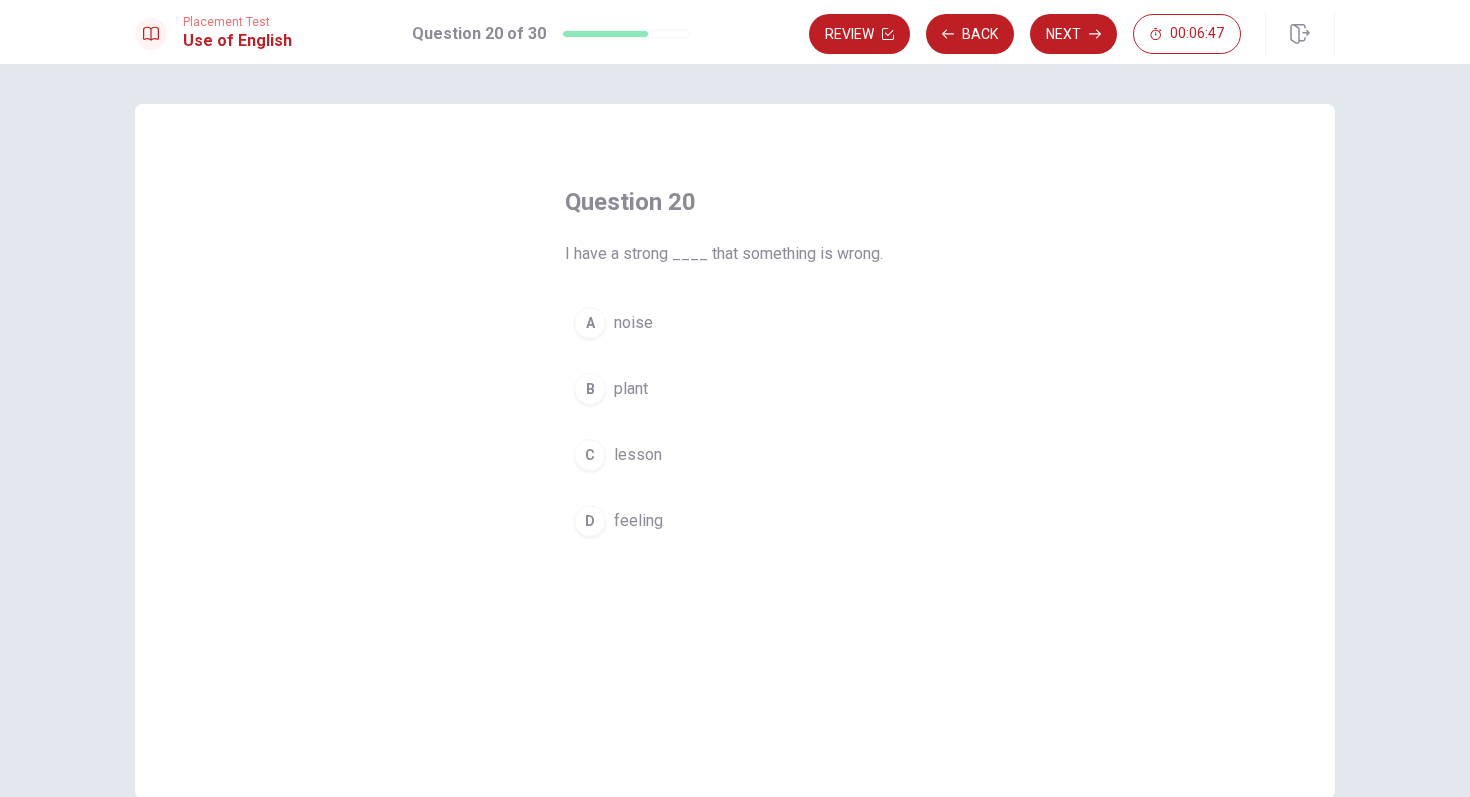 click on "feeling" at bounding box center [638, 521] 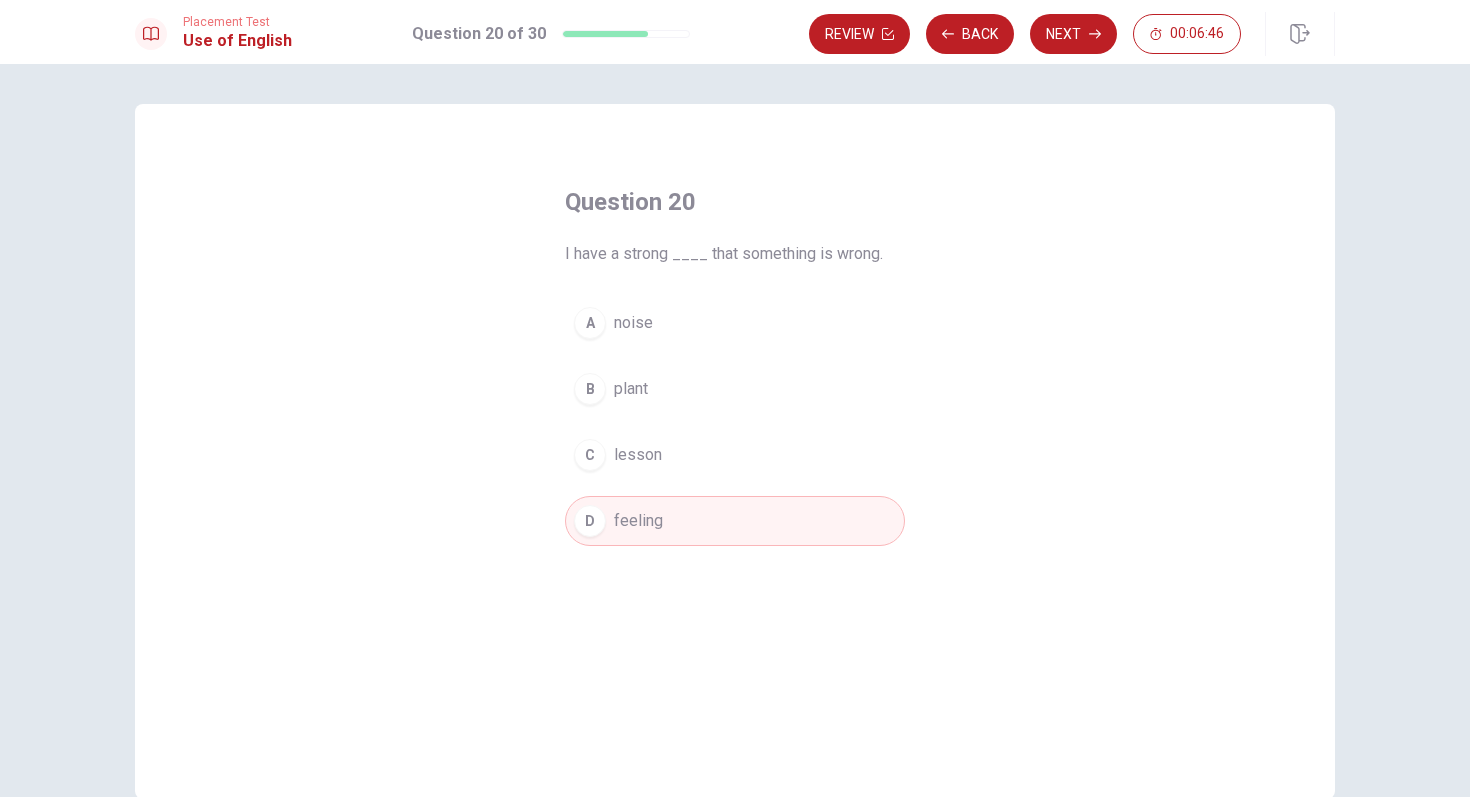 click on "Next" at bounding box center [1073, 34] 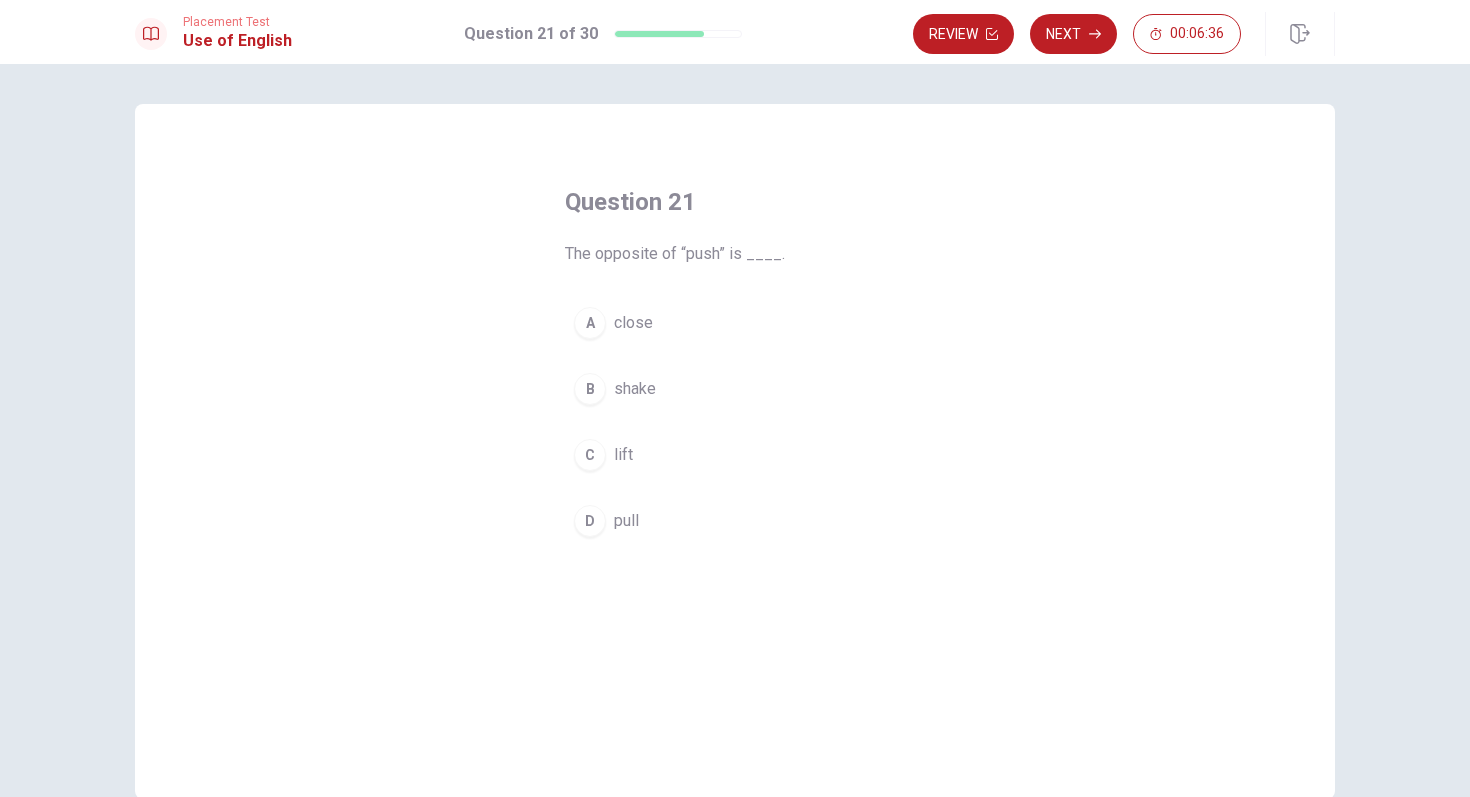 click on "D" at bounding box center [590, 521] 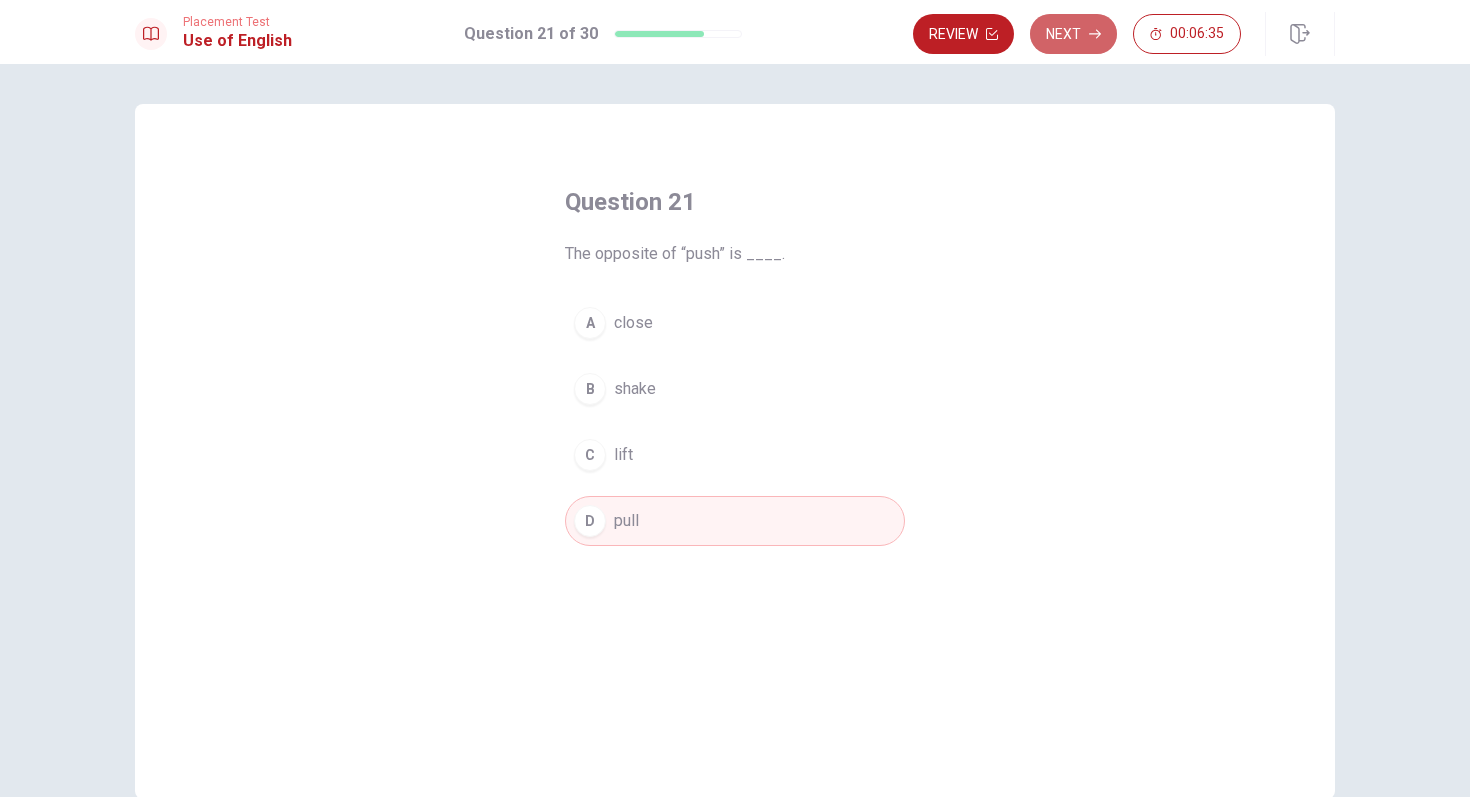 drag, startPoint x: 1078, startPoint y: 22, endPoint x: 1066, endPoint y: 29, distance: 13.892444 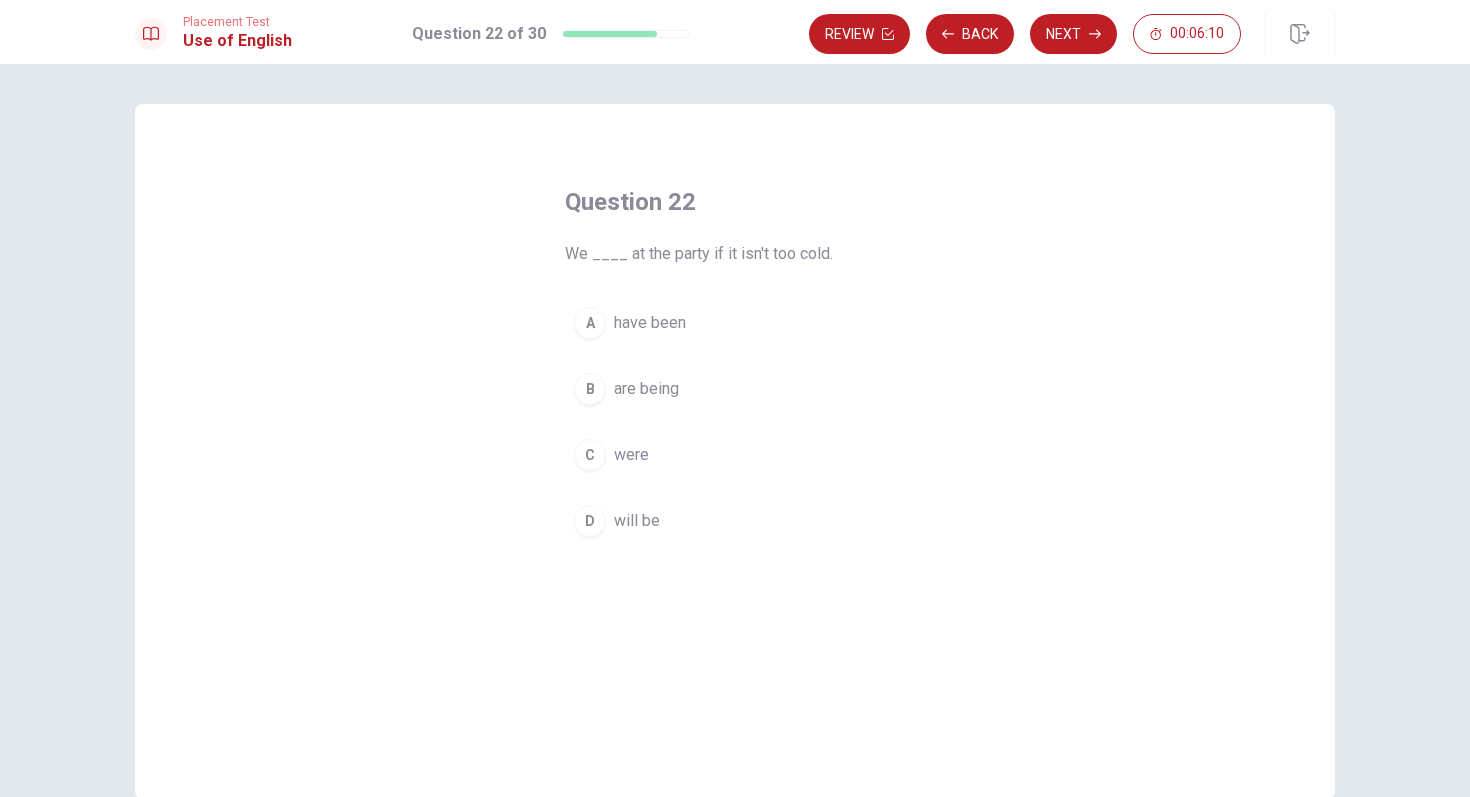 drag, startPoint x: 586, startPoint y: 458, endPoint x: 598, endPoint y: 446, distance: 16.970562 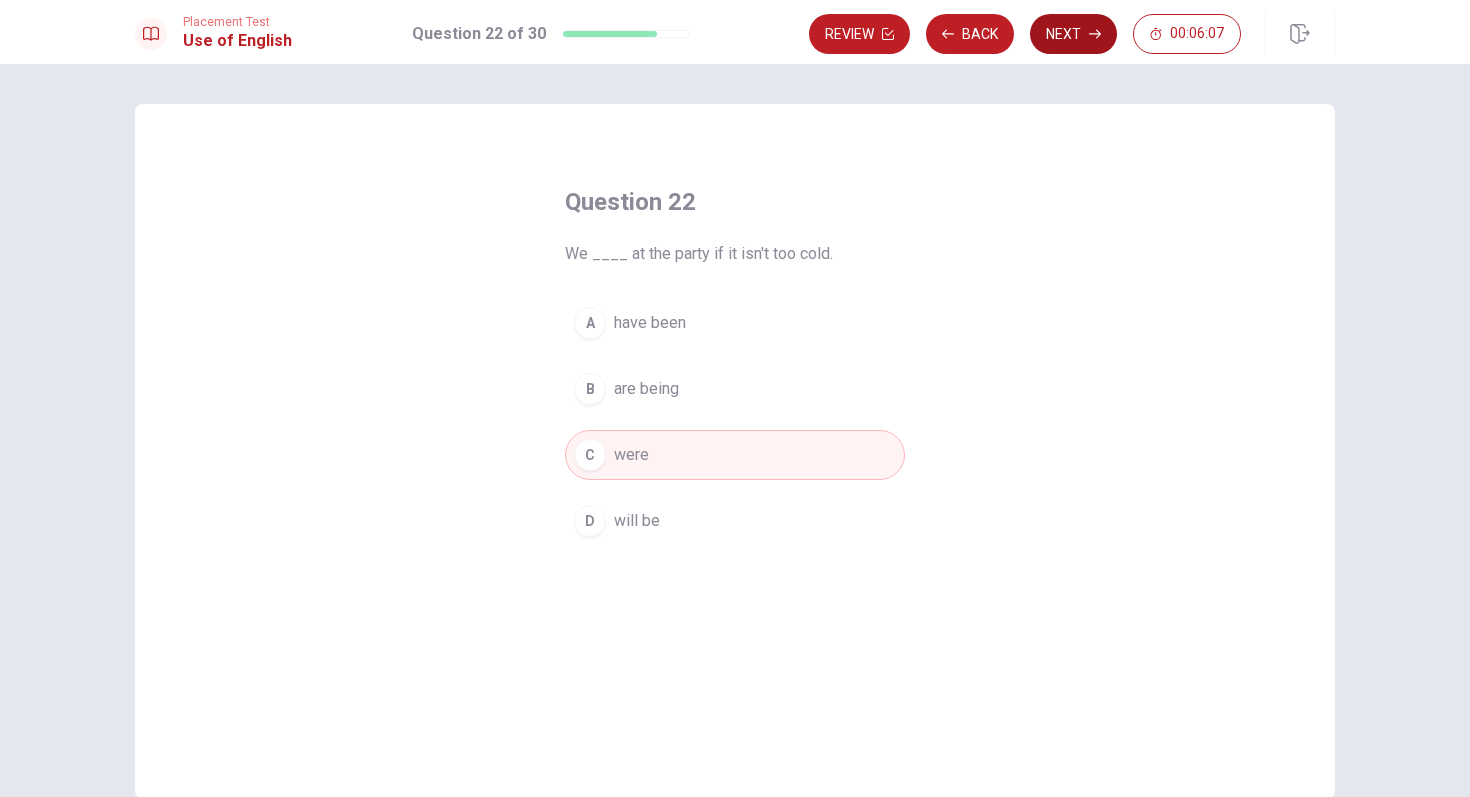 click on "Next" at bounding box center (1073, 34) 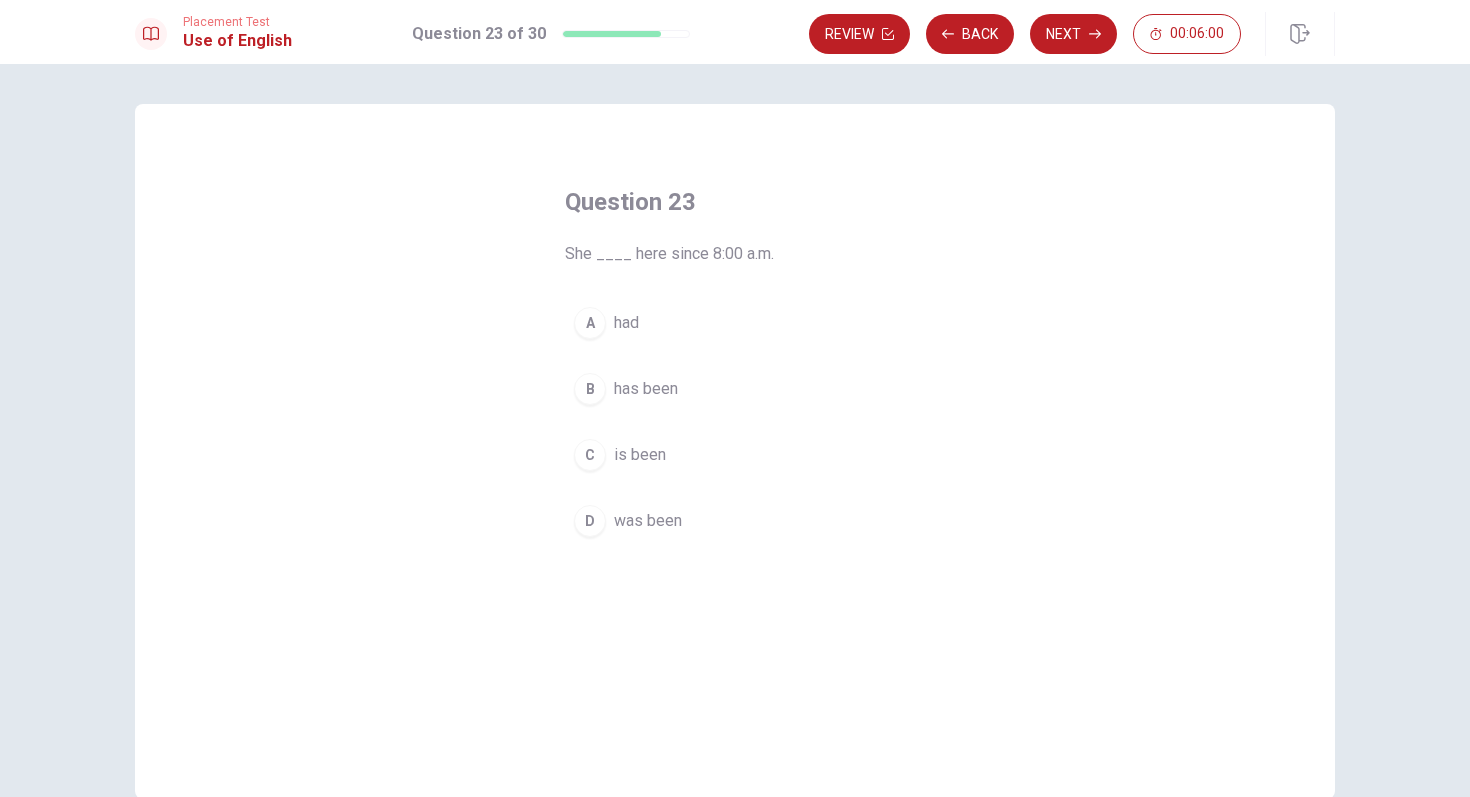 click on "has been" at bounding box center [646, 389] 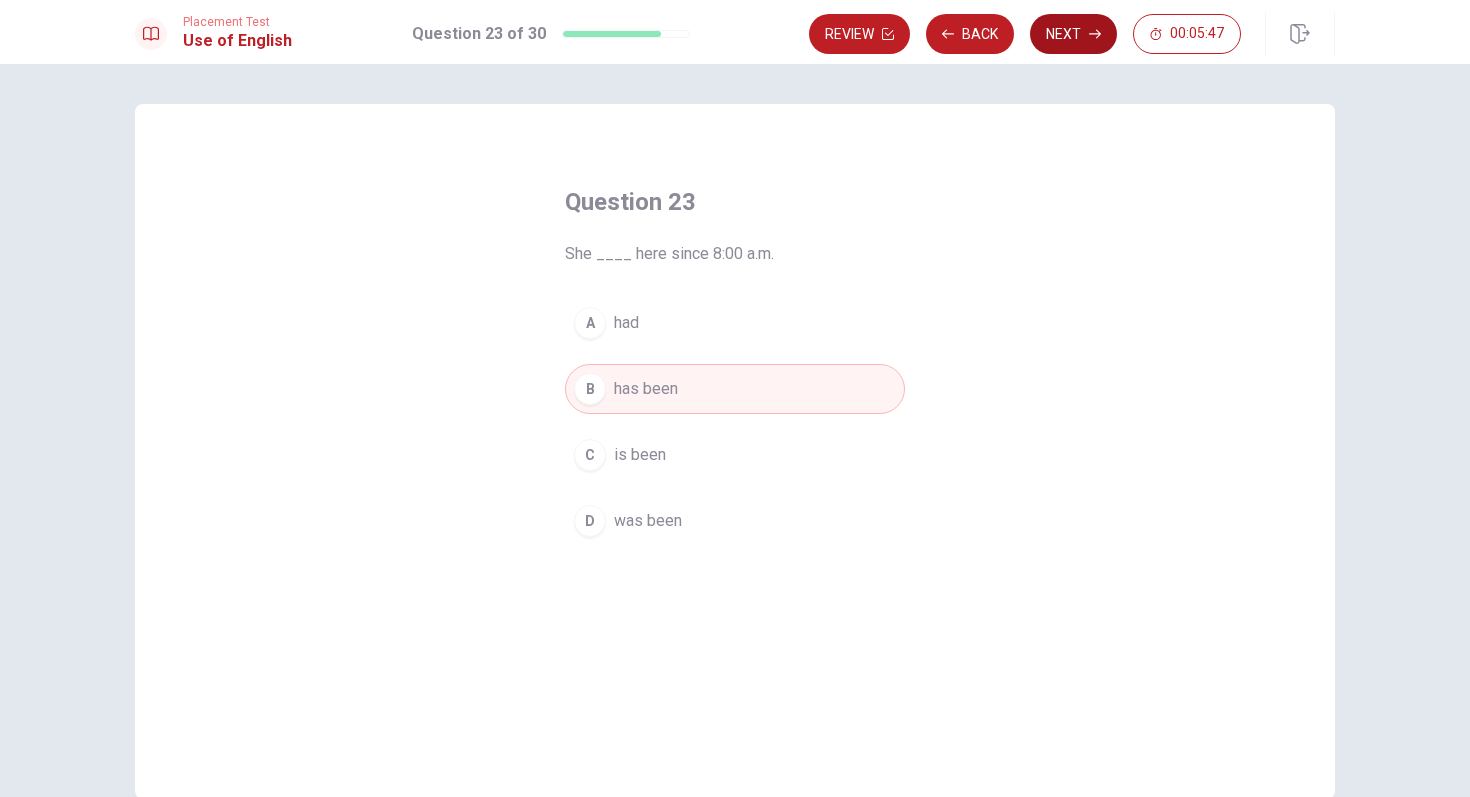 click on "Next" at bounding box center (1073, 34) 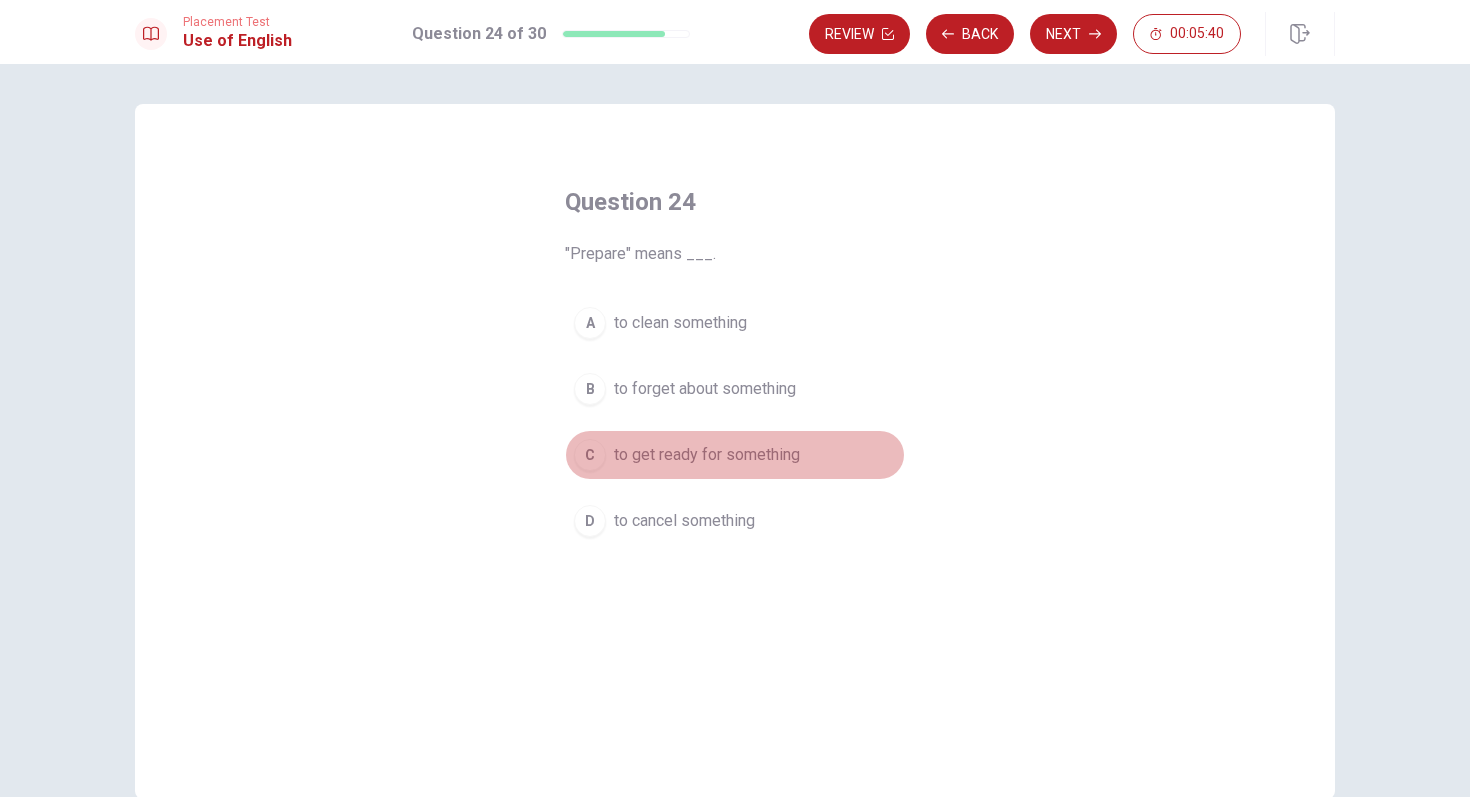 click on "C to get ready for something" at bounding box center (735, 455) 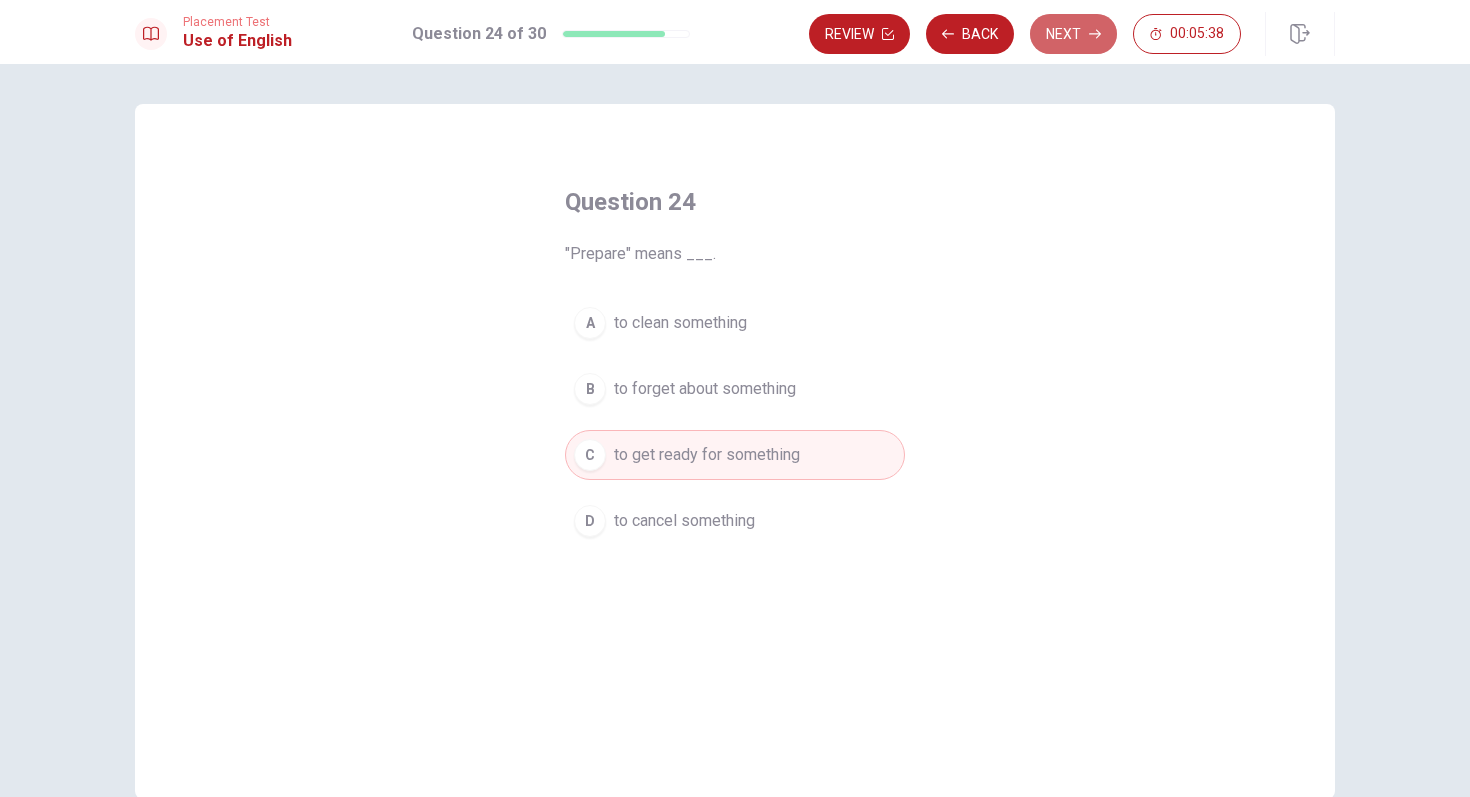 drag, startPoint x: 1068, startPoint y: 26, endPoint x: 1060, endPoint y: 34, distance: 11.313708 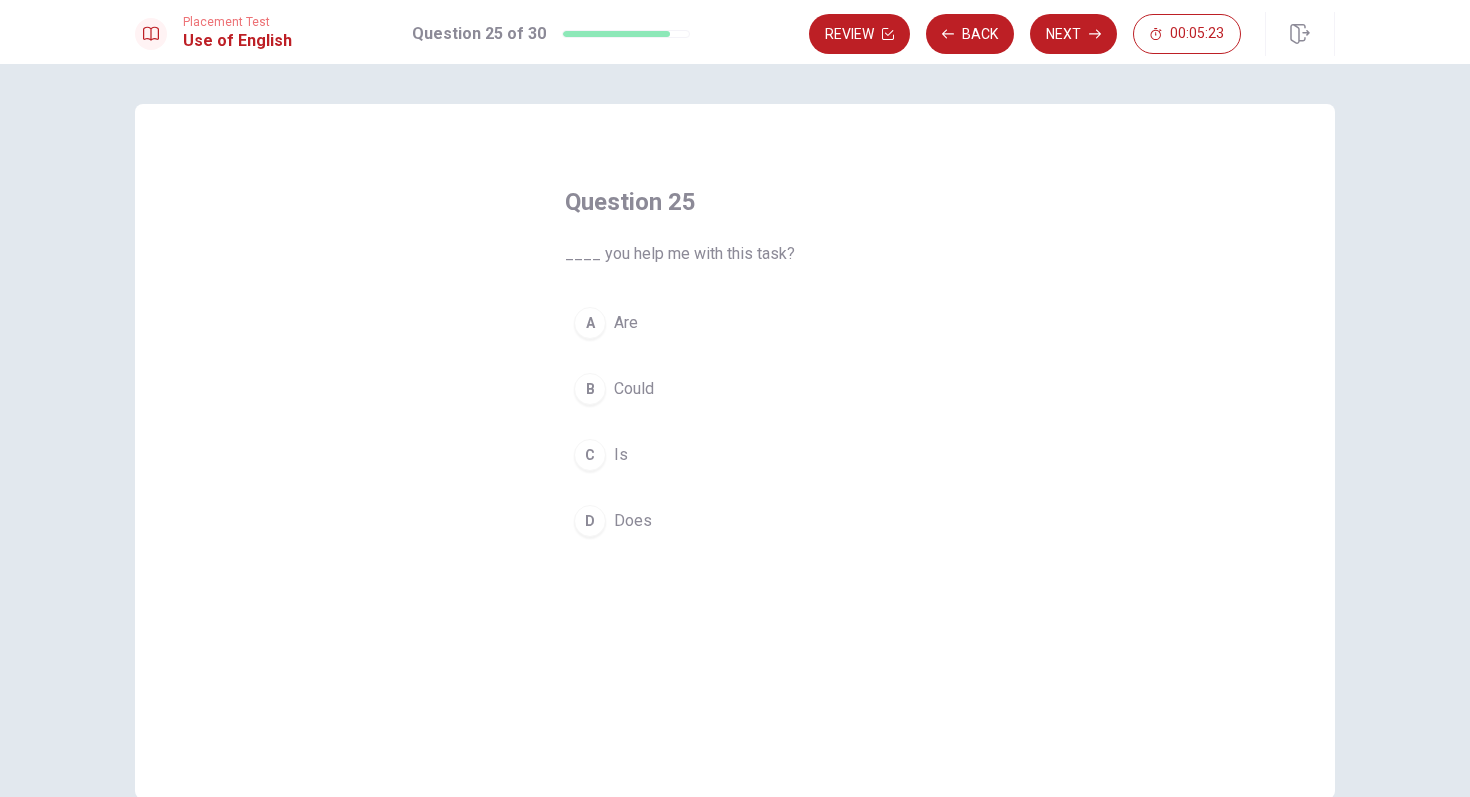 click on "Does" at bounding box center (633, 521) 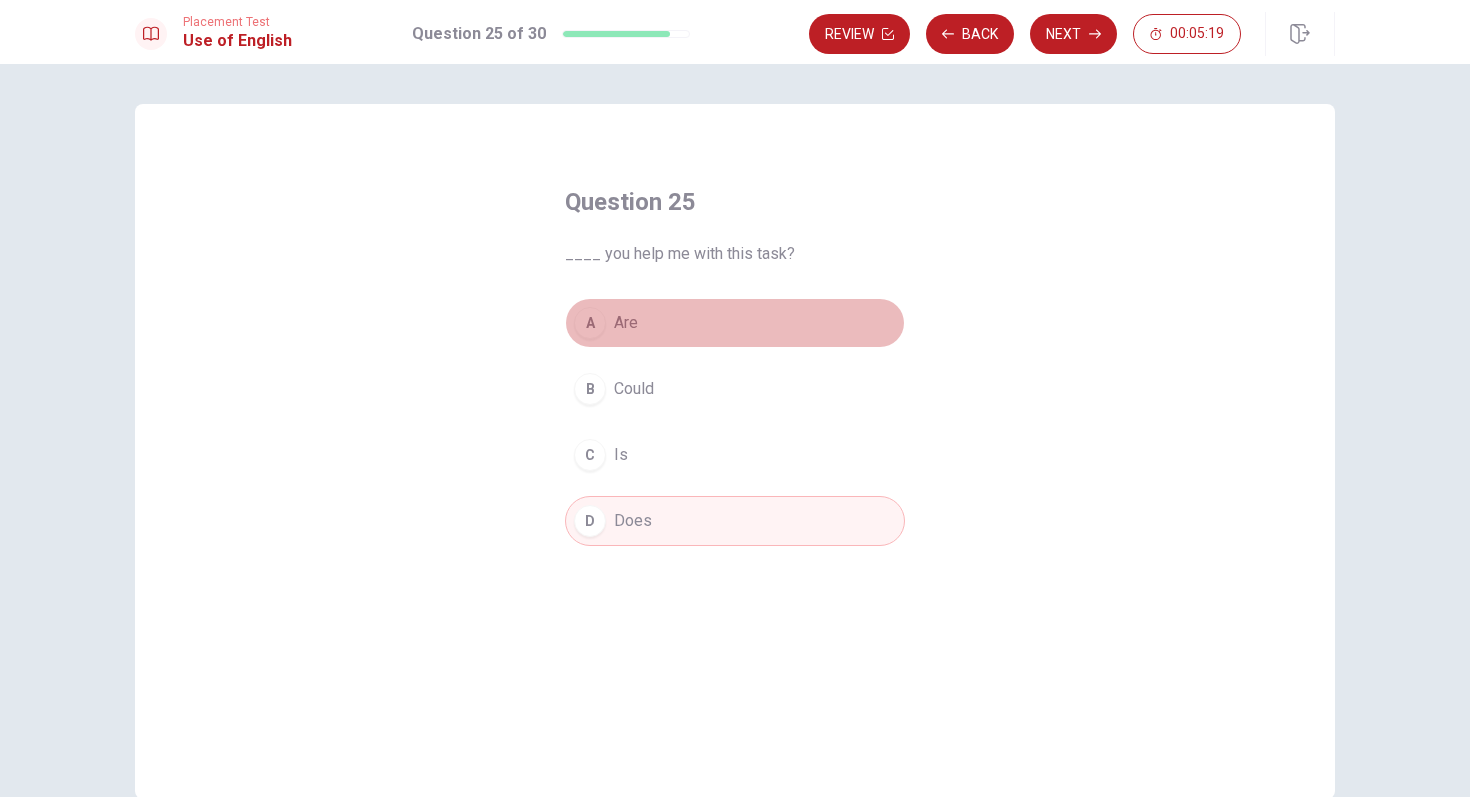 click on "Are" at bounding box center [626, 323] 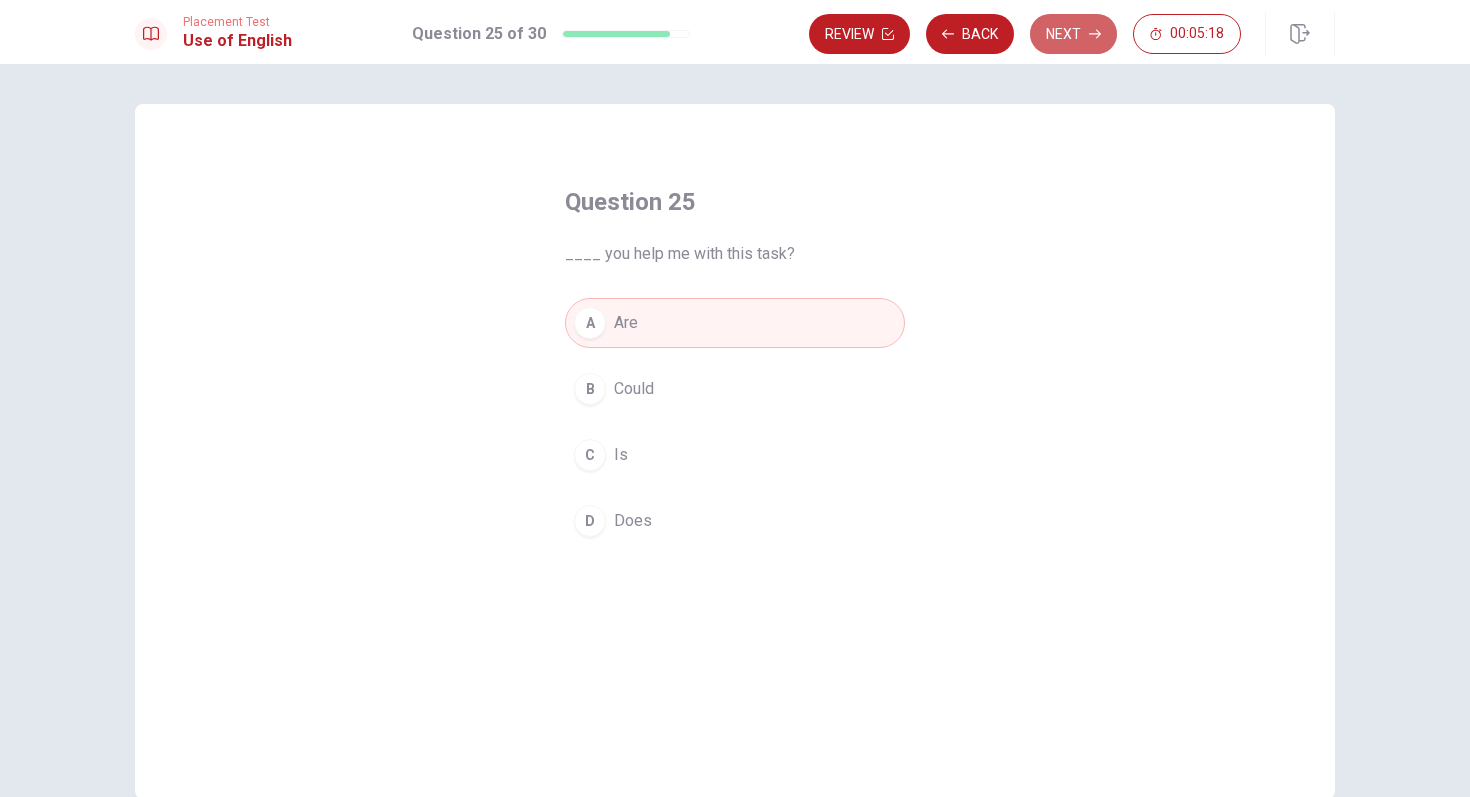 click on "Next" at bounding box center [1073, 34] 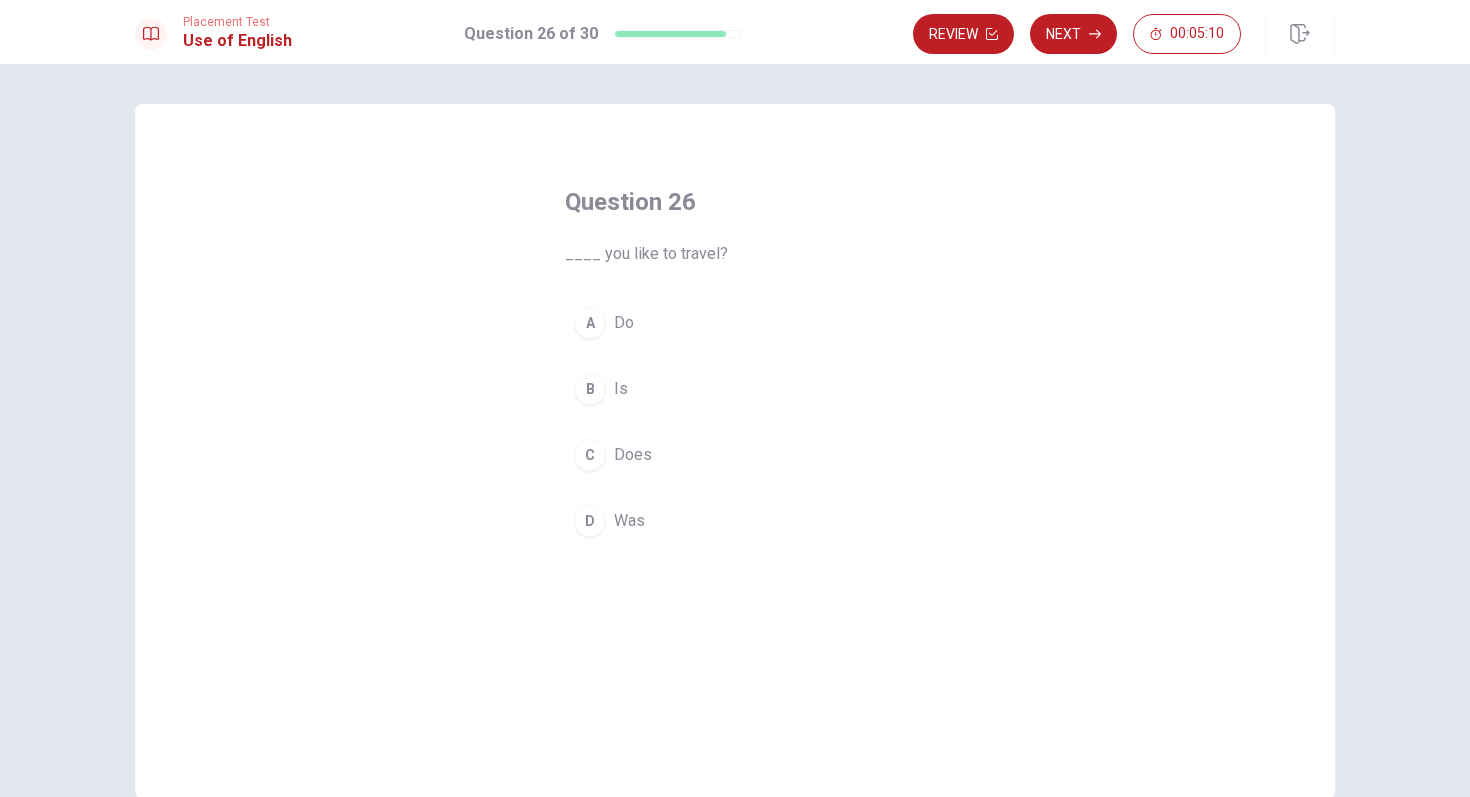 click on "A Do" at bounding box center [735, 323] 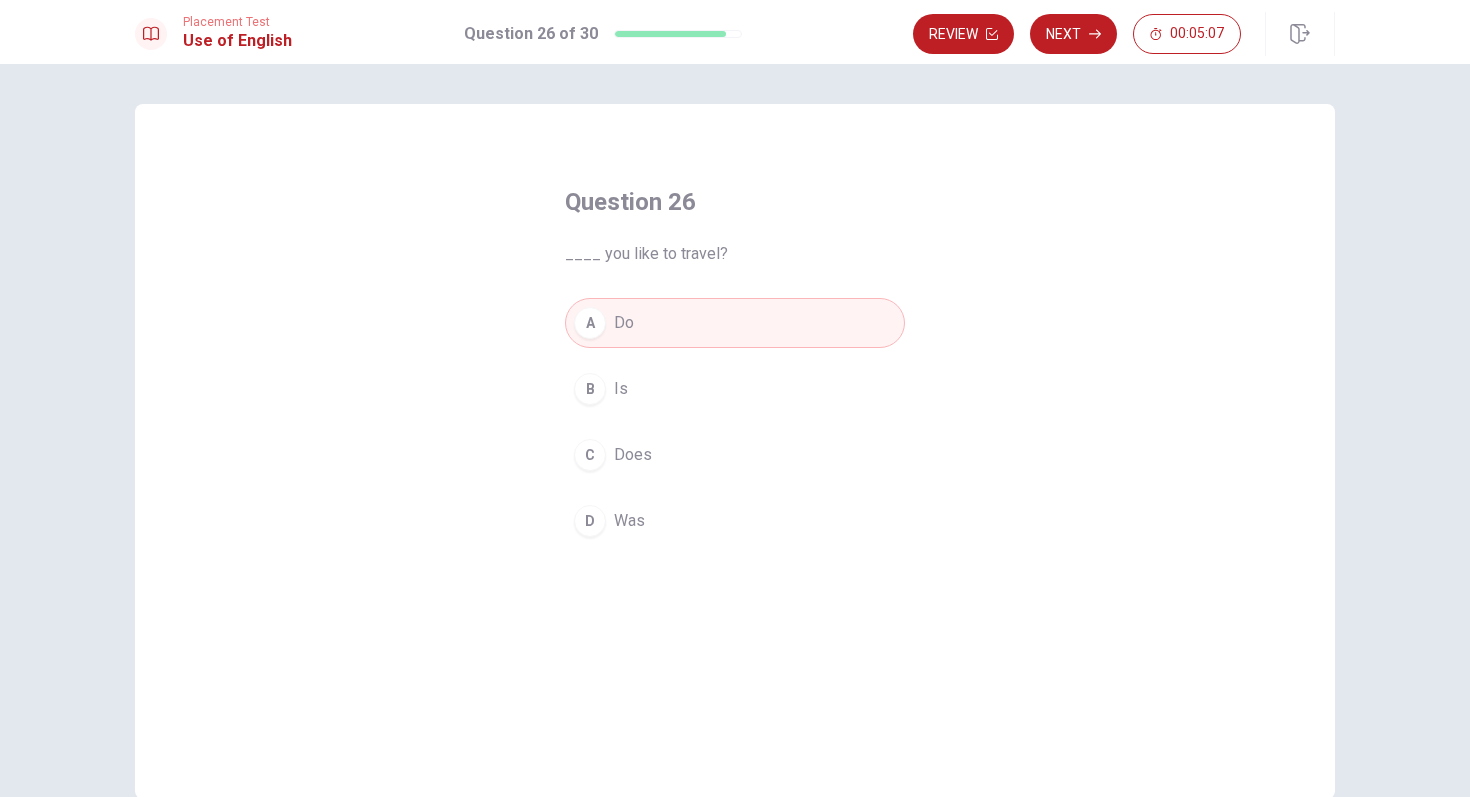 click on "Next" at bounding box center [1073, 34] 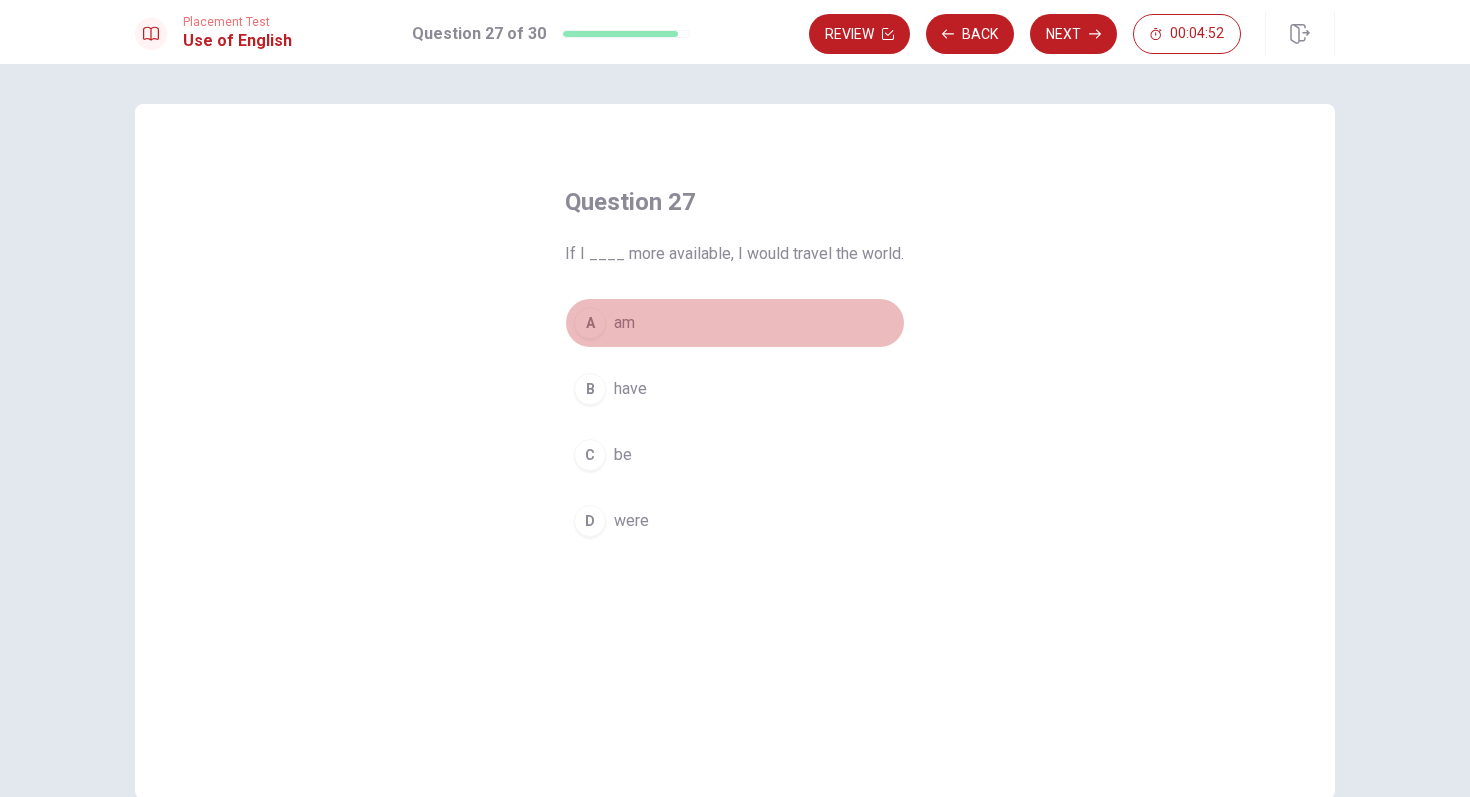 click on "am" at bounding box center (624, 323) 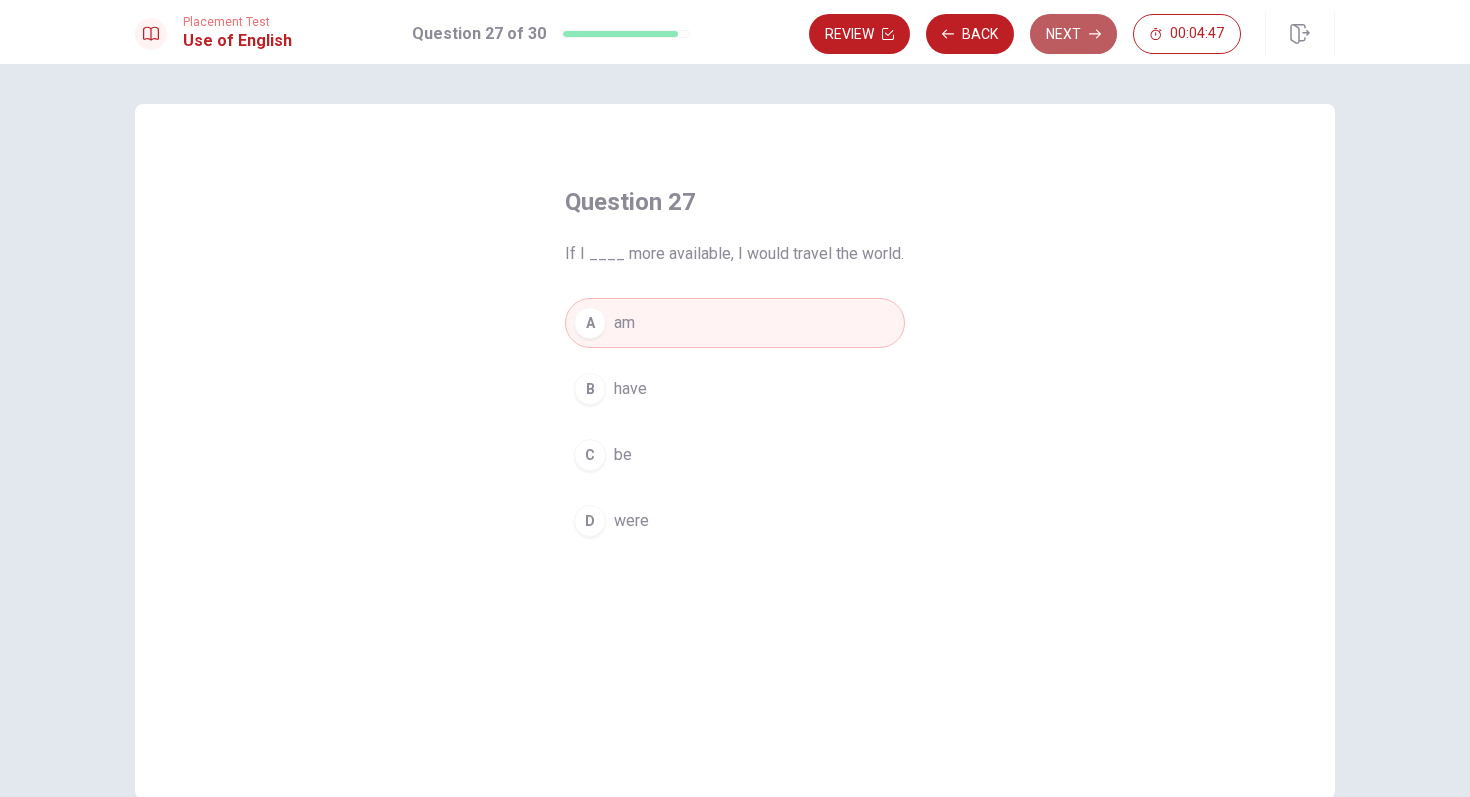 click on "Next" at bounding box center [1073, 34] 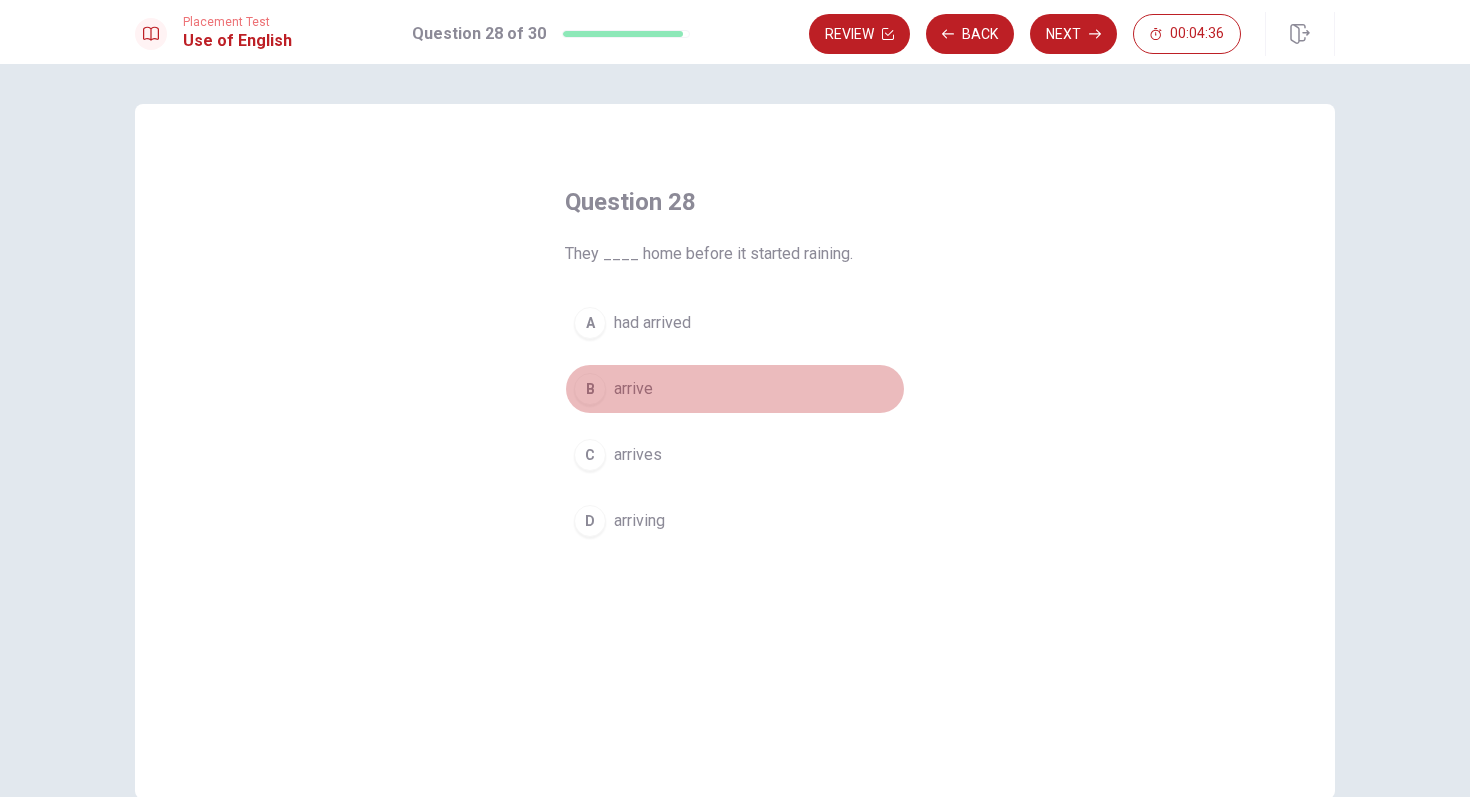 click on "arrive" at bounding box center [633, 389] 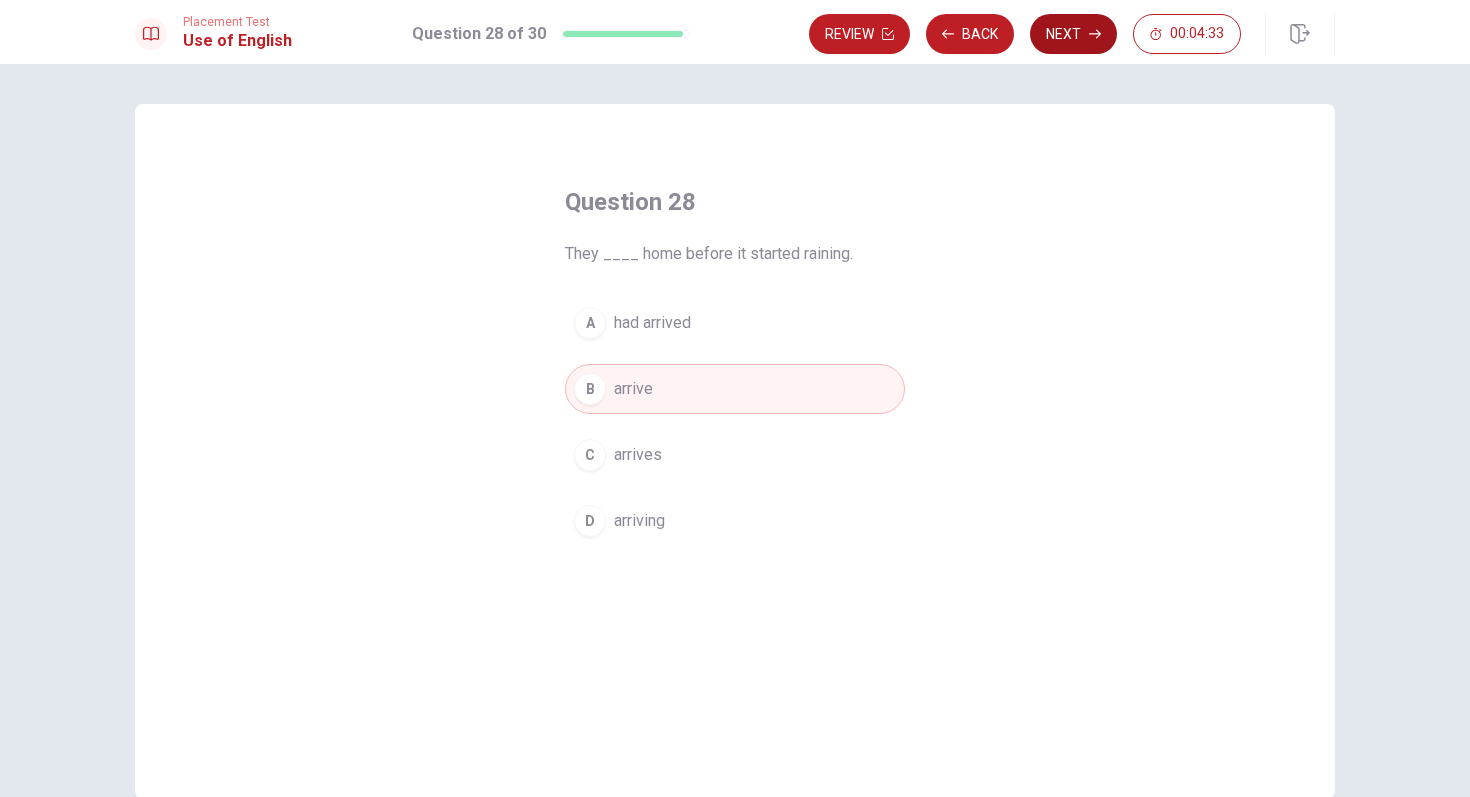 click on "Next" at bounding box center [1073, 34] 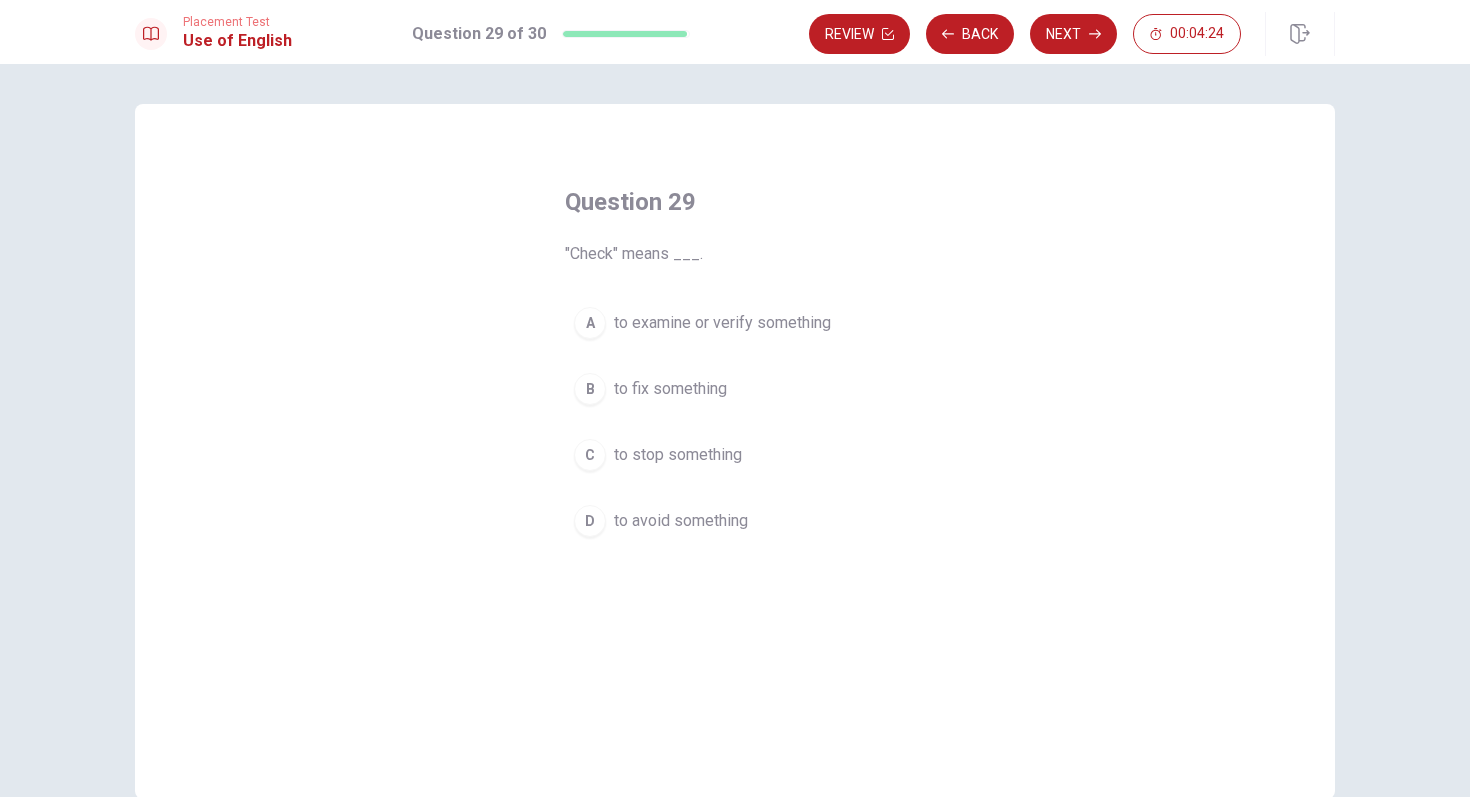click on "to examine or verify something" at bounding box center (722, 323) 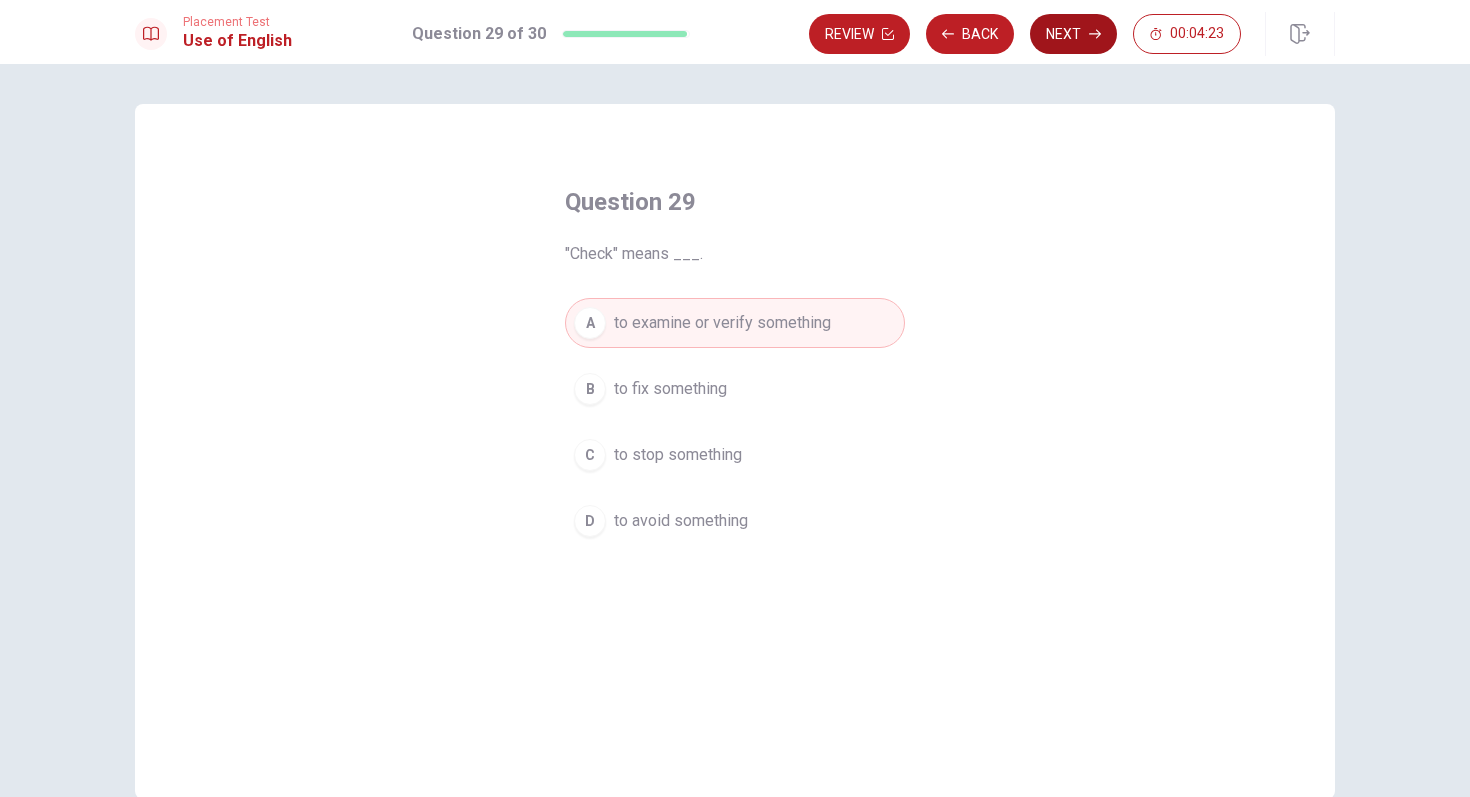 click on "Next" at bounding box center [1073, 34] 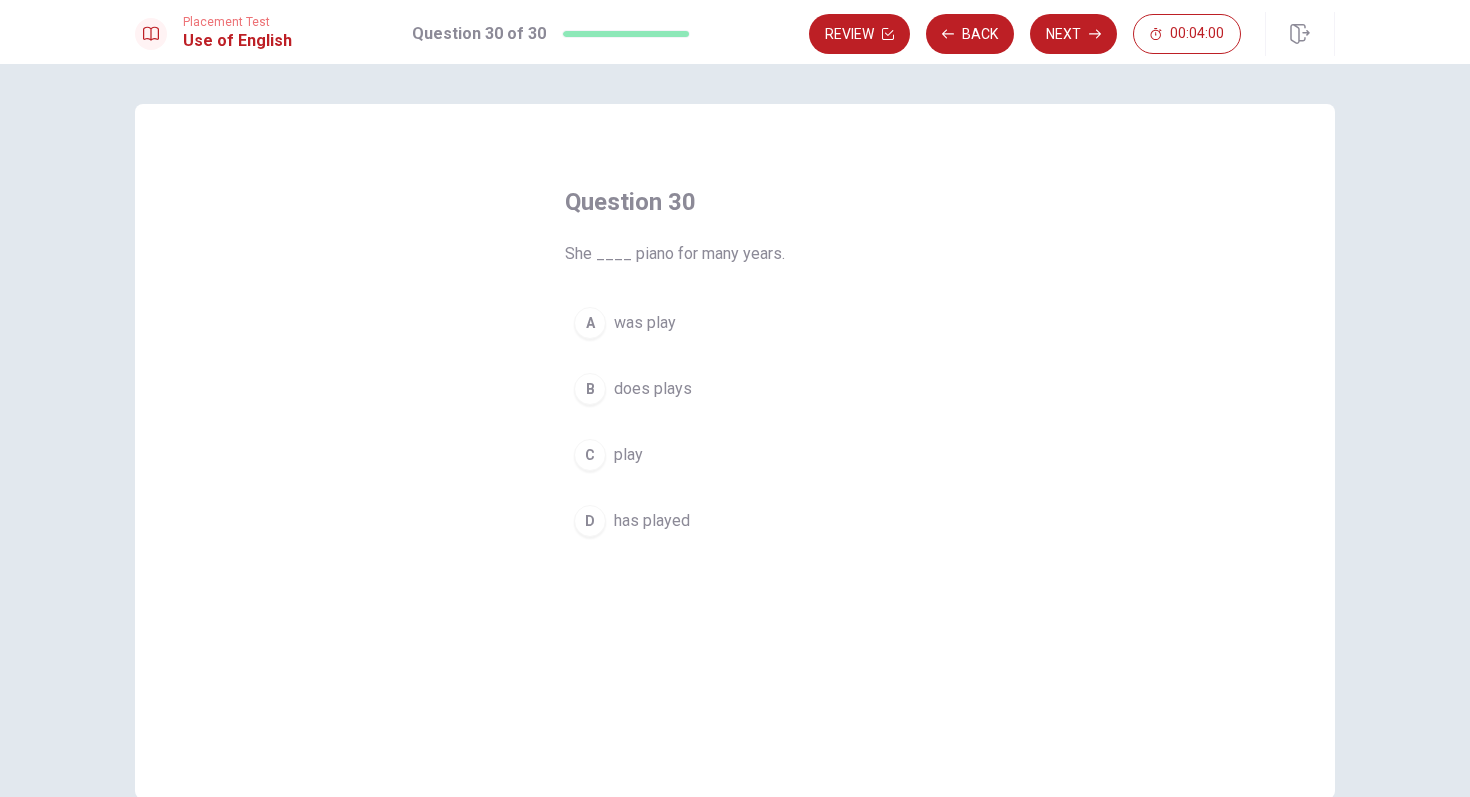 click on "play" at bounding box center [628, 455] 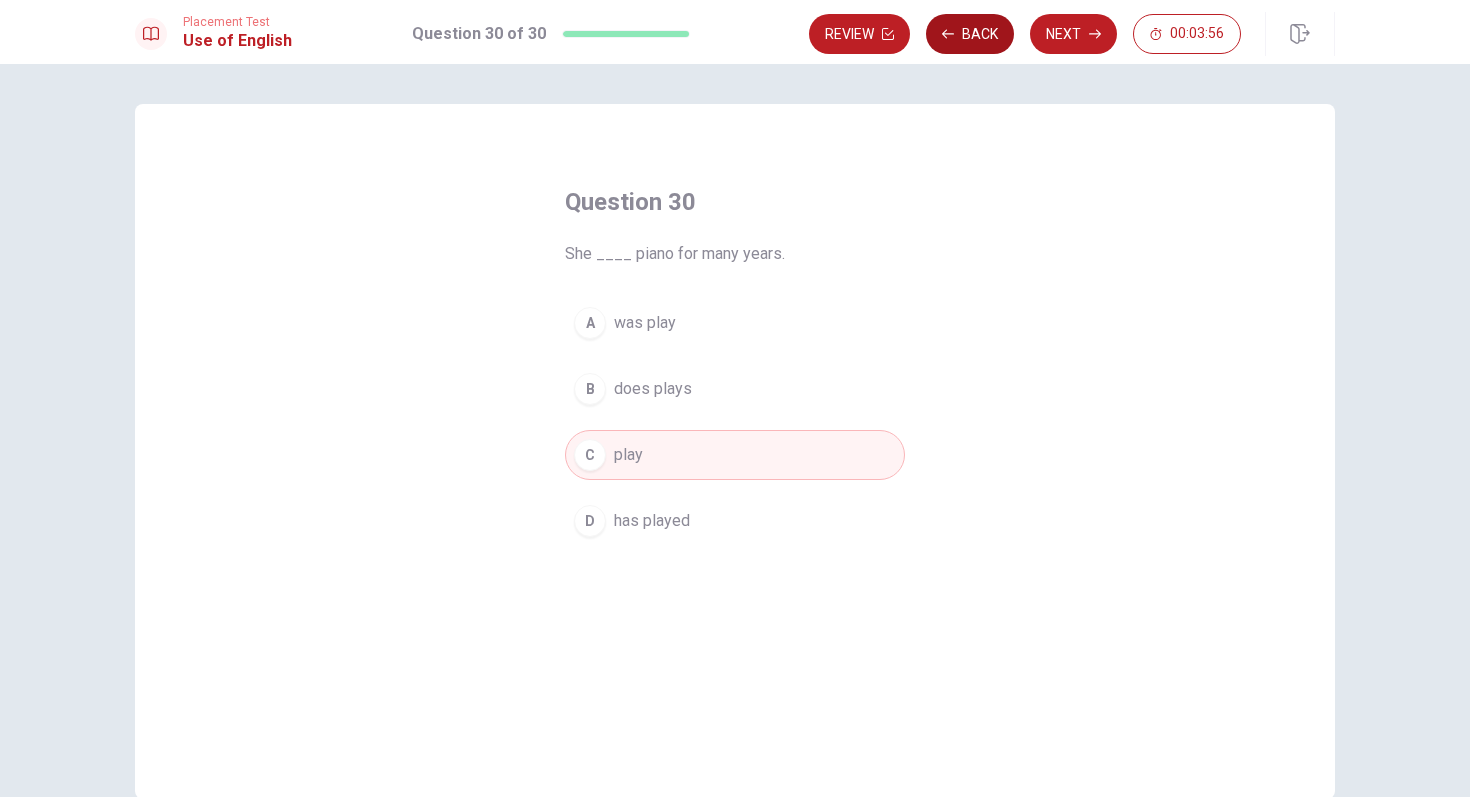 click on "Back" at bounding box center (970, 34) 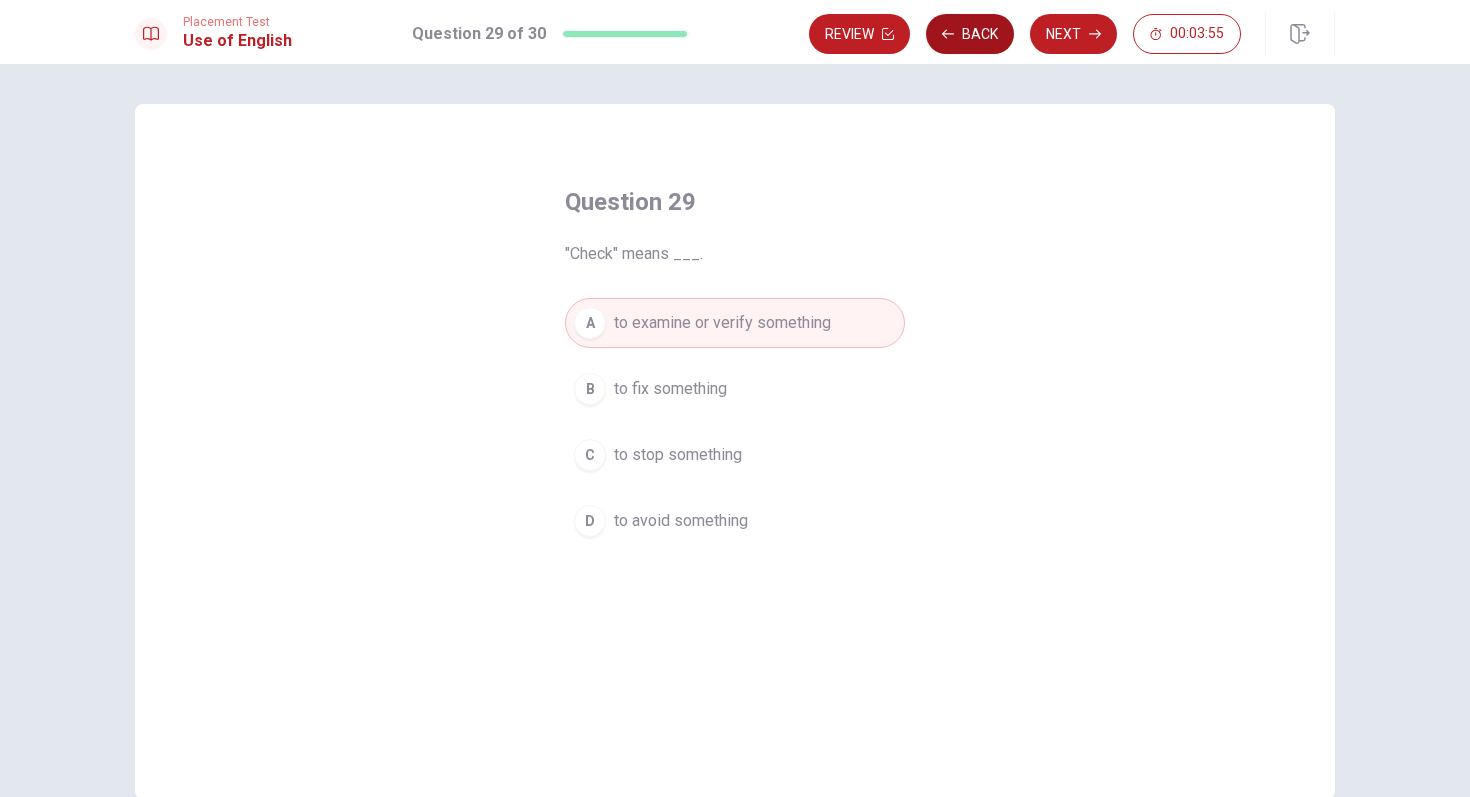 click on "Back" at bounding box center (970, 34) 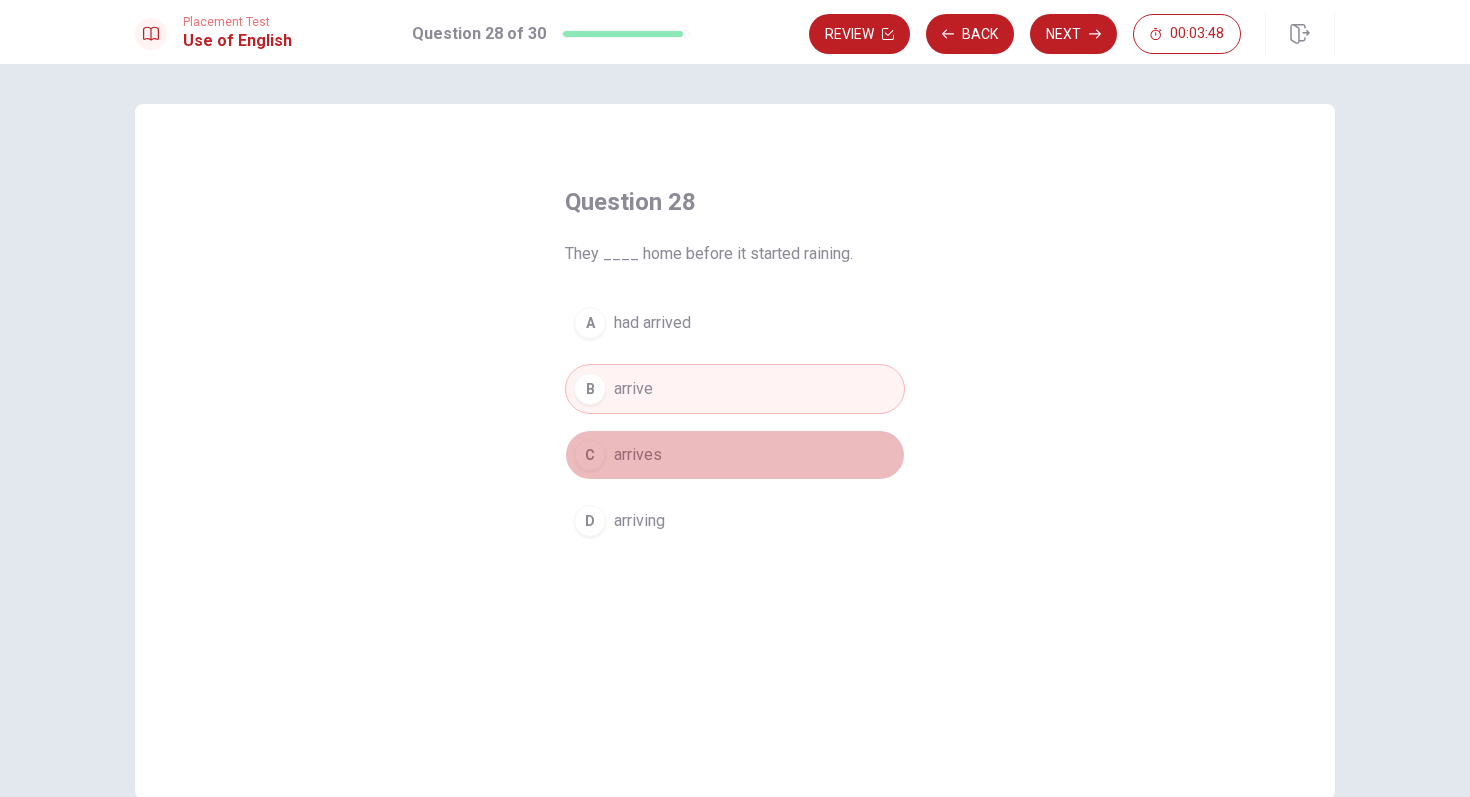 click on "arrives" at bounding box center [638, 455] 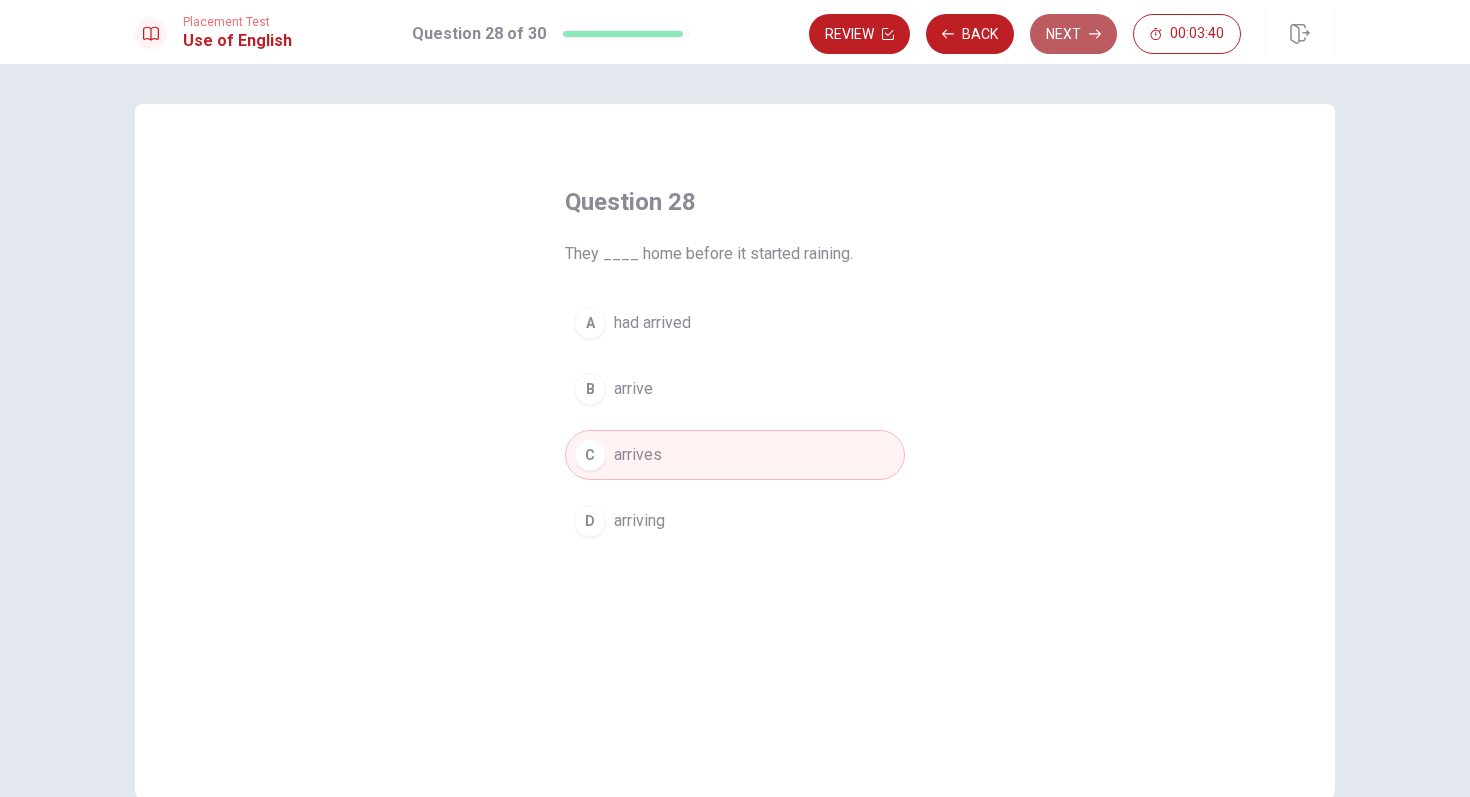 click on "Next" at bounding box center (1073, 34) 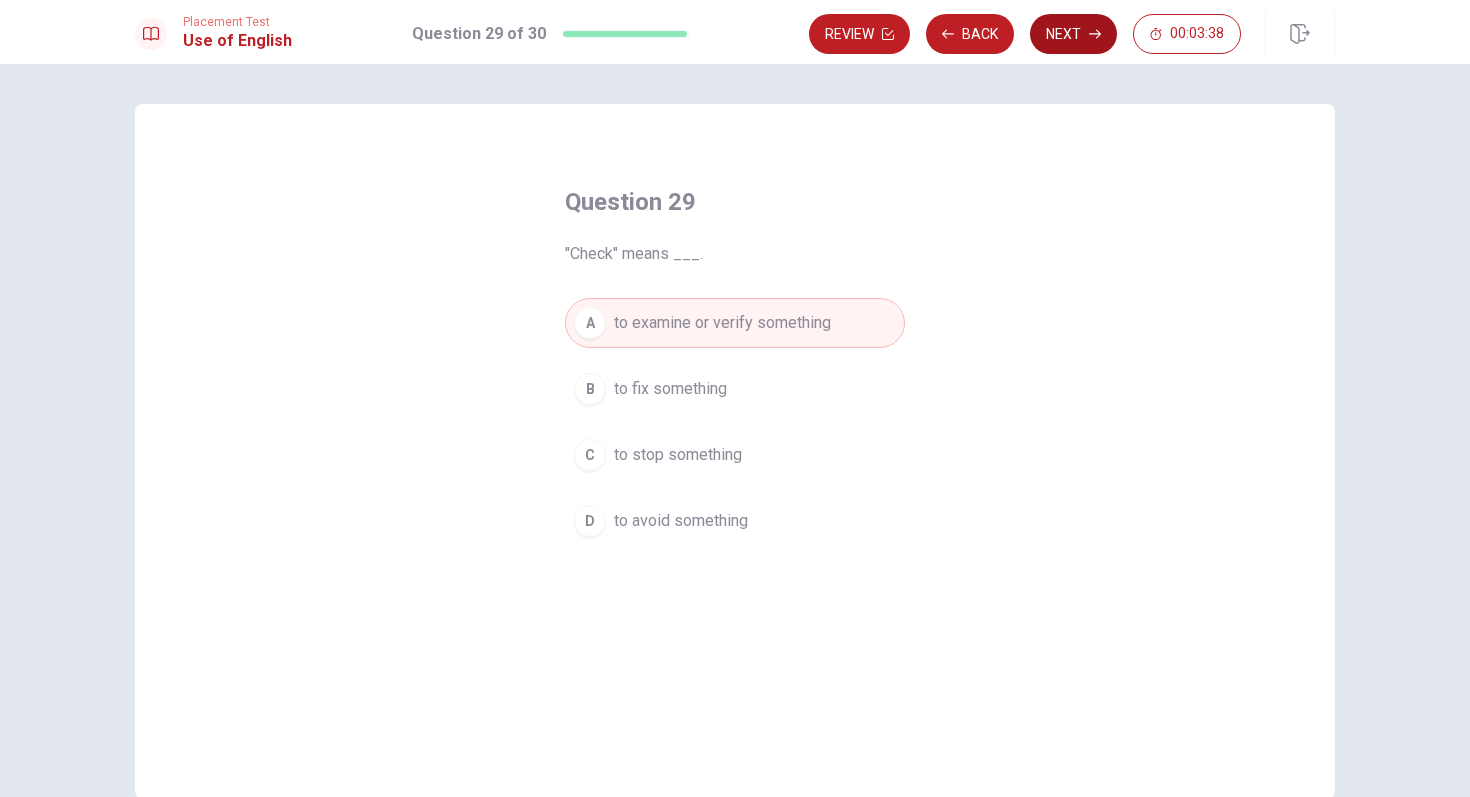 click on "Next" at bounding box center (1073, 34) 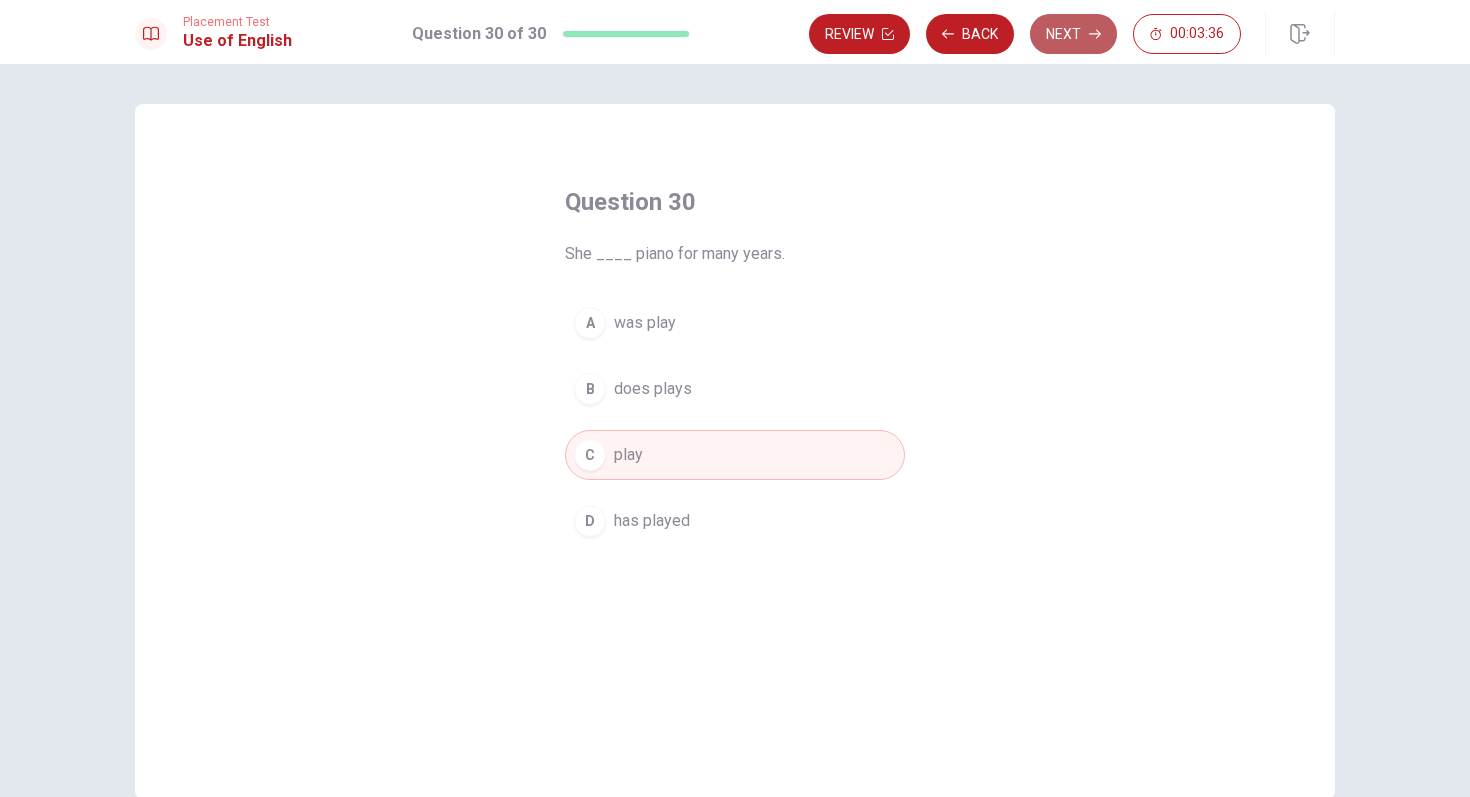 click on "Next" at bounding box center [1073, 34] 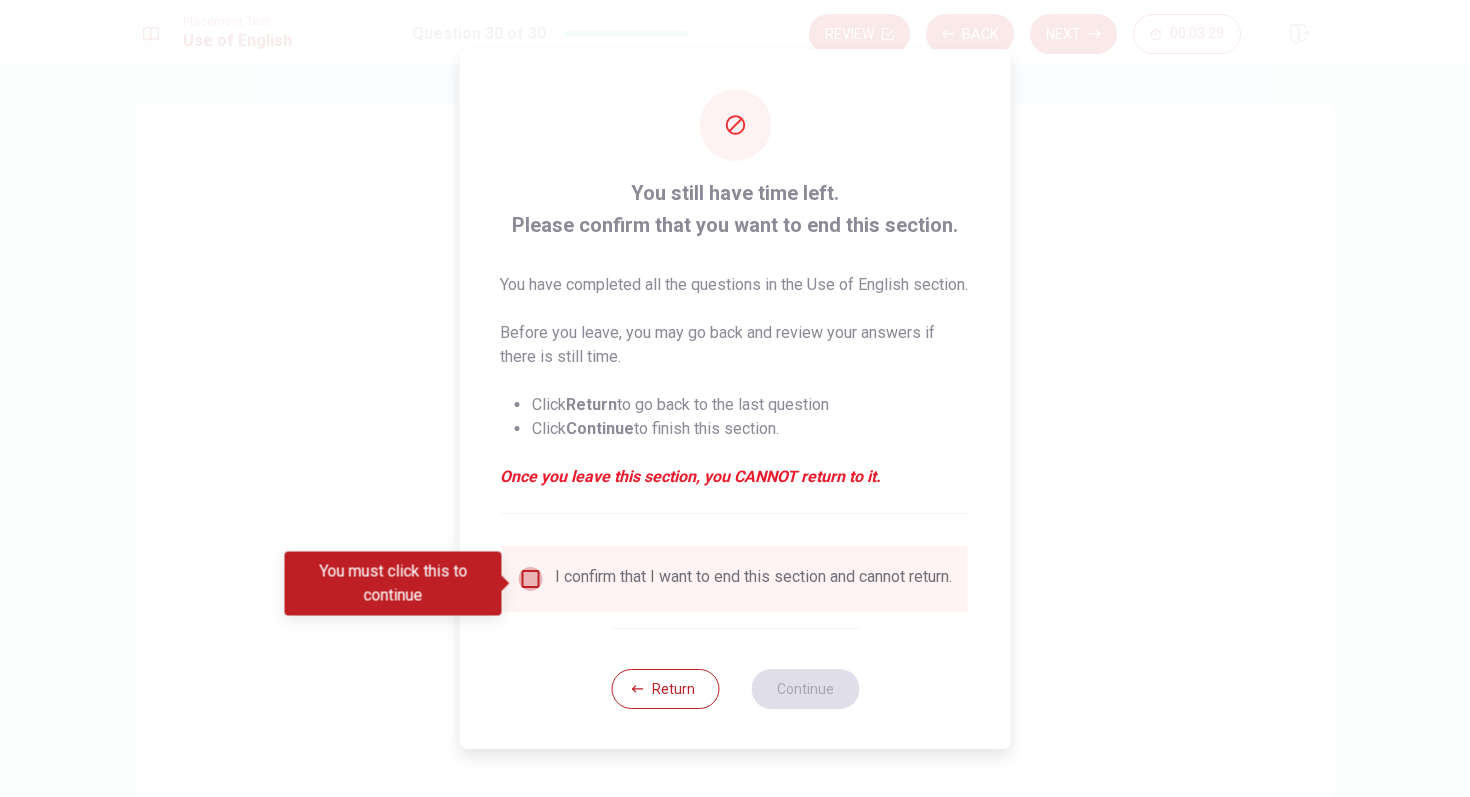 click at bounding box center (531, 579) 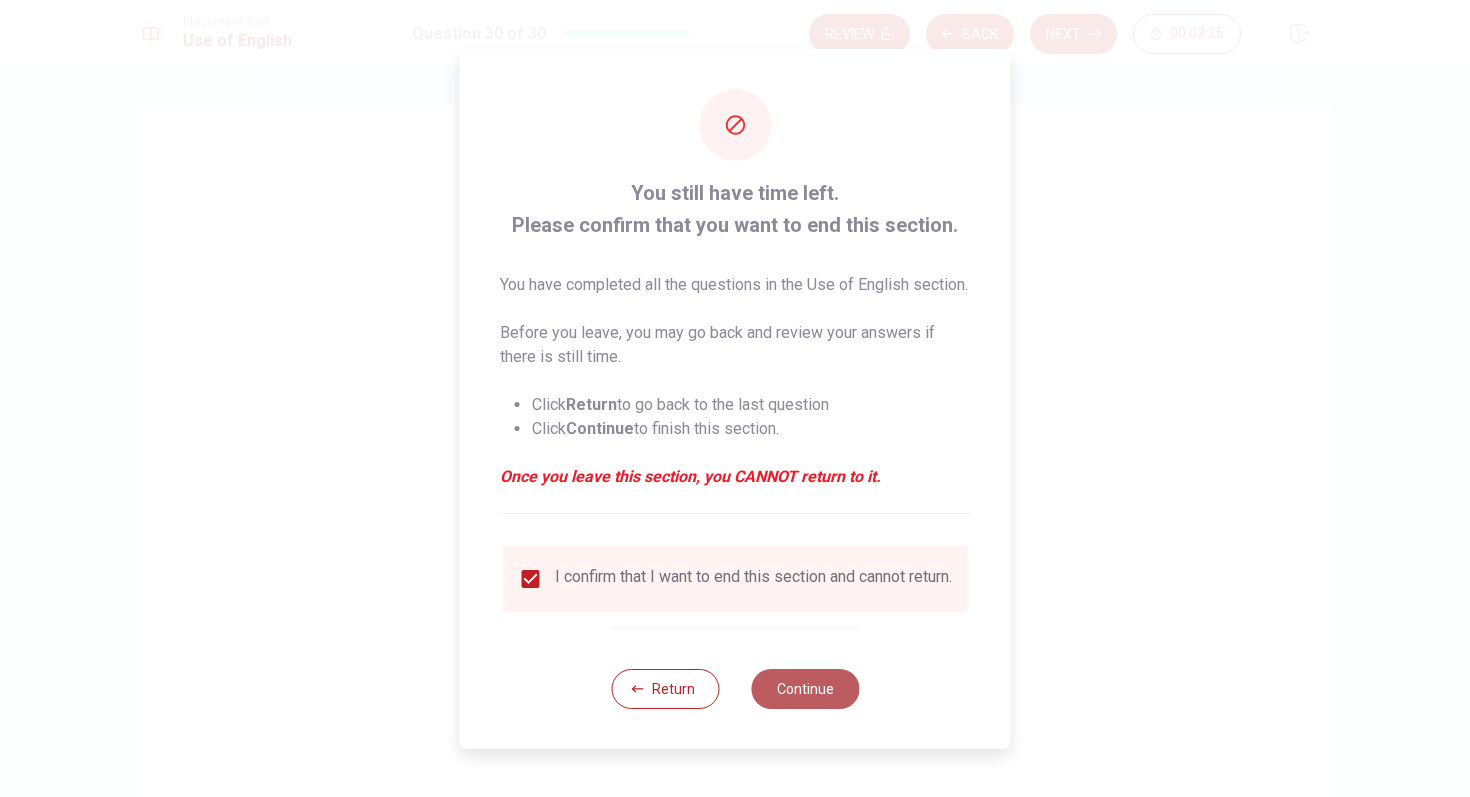 click on "Continue" at bounding box center (805, 689) 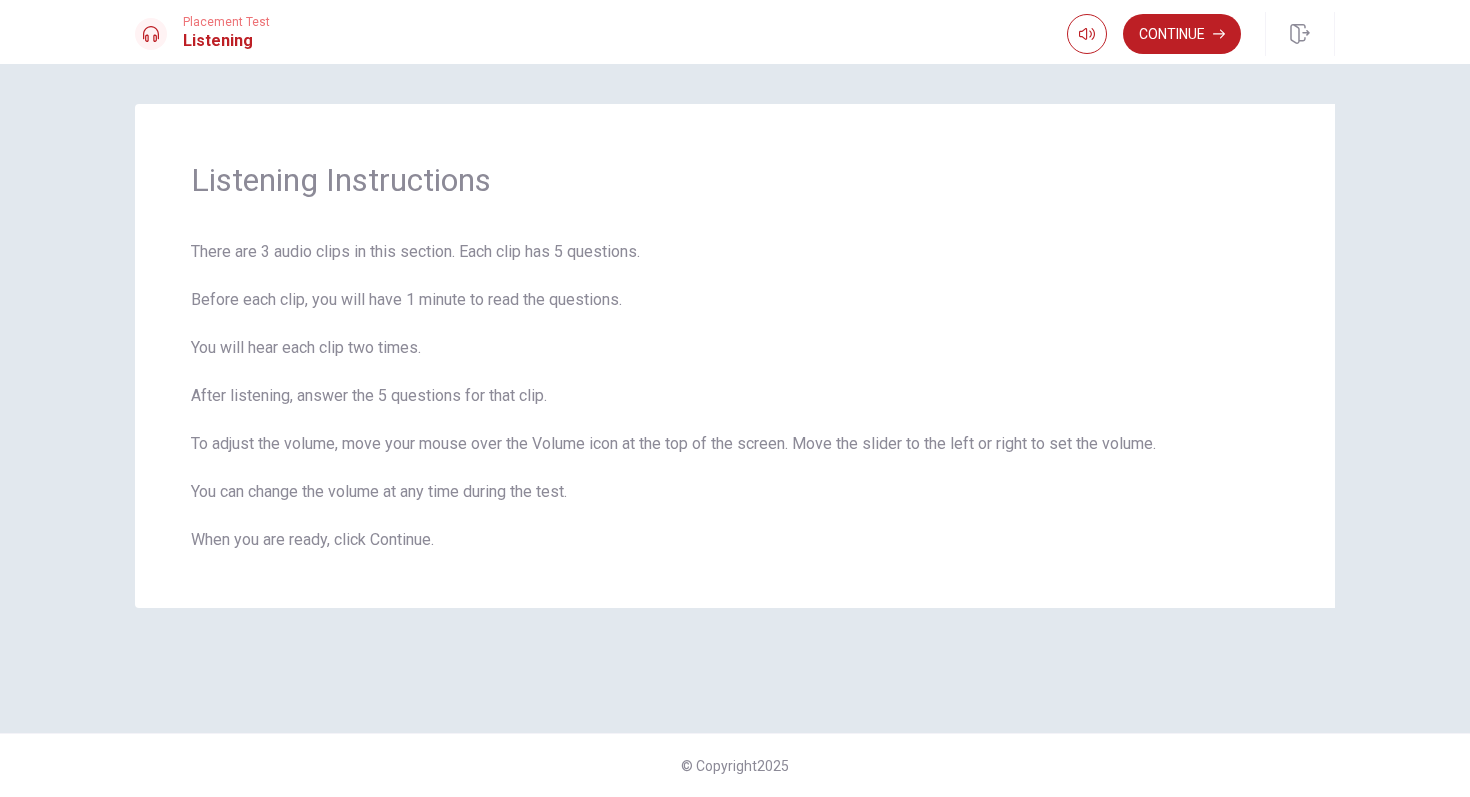 click on "Continue" at bounding box center [1182, 34] 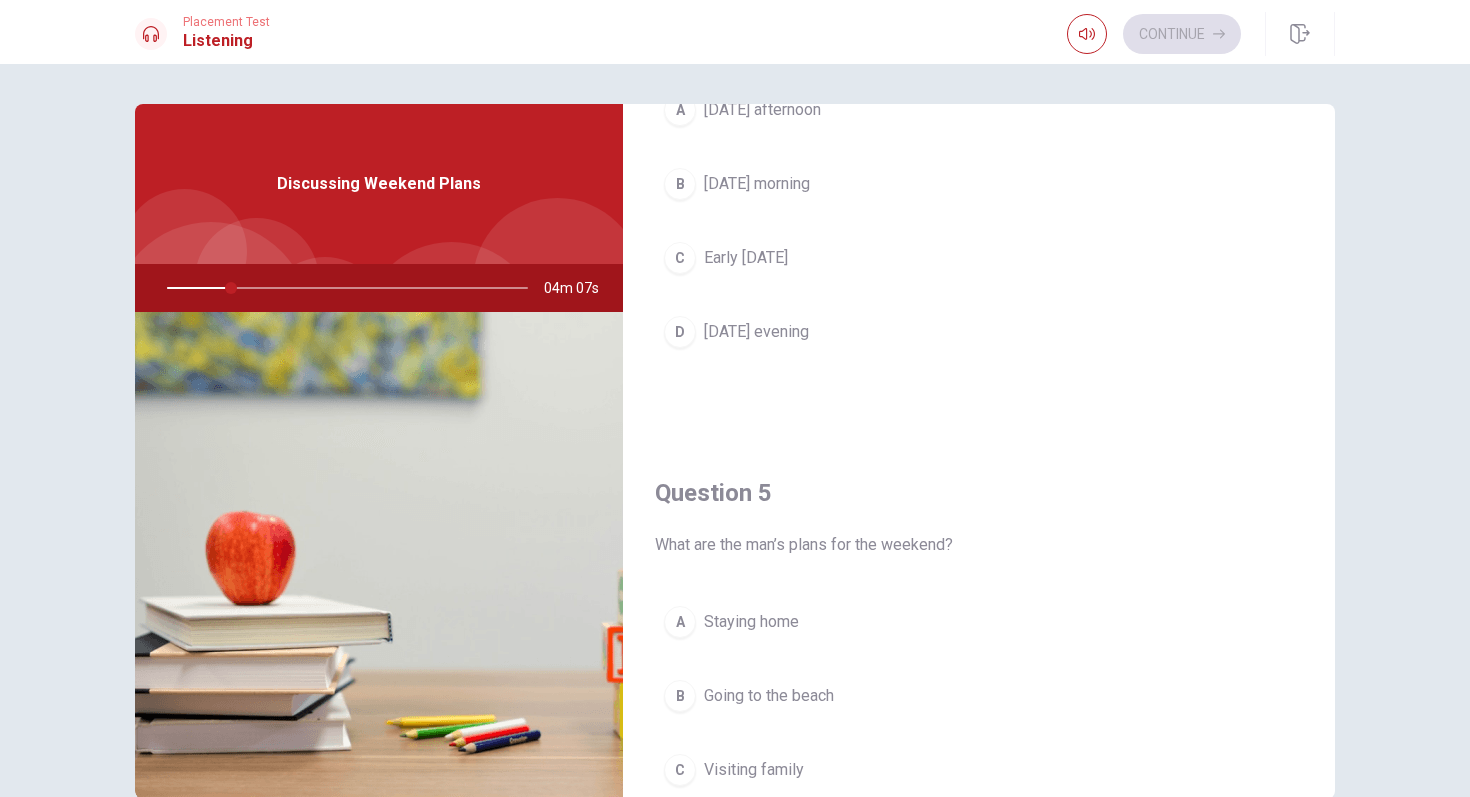 scroll, scrollTop: 1865, scrollLeft: 0, axis: vertical 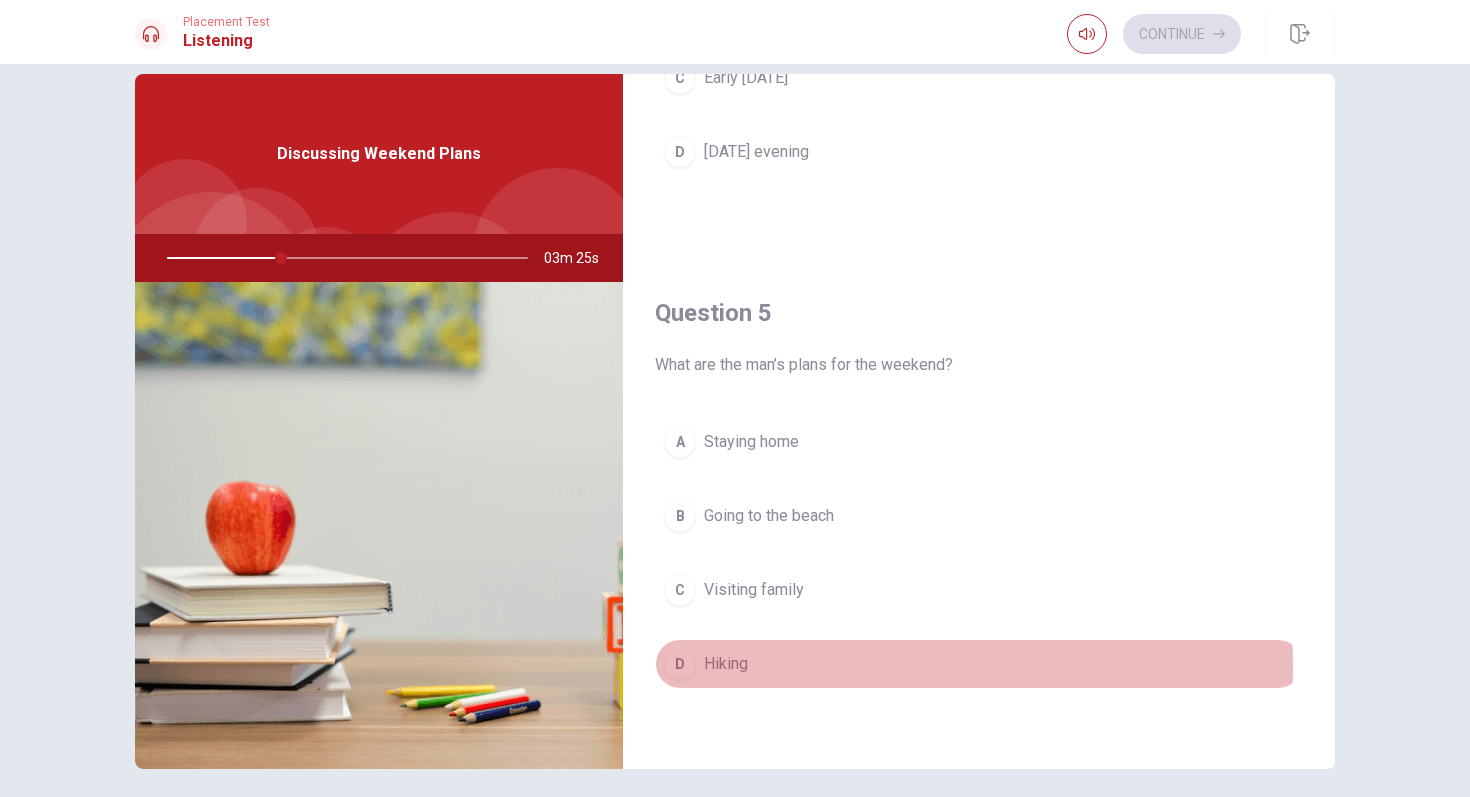 drag, startPoint x: 717, startPoint y: 667, endPoint x: 725, endPoint y: 660, distance: 10.630146 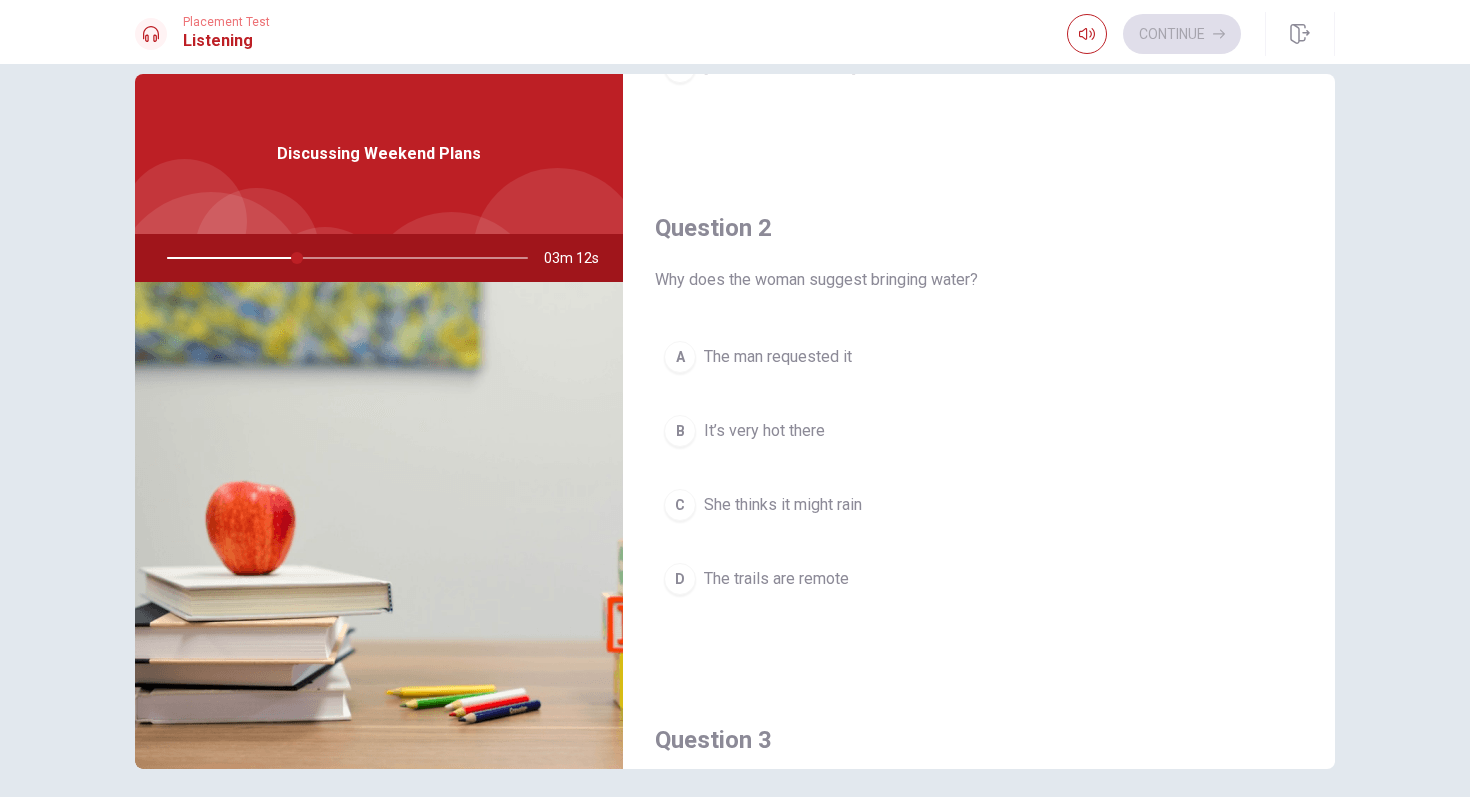 scroll, scrollTop: 600, scrollLeft: 0, axis: vertical 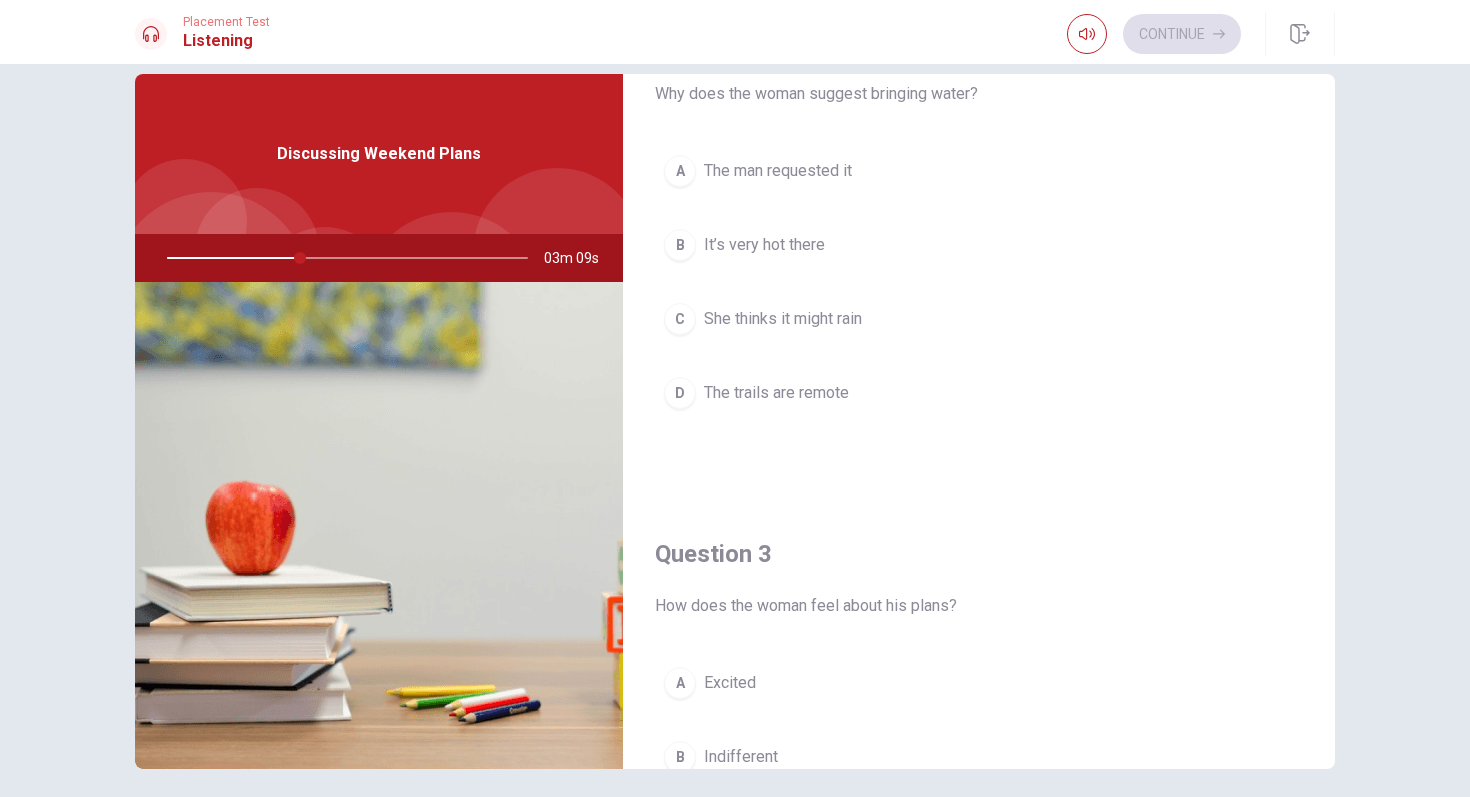click on "The trails are remote" at bounding box center (776, 393) 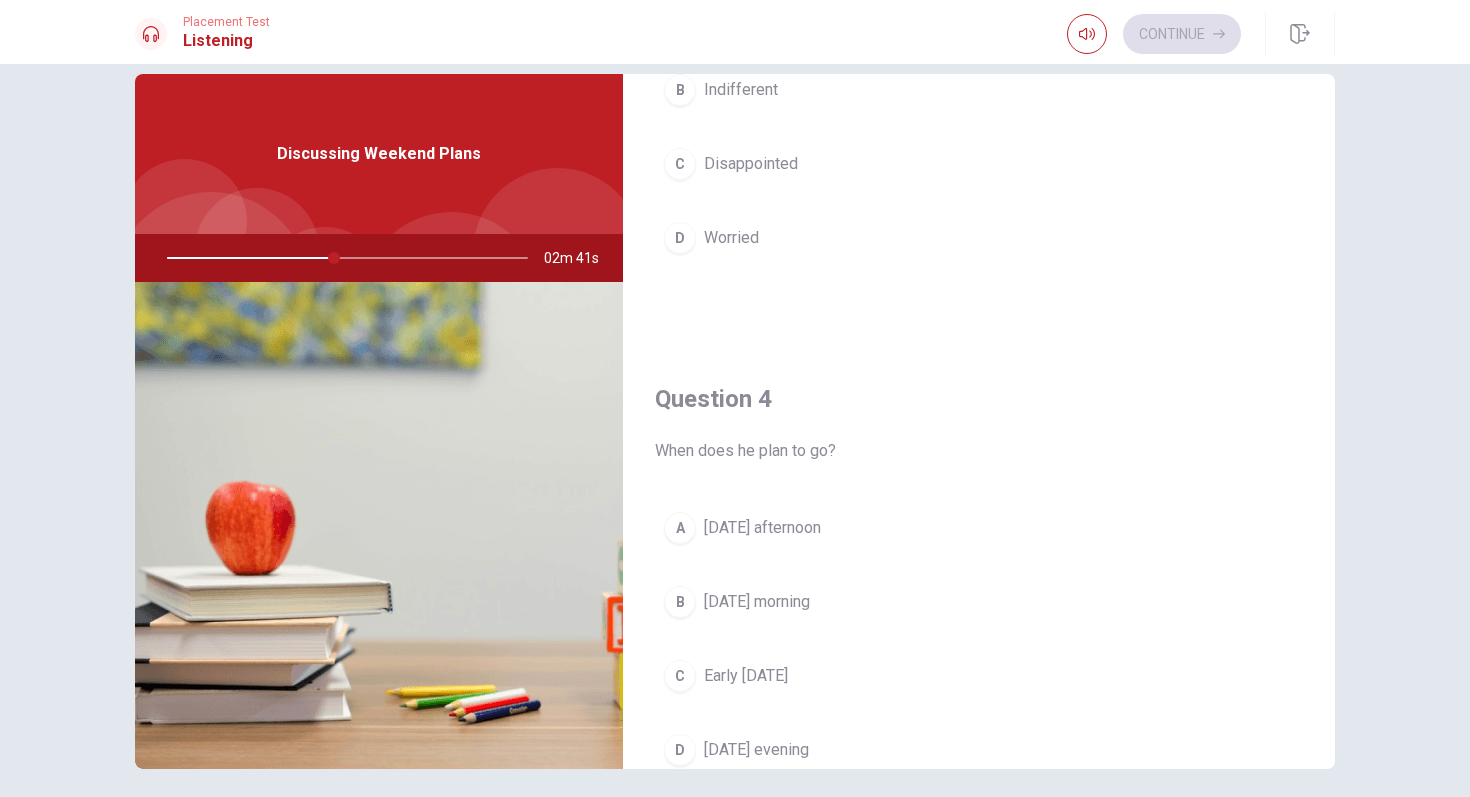 scroll, scrollTop: 1274, scrollLeft: 0, axis: vertical 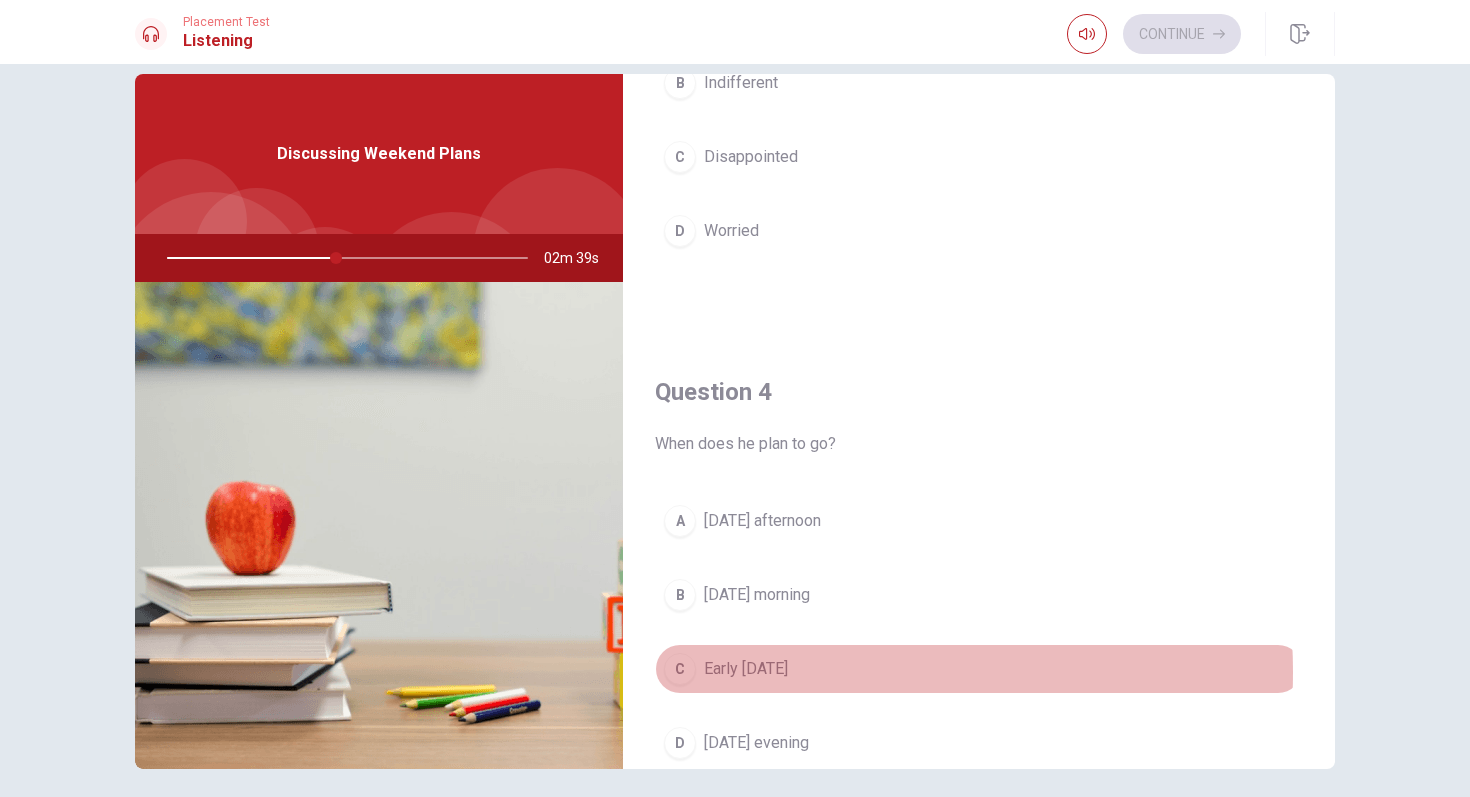click on "Early [DATE]" at bounding box center [746, 669] 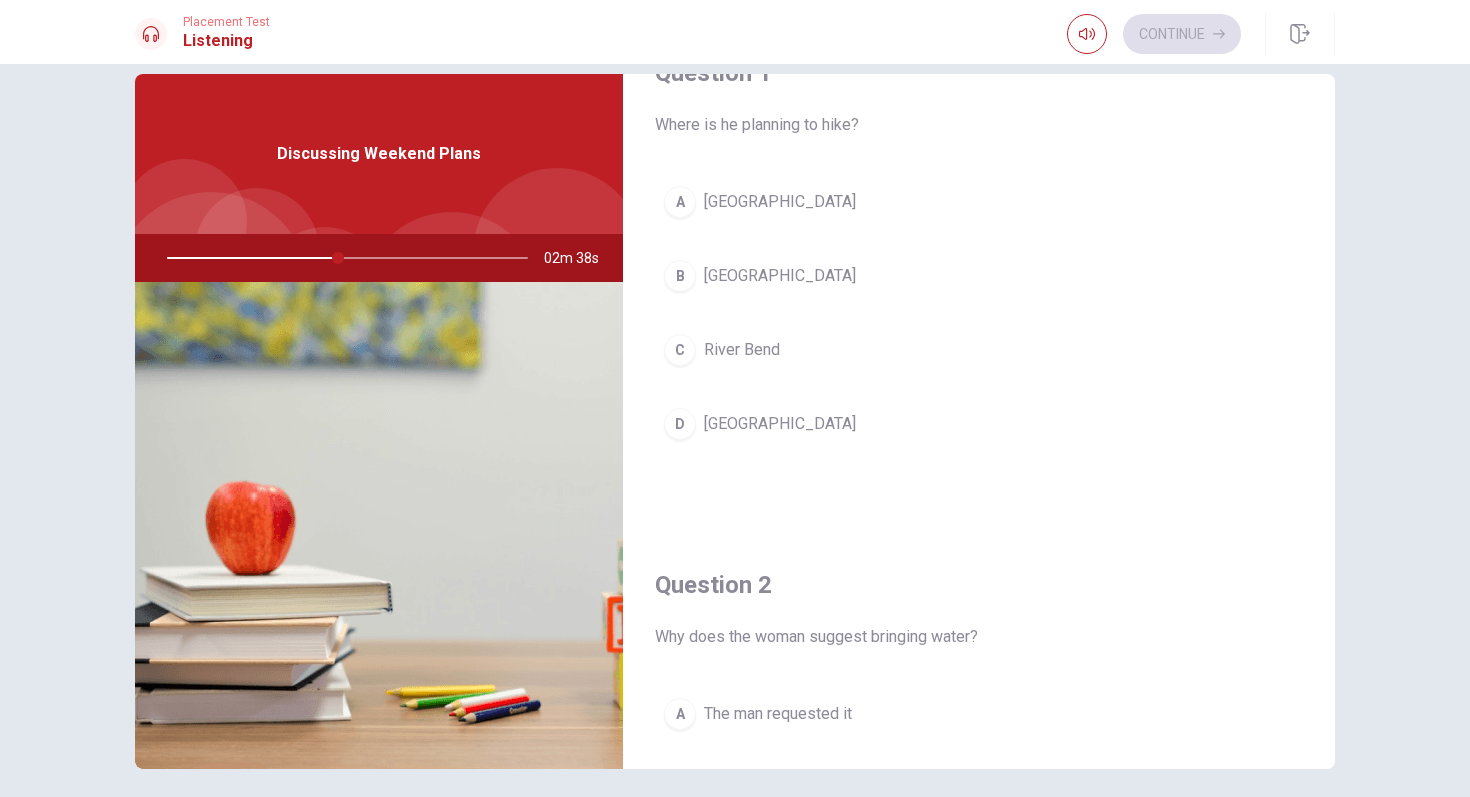 scroll, scrollTop: 0, scrollLeft: 0, axis: both 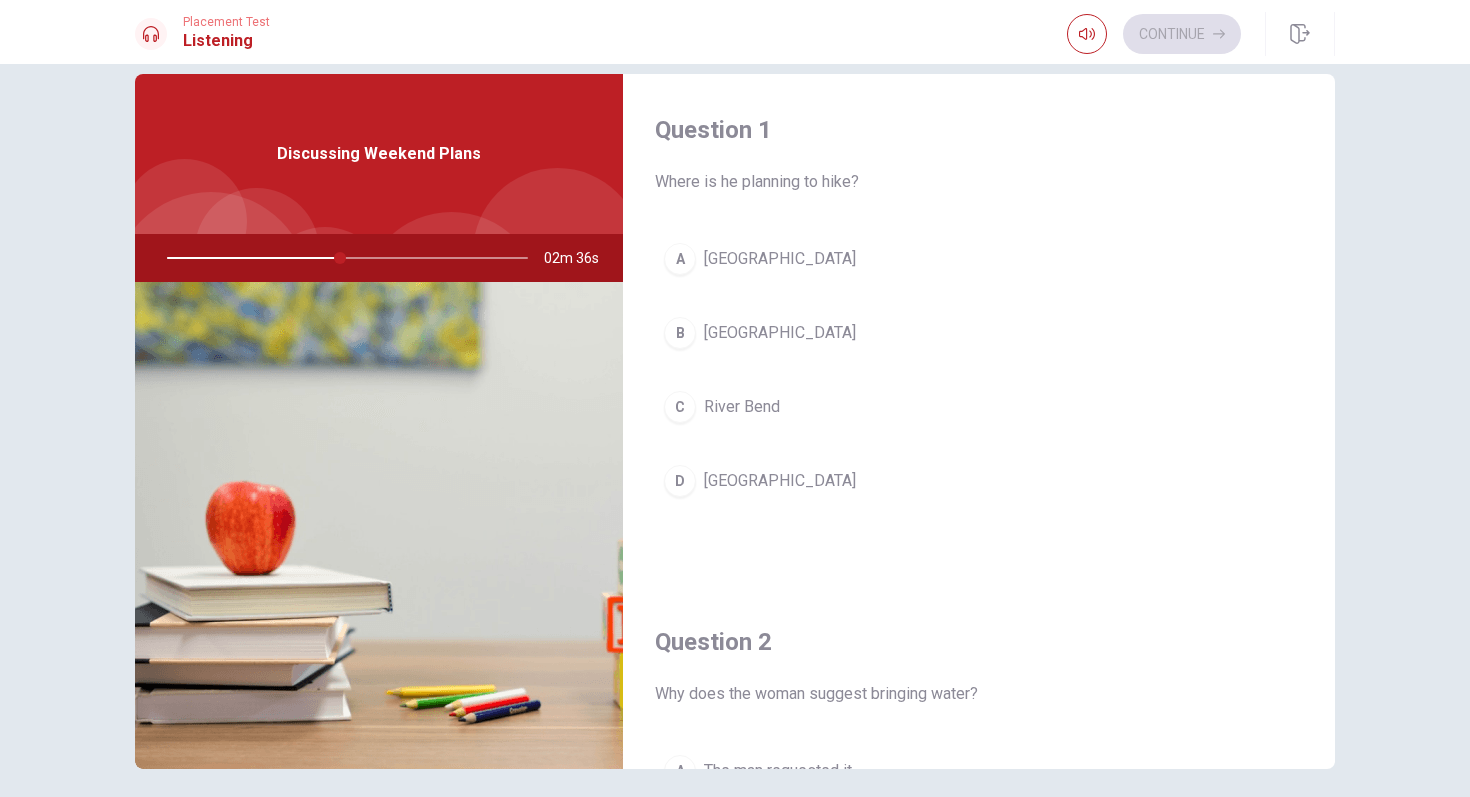 click on "[GEOGRAPHIC_DATA]" at bounding box center (780, 333) 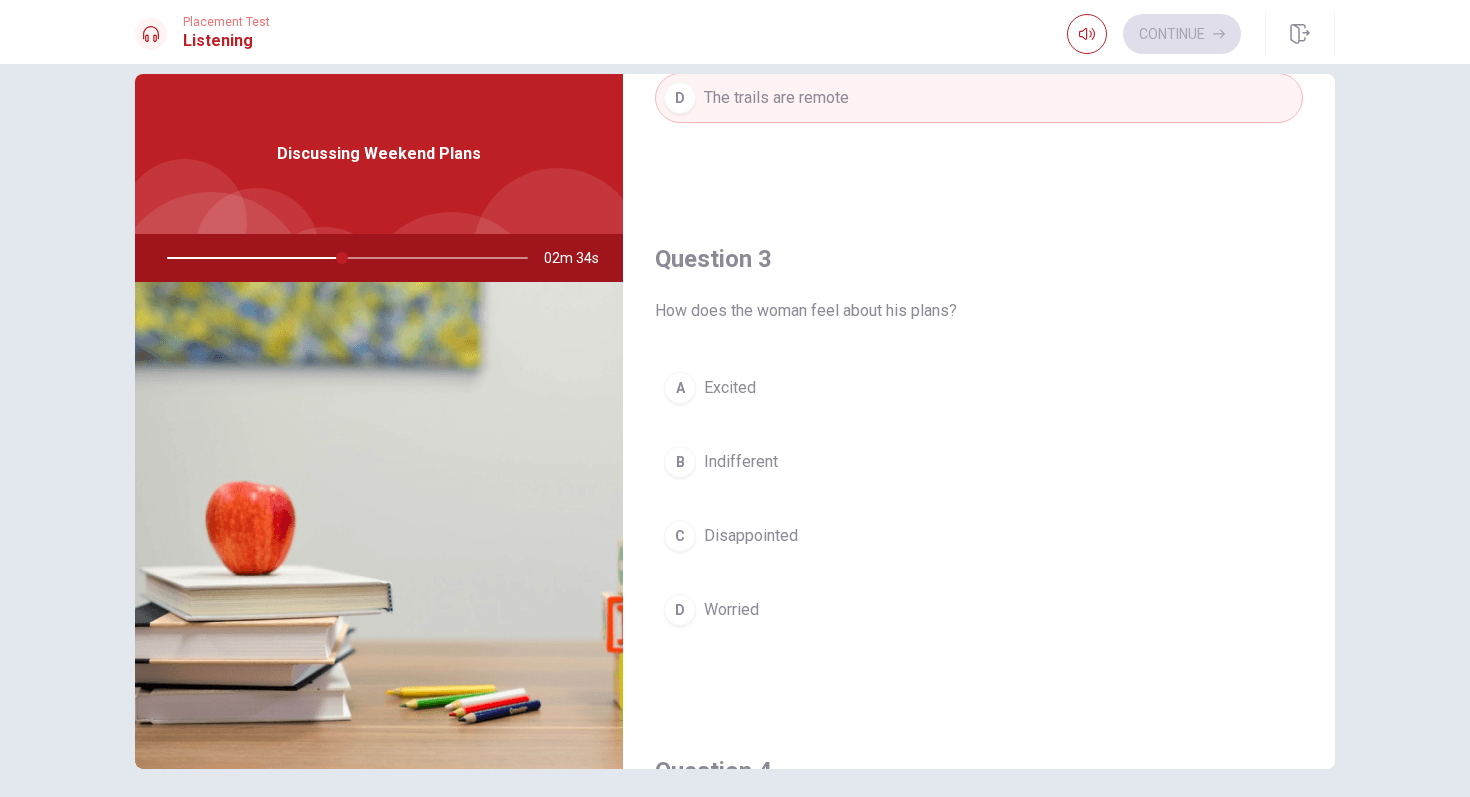 scroll, scrollTop: 895, scrollLeft: 0, axis: vertical 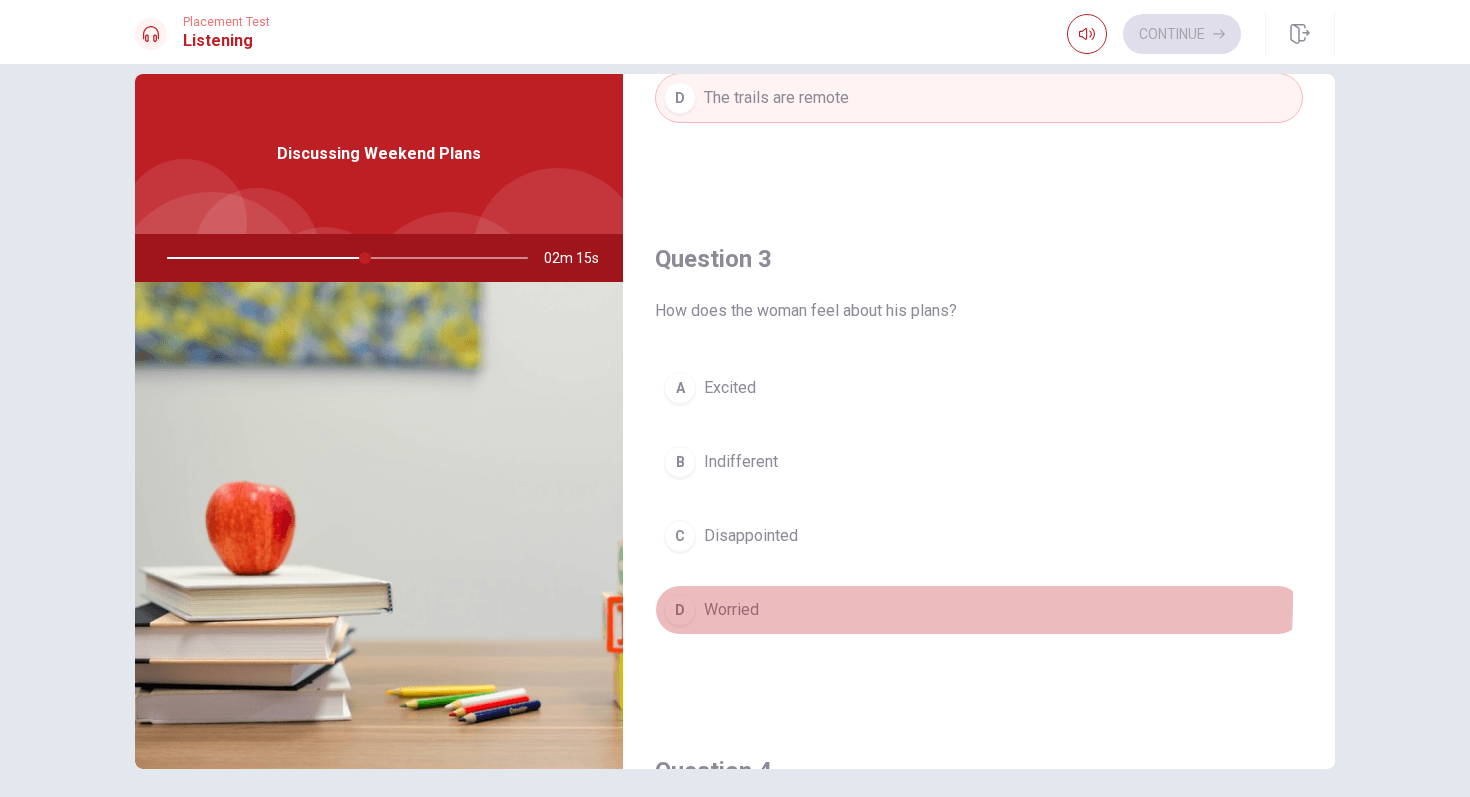 click on "Worried" at bounding box center [731, 610] 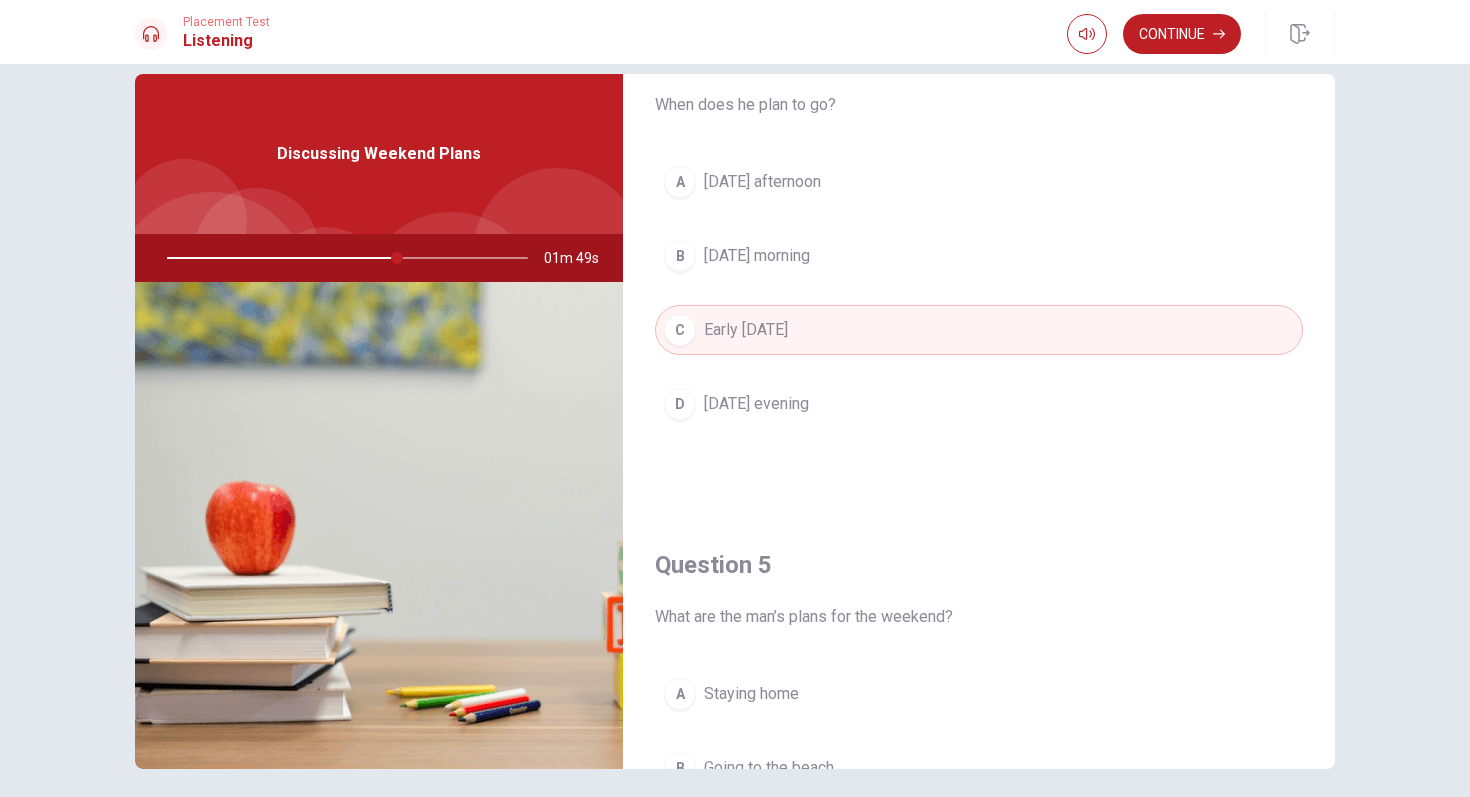 scroll, scrollTop: 1865, scrollLeft: 0, axis: vertical 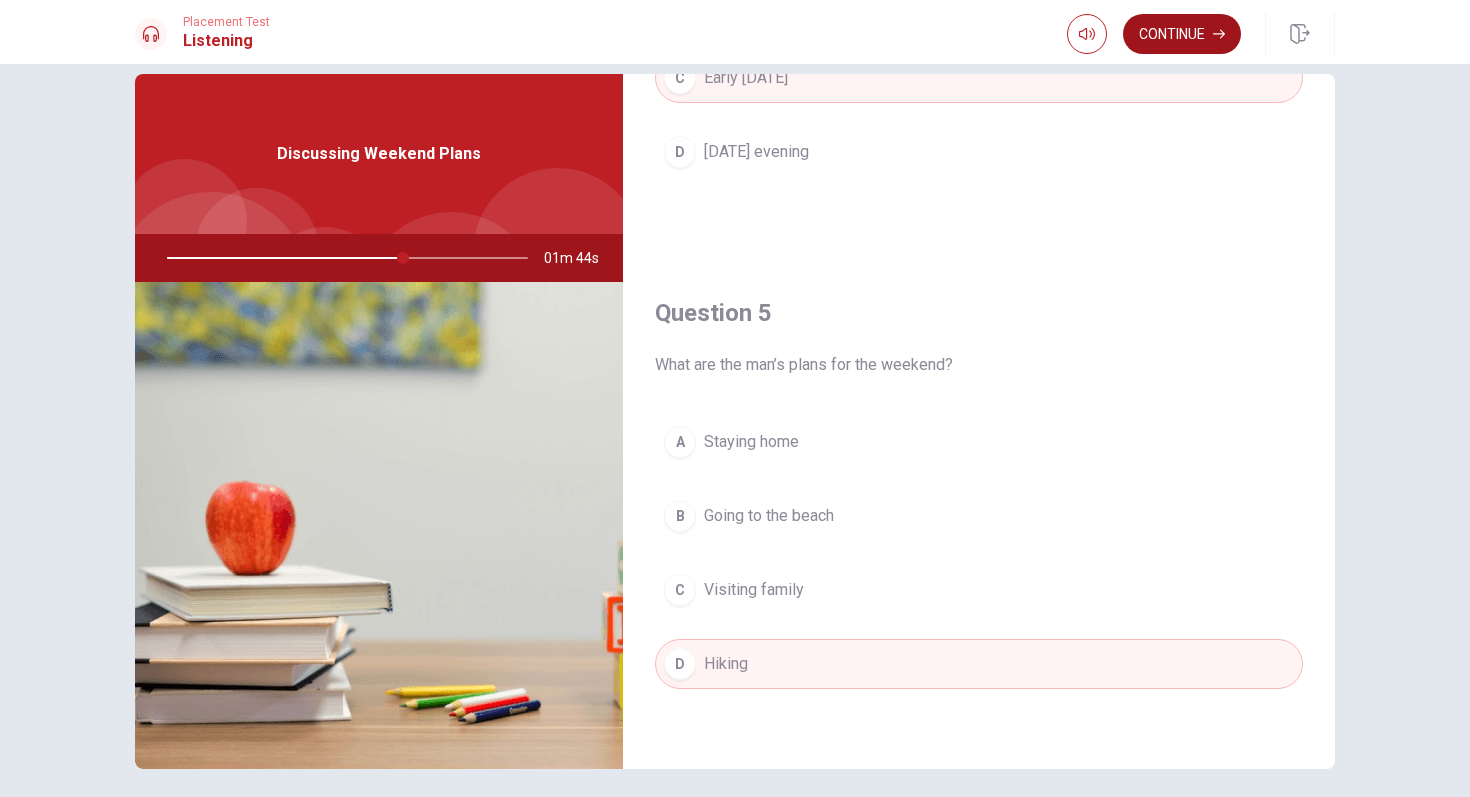 click on "Continue" at bounding box center [1182, 34] 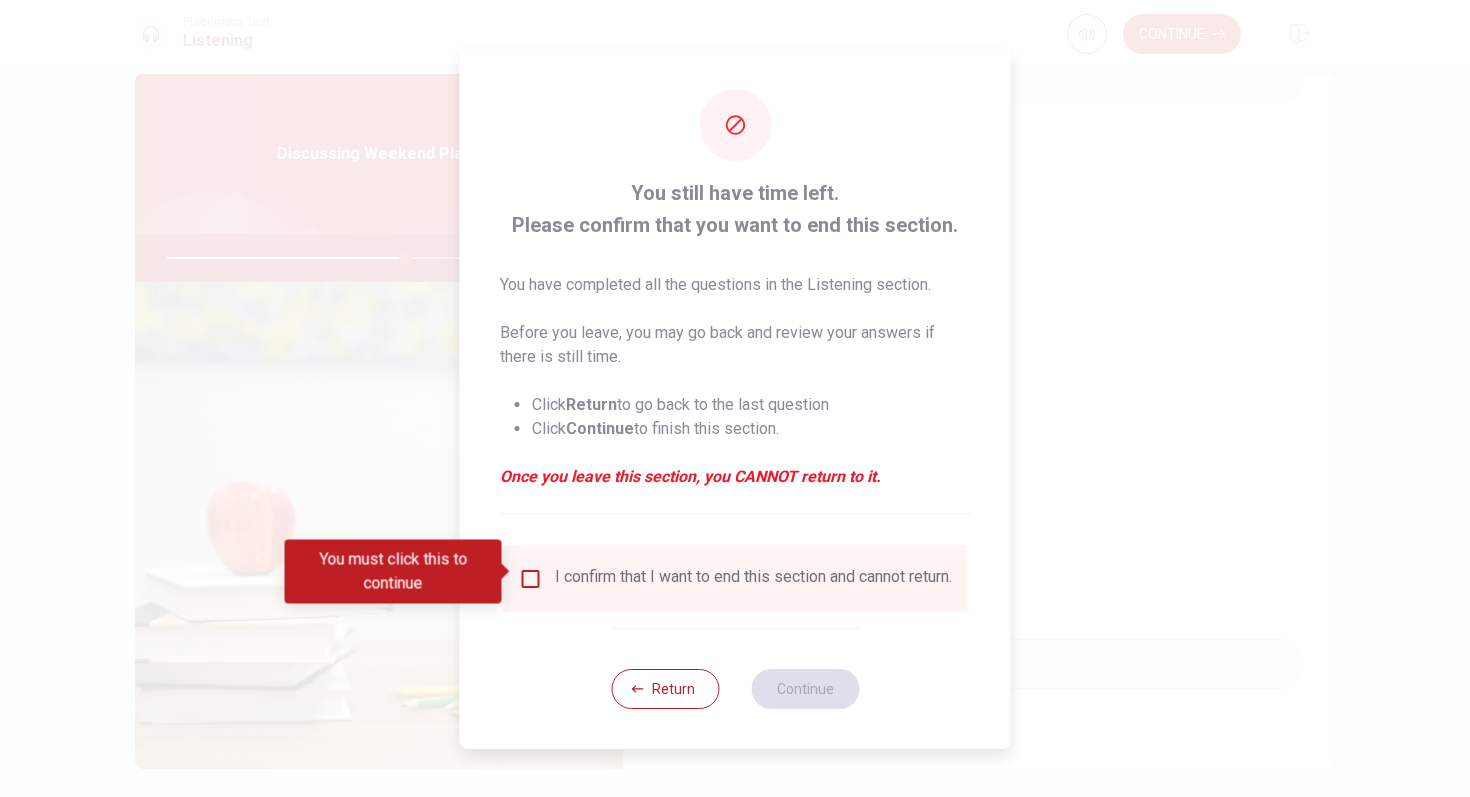 click at bounding box center [531, 579] 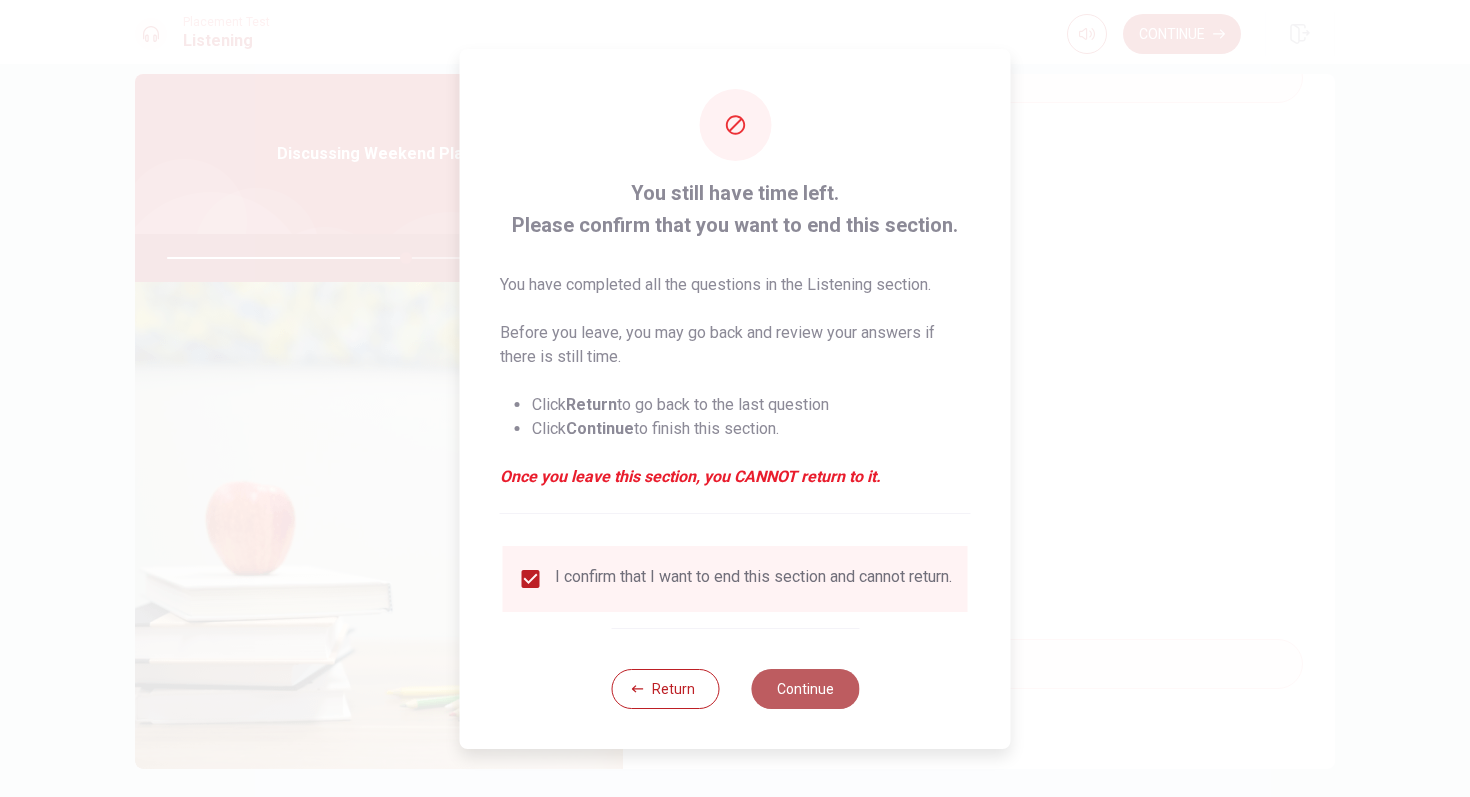 click on "Continue" at bounding box center (805, 689) 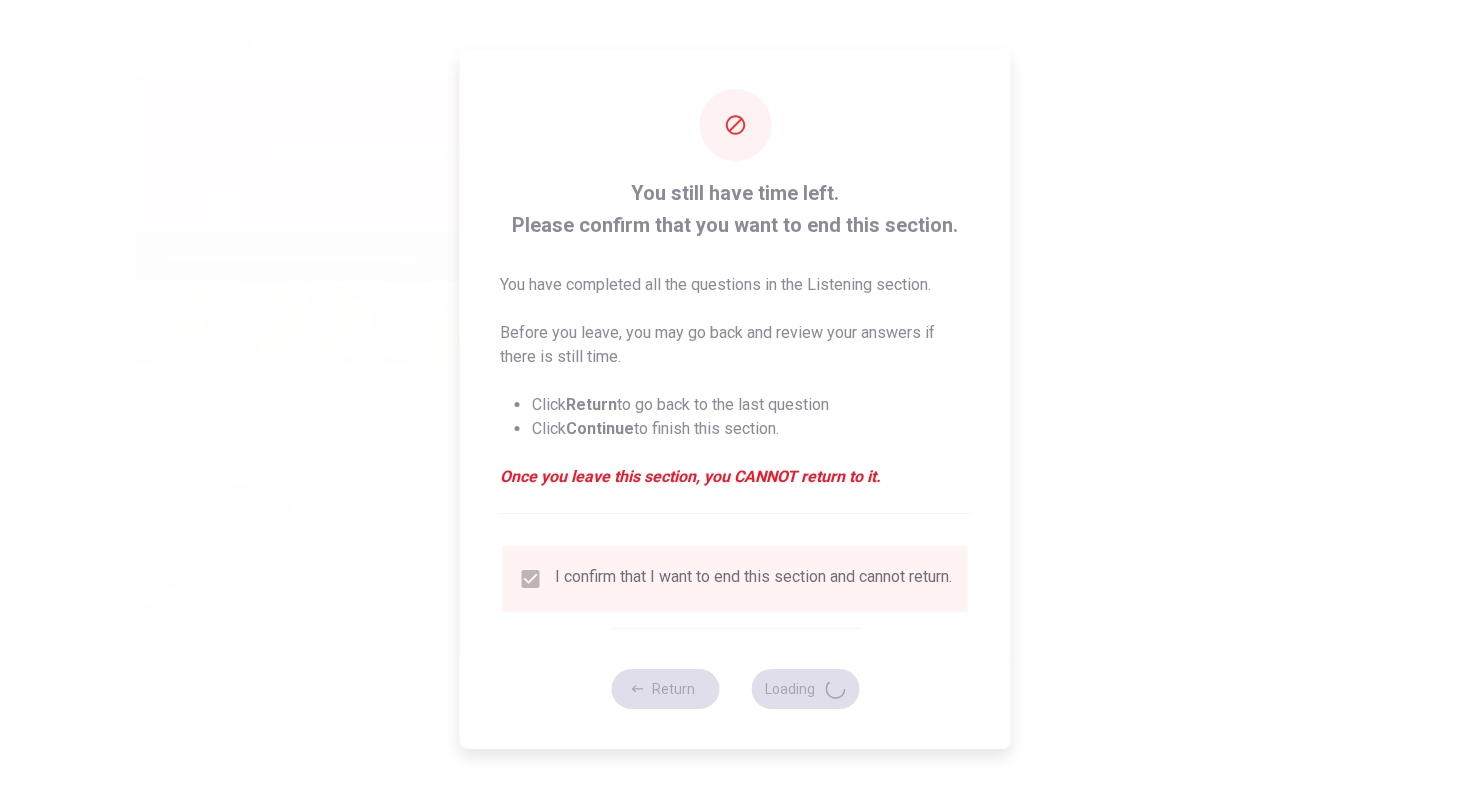 type on "67" 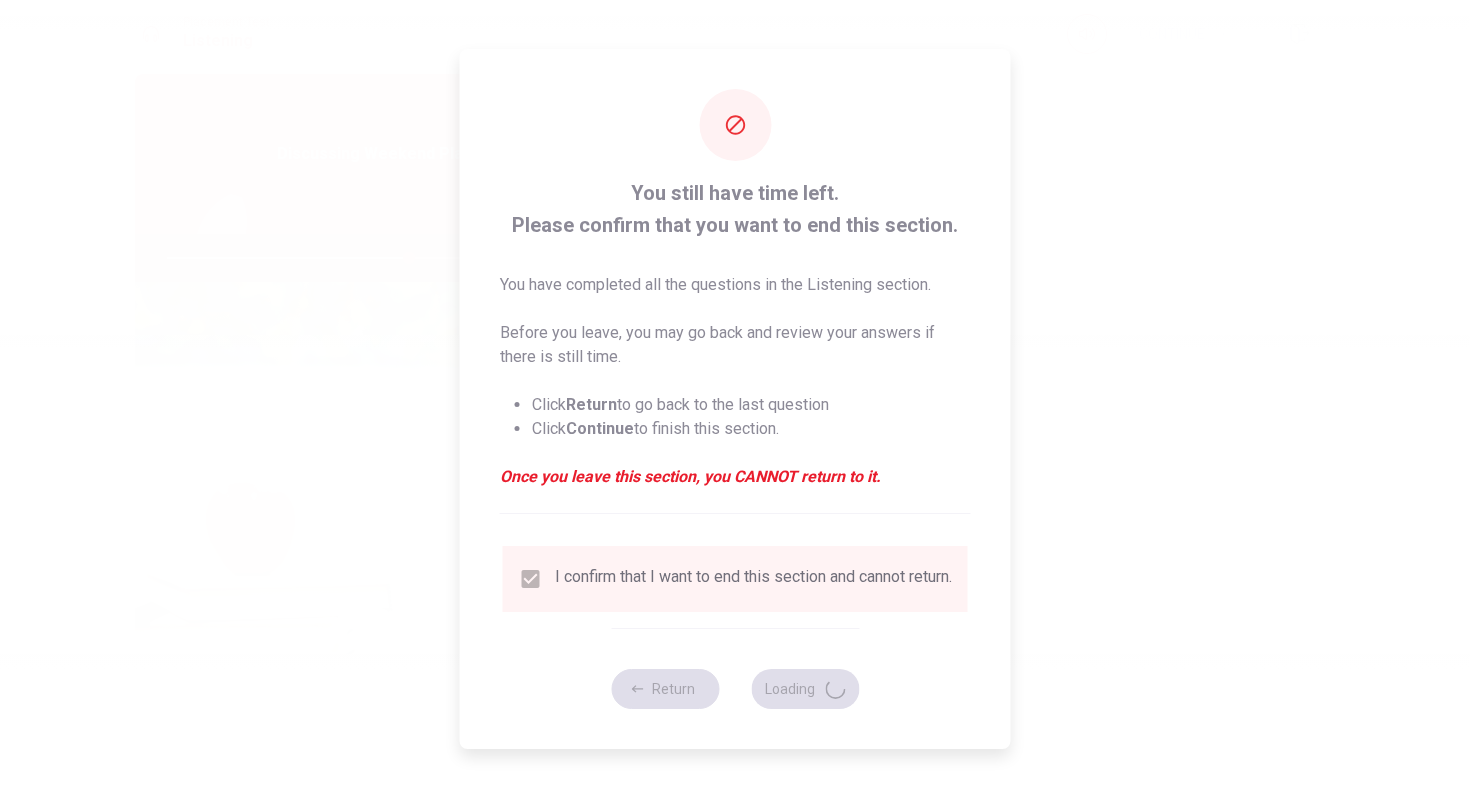 scroll, scrollTop: 0, scrollLeft: 0, axis: both 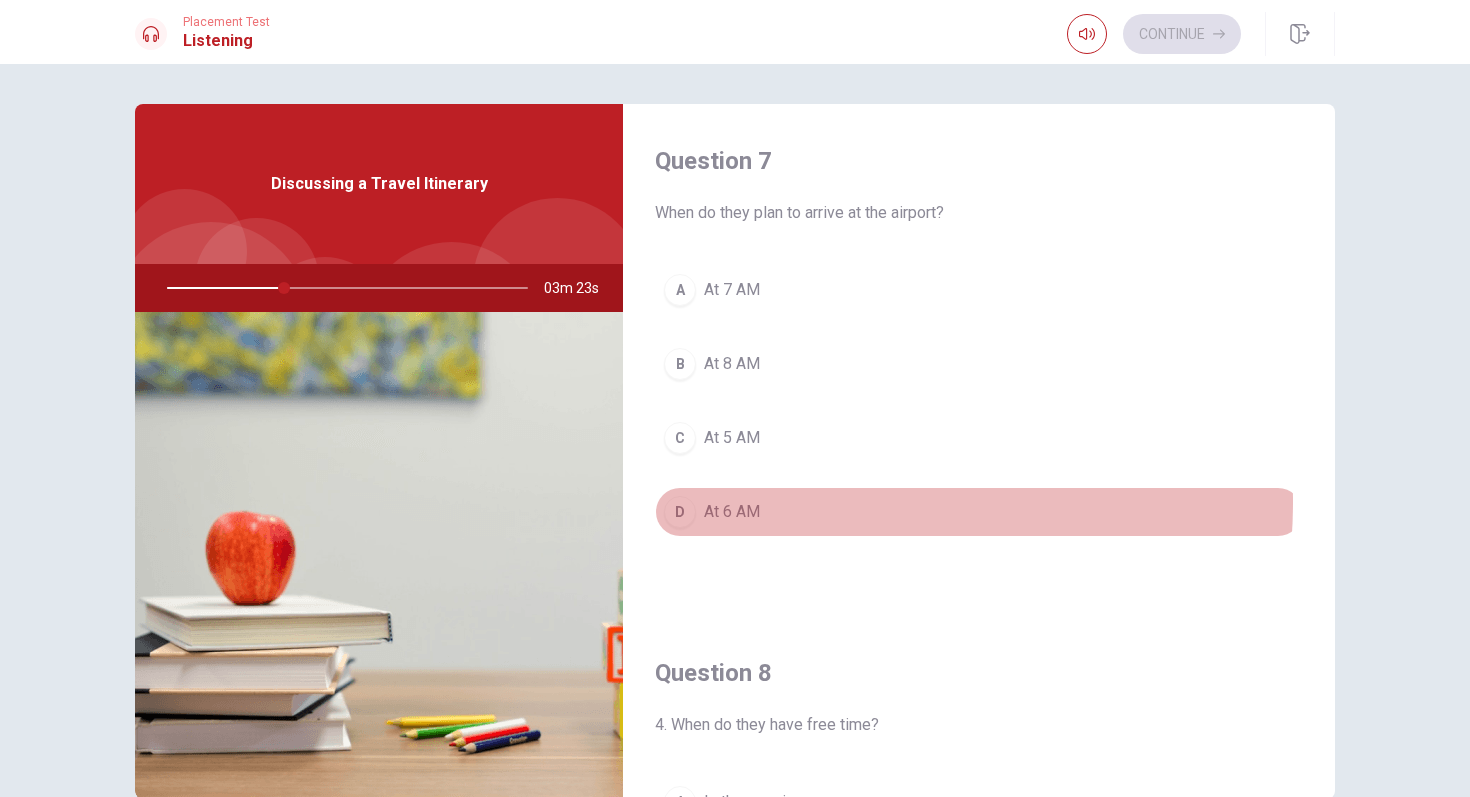 click on "At 6 AM" at bounding box center (732, 512) 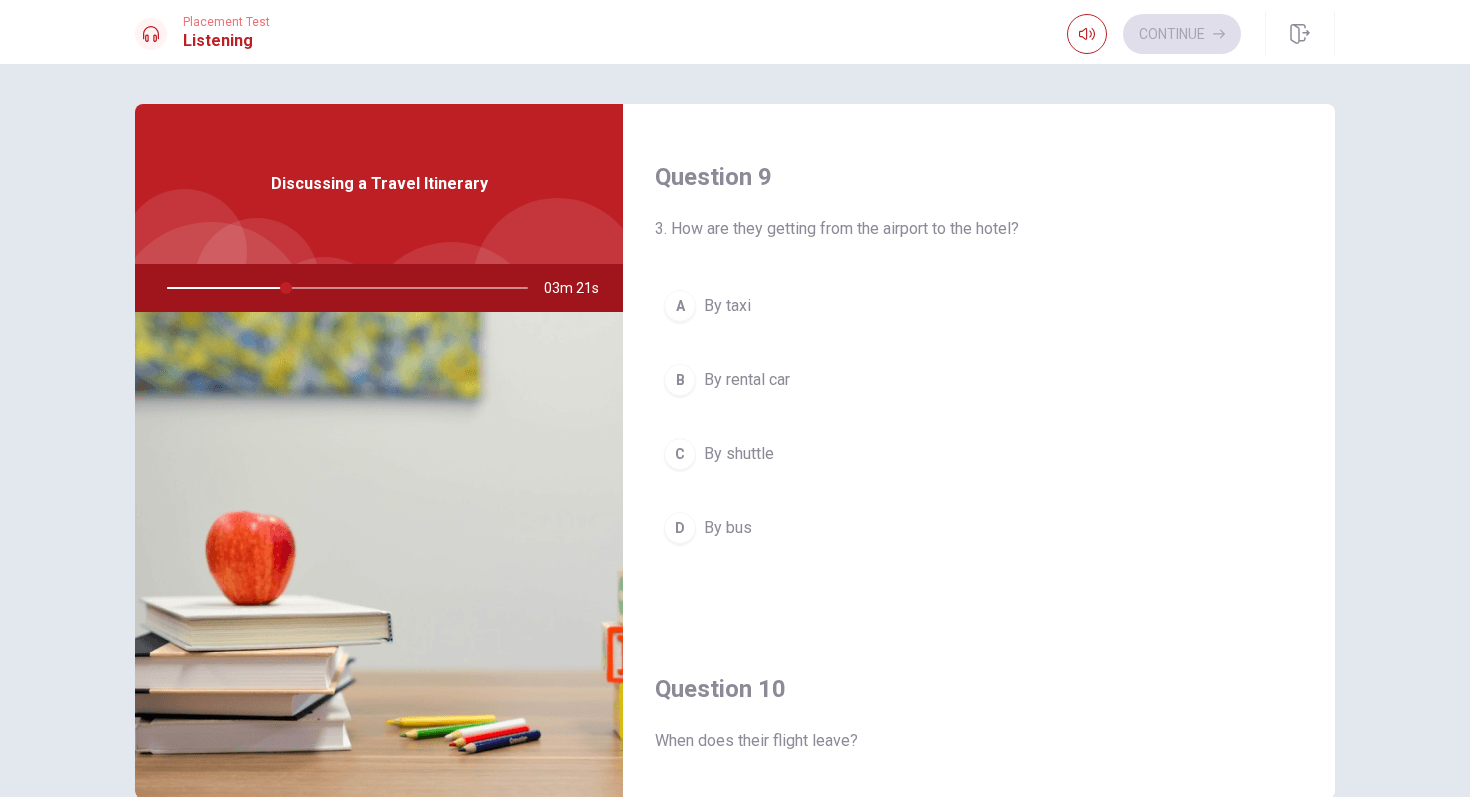 scroll, scrollTop: 1865, scrollLeft: 0, axis: vertical 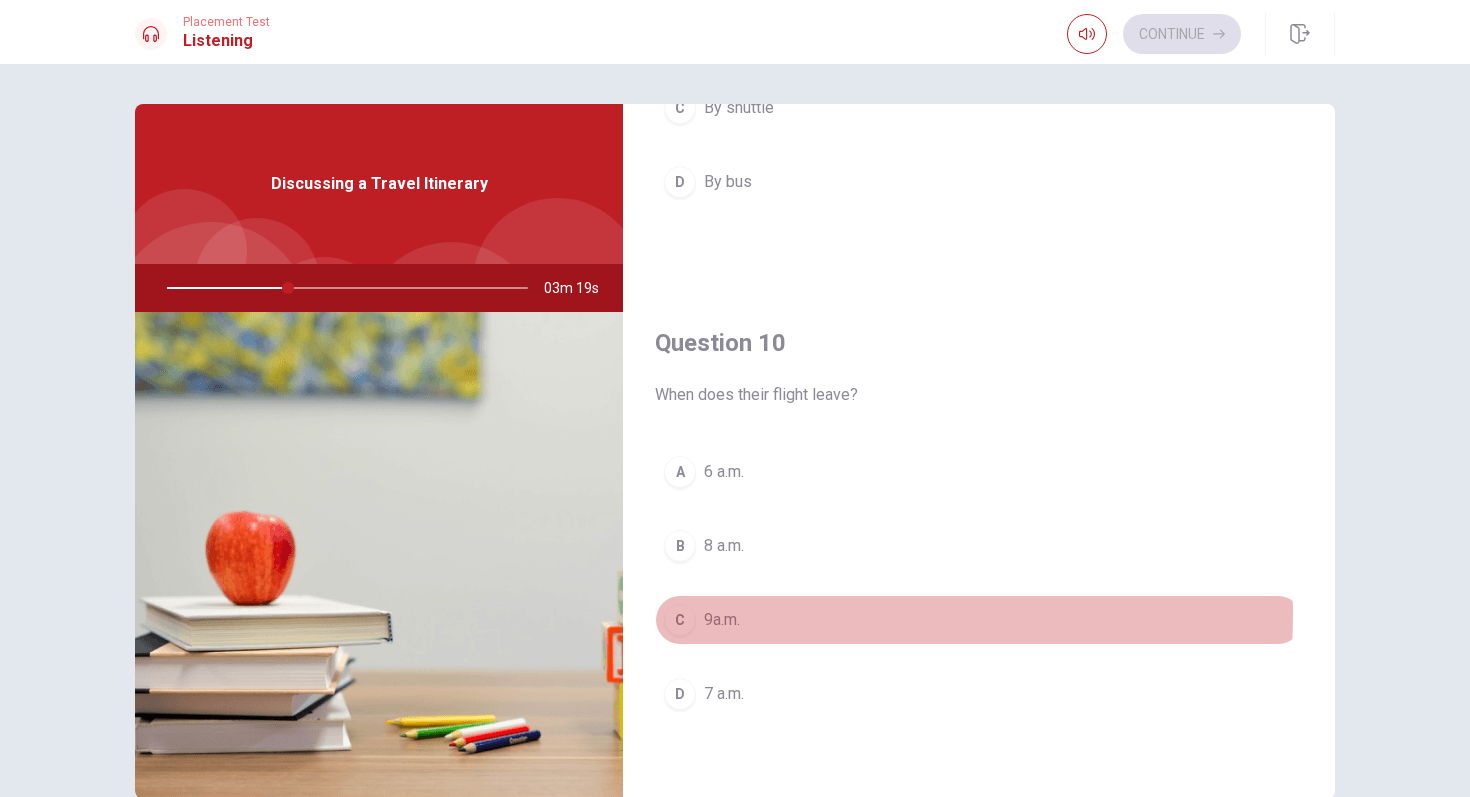 click on "C 9a.m." at bounding box center (979, 620) 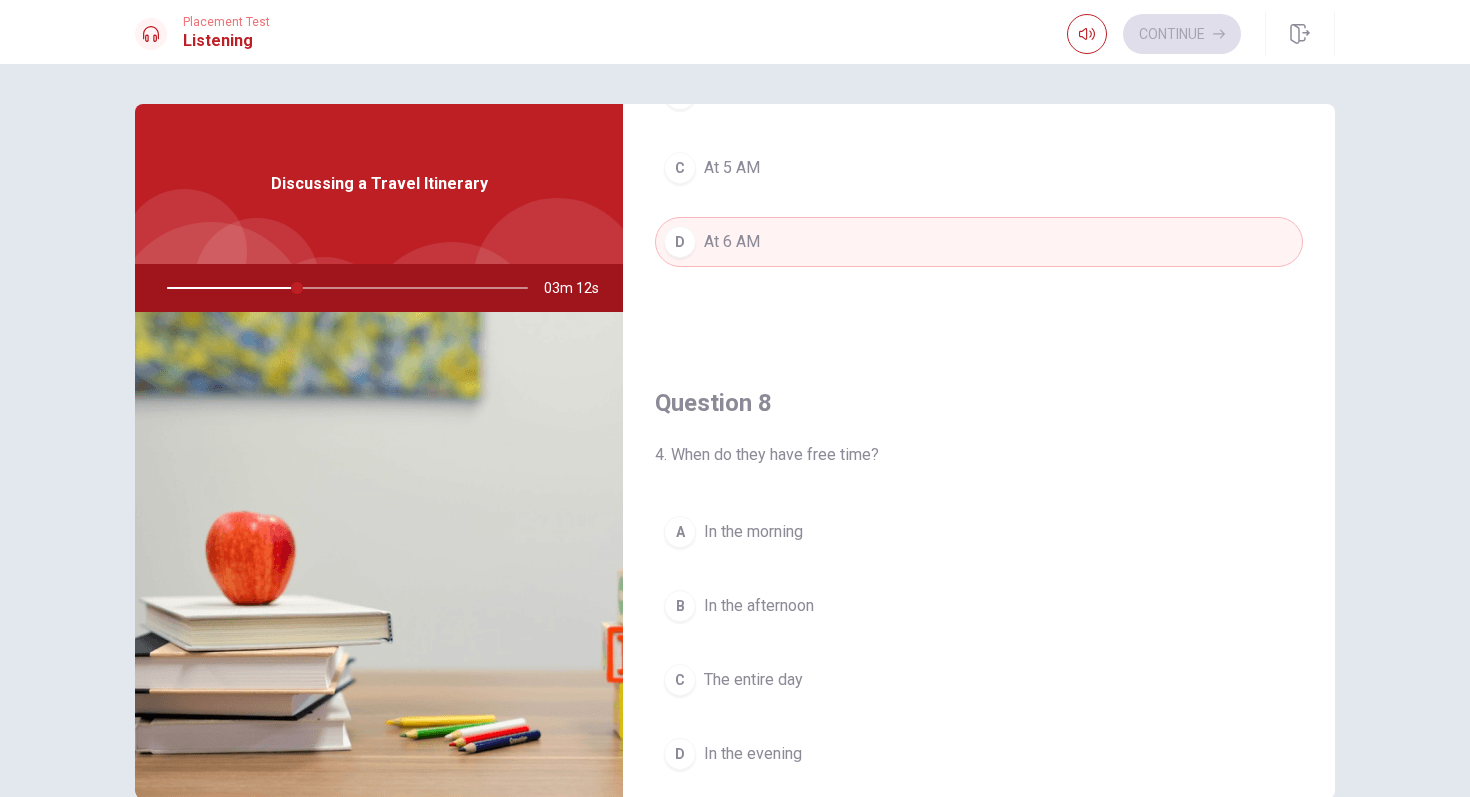 scroll, scrollTop: 819, scrollLeft: 0, axis: vertical 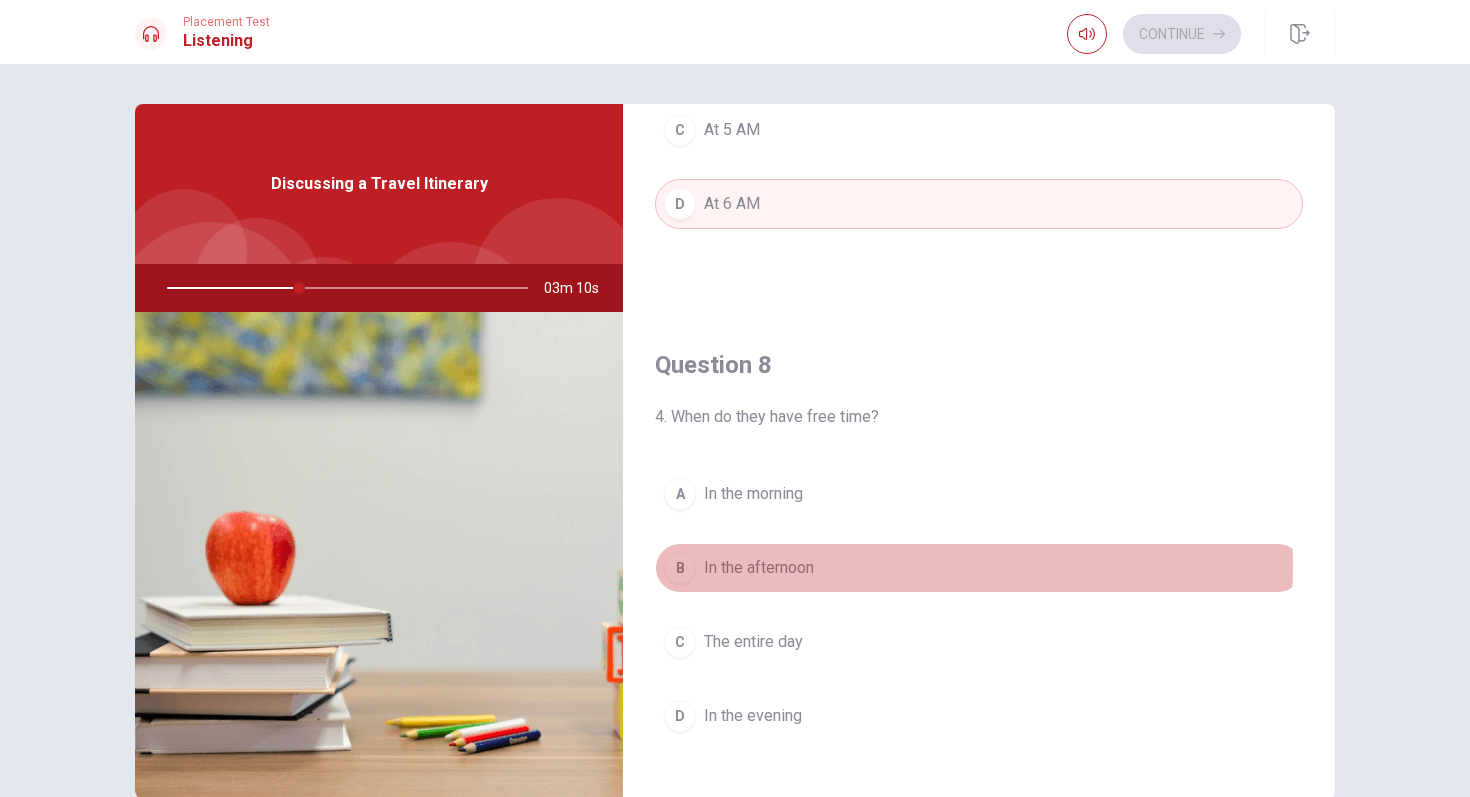 click on "In the afternoon" at bounding box center [759, 568] 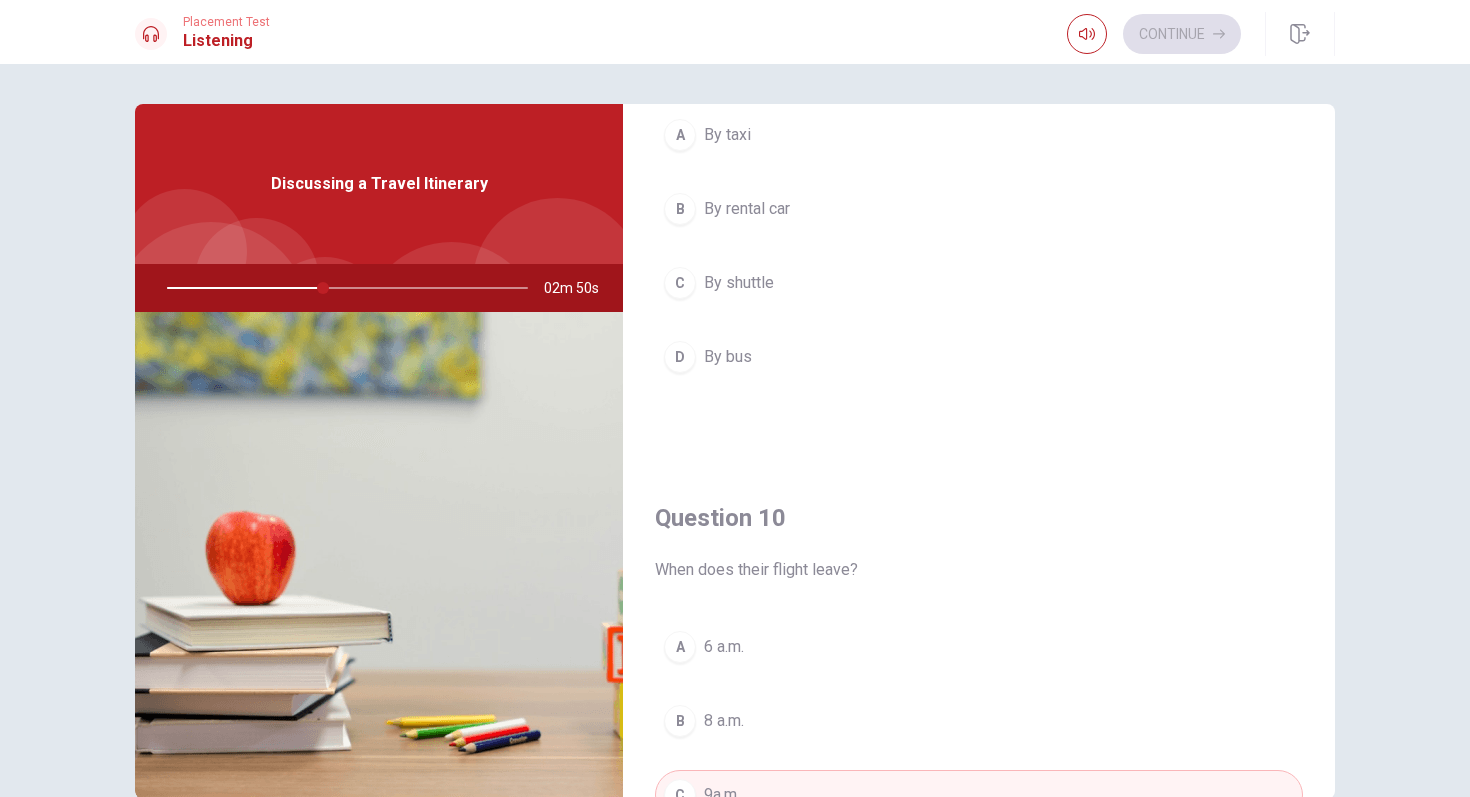 scroll, scrollTop: 1865, scrollLeft: 0, axis: vertical 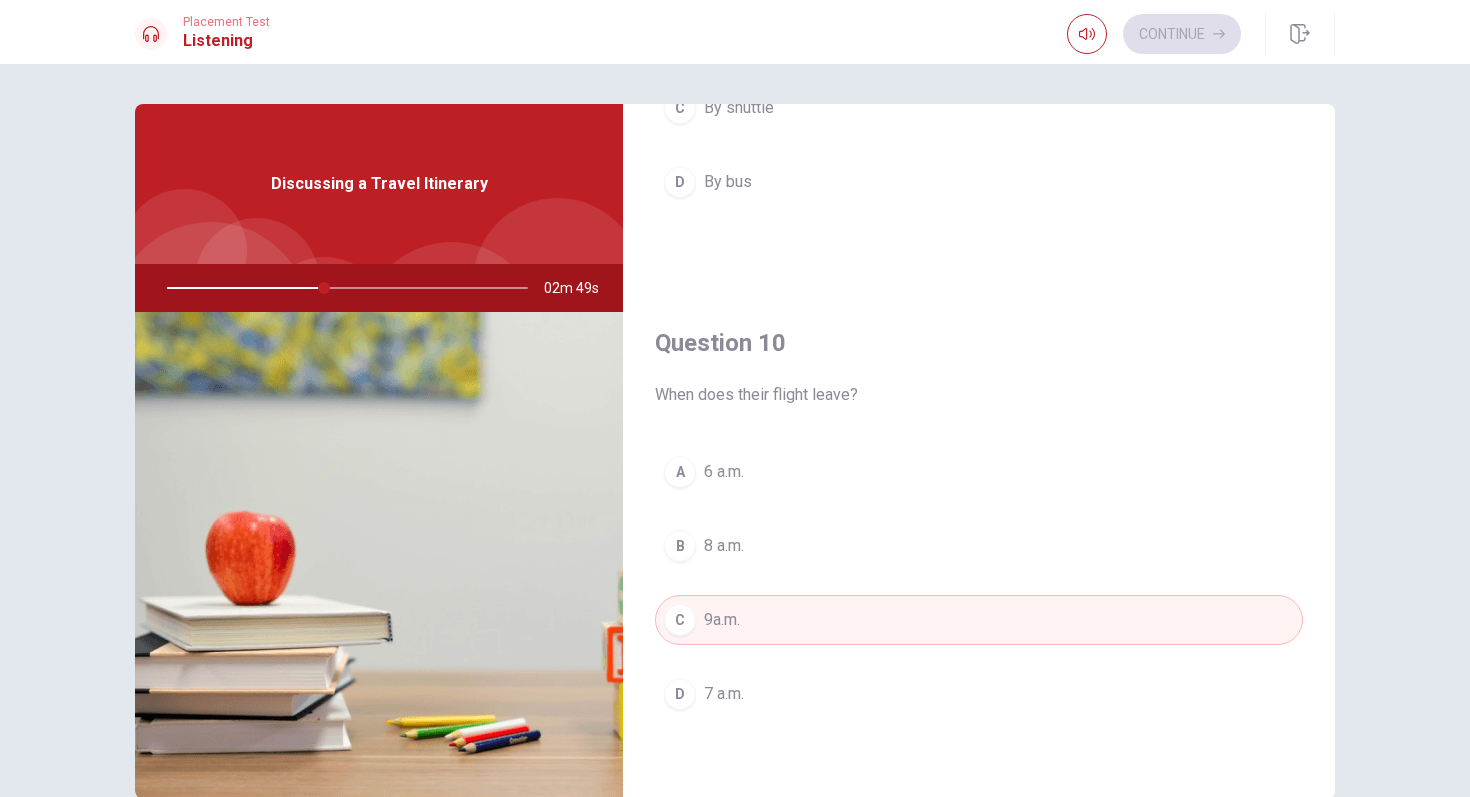 click on "8 a.m." at bounding box center (724, 546) 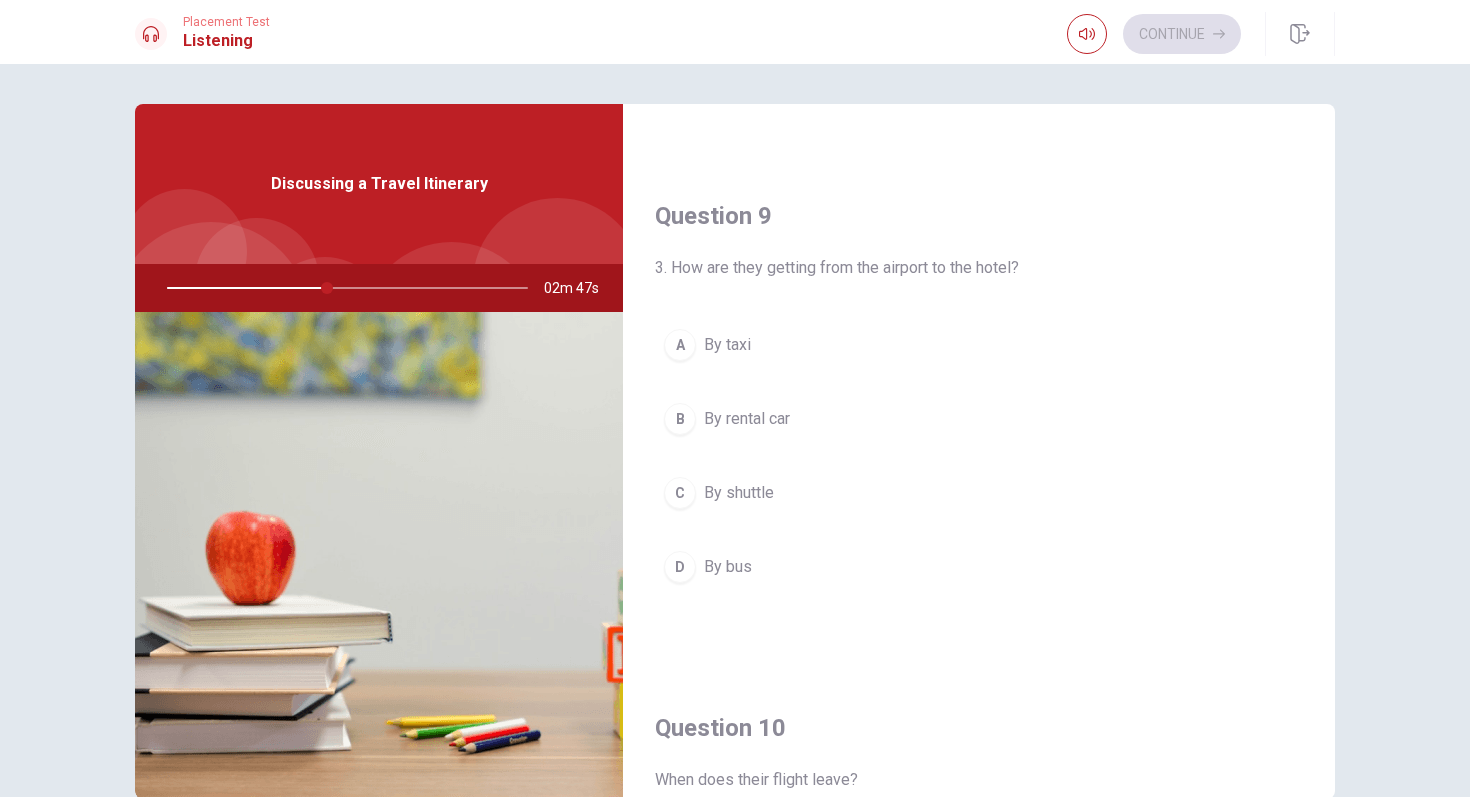 scroll, scrollTop: 1463, scrollLeft: 0, axis: vertical 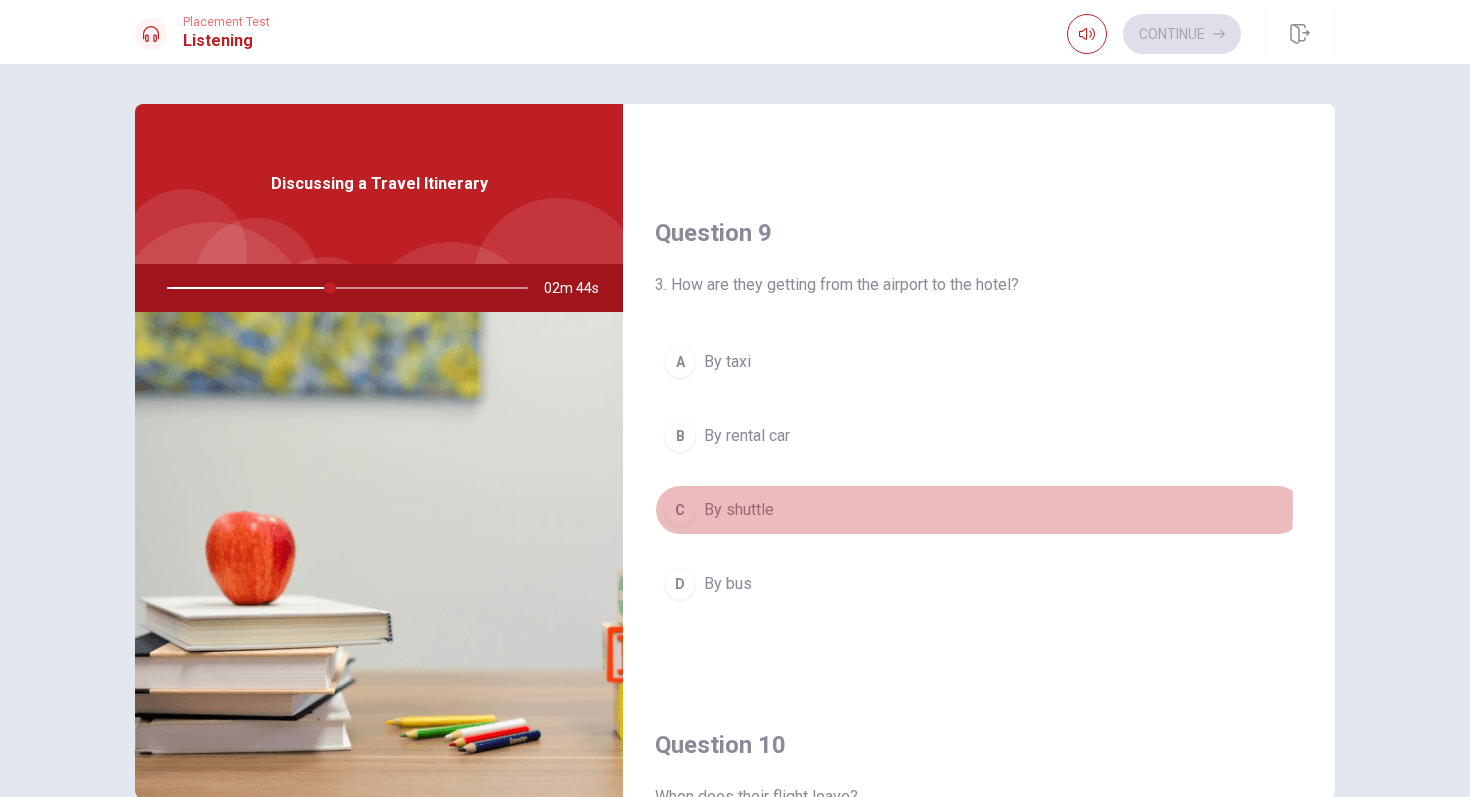 drag, startPoint x: 829, startPoint y: 505, endPoint x: 840, endPoint y: 503, distance: 11.18034 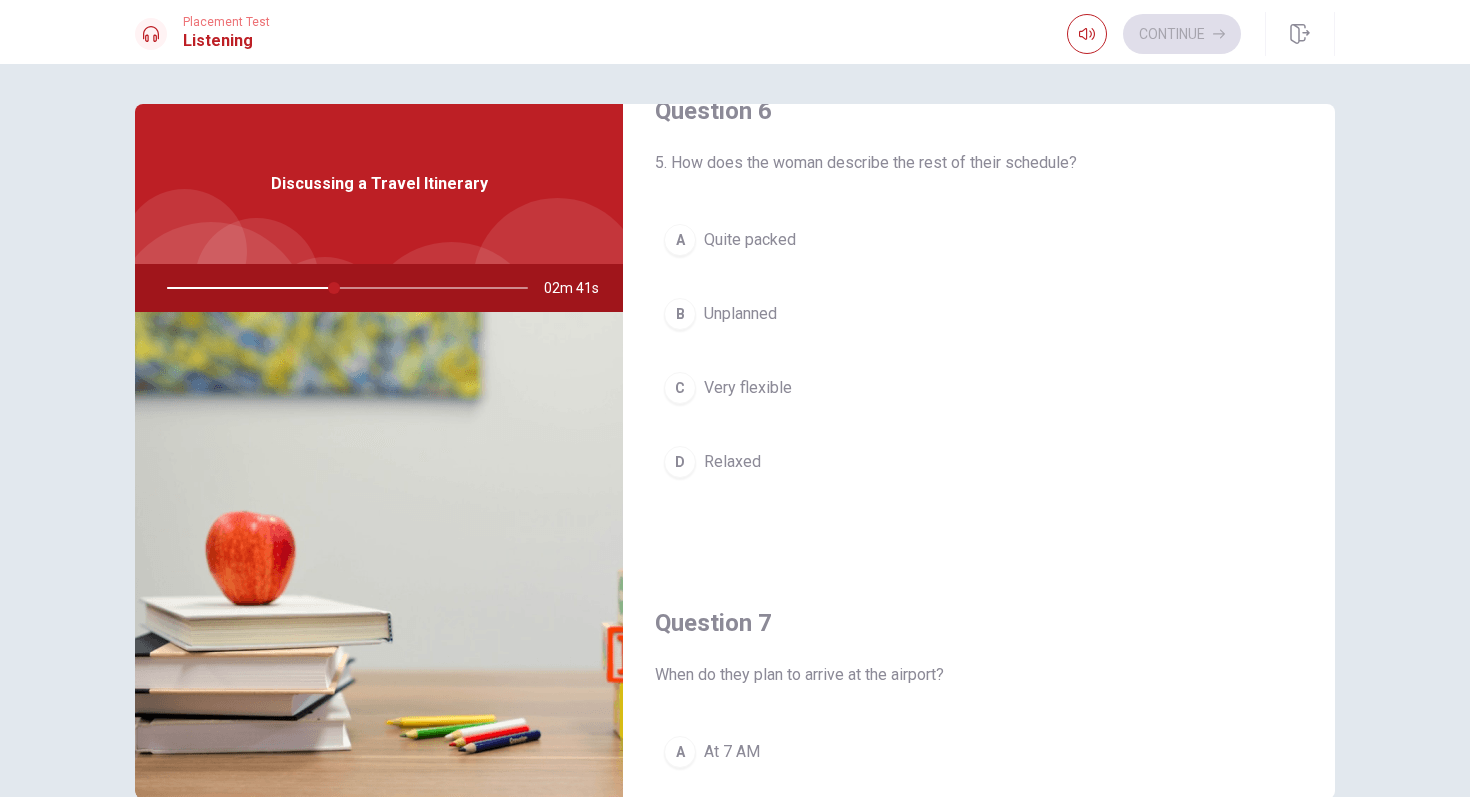 scroll, scrollTop: 14, scrollLeft: 0, axis: vertical 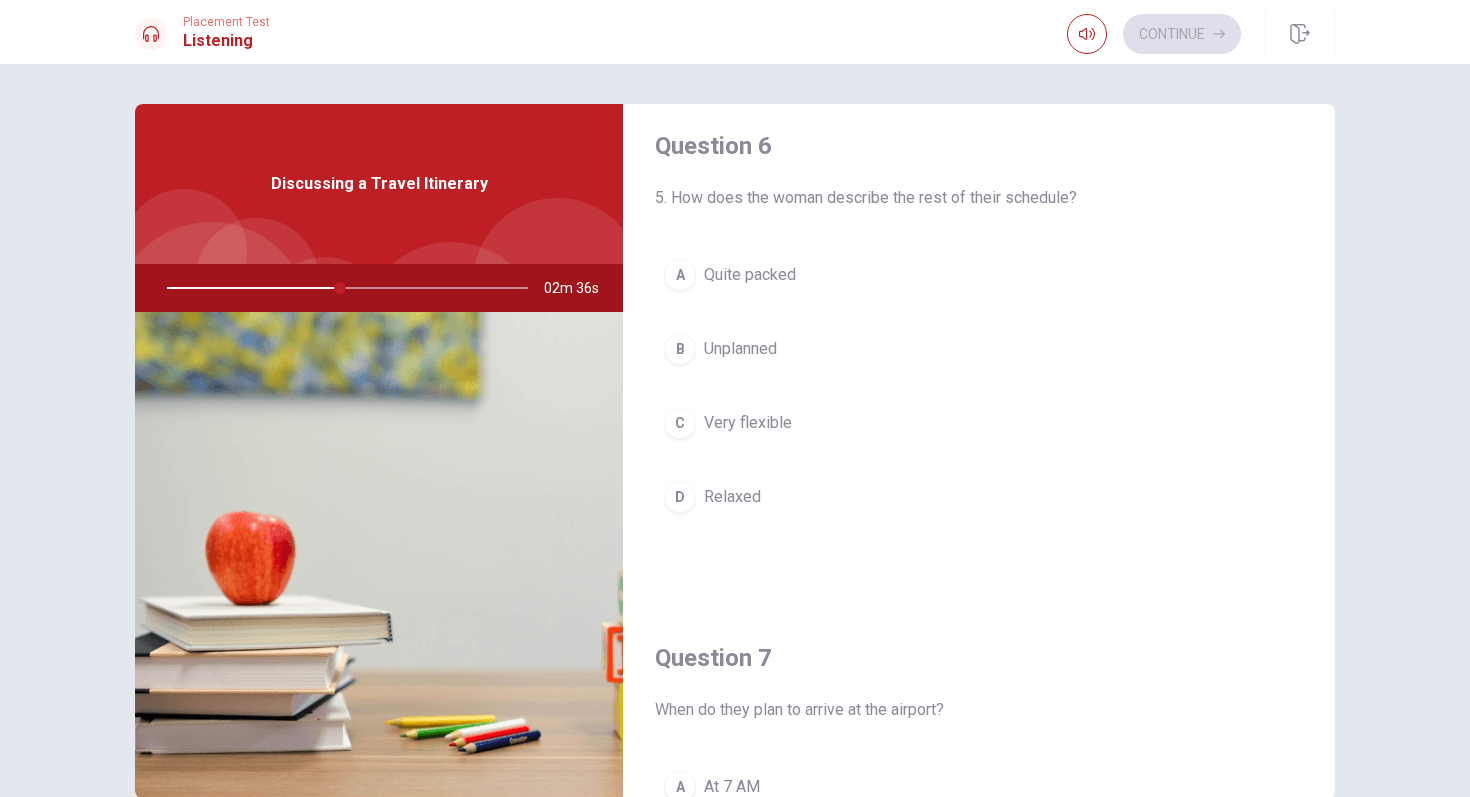 click on "A Quite packed" at bounding box center [979, 275] 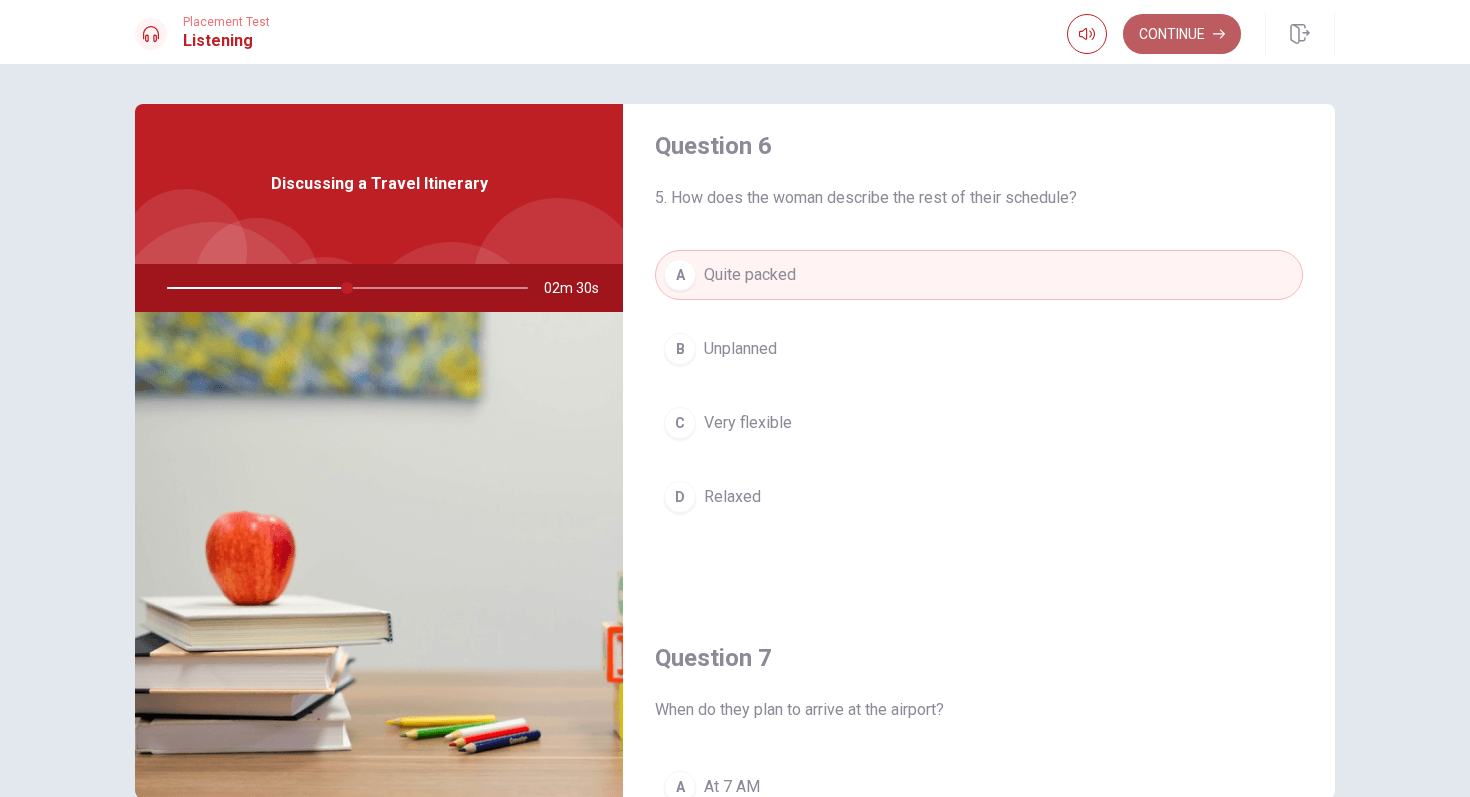 click on "Continue" at bounding box center [1182, 34] 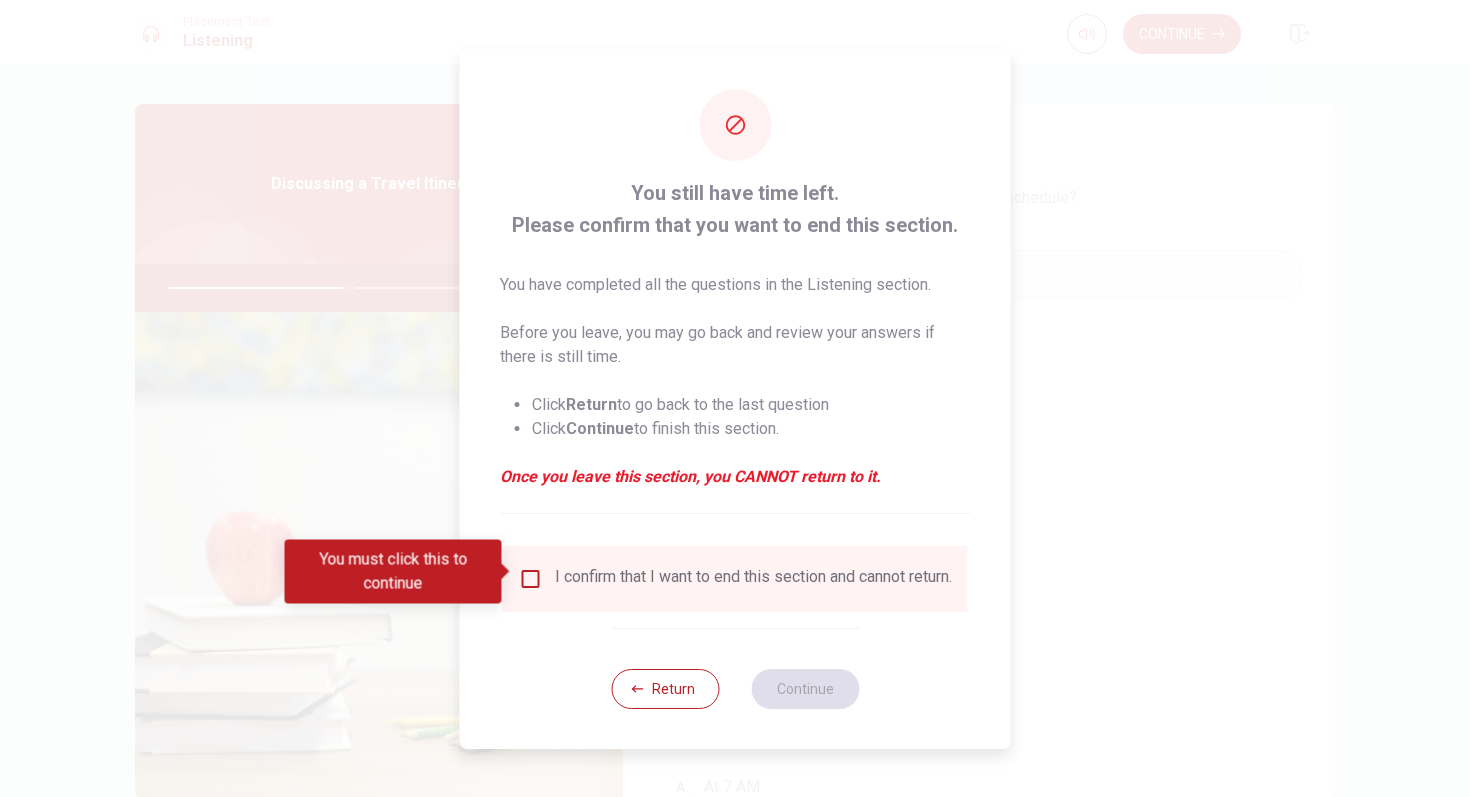 click at bounding box center [531, 579] 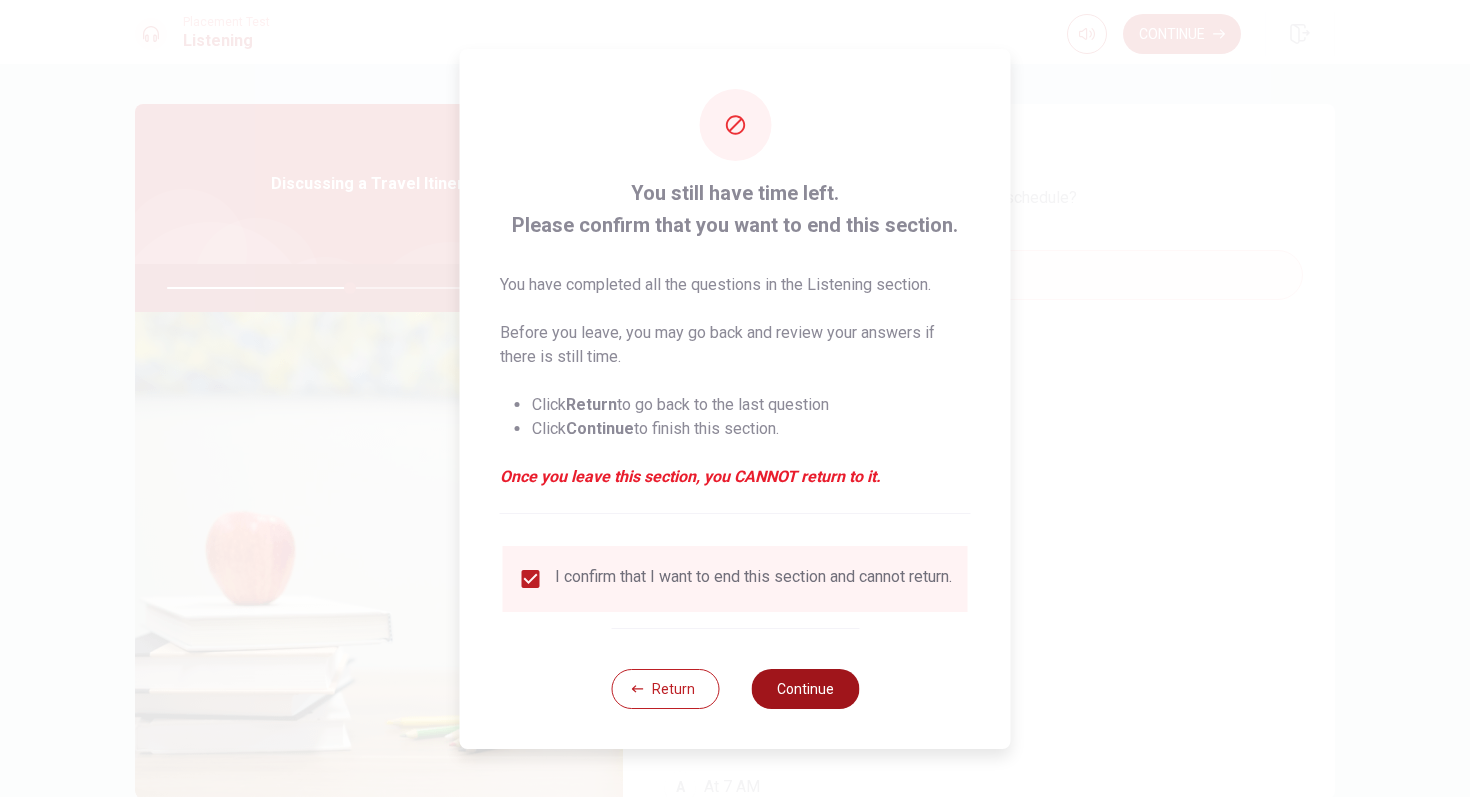 click on "Continue" at bounding box center (805, 689) 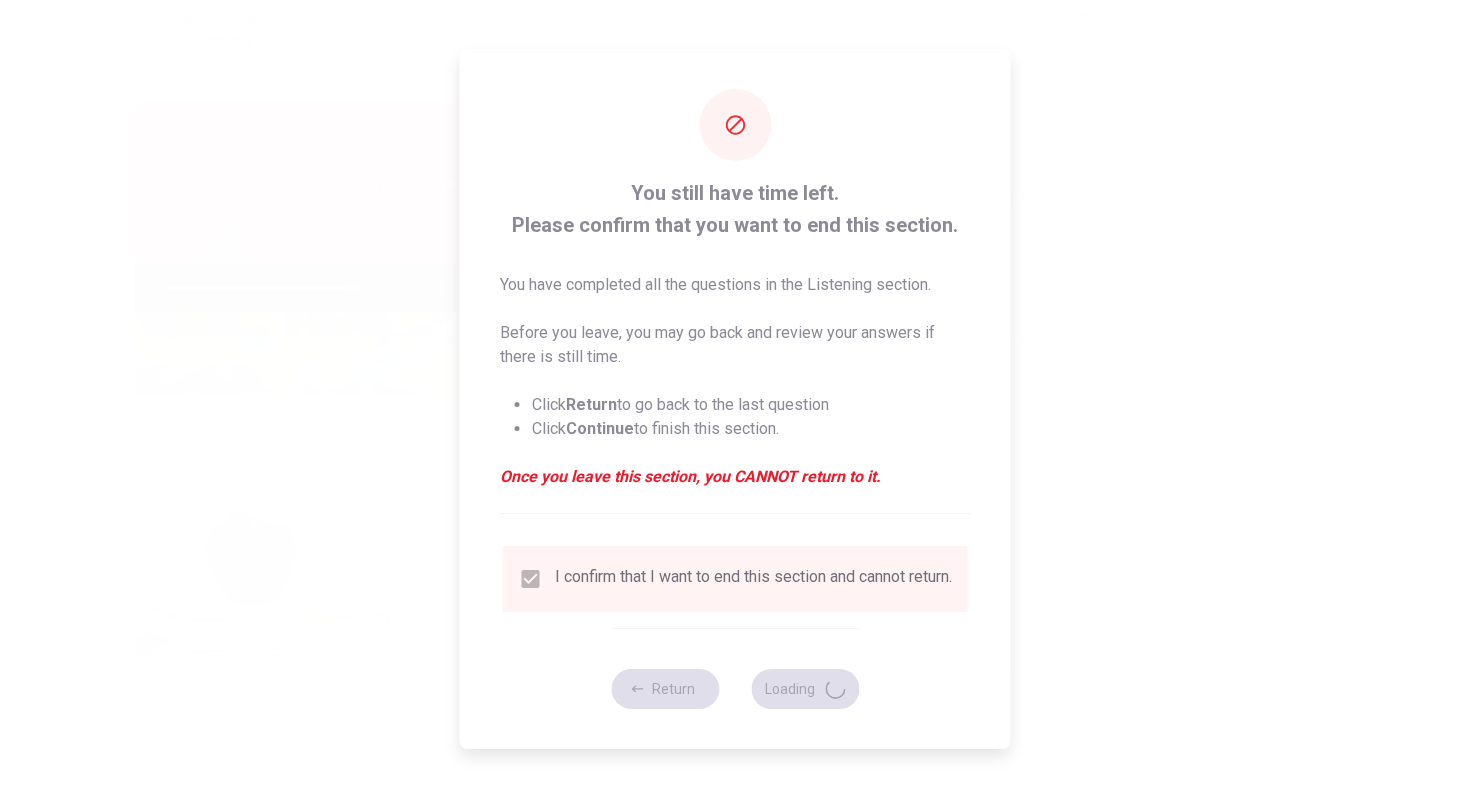type on "52" 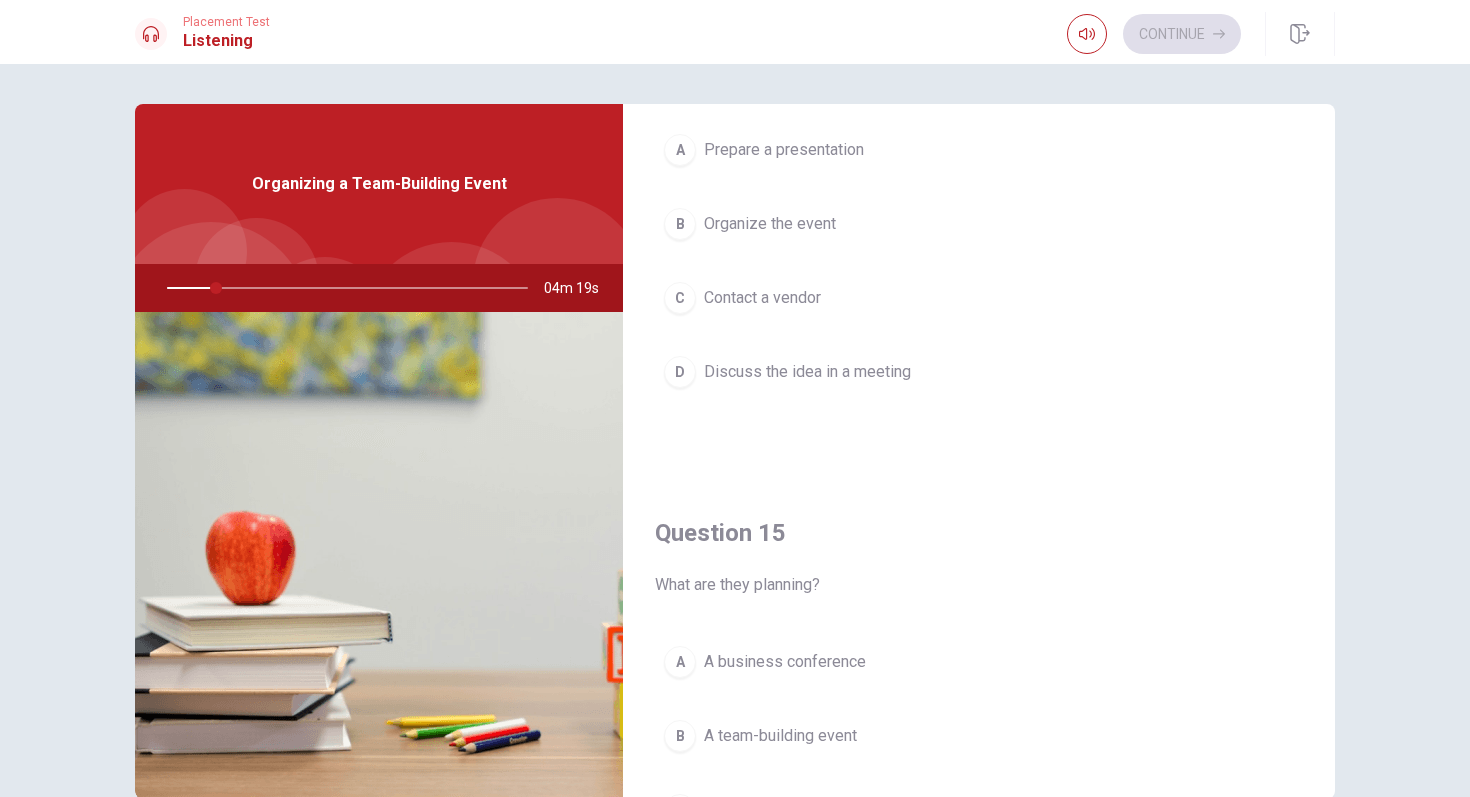 scroll, scrollTop: 1865, scrollLeft: 0, axis: vertical 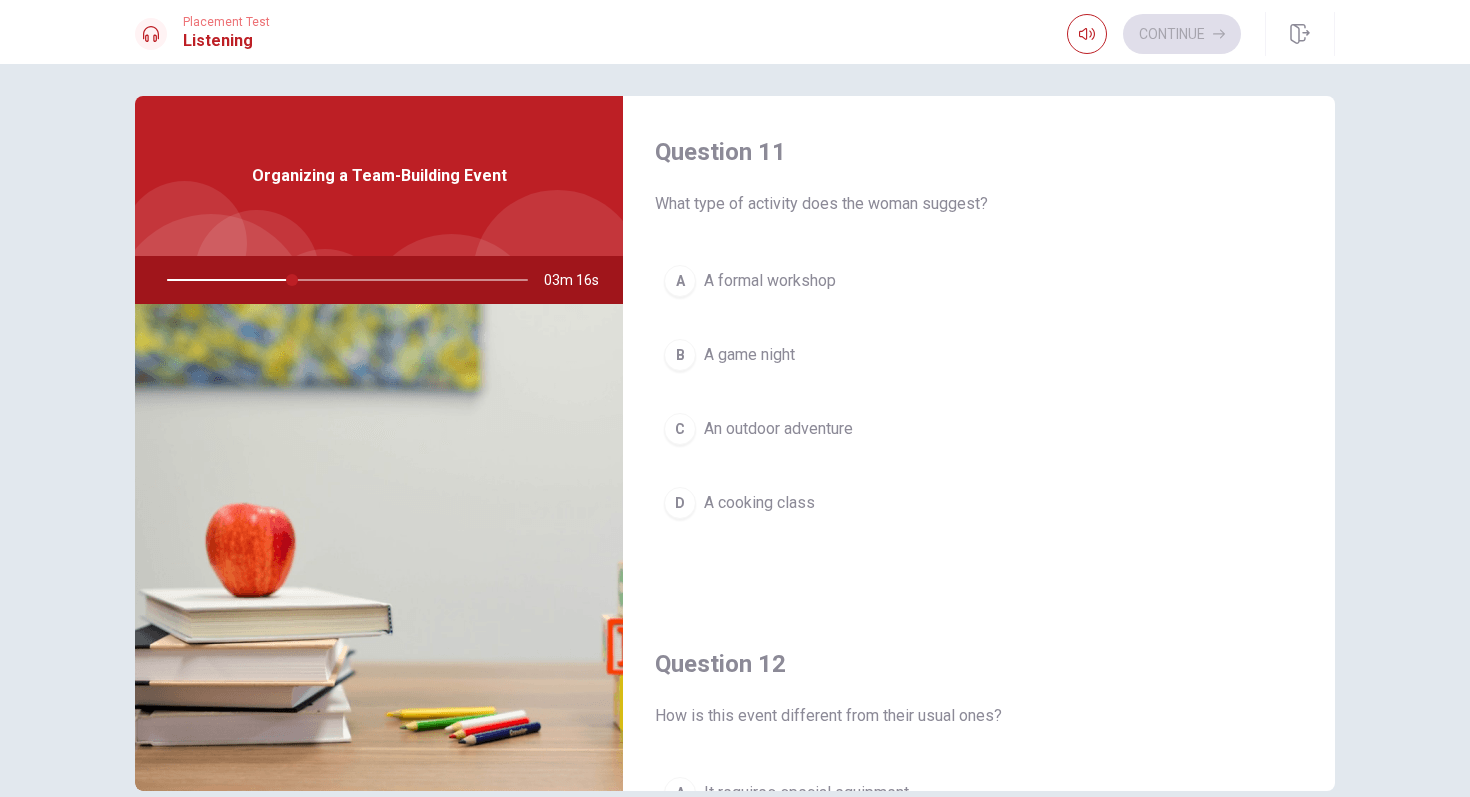 click on "A A formal workshop" at bounding box center (979, 281) 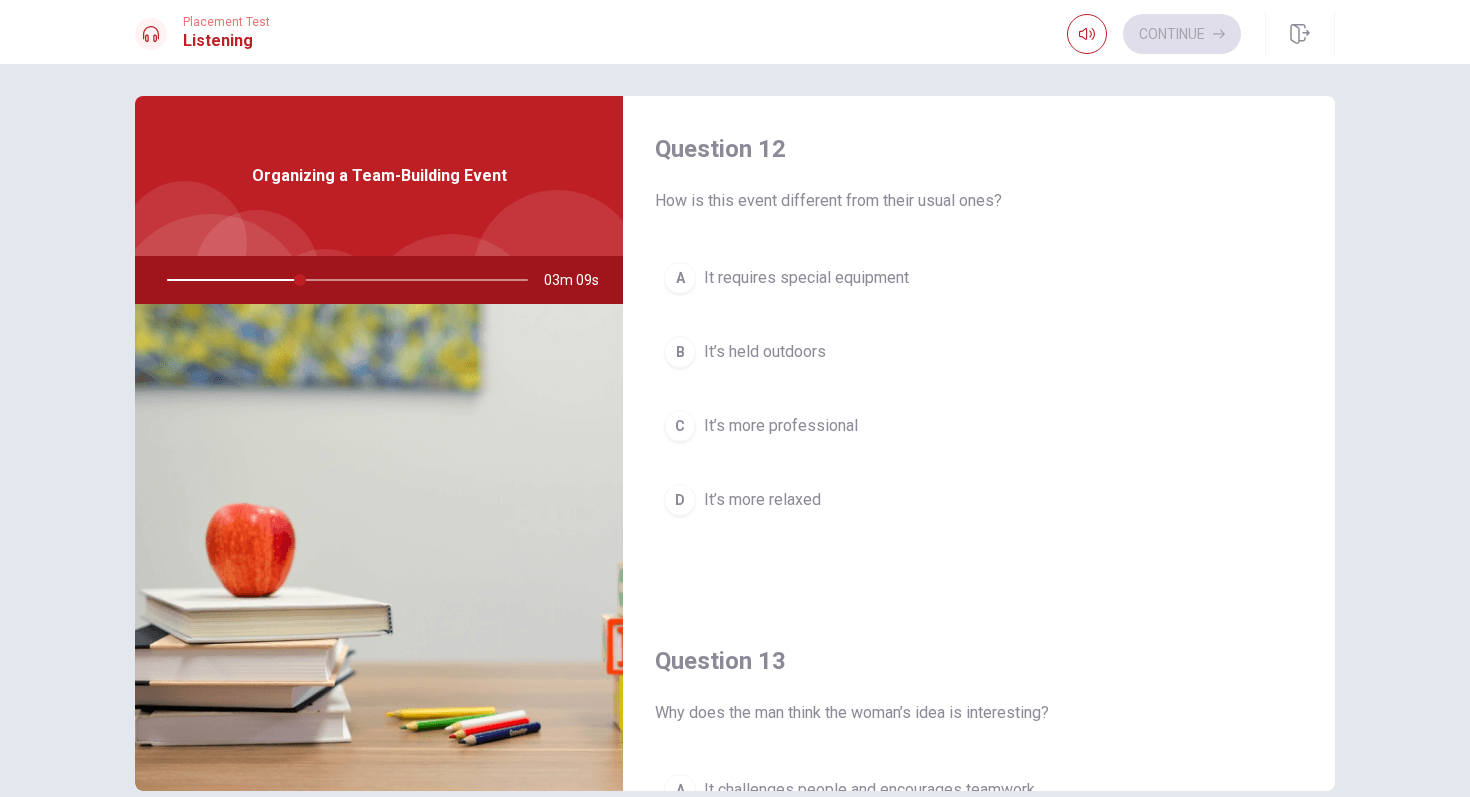 scroll, scrollTop: 542, scrollLeft: 0, axis: vertical 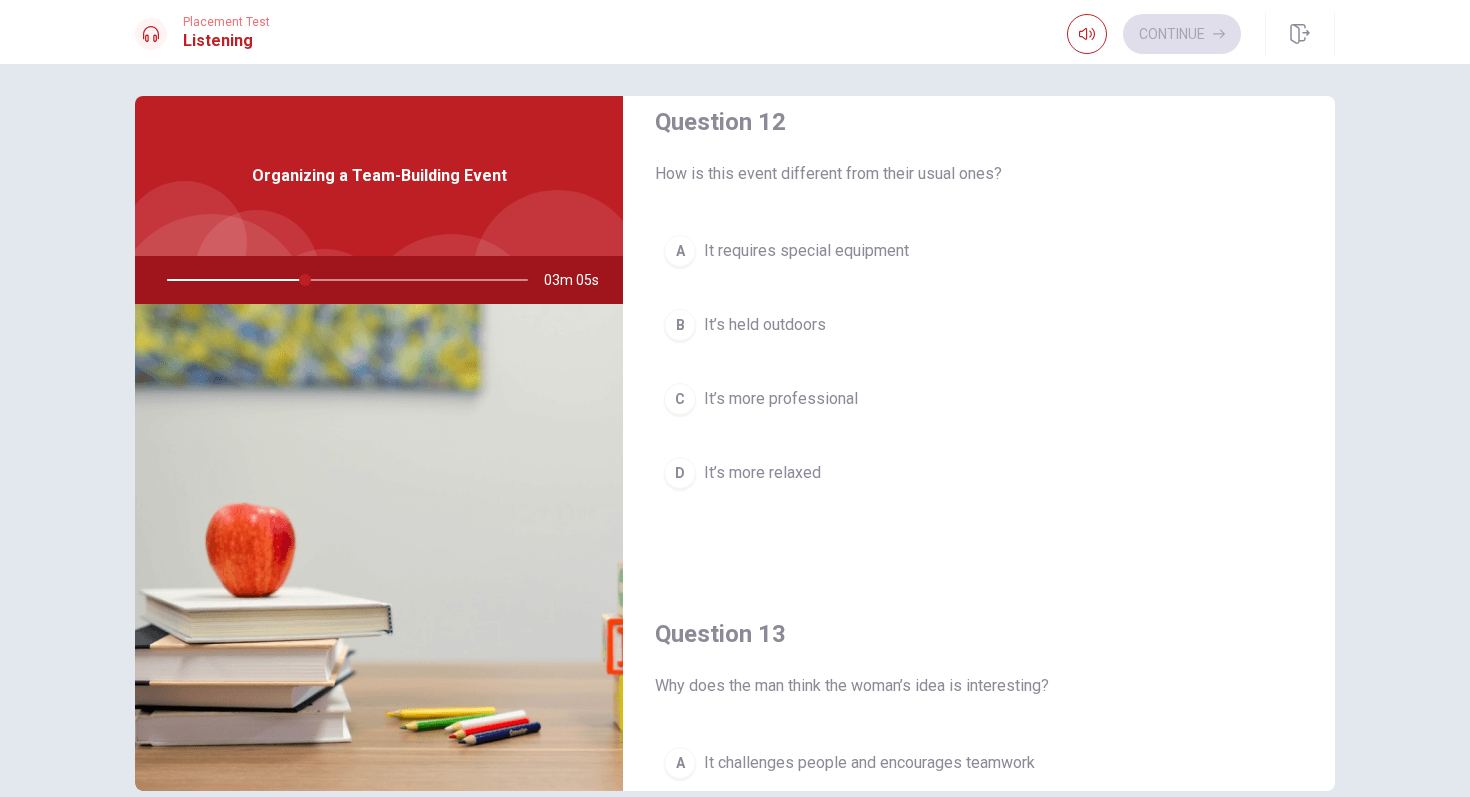 click on "B It’s held outdoors" at bounding box center (979, 325) 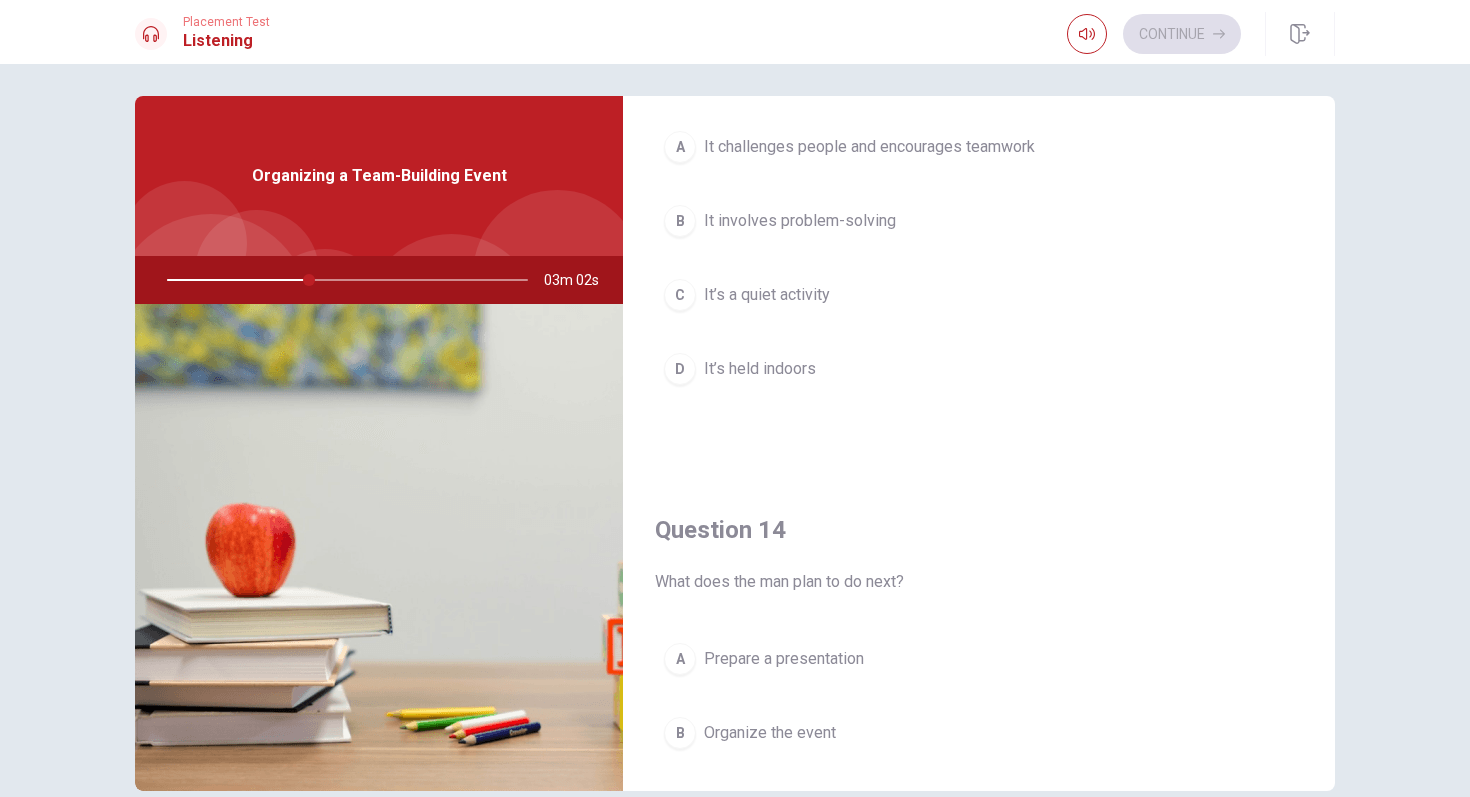 scroll, scrollTop: 1373, scrollLeft: 0, axis: vertical 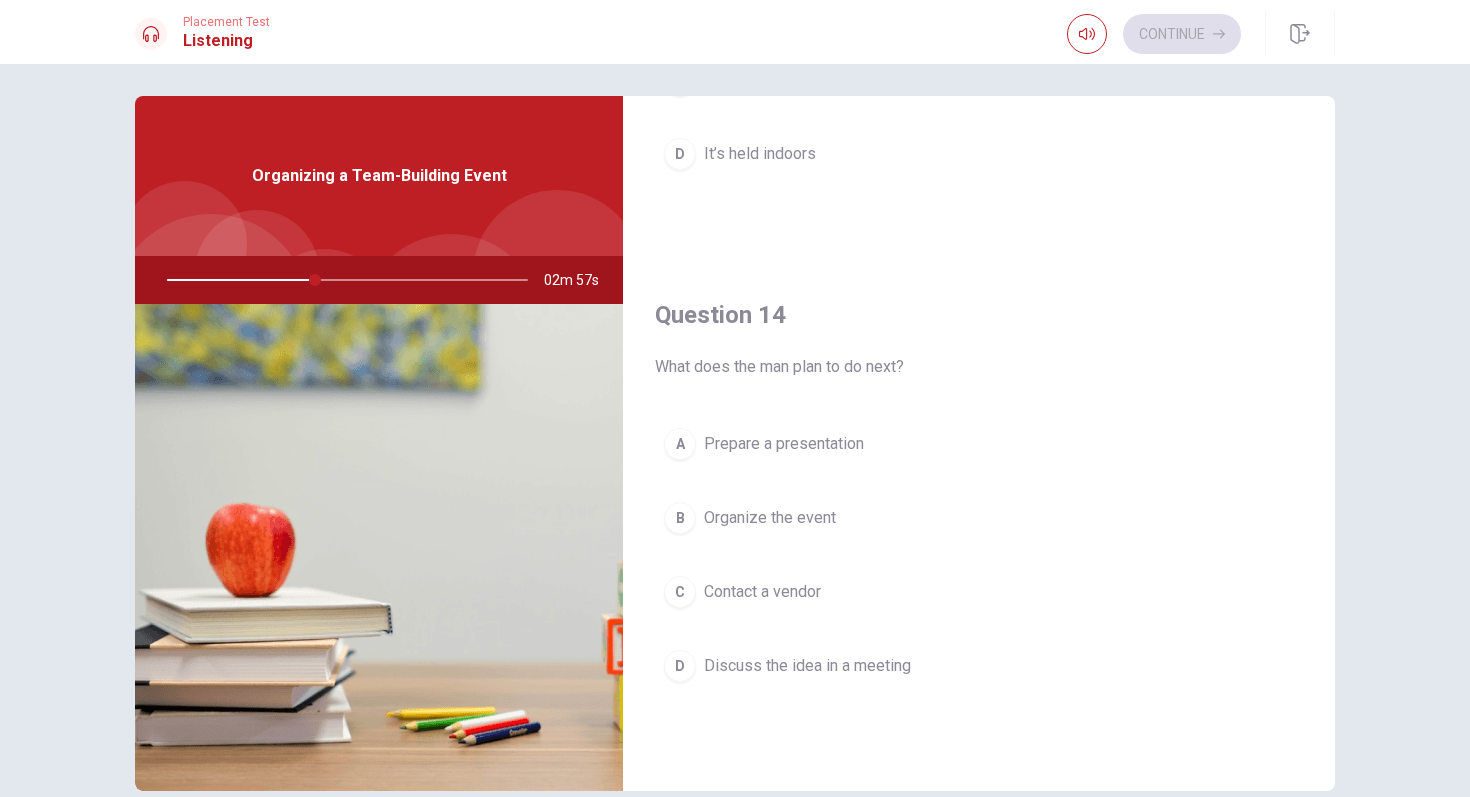 click on "Organize the event" at bounding box center [770, 518] 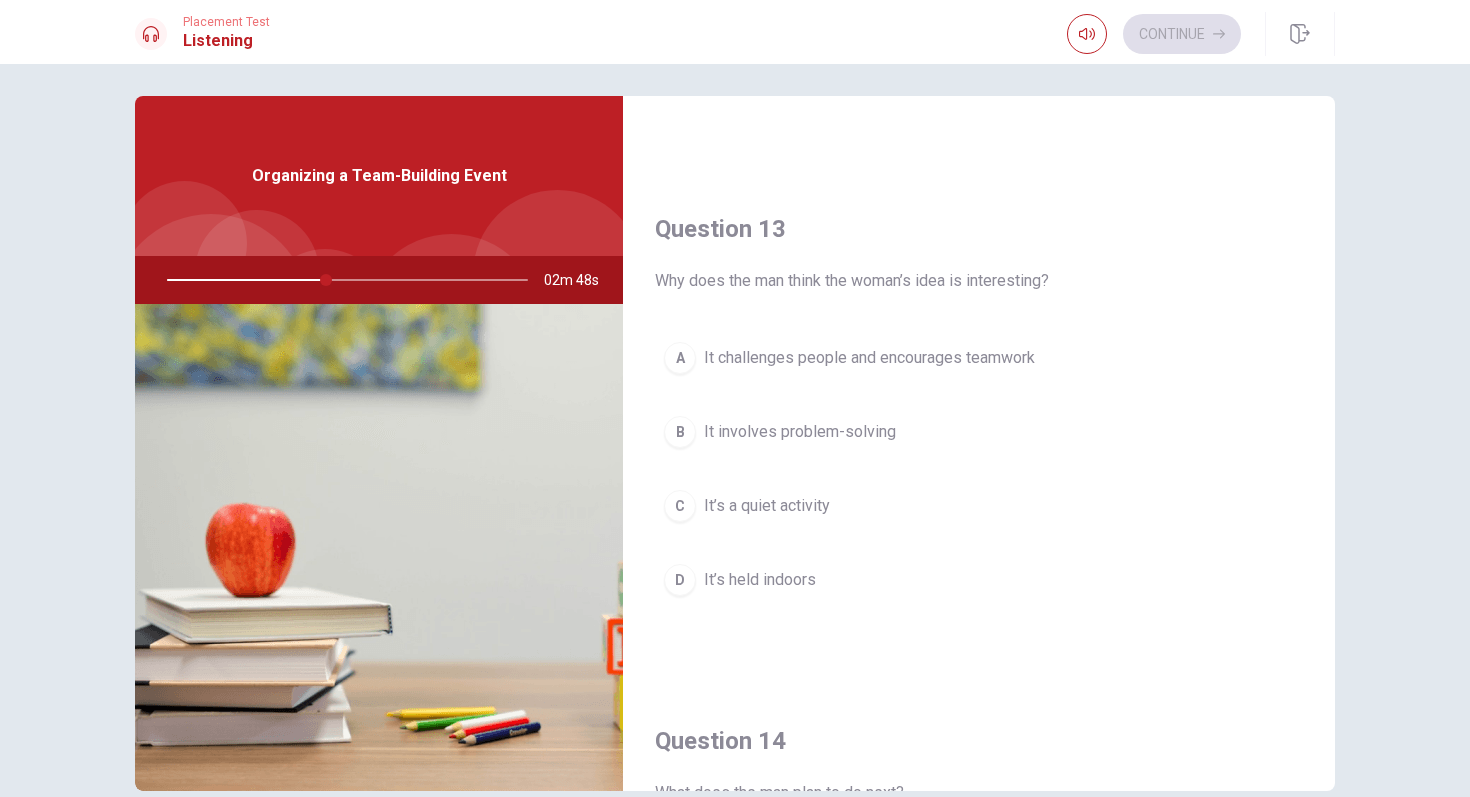 scroll, scrollTop: 953, scrollLeft: 0, axis: vertical 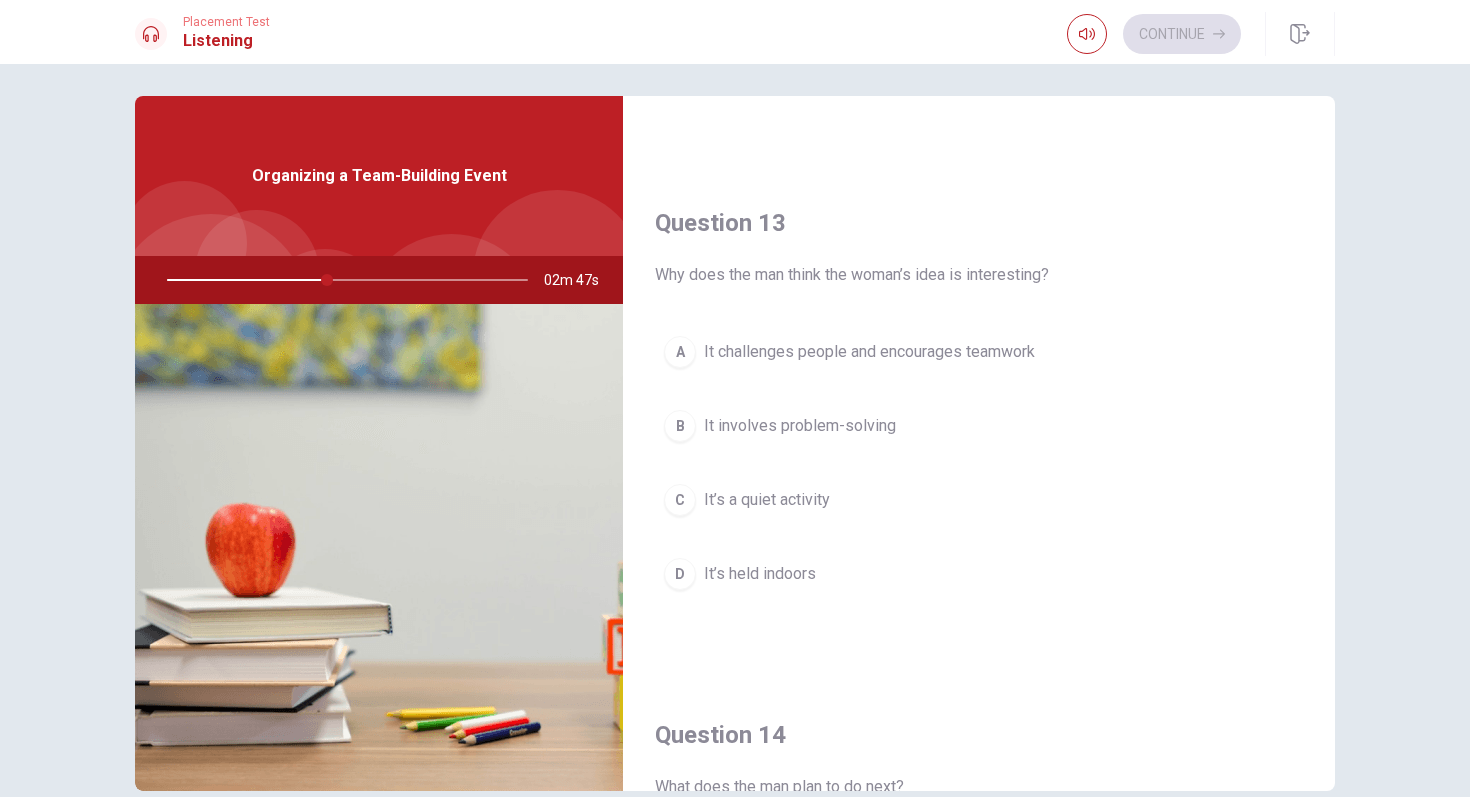 click on "It challenges people and encourages teamwork" at bounding box center (869, 352) 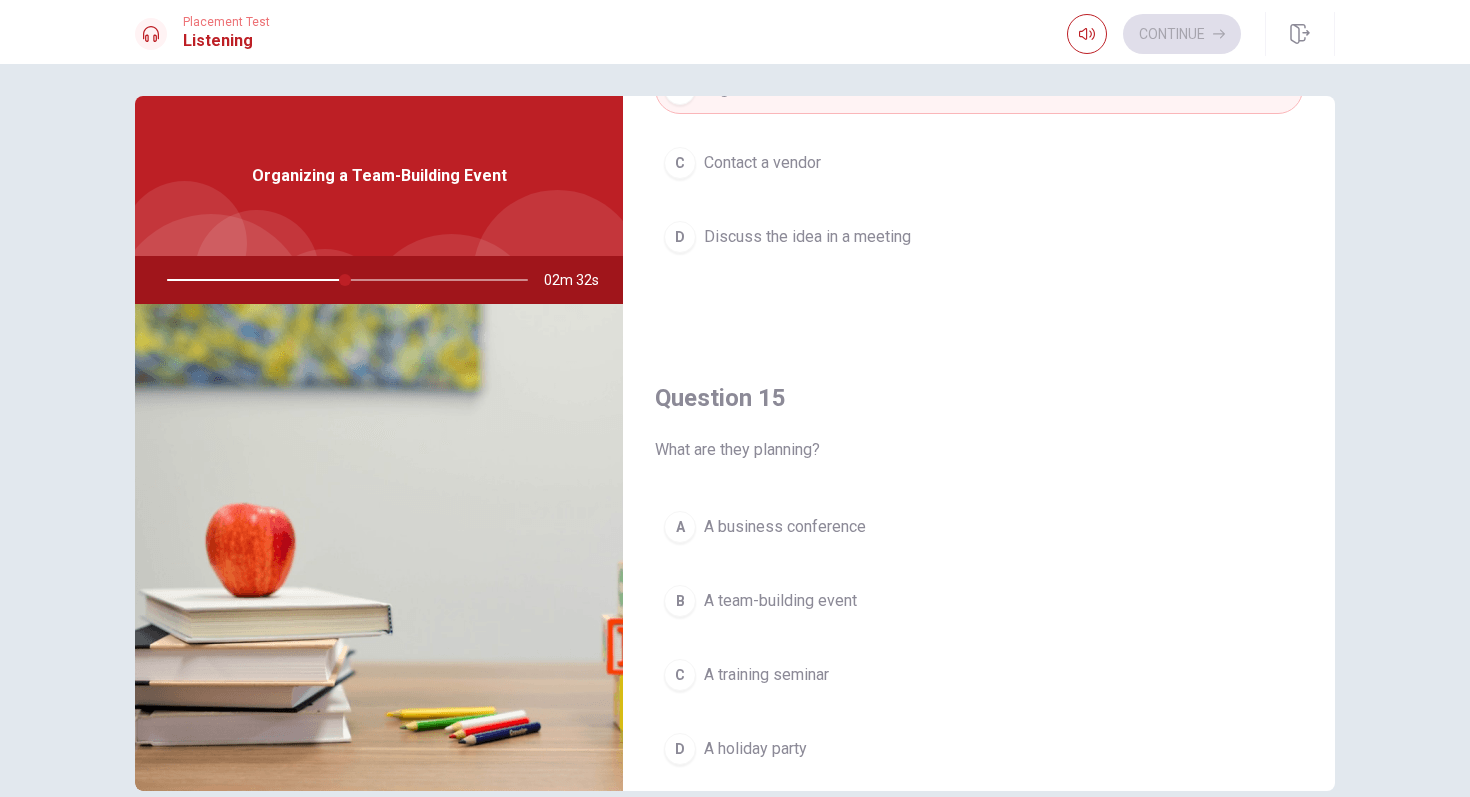 scroll, scrollTop: 1865, scrollLeft: 0, axis: vertical 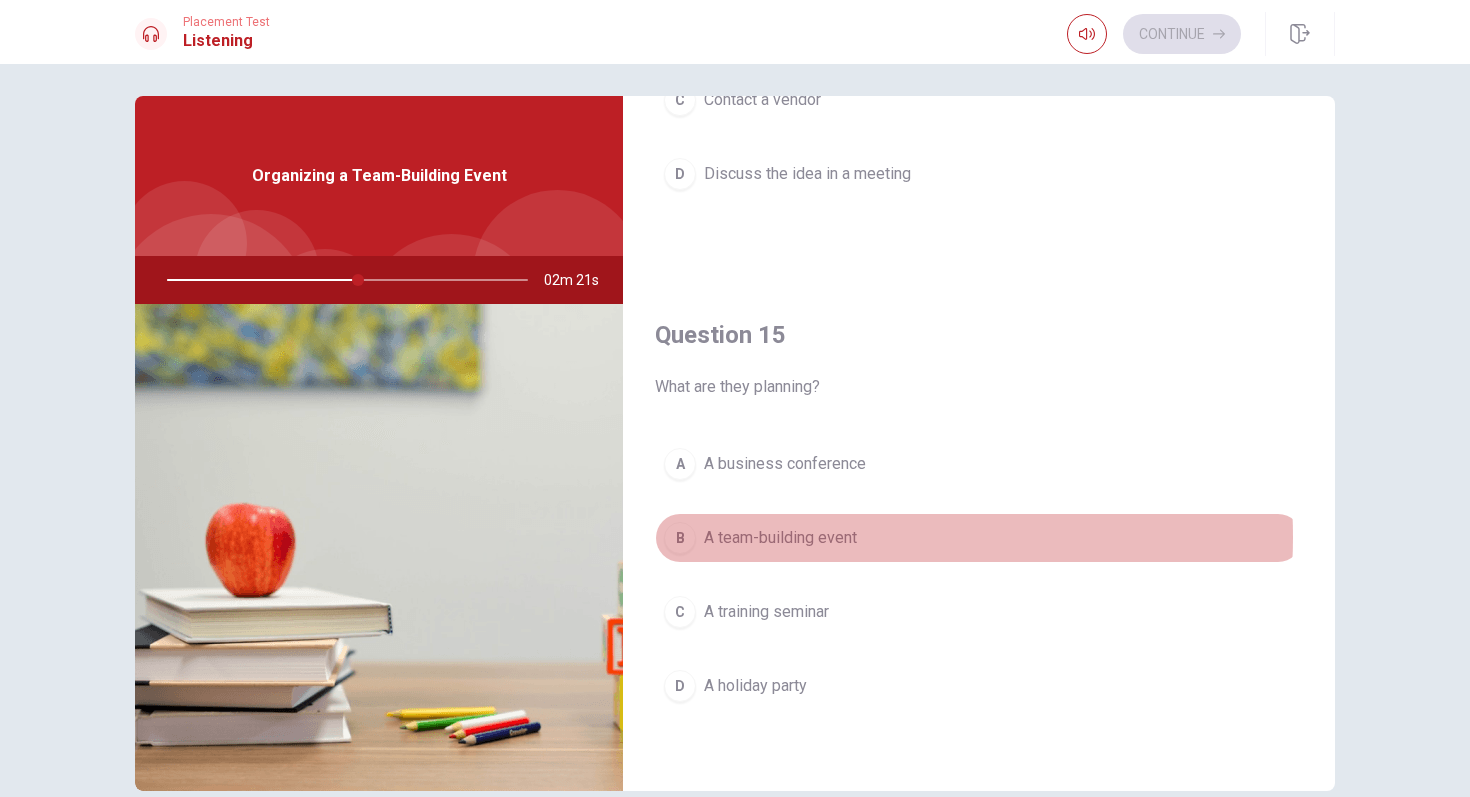 click on "A team-building event" at bounding box center [780, 538] 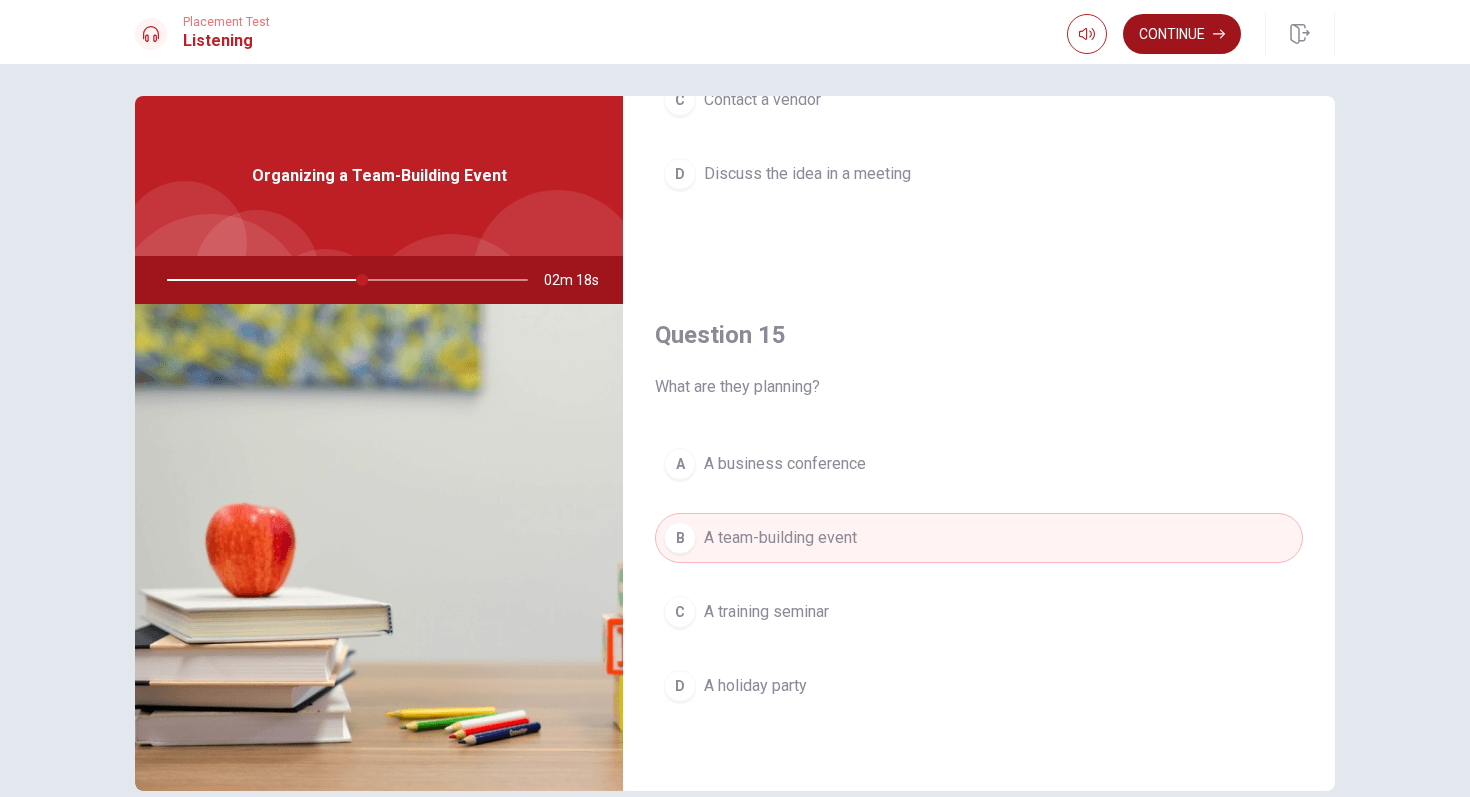click on "Continue" at bounding box center [1182, 34] 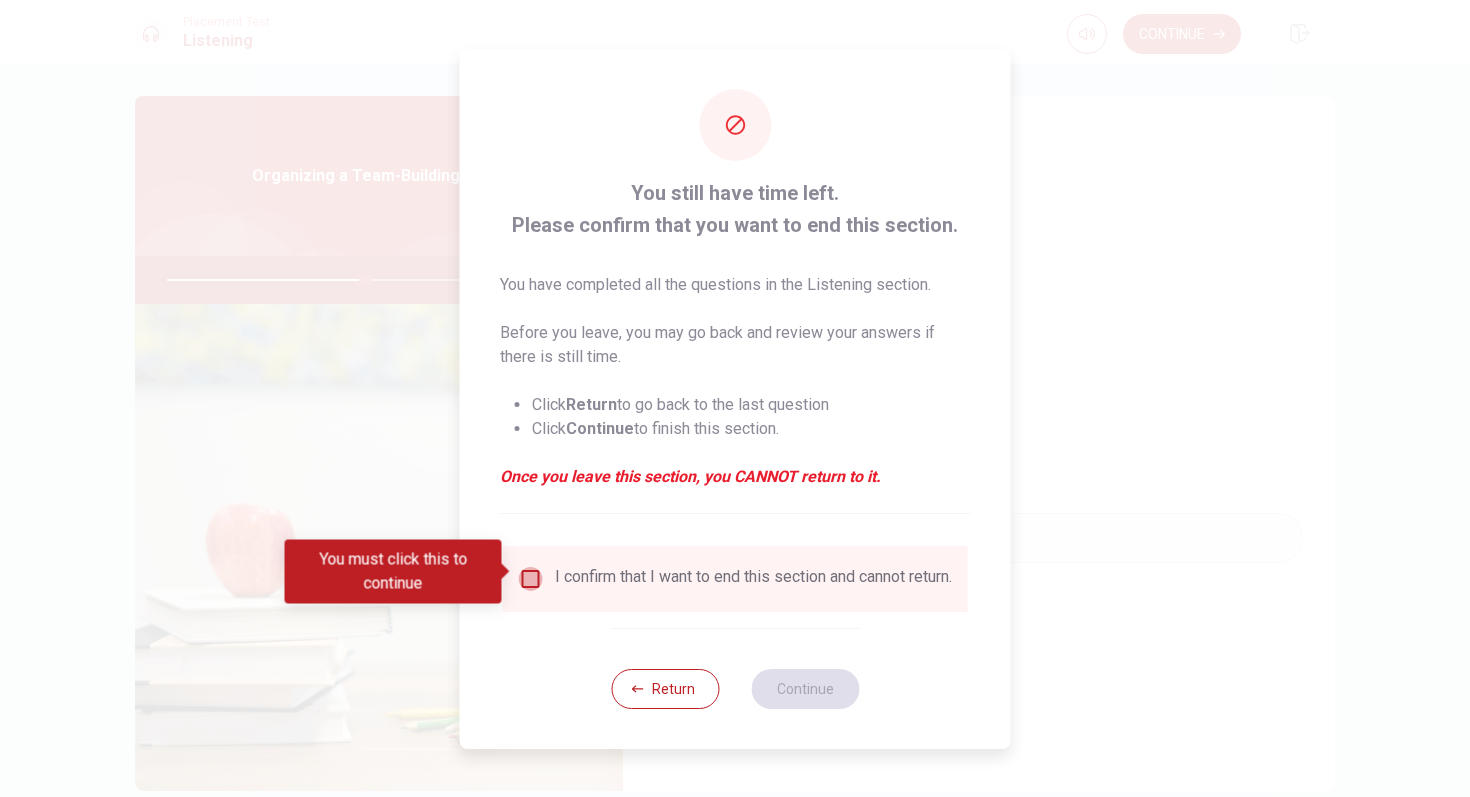 click at bounding box center [531, 579] 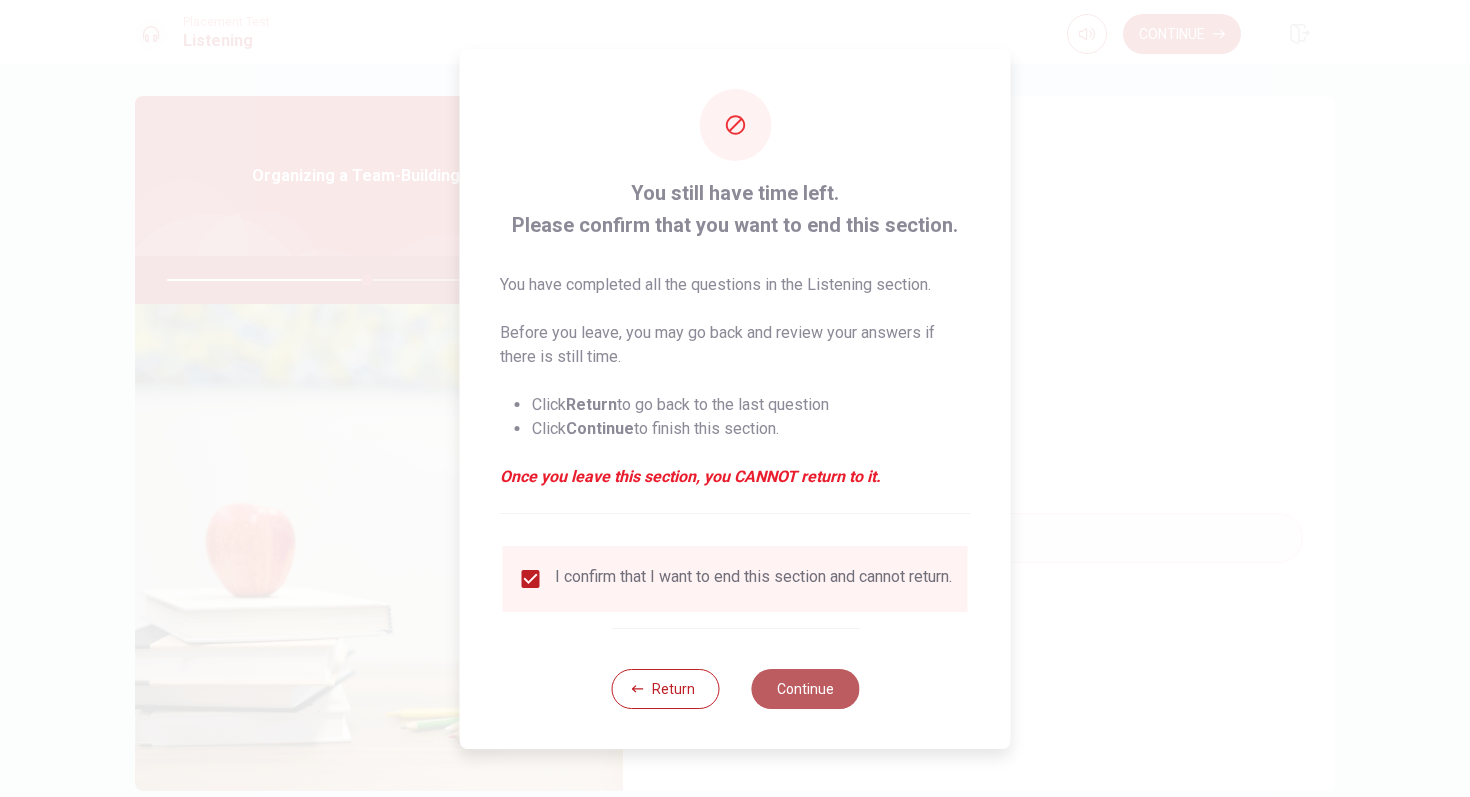 click on "Continue" at bounding box center [805, 689] 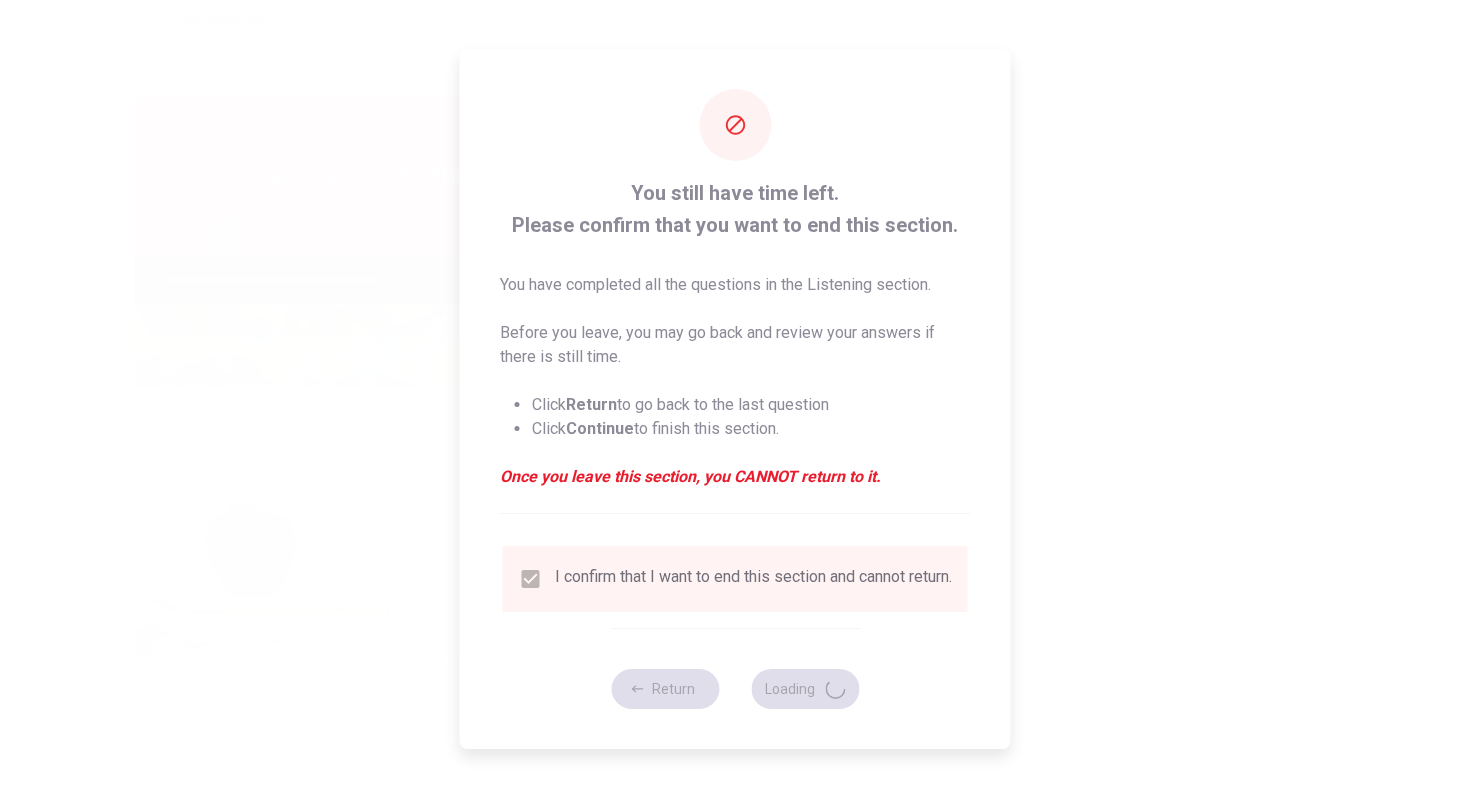 type on "56" 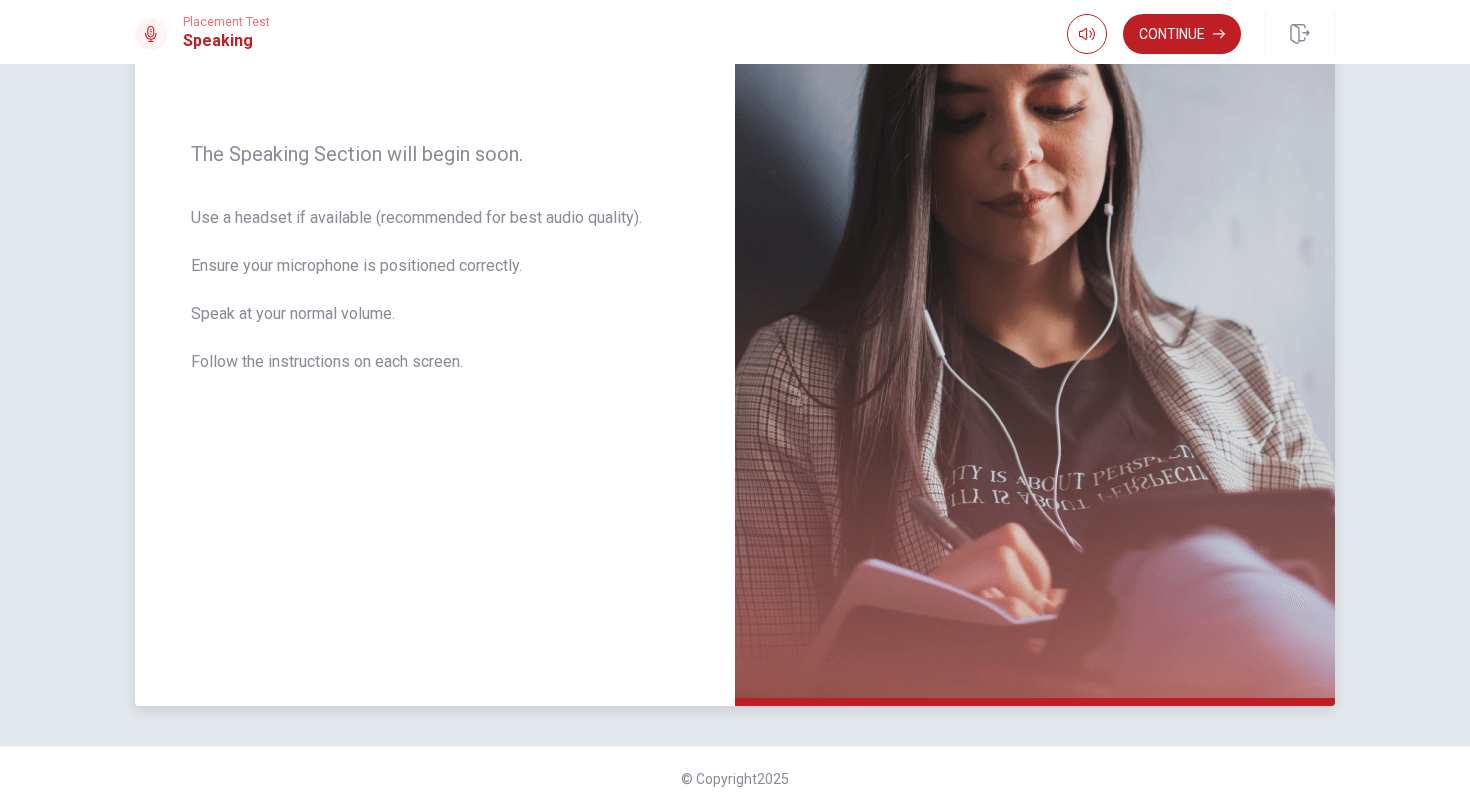 scroll, scrollTop: 283, scrollLeft: 0, axis: vertical 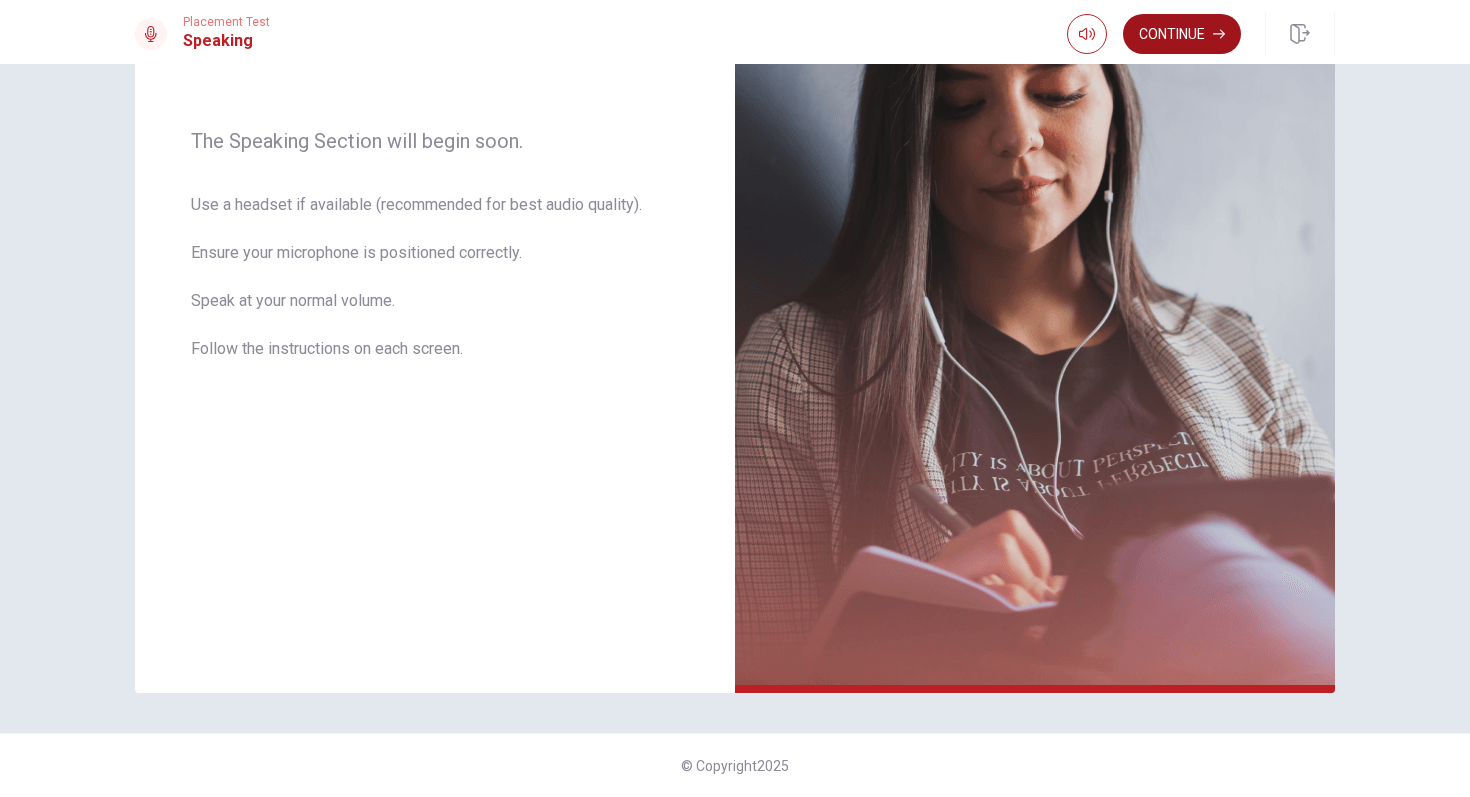 click on "Continue" at bounding box center (1182, 34) 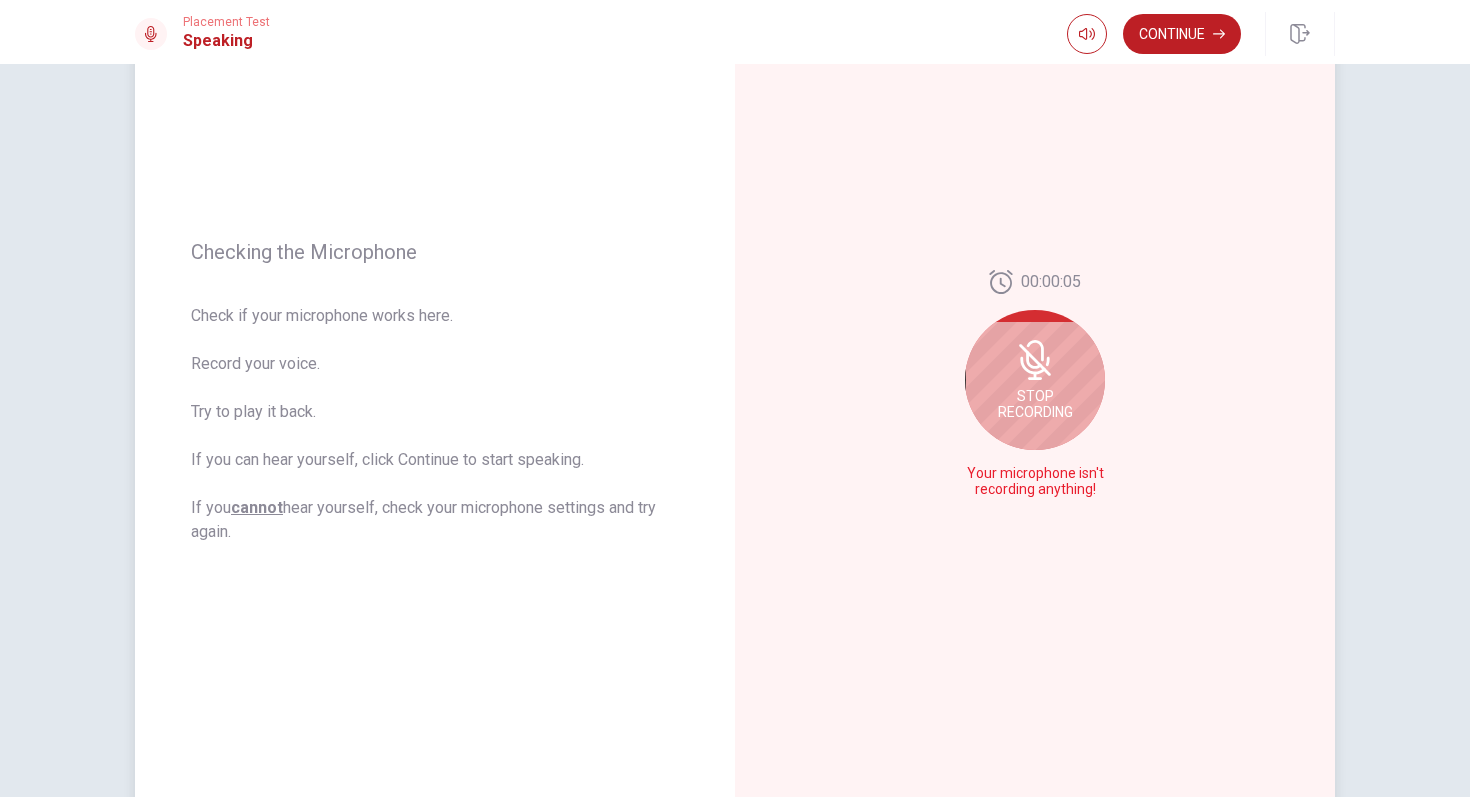scroll, scrollTop: 182, scrollLeft: 0, axis: vertical 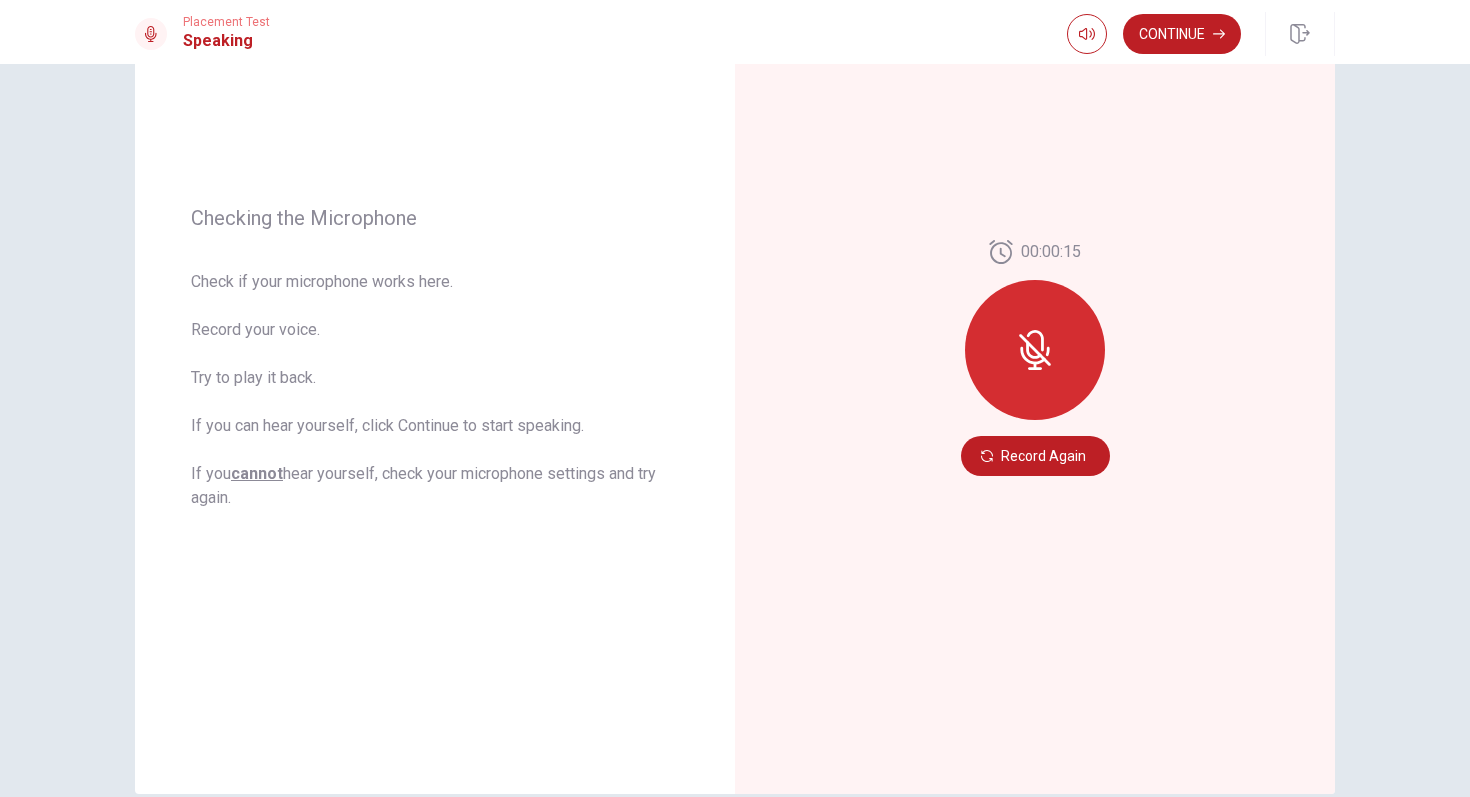 click 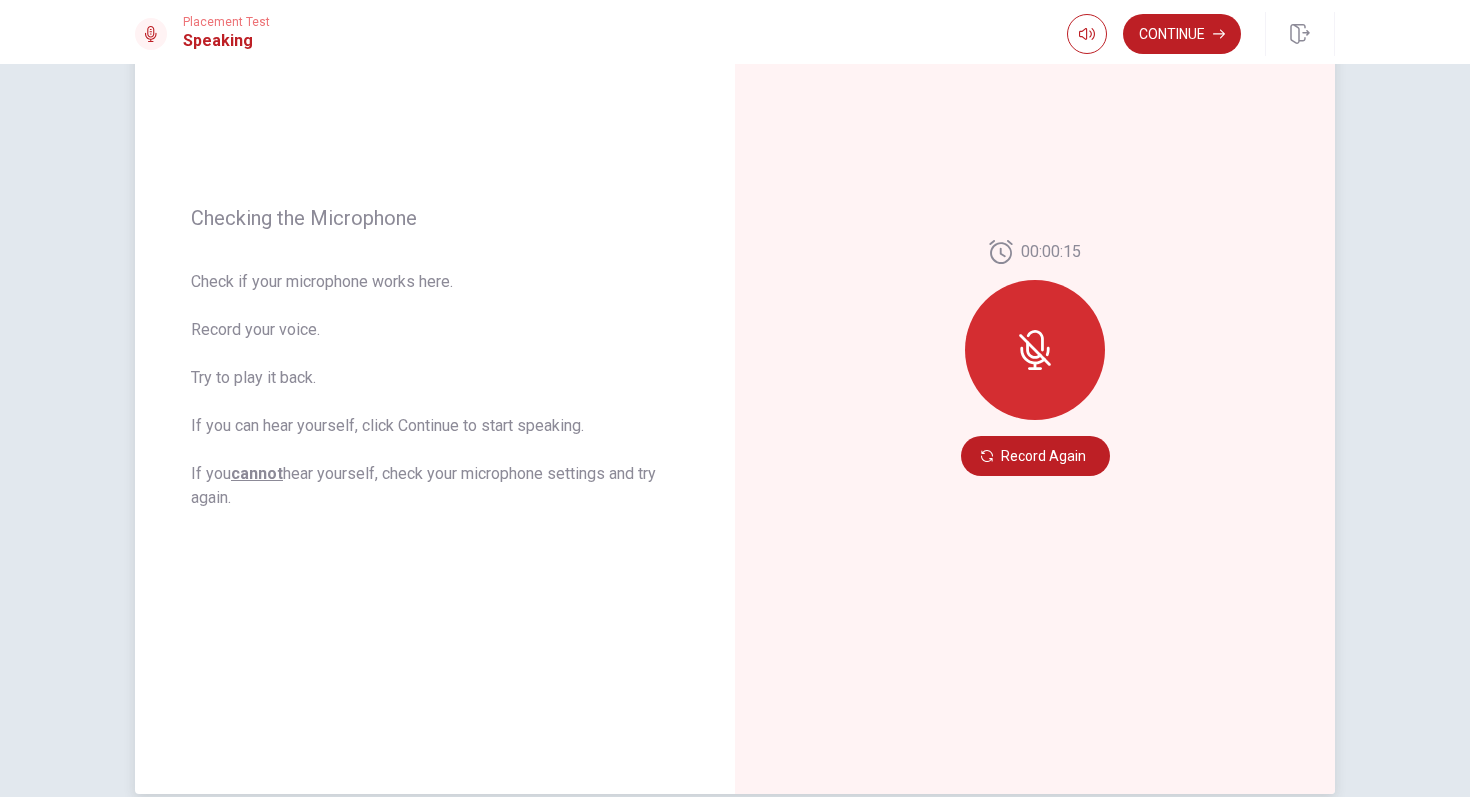 click at bounding box center [1035, 350] 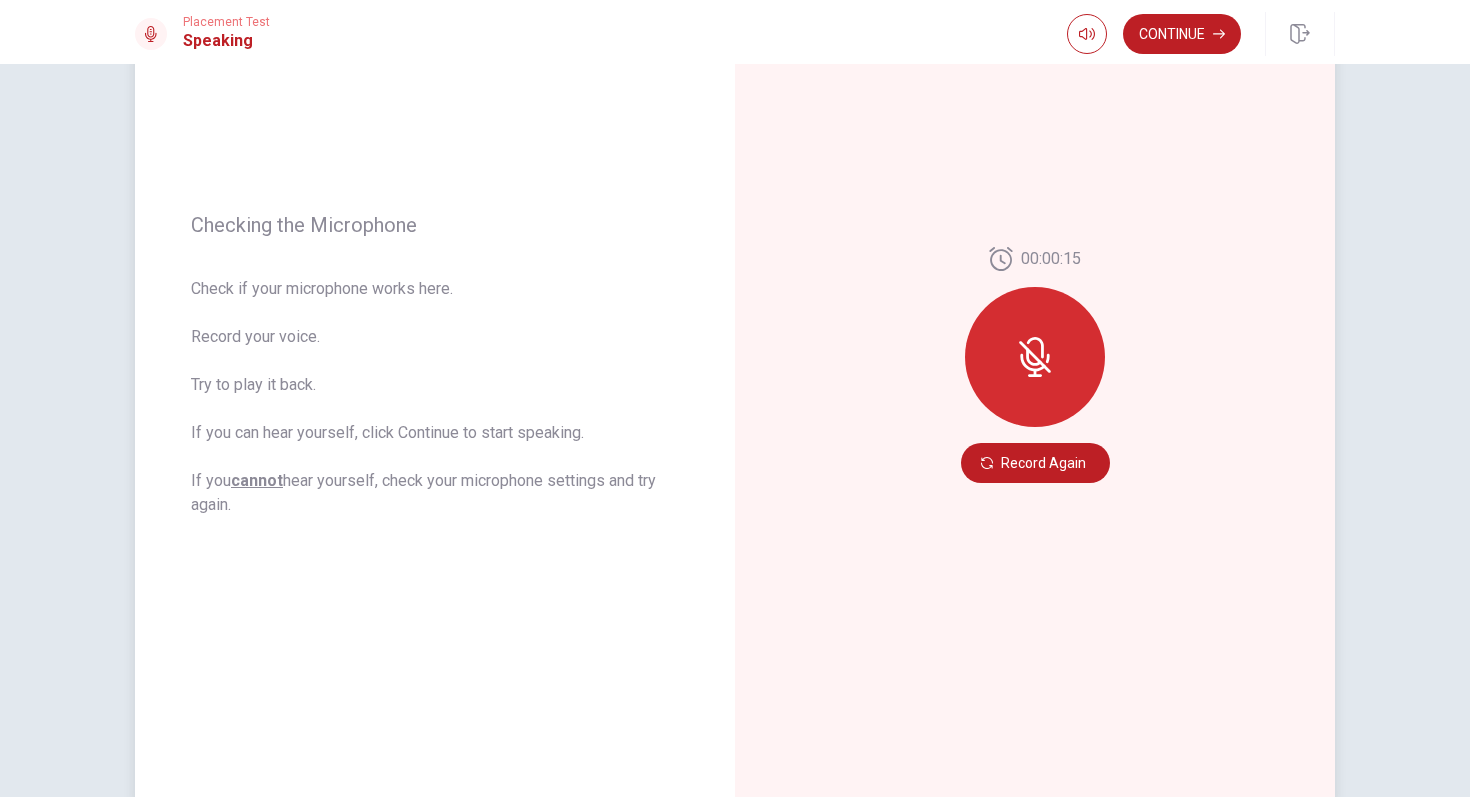 scroll, scrollTop: 174, scrollLeft: 0, axis: vertical 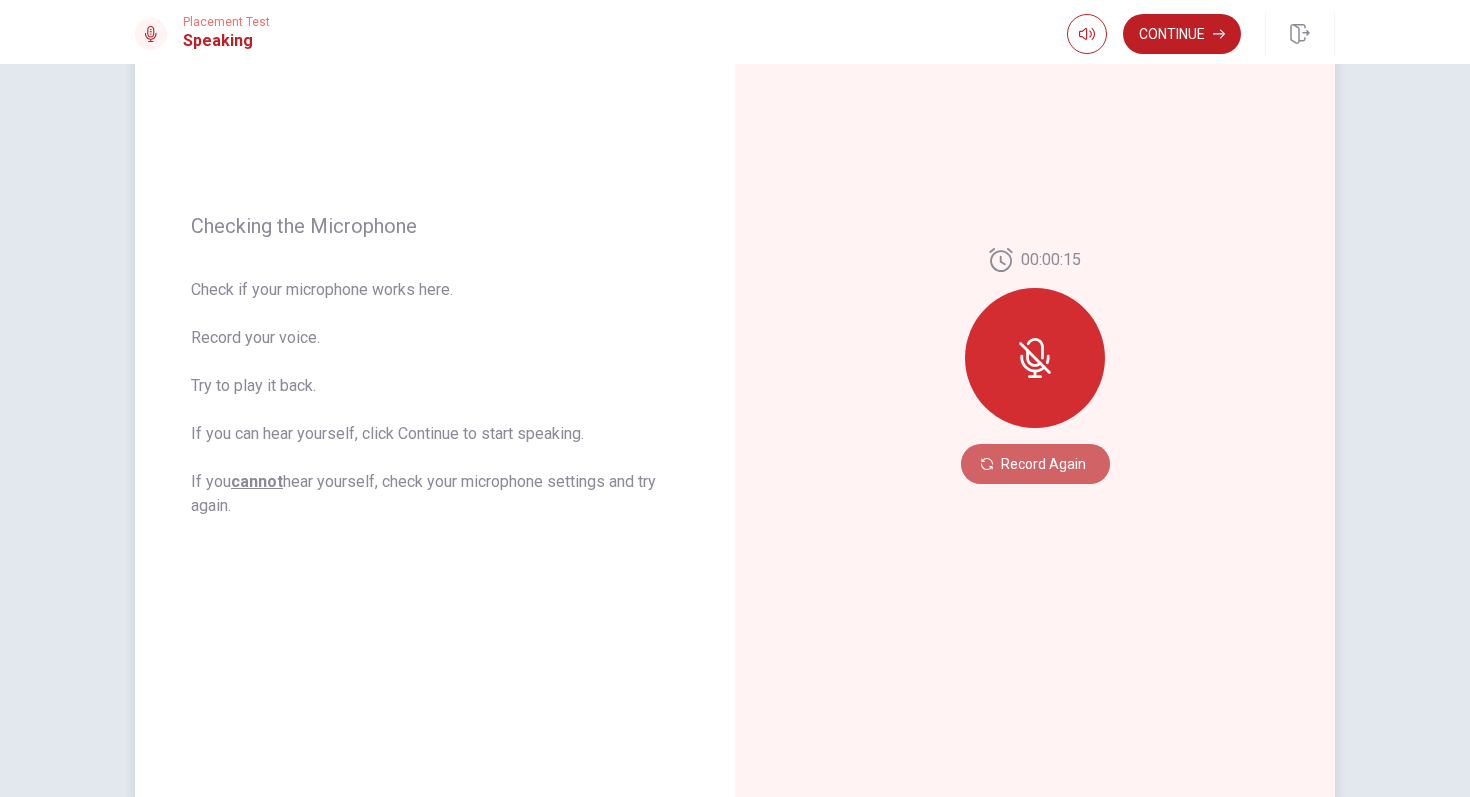 drag, startPoint x: 997, startPoint y: 456, endPoint x: 1001, endPoint y: 443, distance: 13.601471 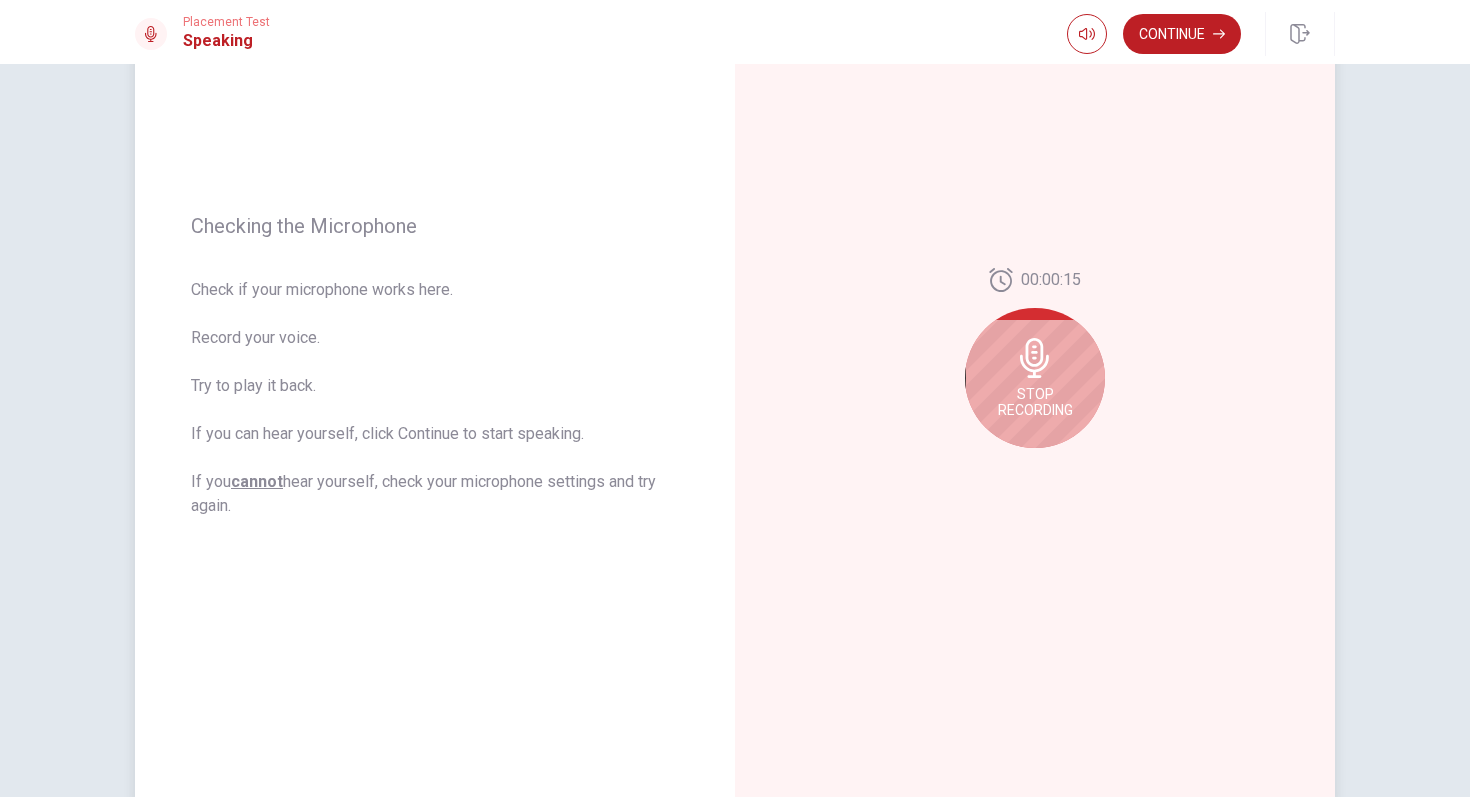 click on "Stop   Recording" at bounding box center (1035, 402) 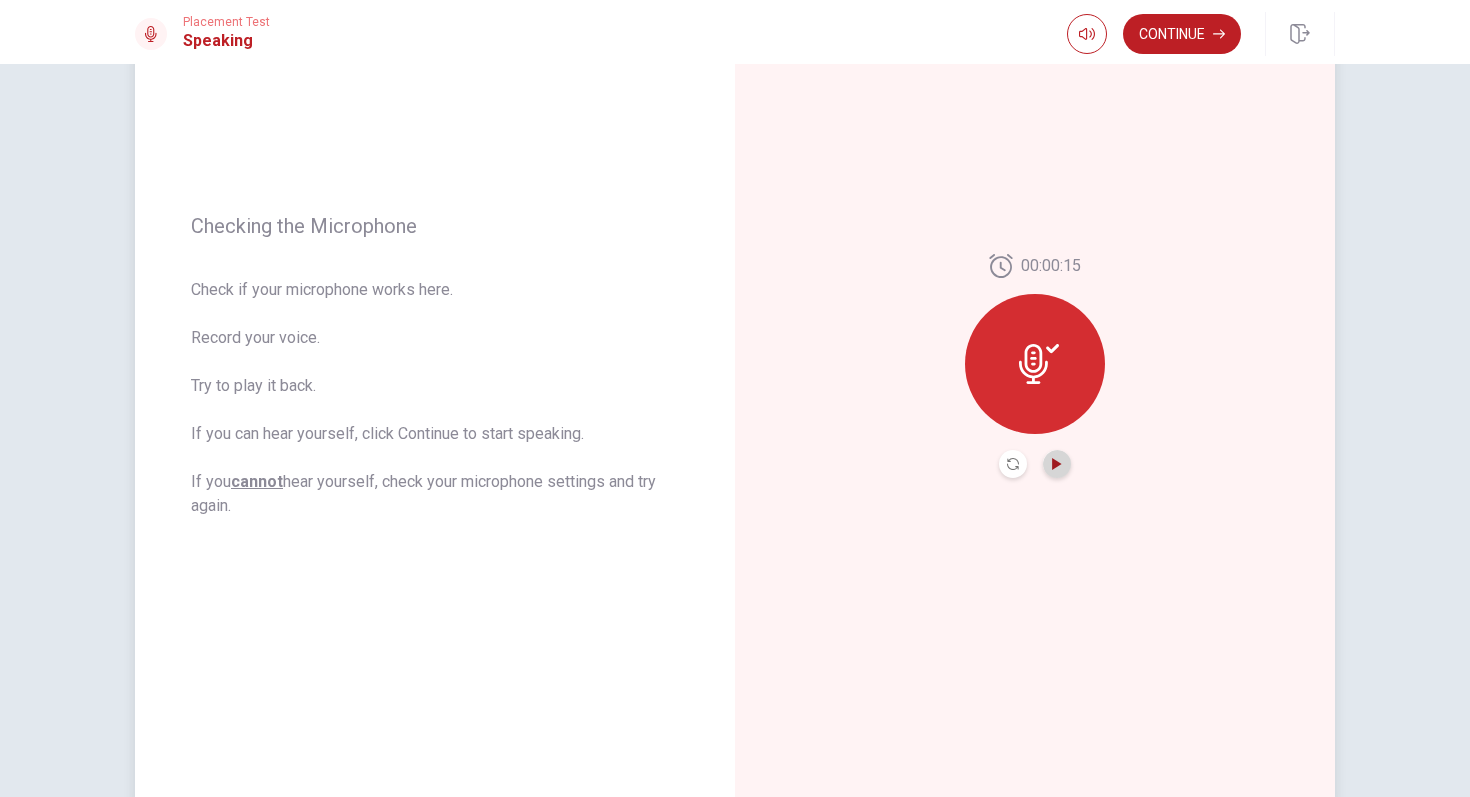 click 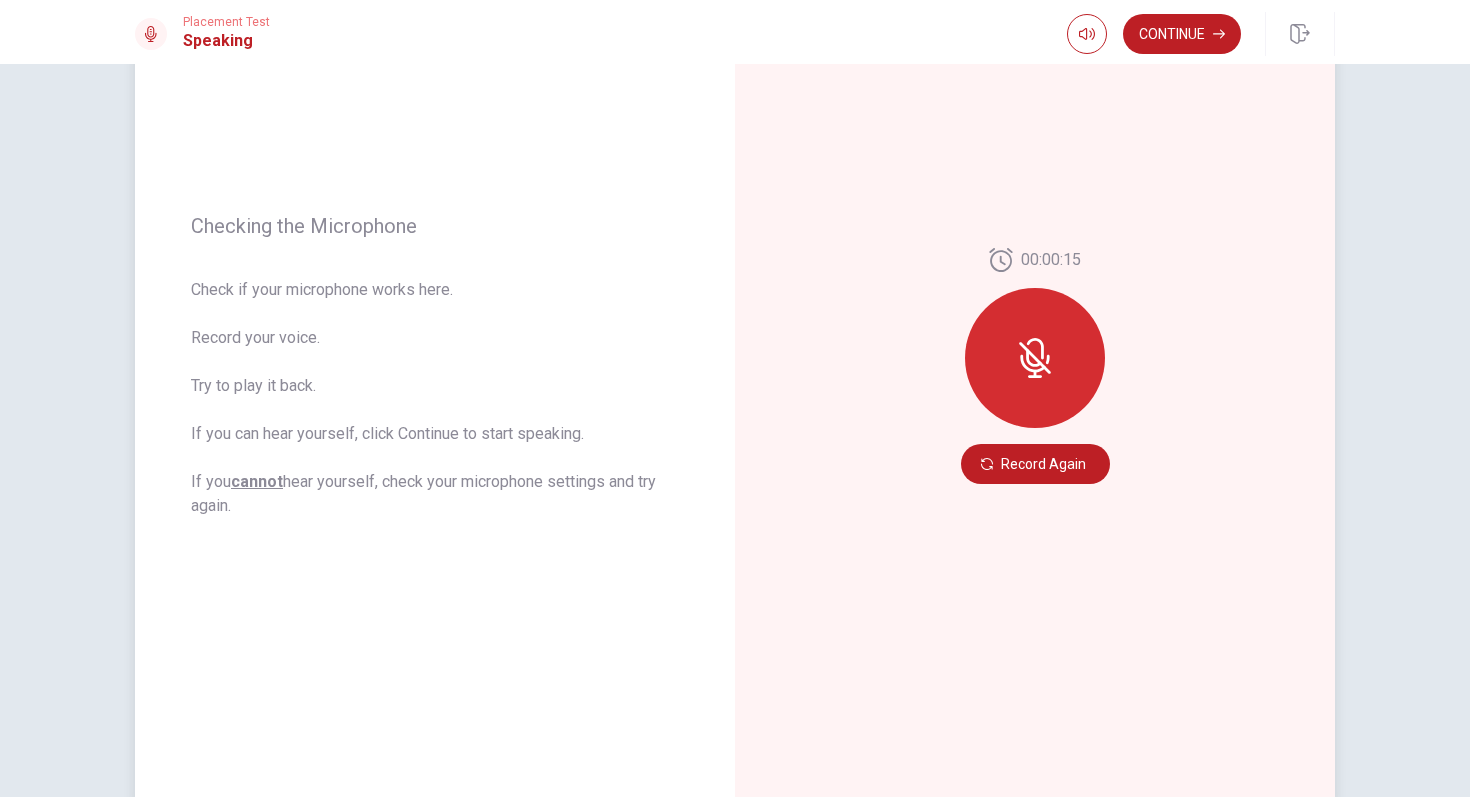 click at bounding box center (1035, 358) 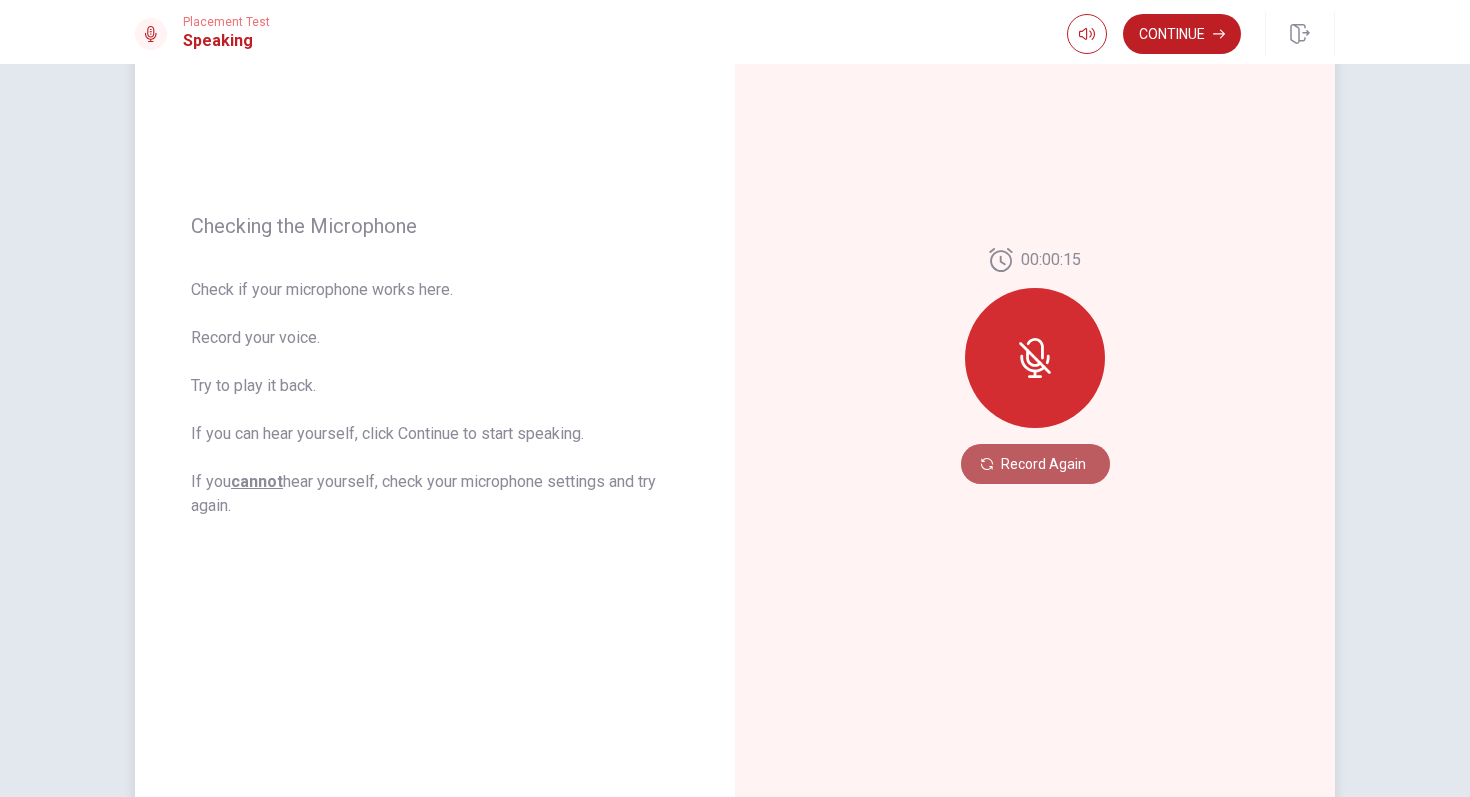 click on "Record Again" at bounding box center (1035, 464) 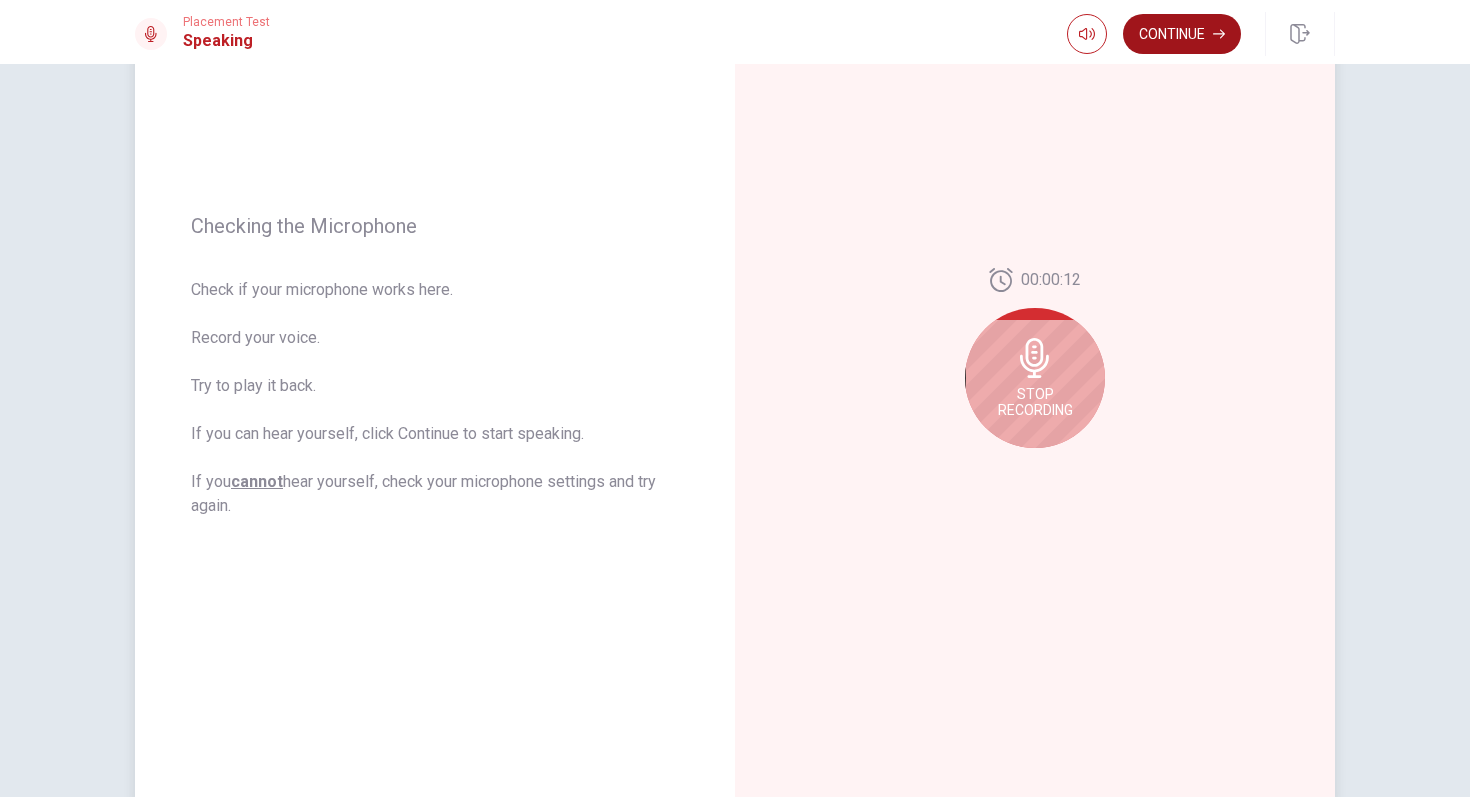 click on "Continue" at bounding box center (1182, 34) 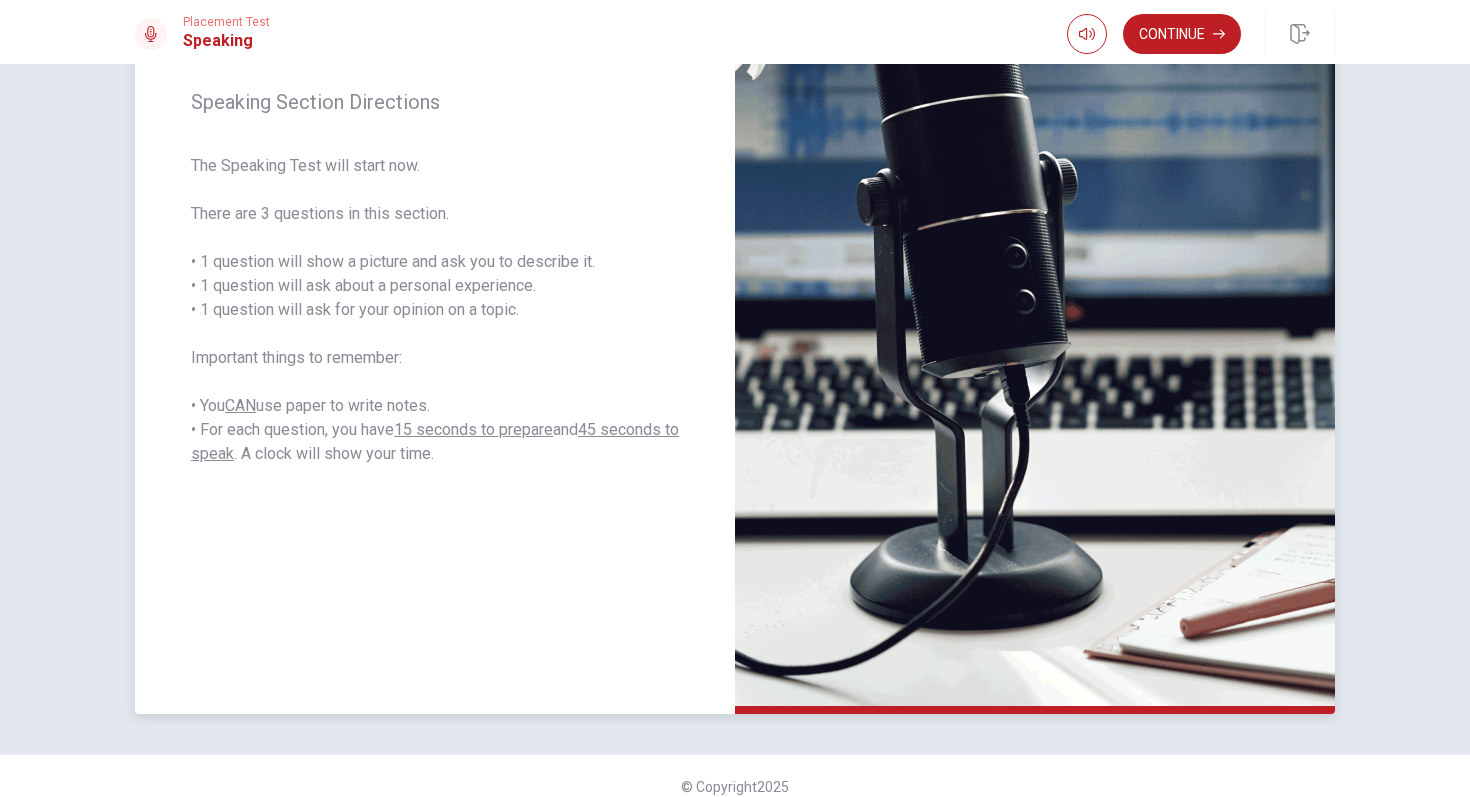 scroll, scrollTop: 261, scrollLeft: 0, axis: vertical 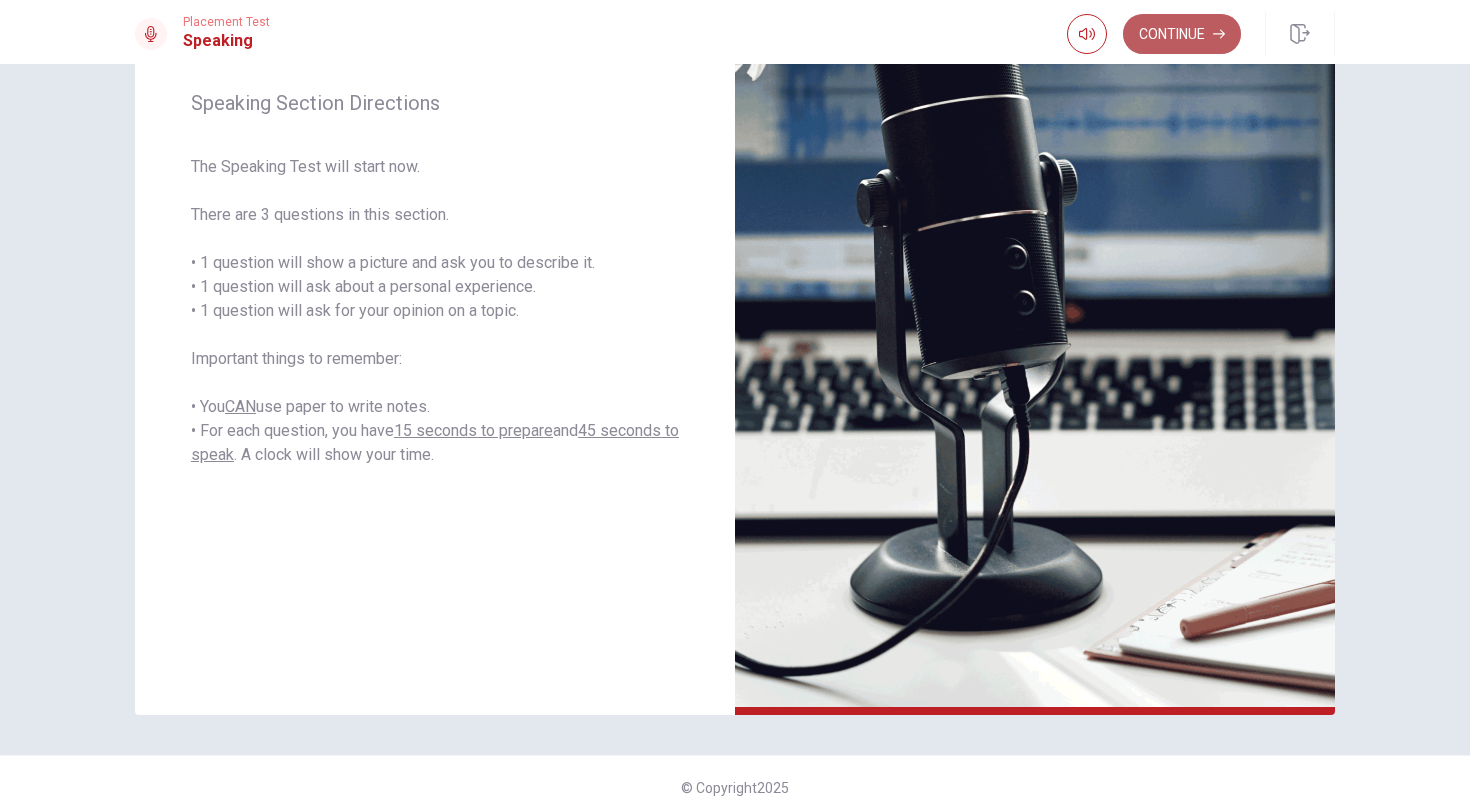 click on "Continue" at bounding box center [1182, 34] 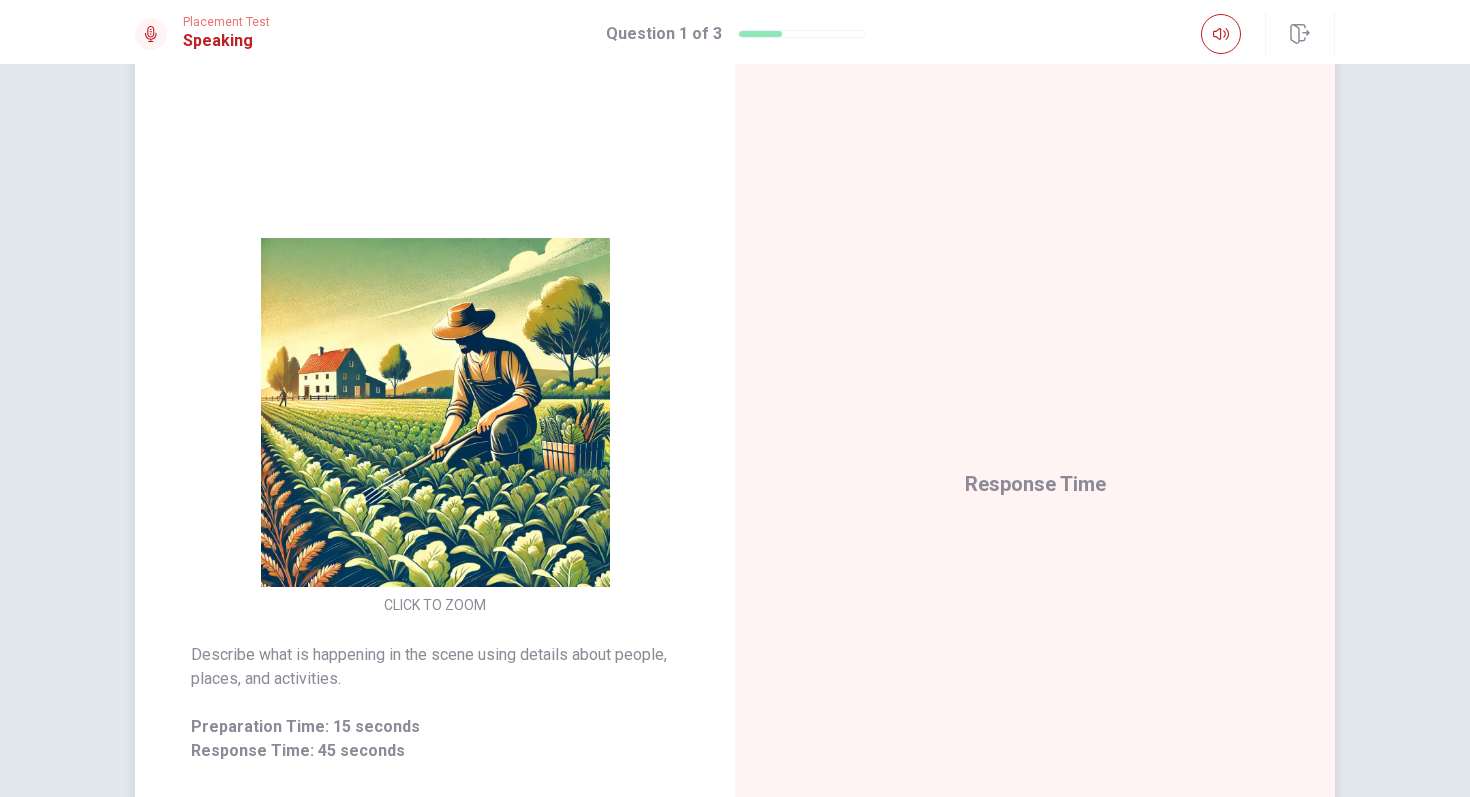 scroll, scrollTop: 80, scrollLeft: 0, axis: vertical 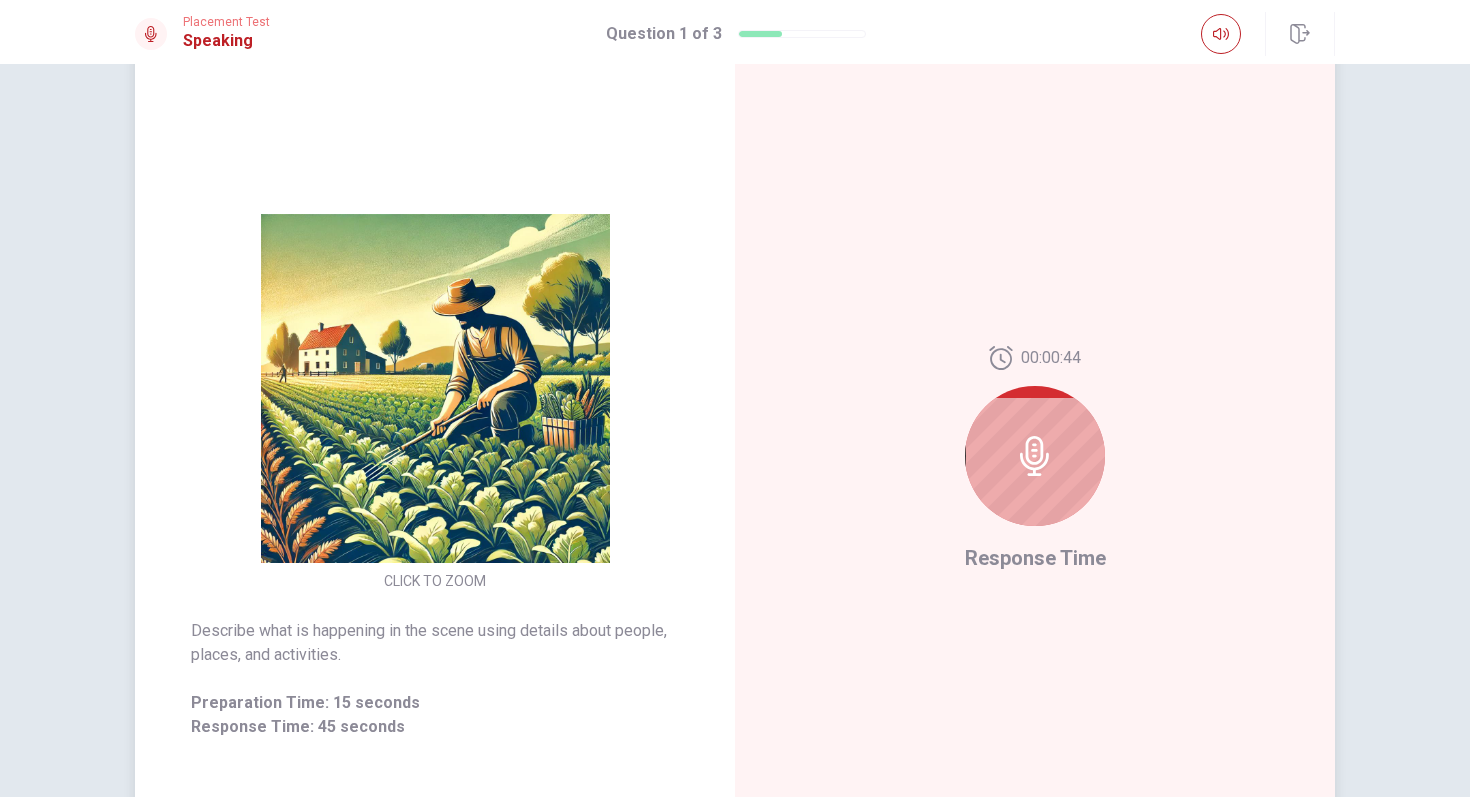 click at bounding box center (1035, 456) 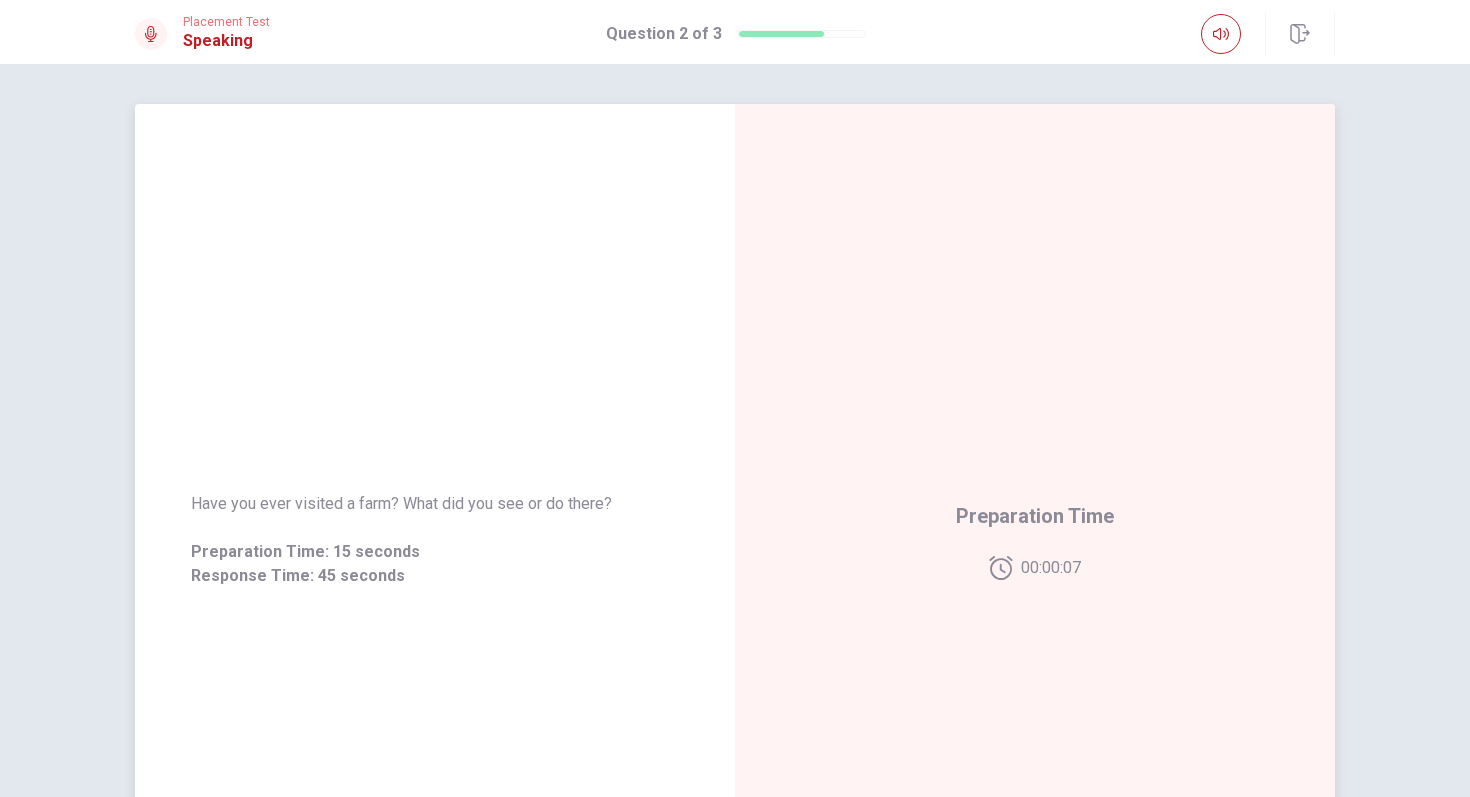 scroll, scrollTop: 0, scrollLeft: 0, axis: both 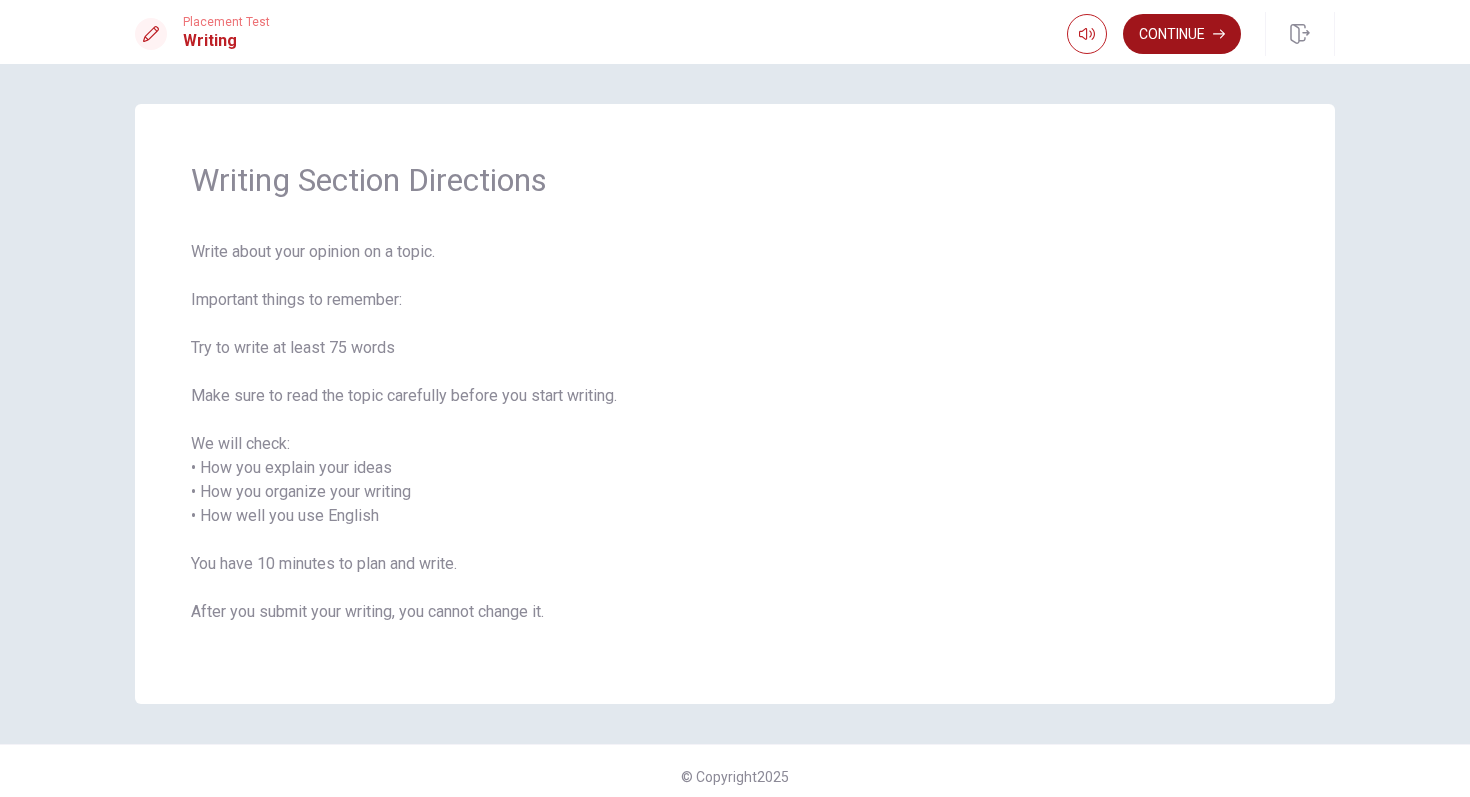 click on "Continue" at bounding box center (1182, 34) 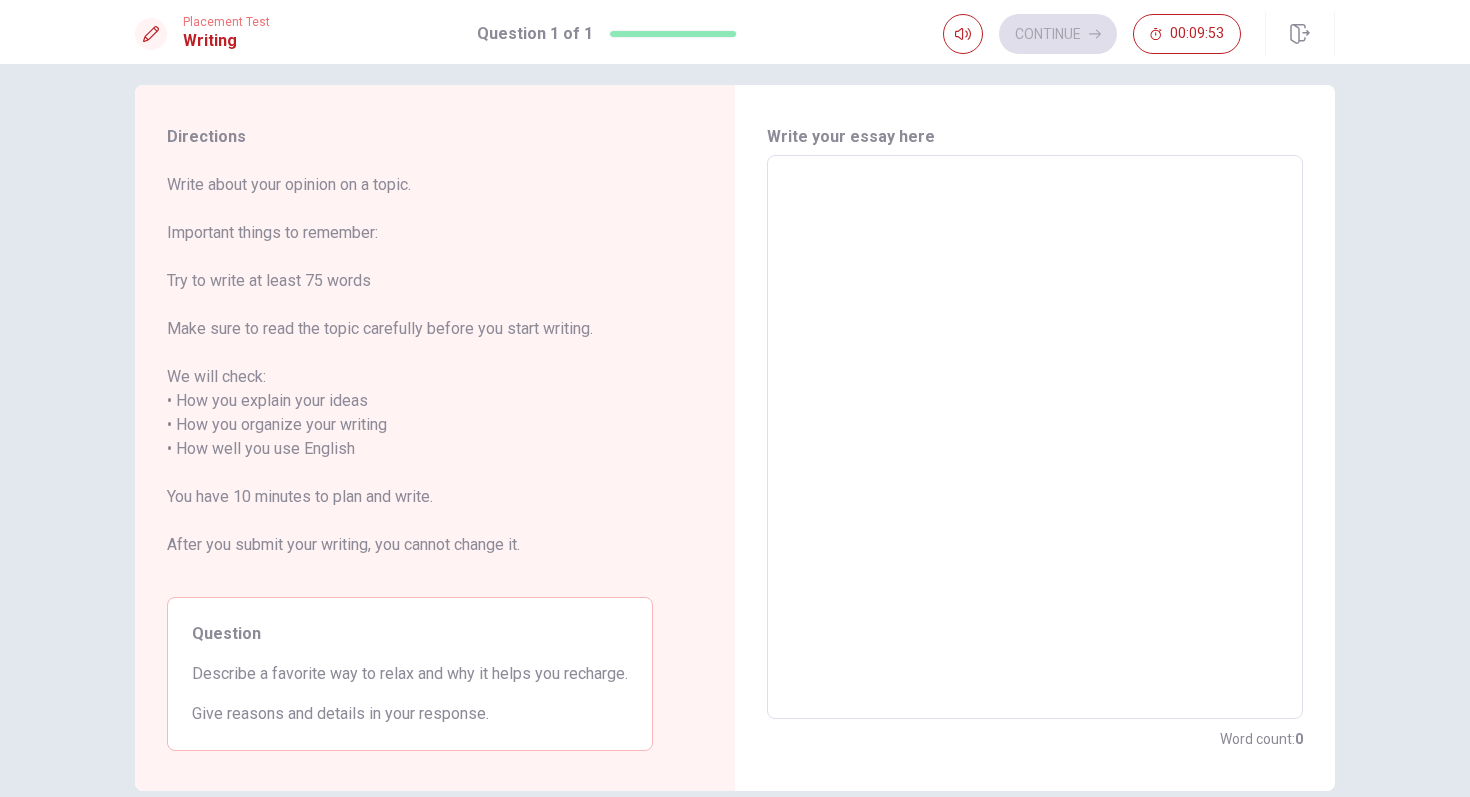 scroll, scrollTop: 20, scrollLeft: 0, axis: vertical 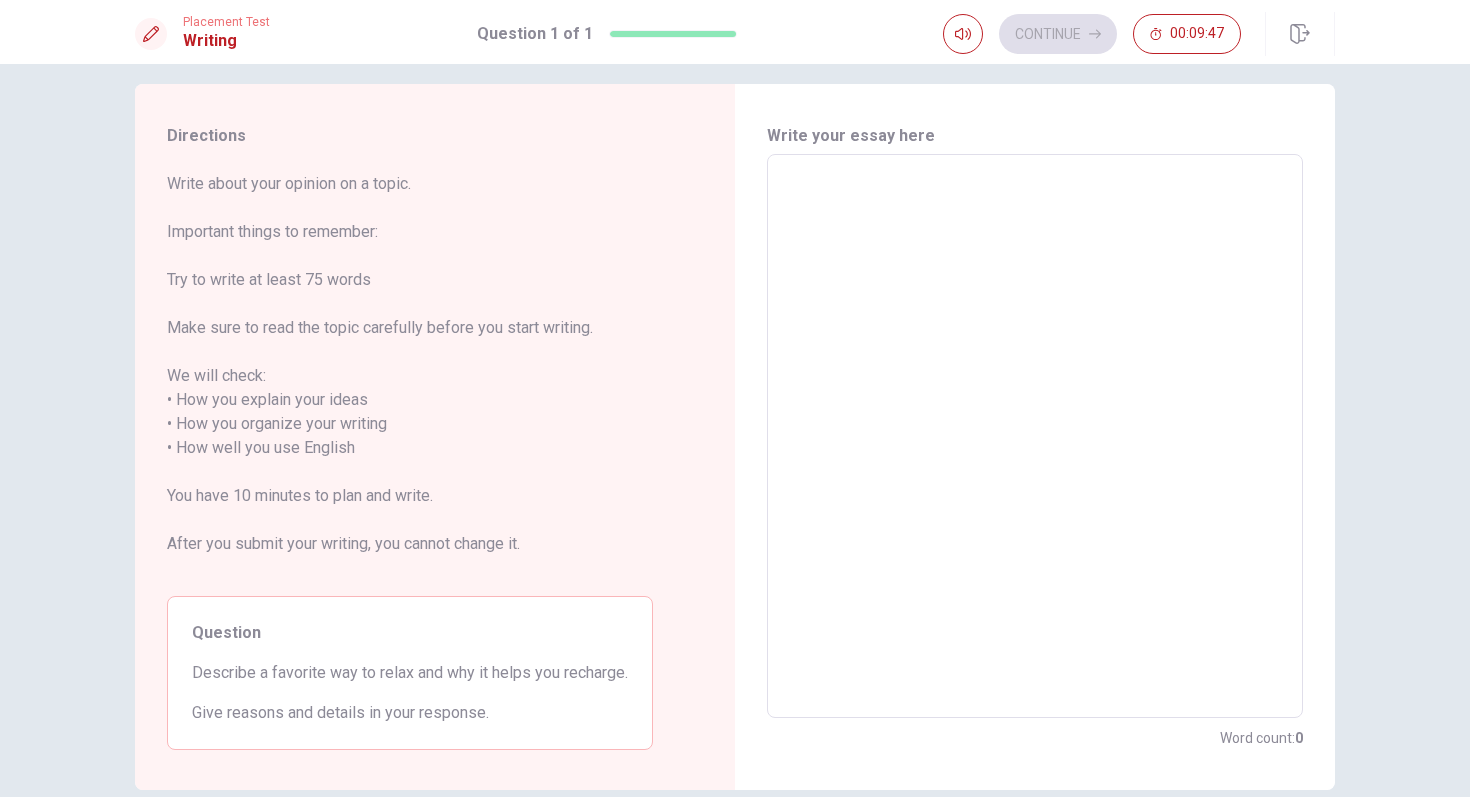 click at bounding box center [1035, 436] 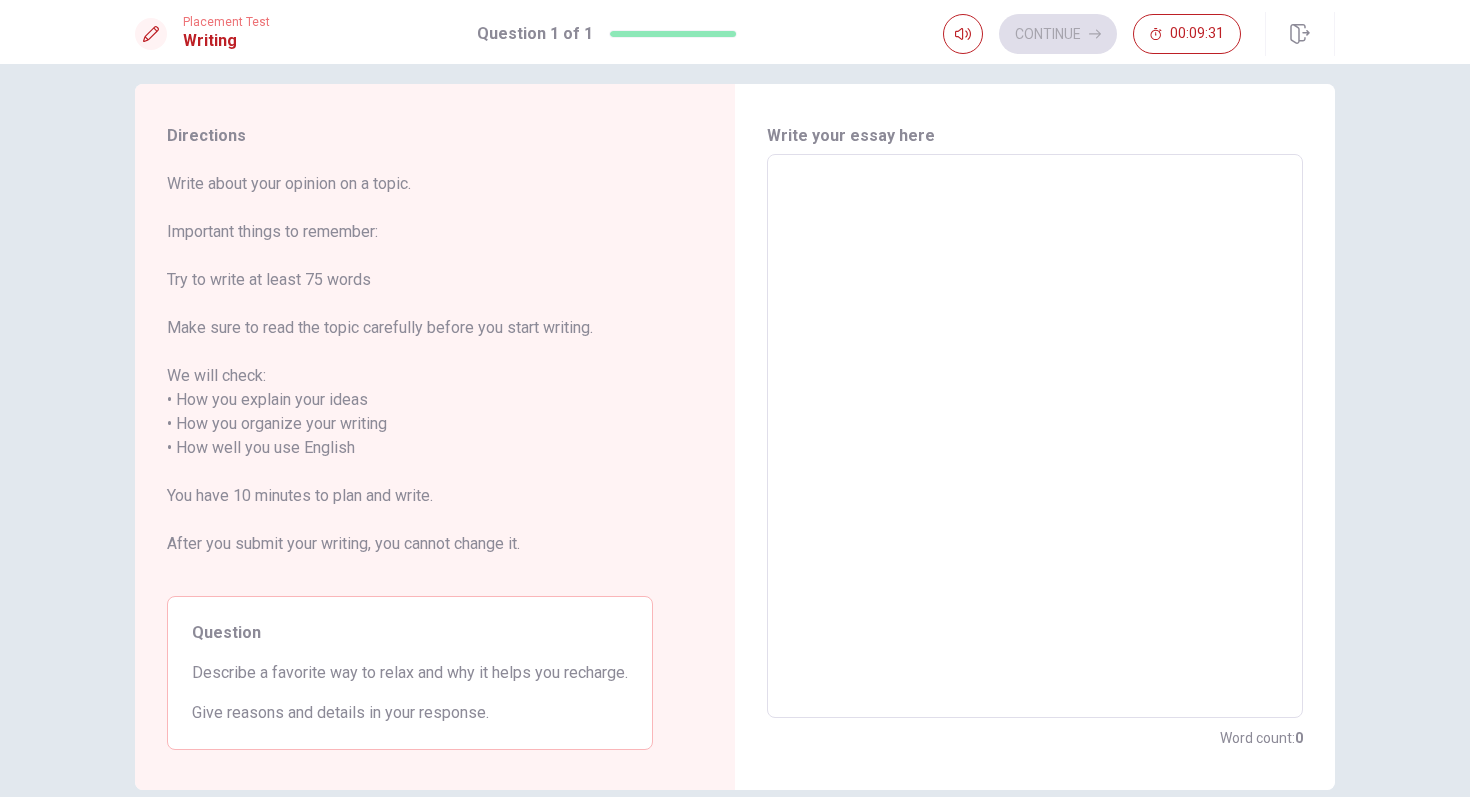 type on "m" 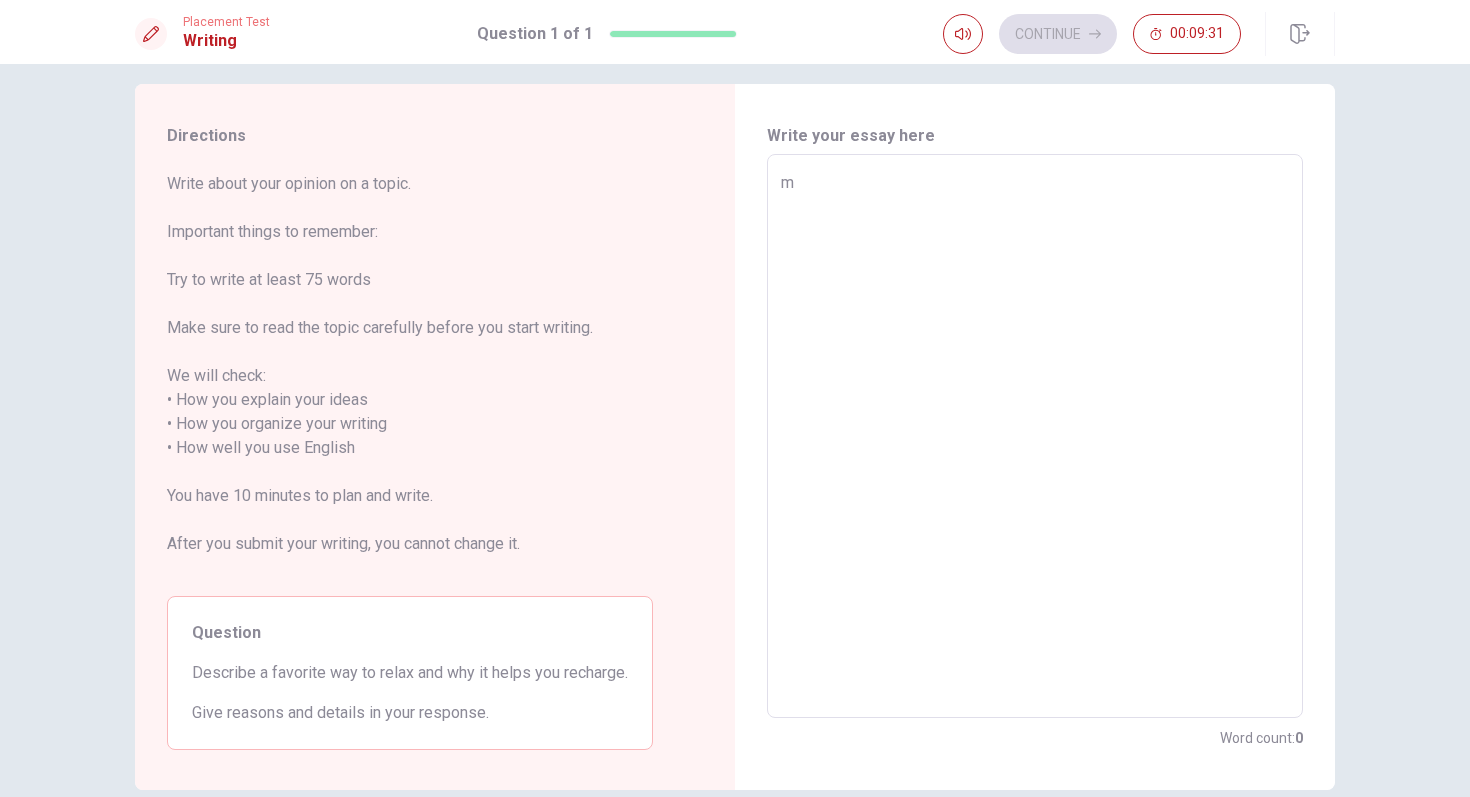 type on "x" 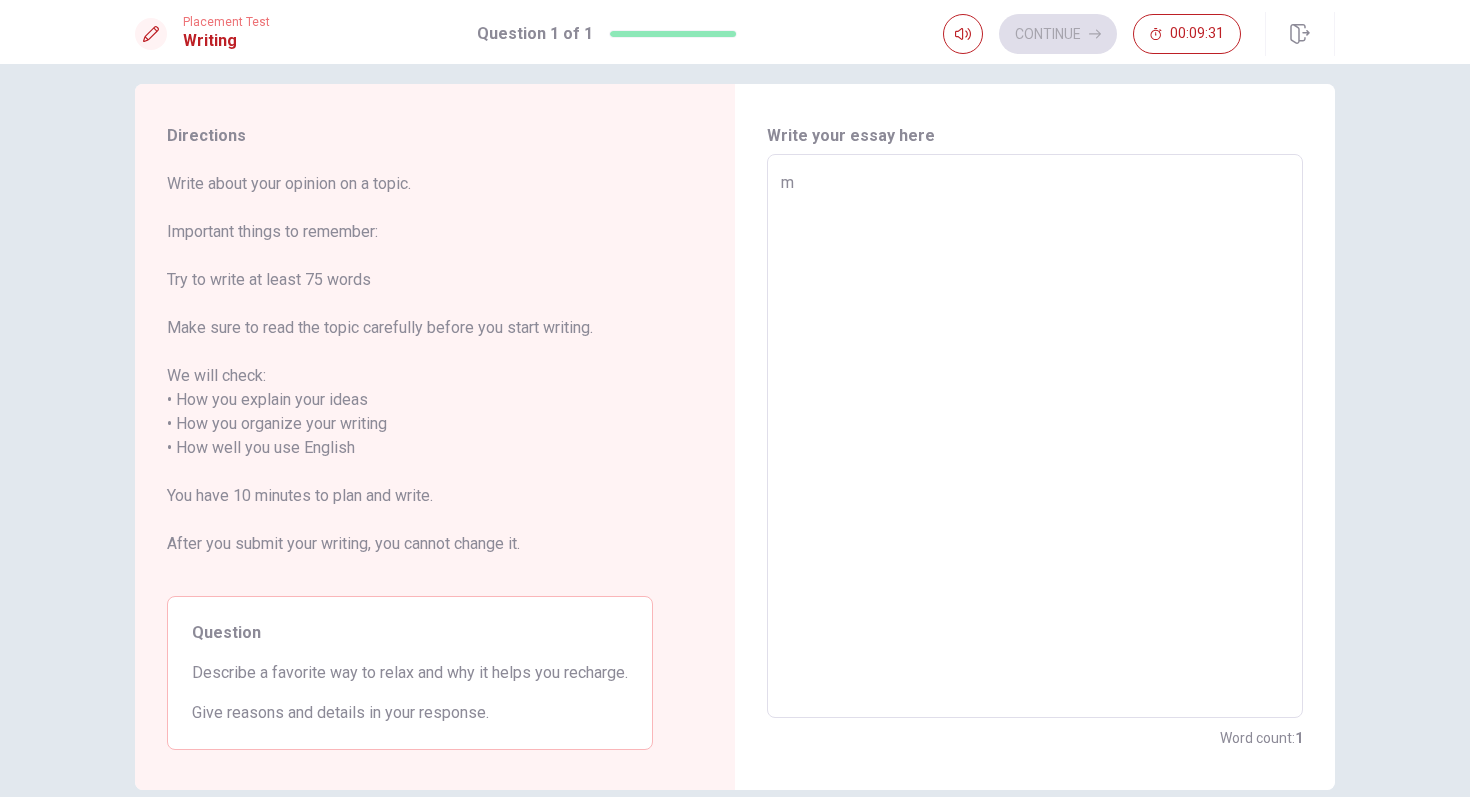 type on "my" 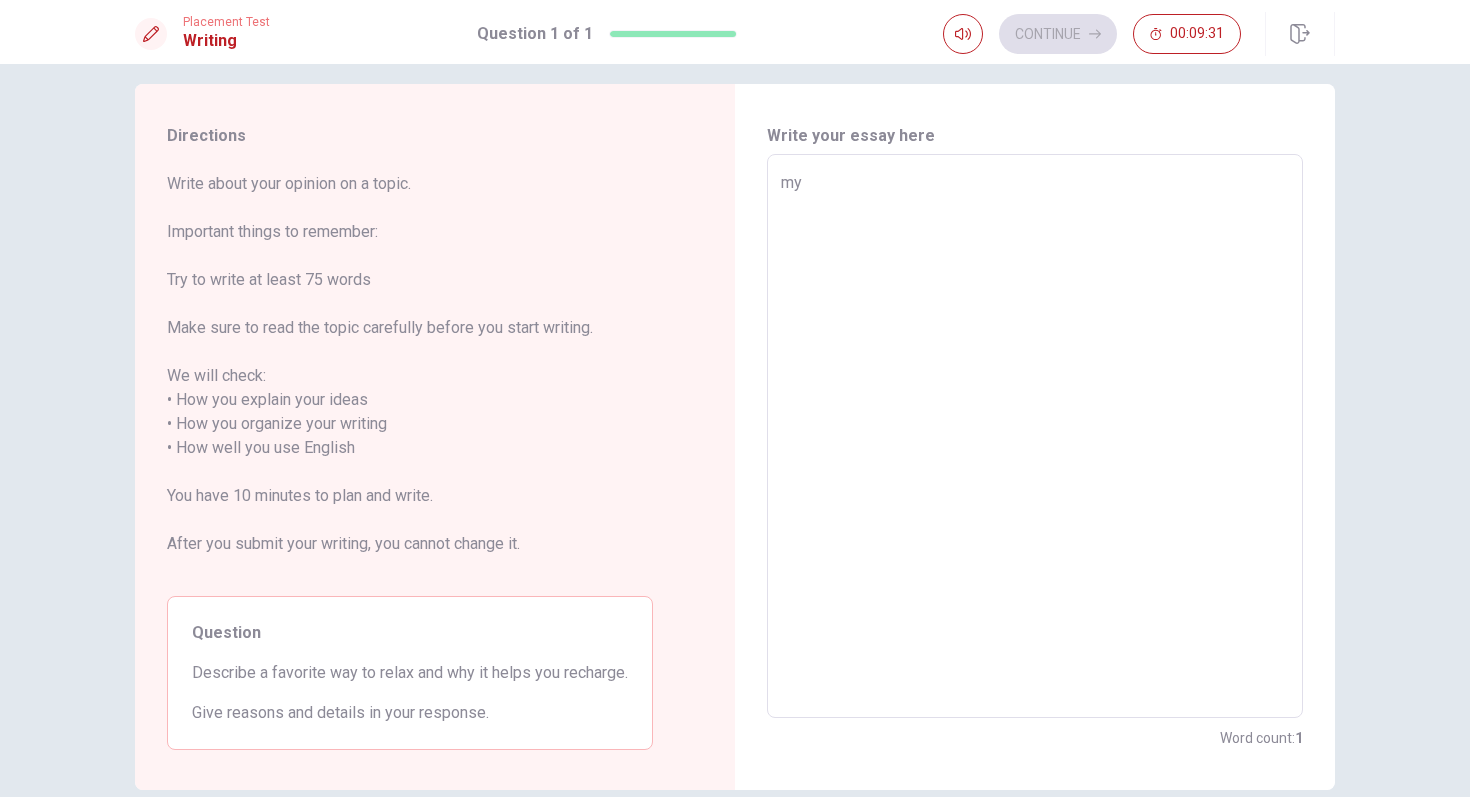 type on "x" 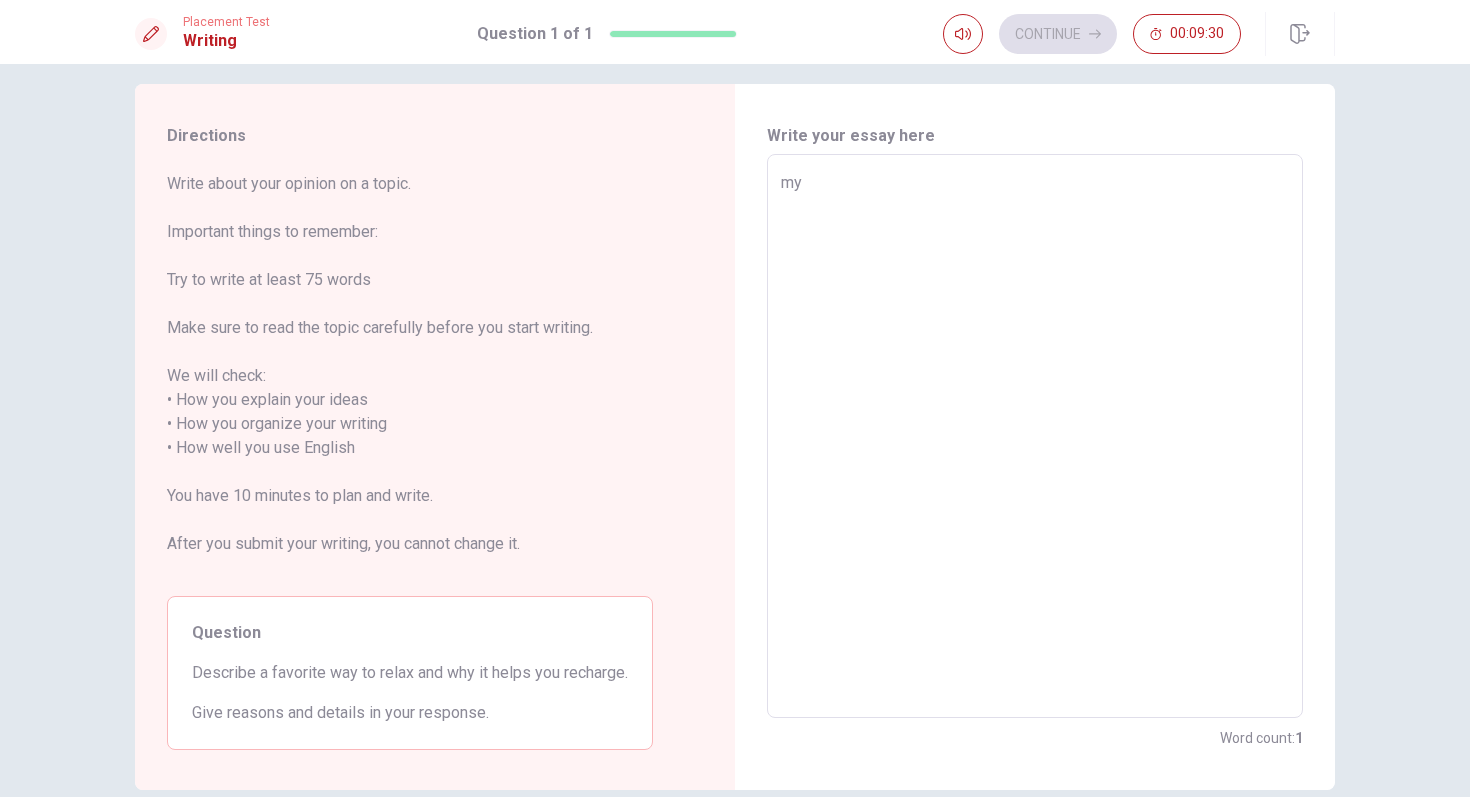 type on "my f" 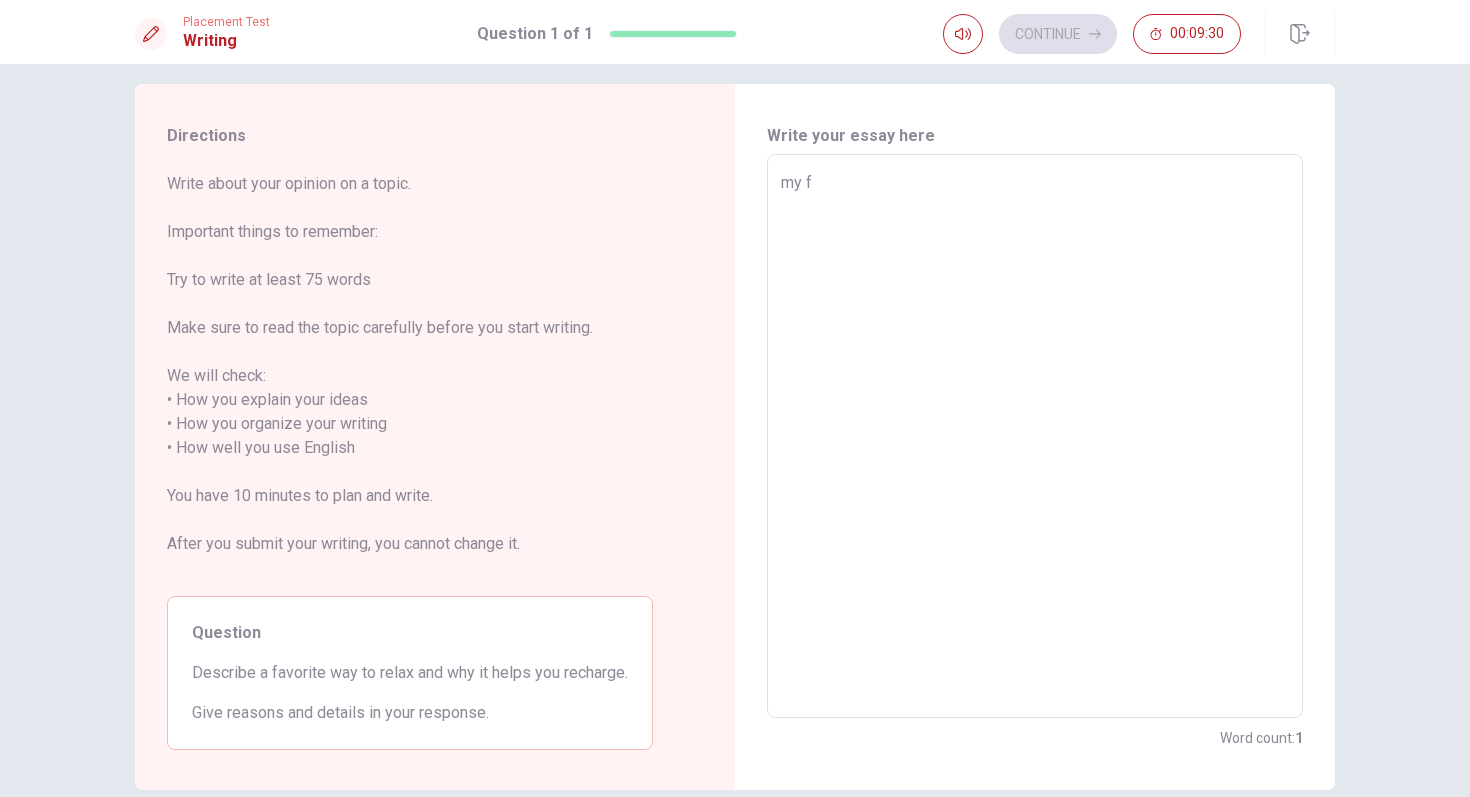 type on "x" 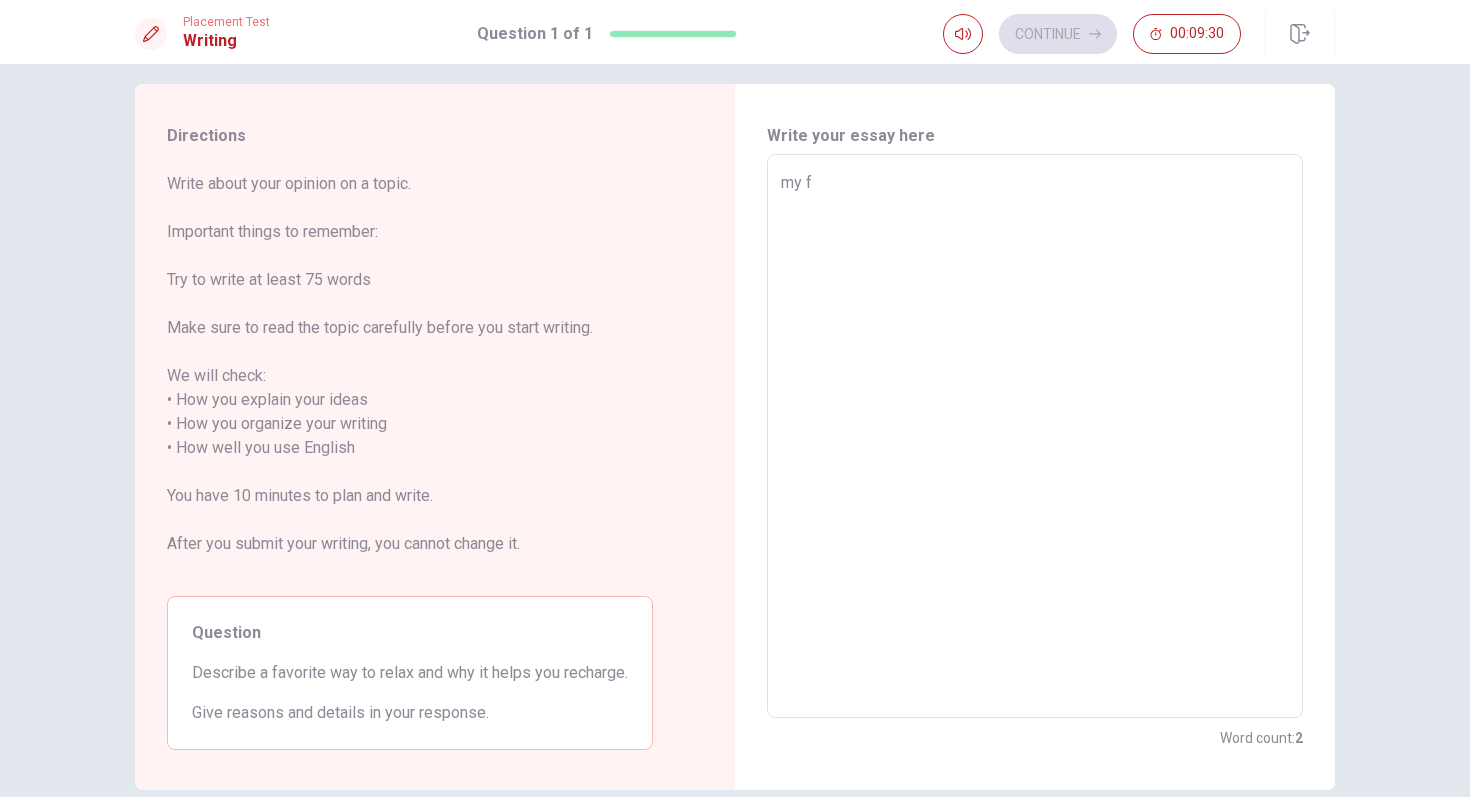type on "my fa" 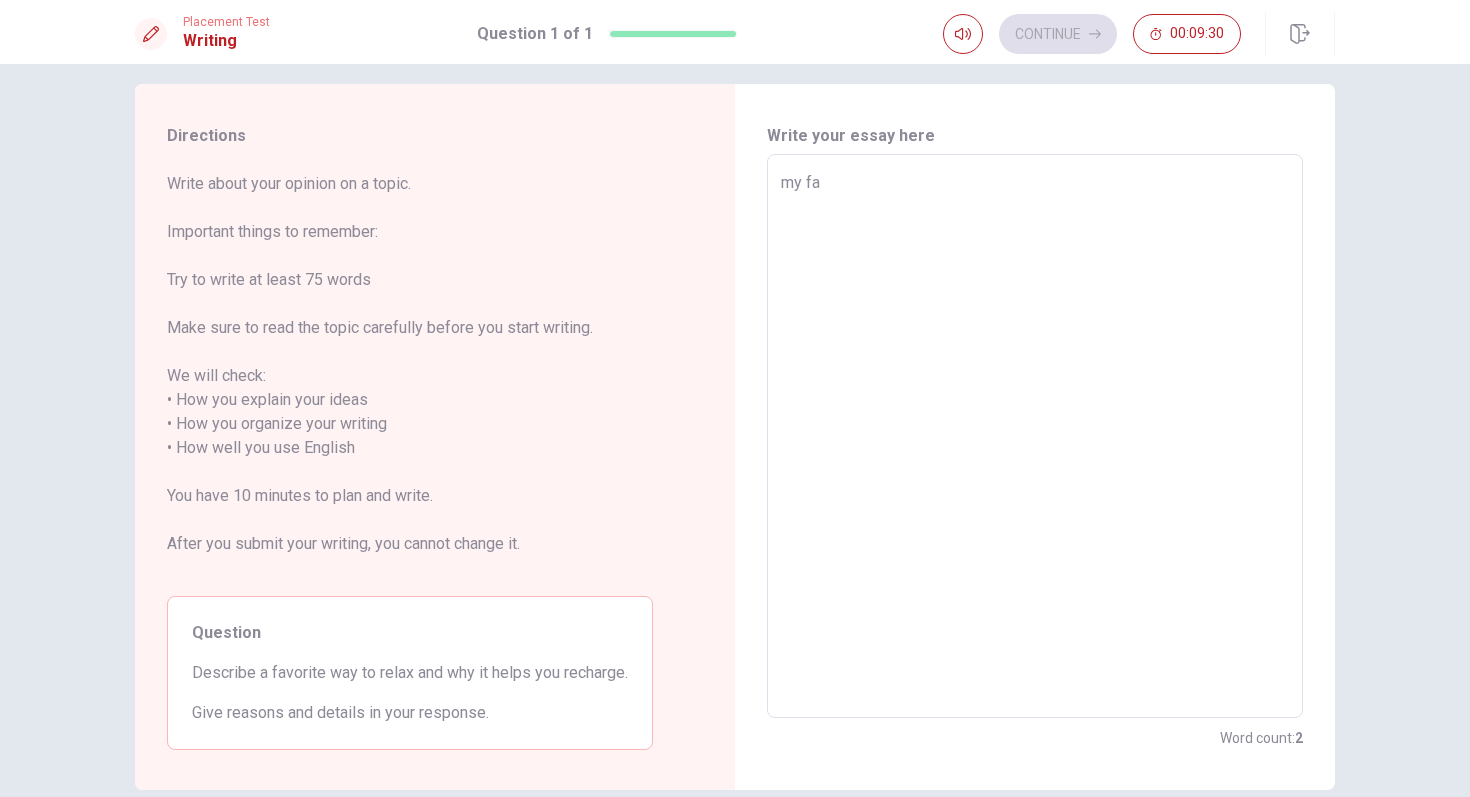 type on "x" 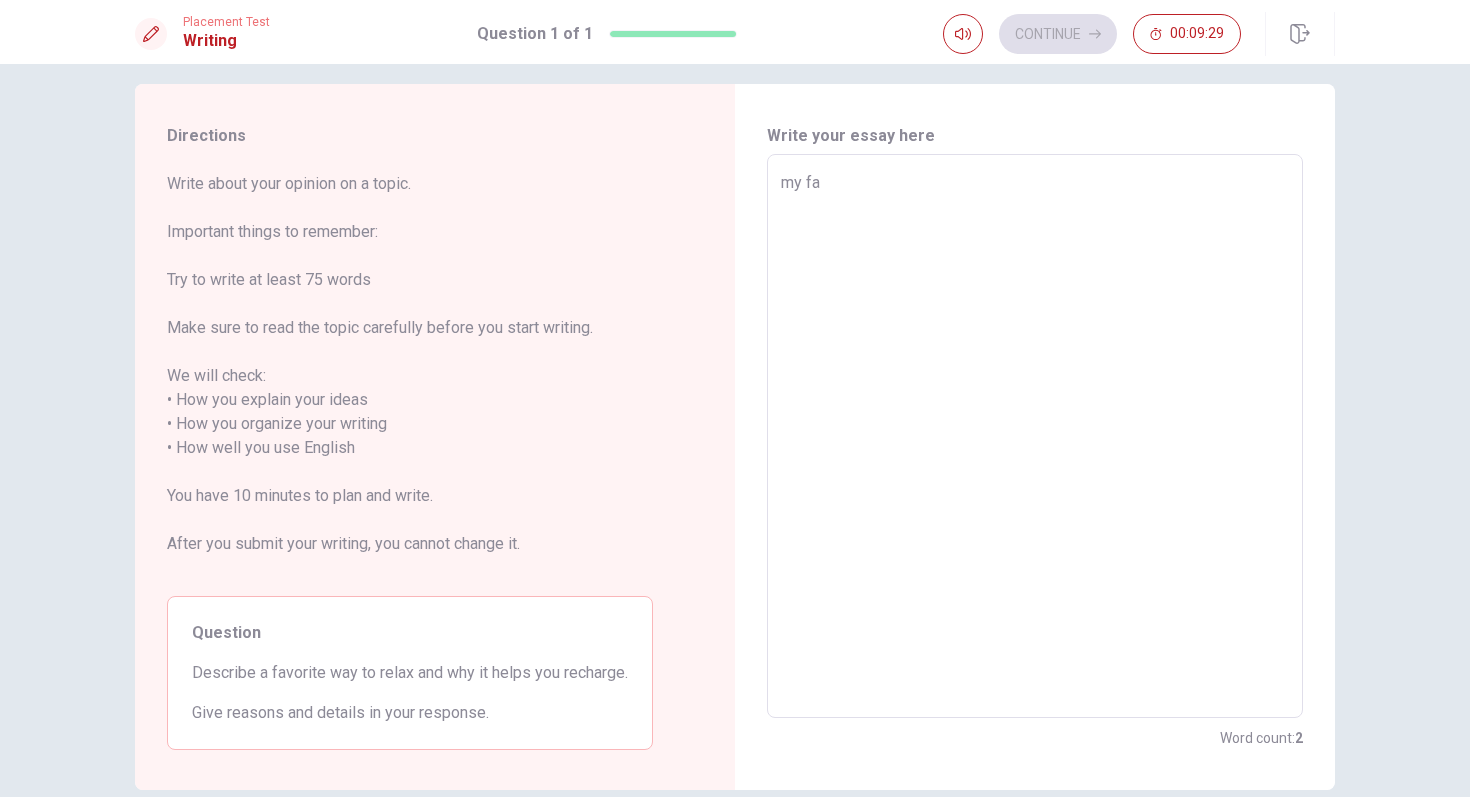 type on "my fav" 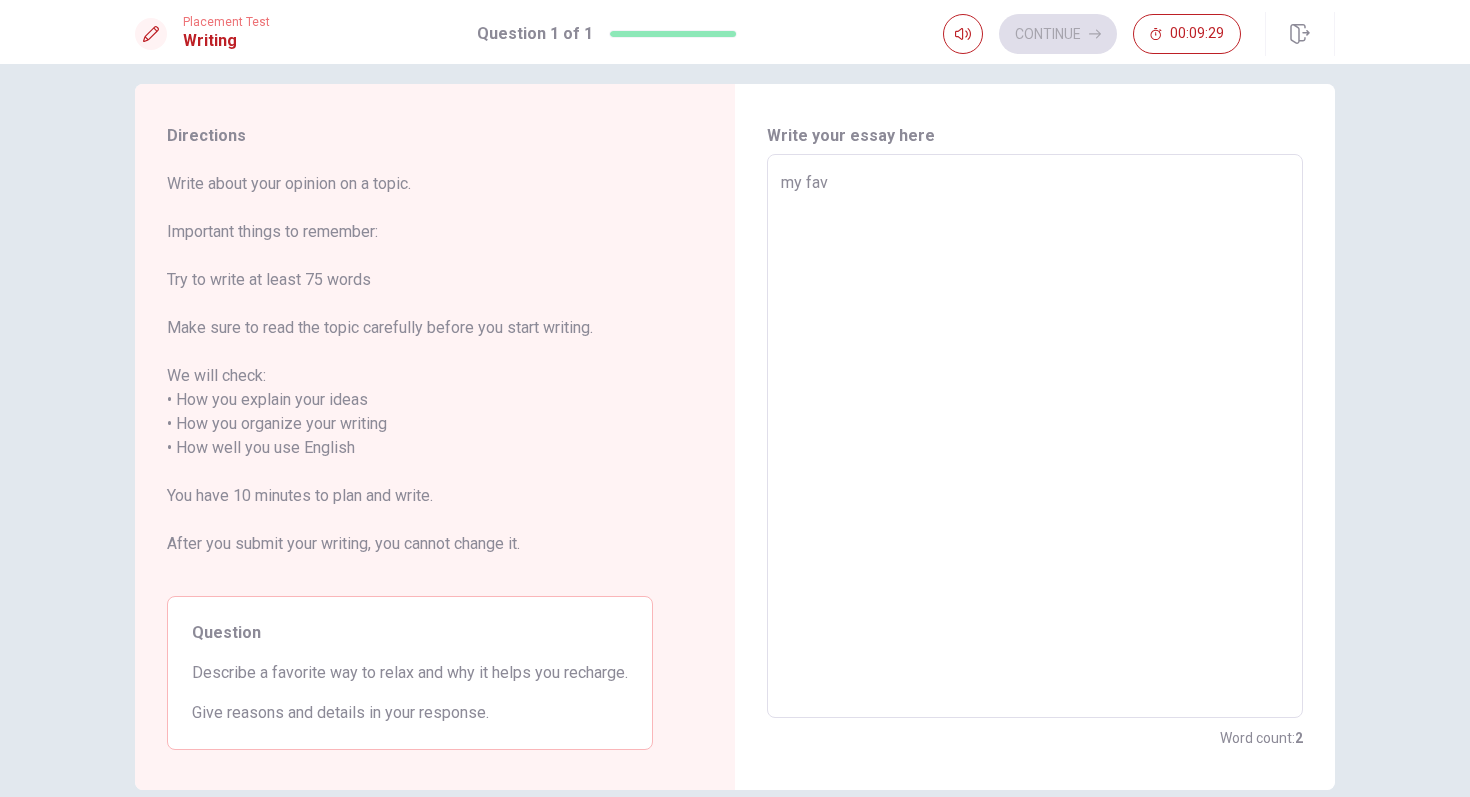 type on "x" 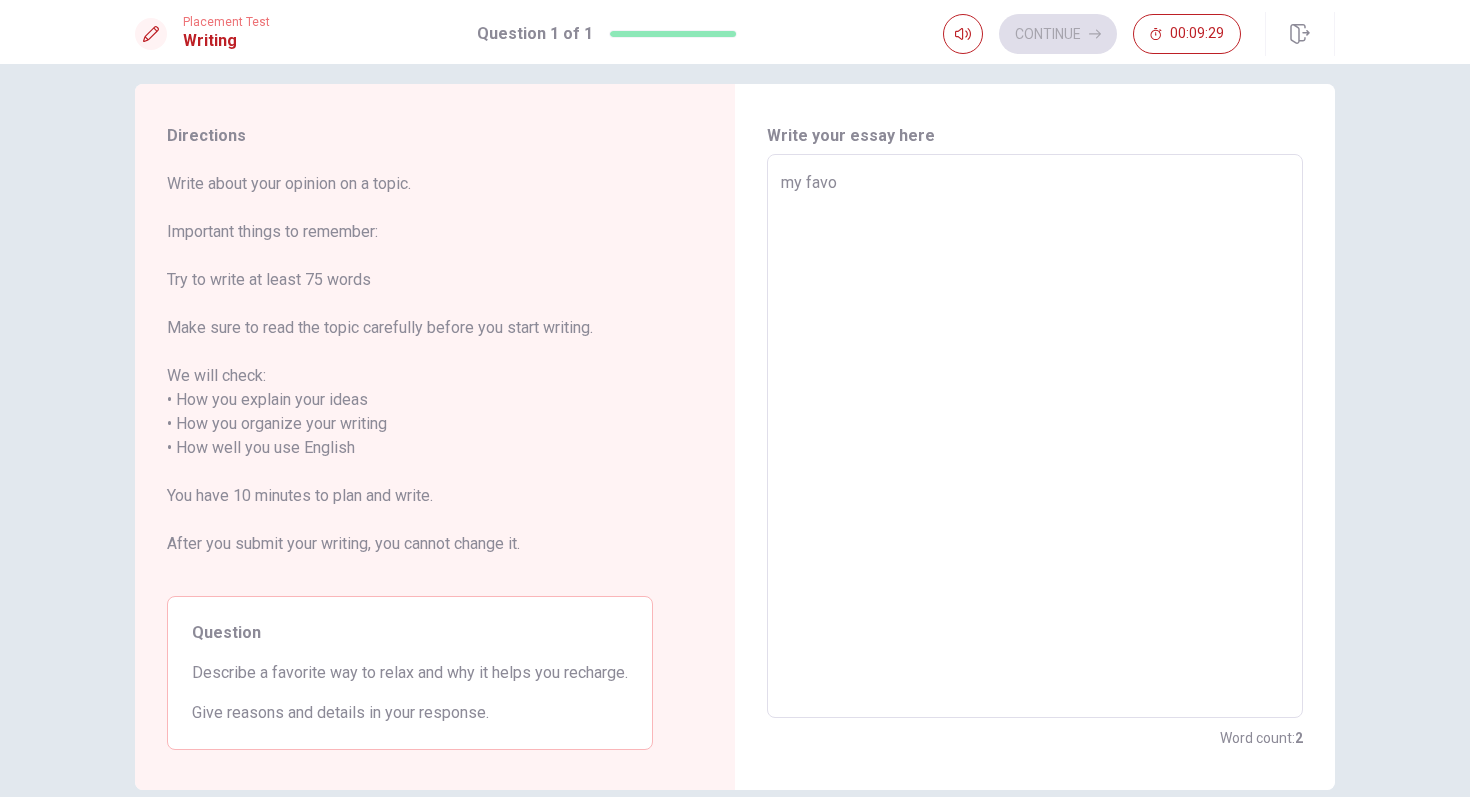 type on "x" 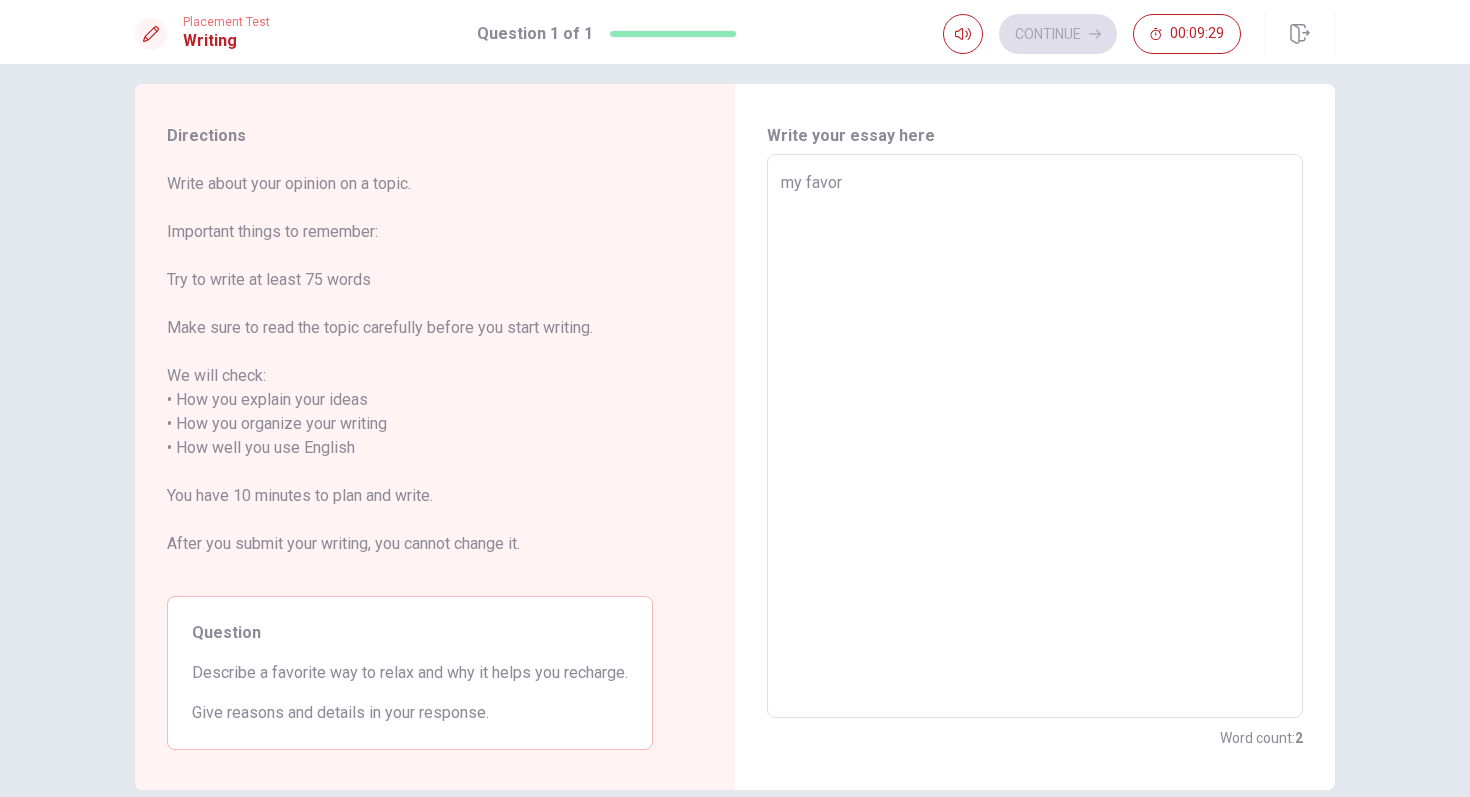type on "x" 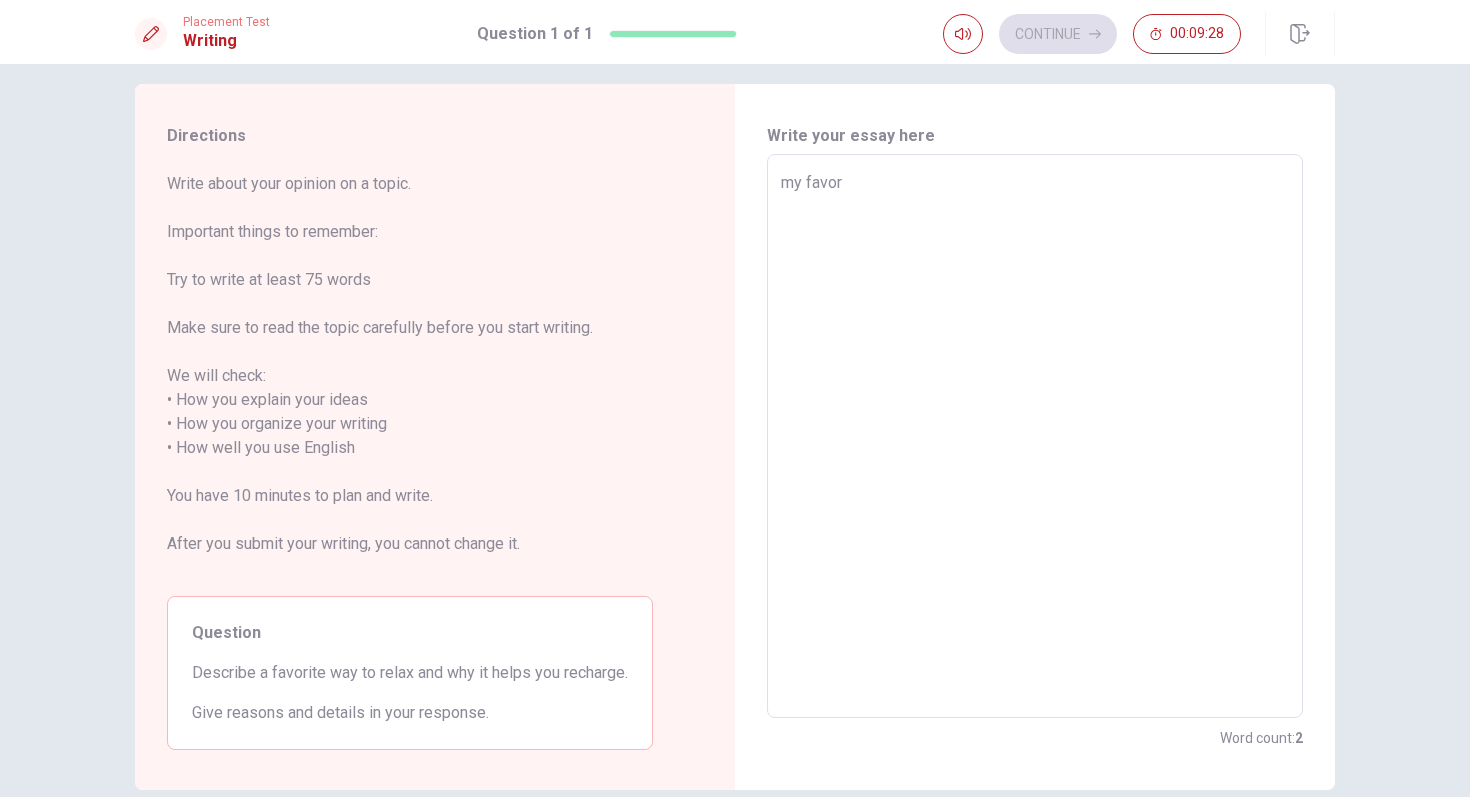 type on "my favori" 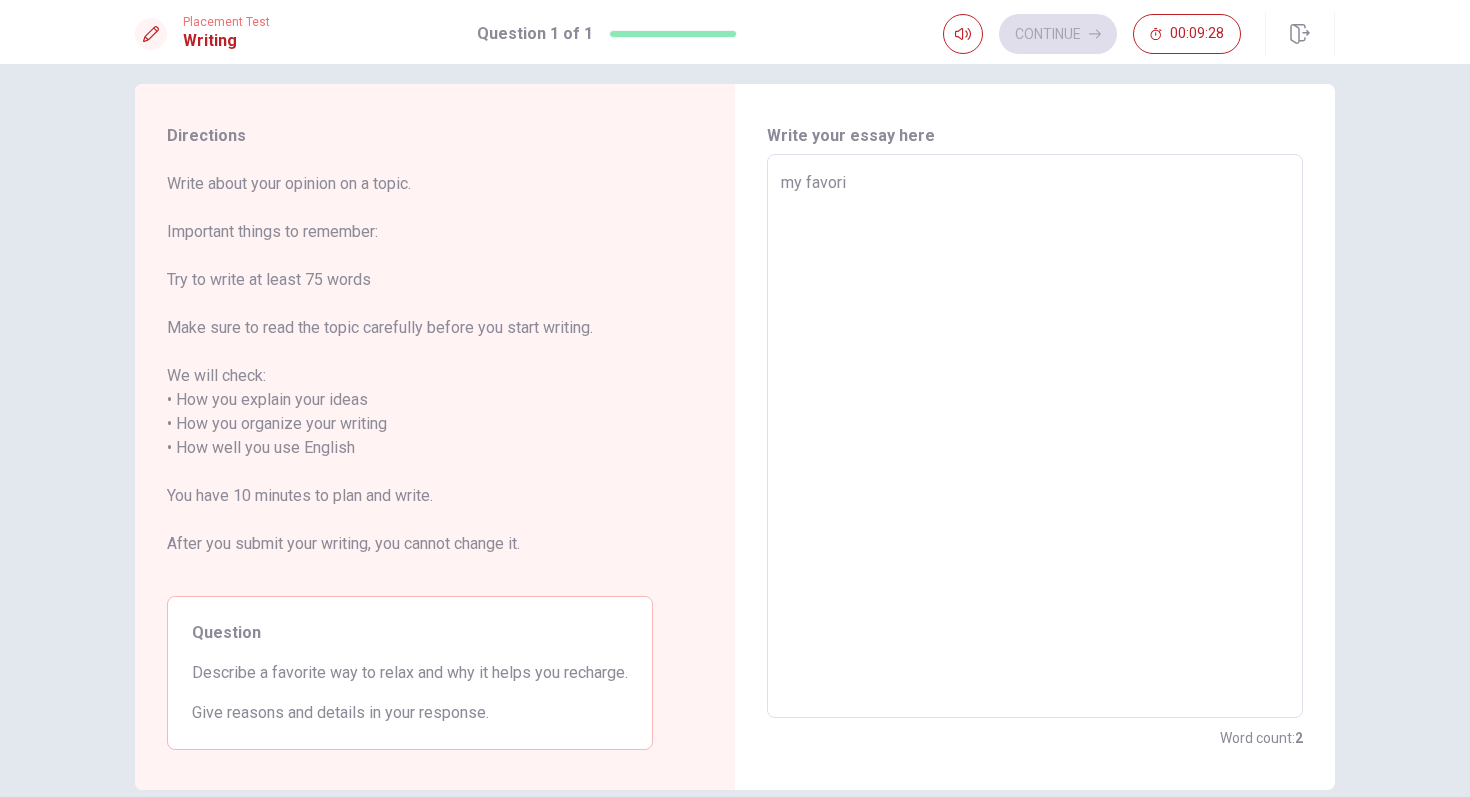 type on "my favorit" 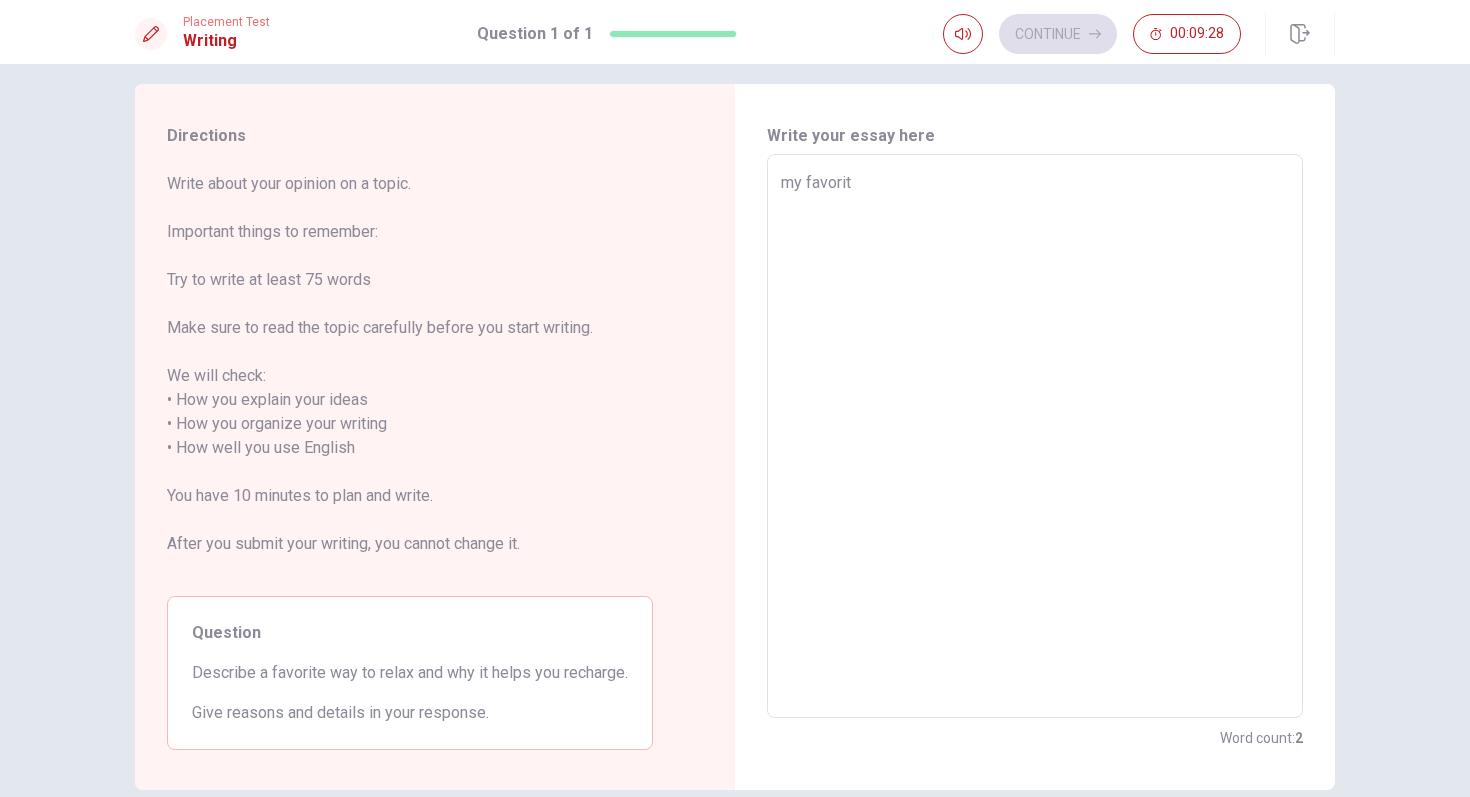 type on "x" 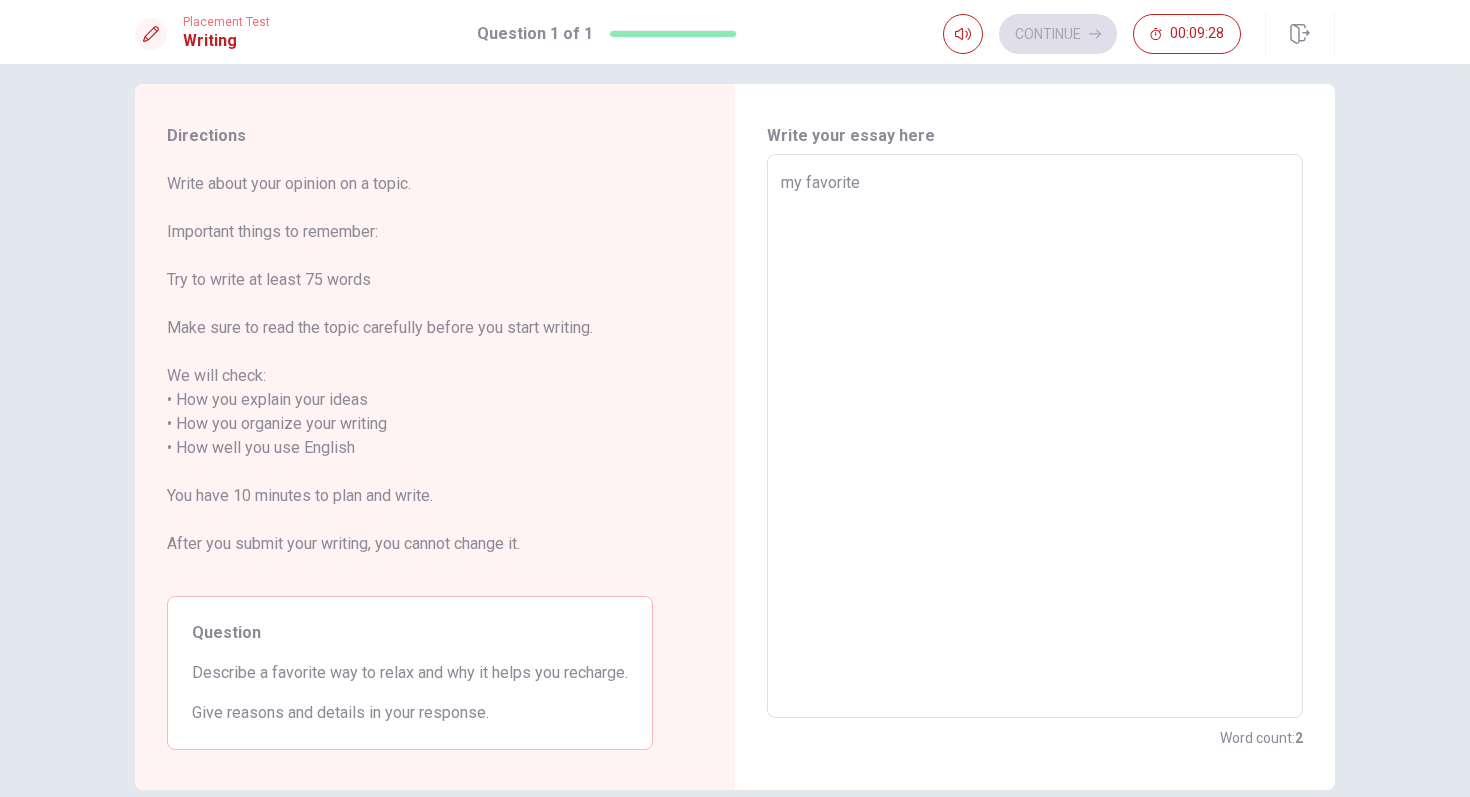 type on "x" 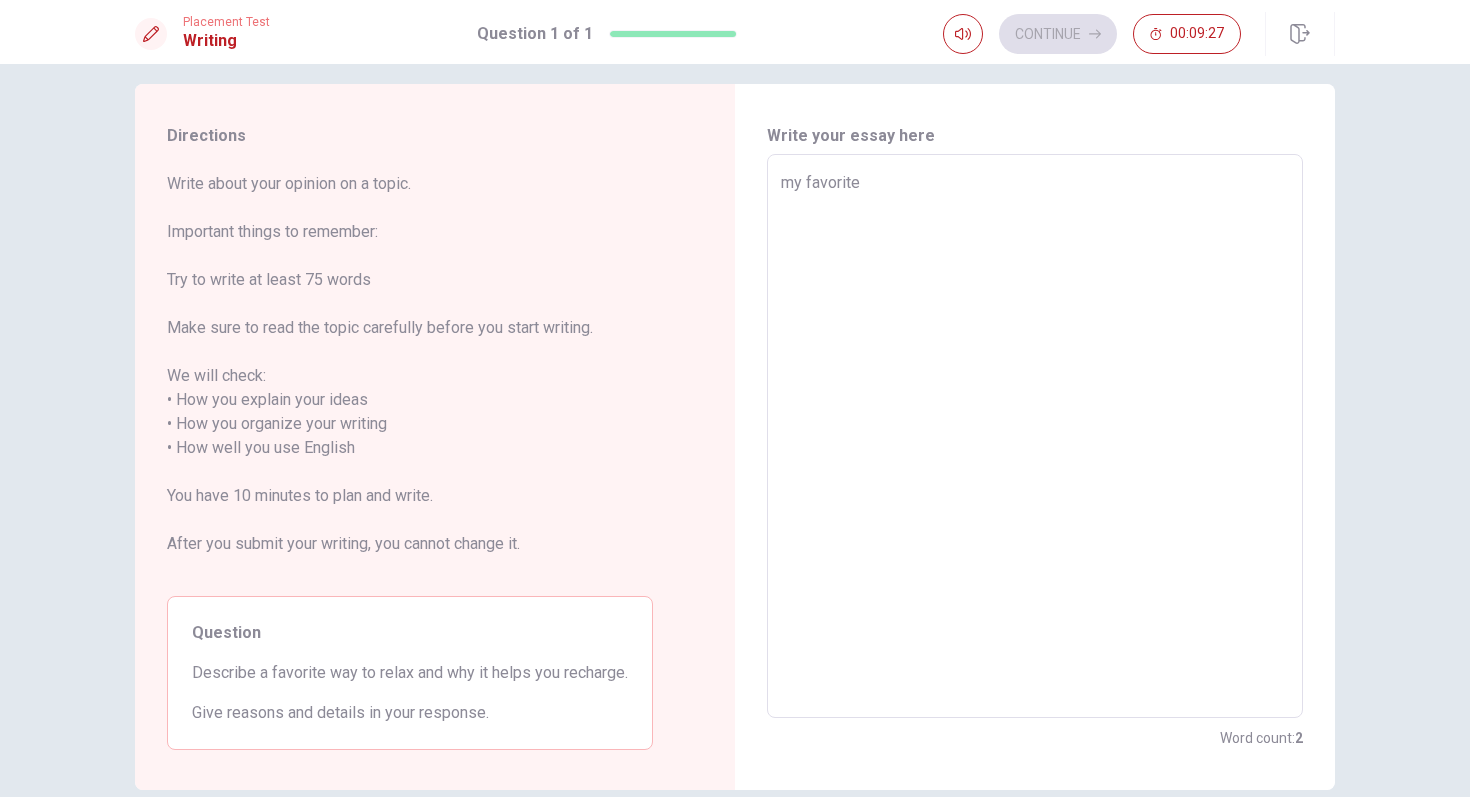 type on "my favorite w" 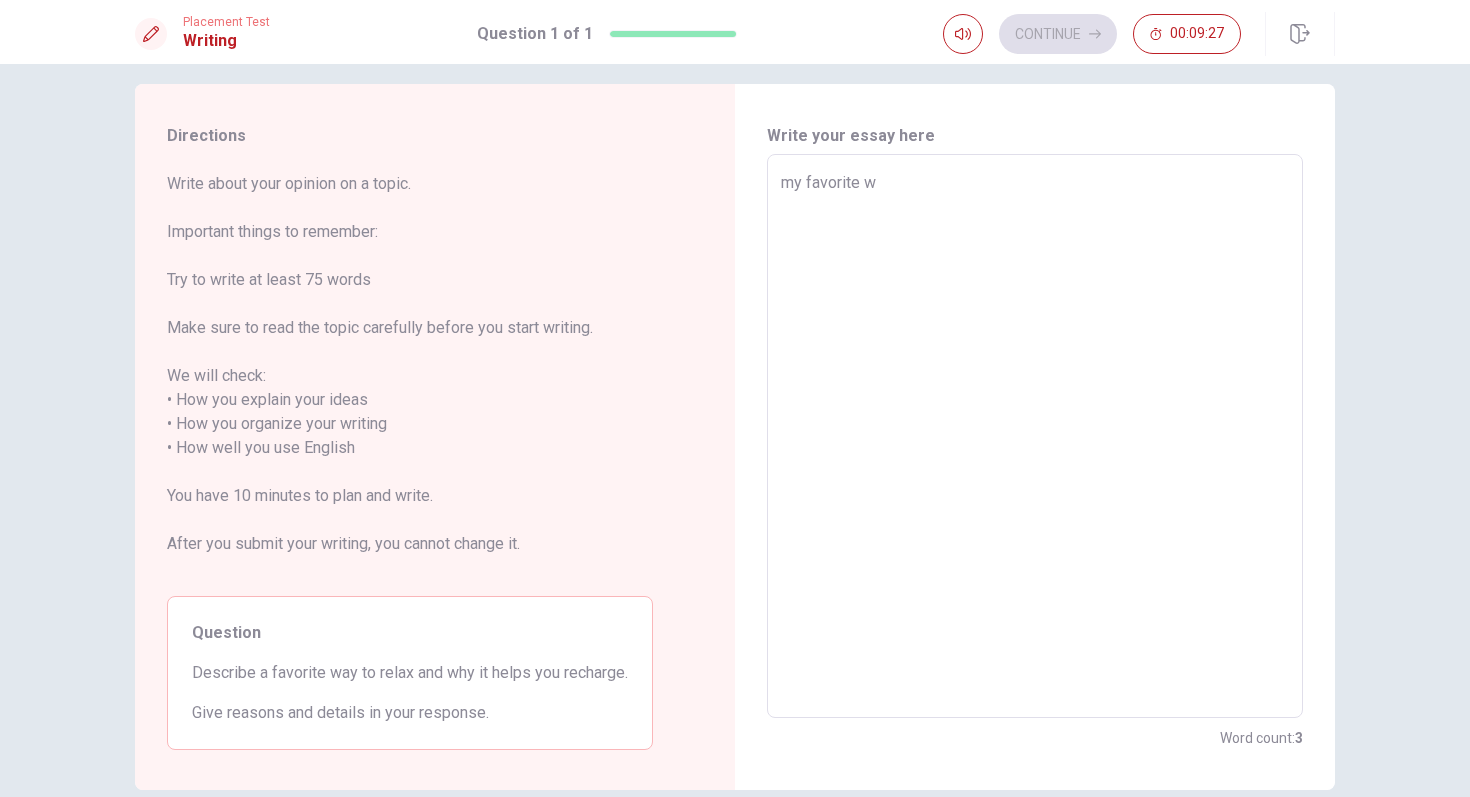 type on "x" 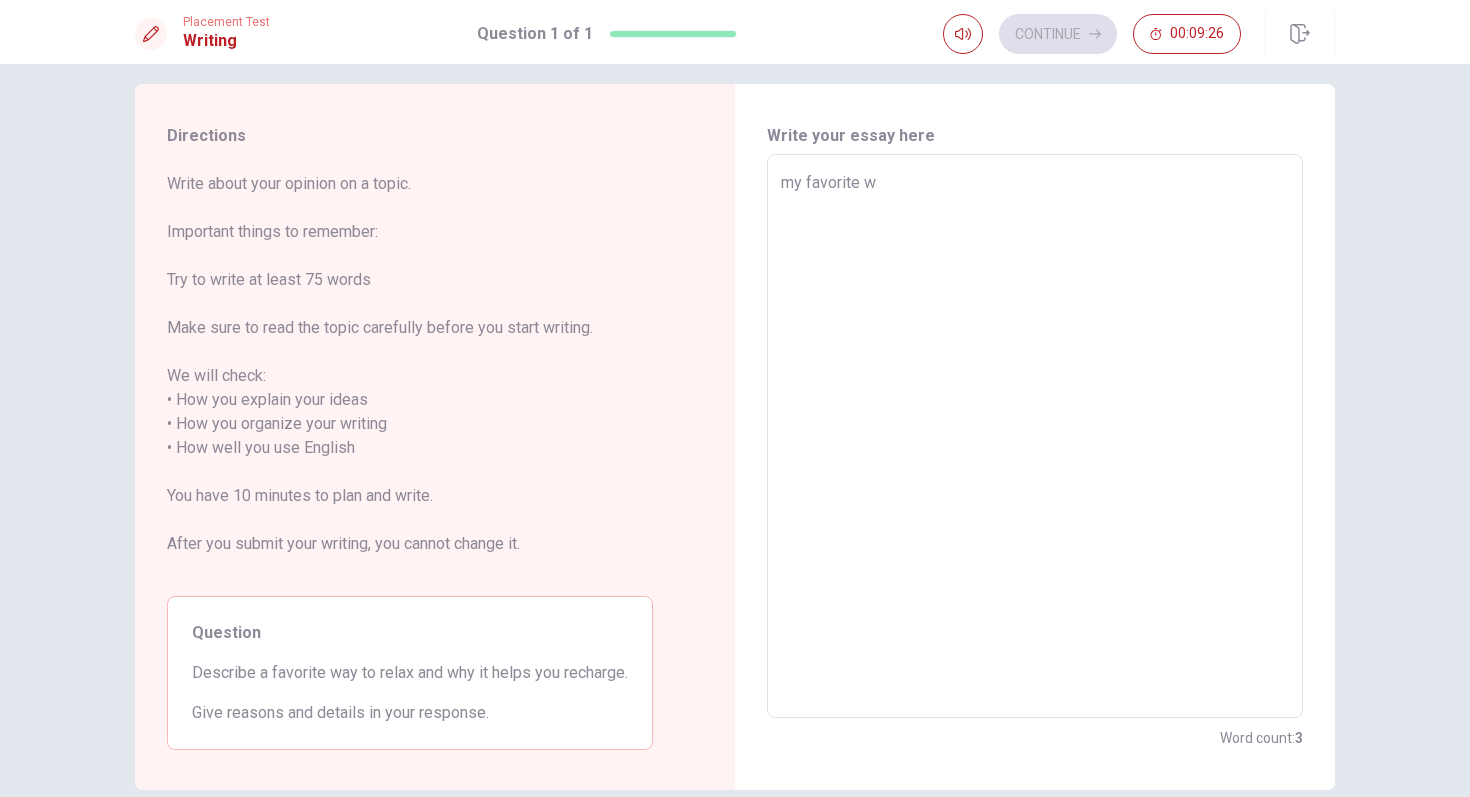 type on "my favorite wy" 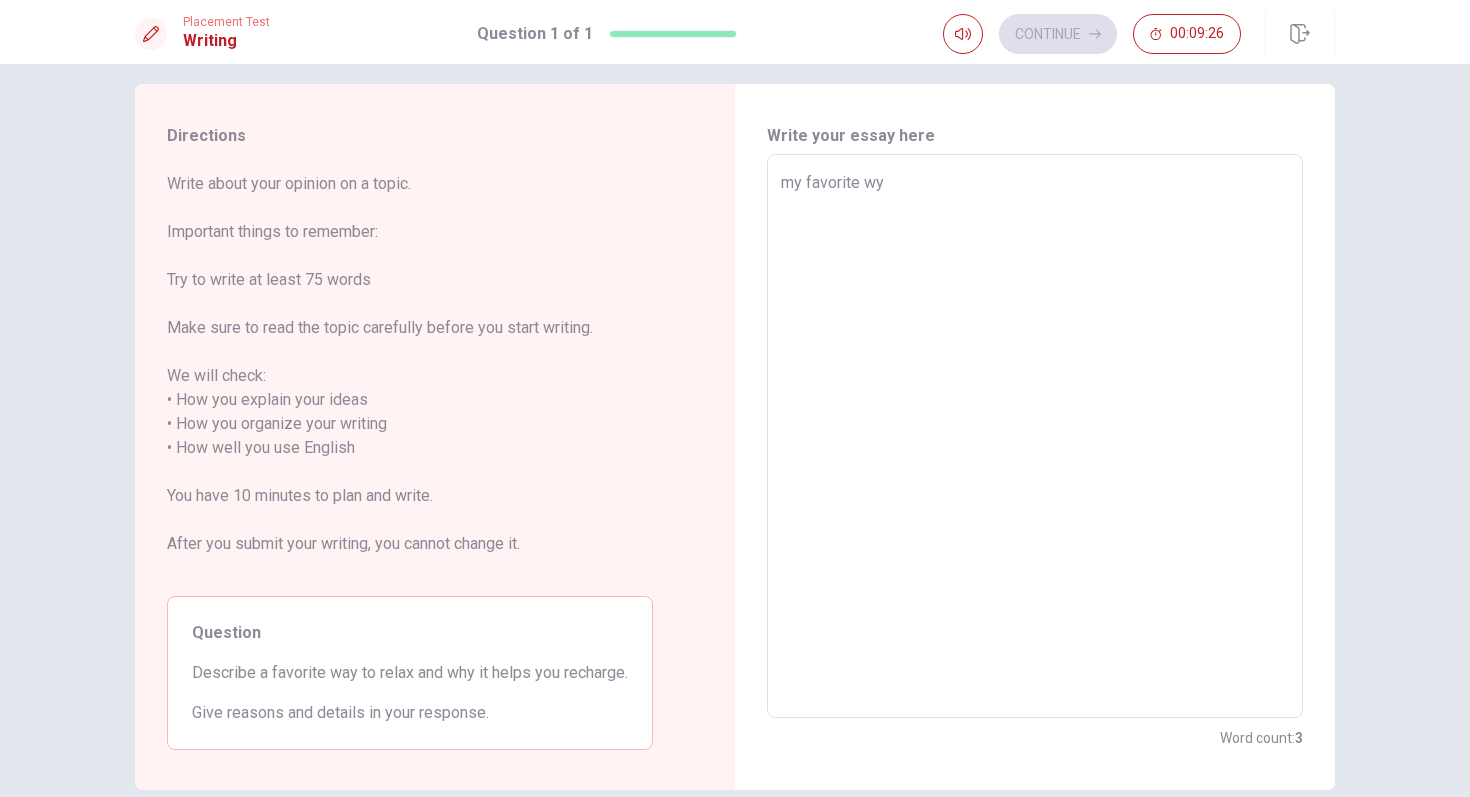 type on "x" 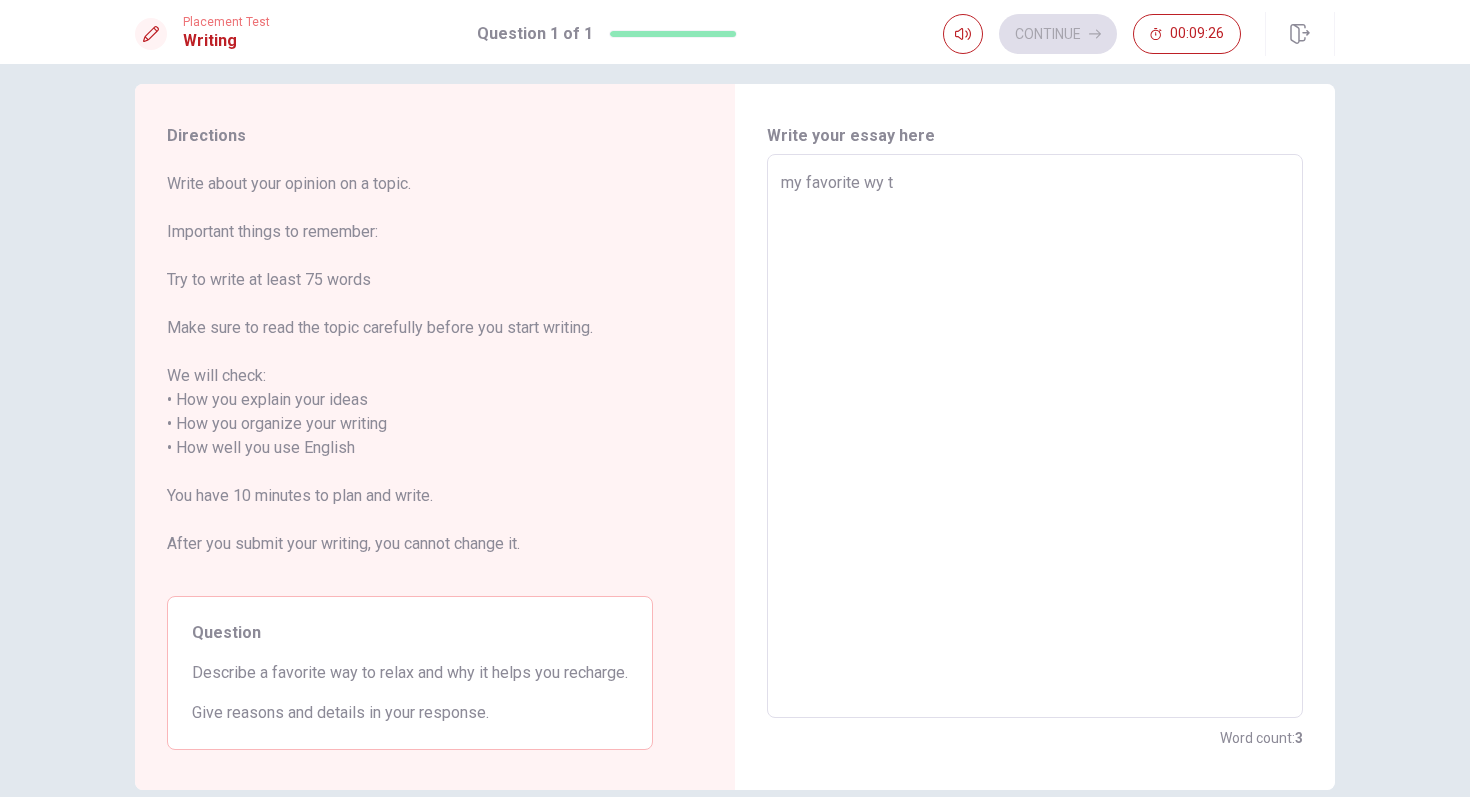 type on "x" 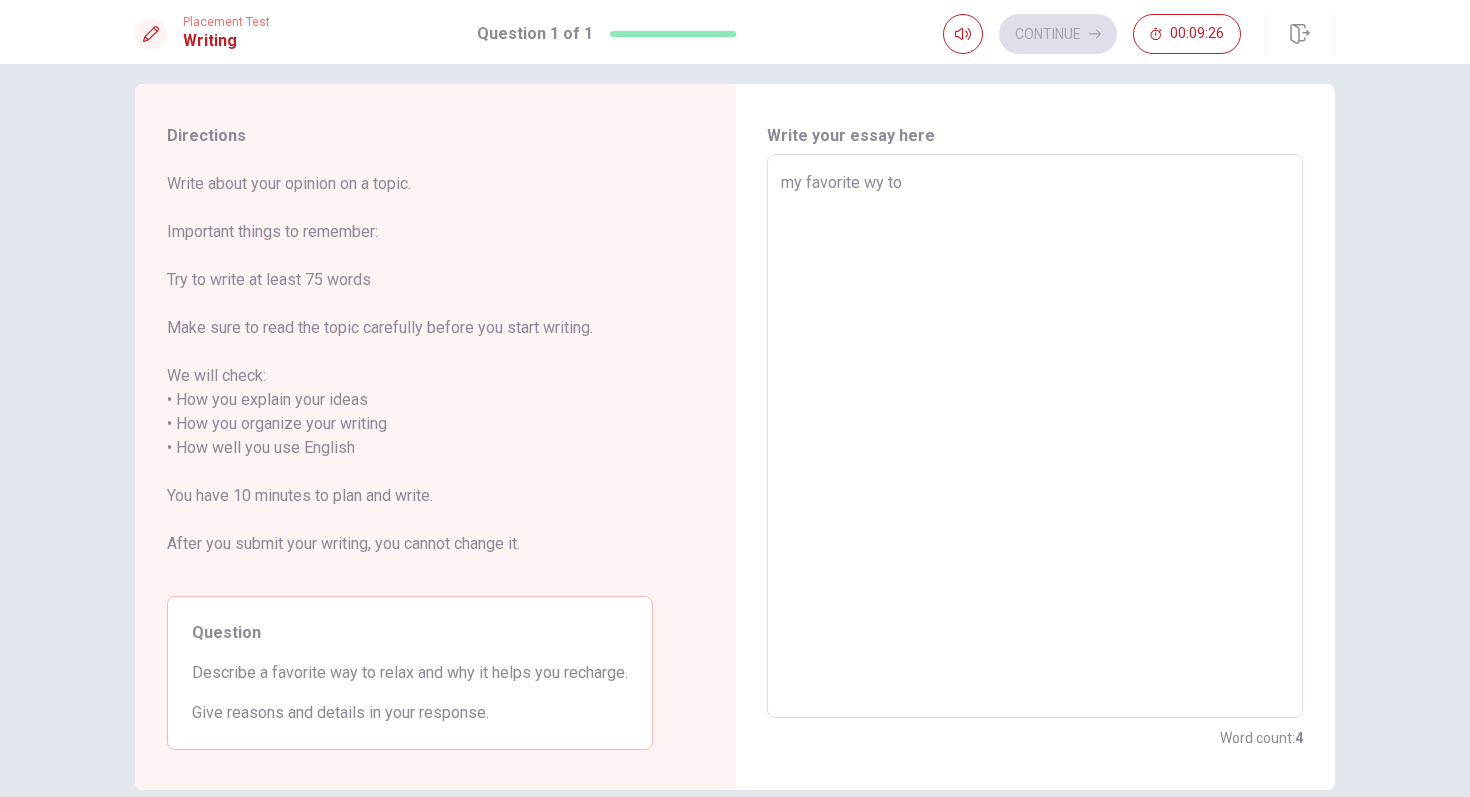 type on "x" 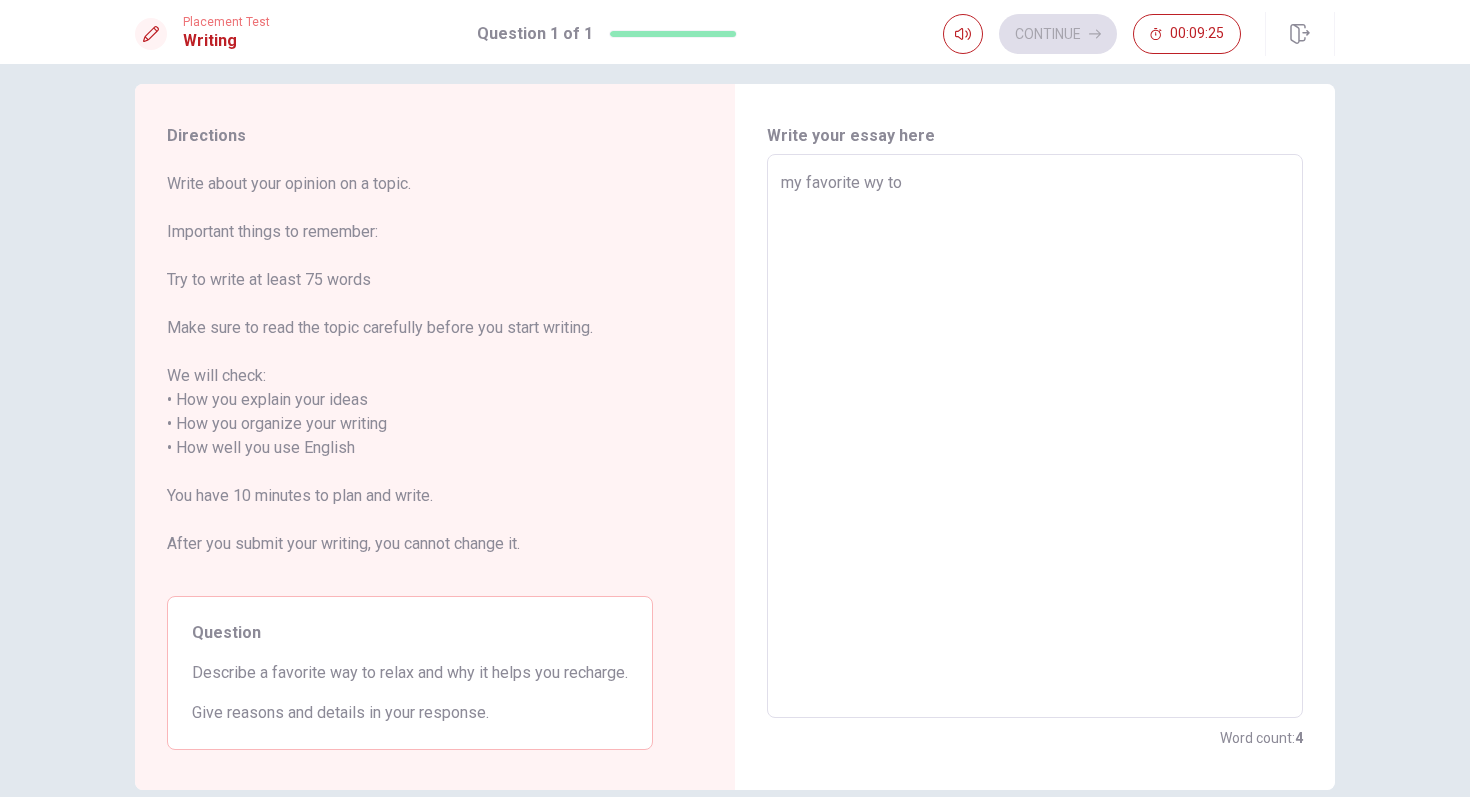 type on "my favorite wy to r" 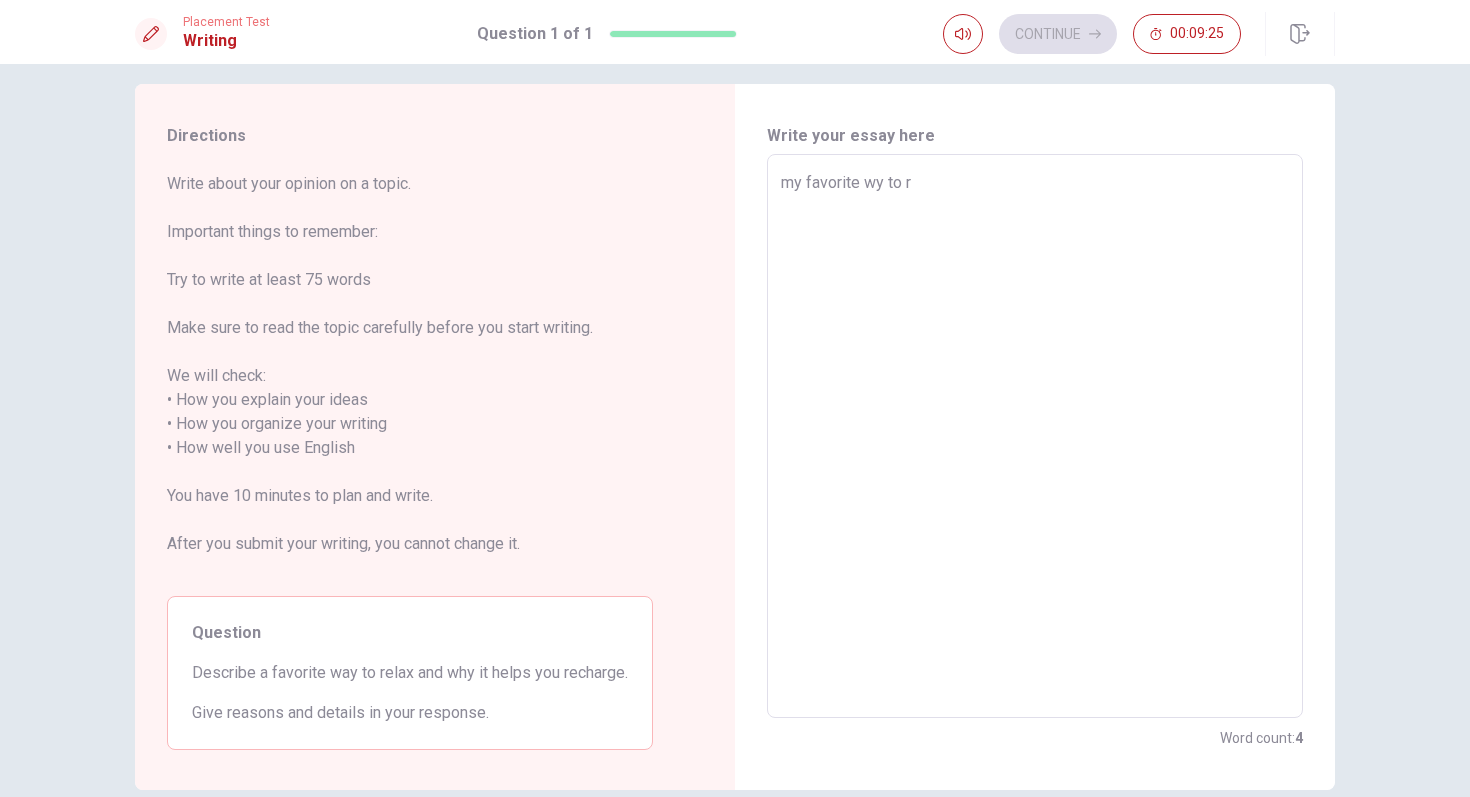 type on "x" 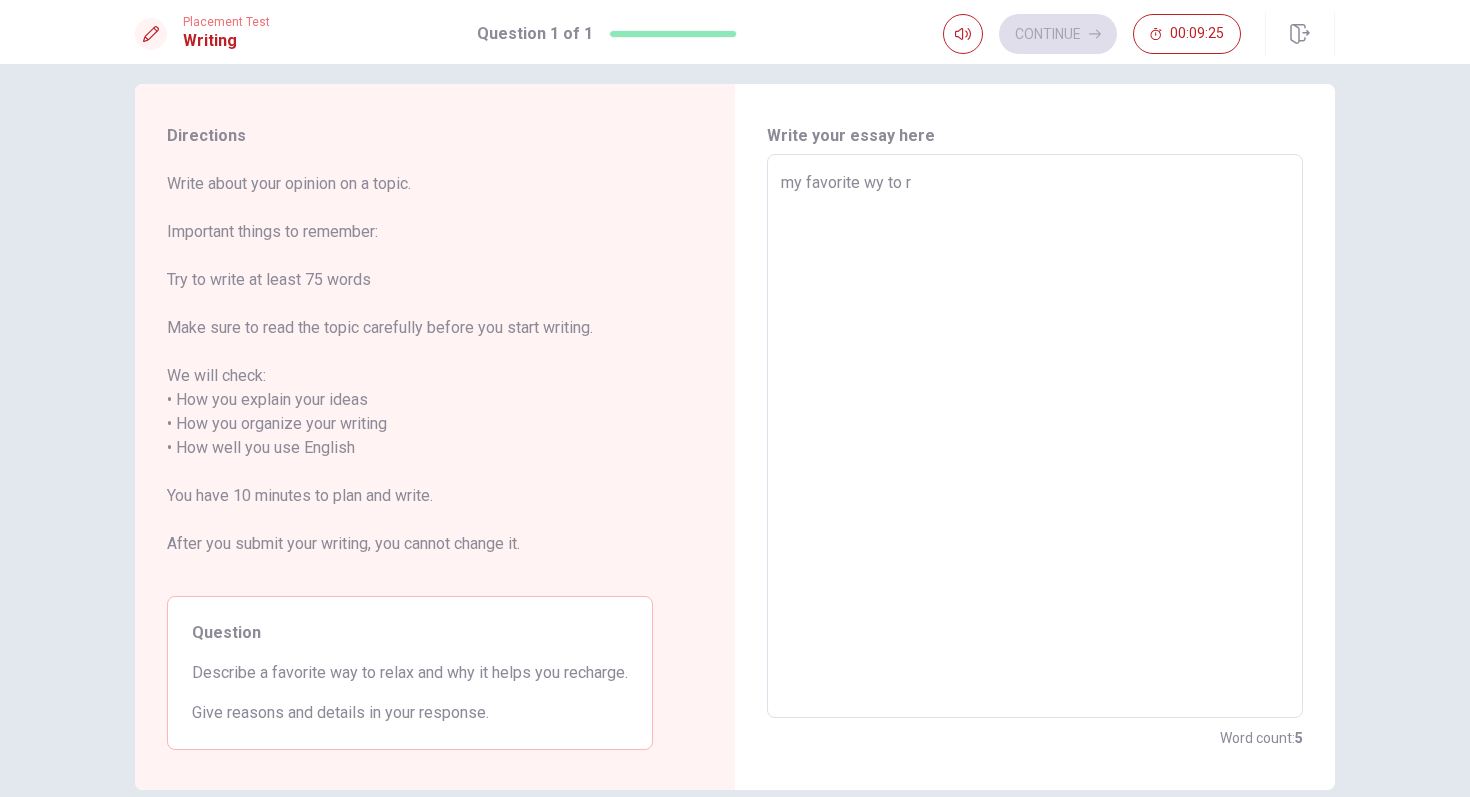 type on "my favorite wy to re" 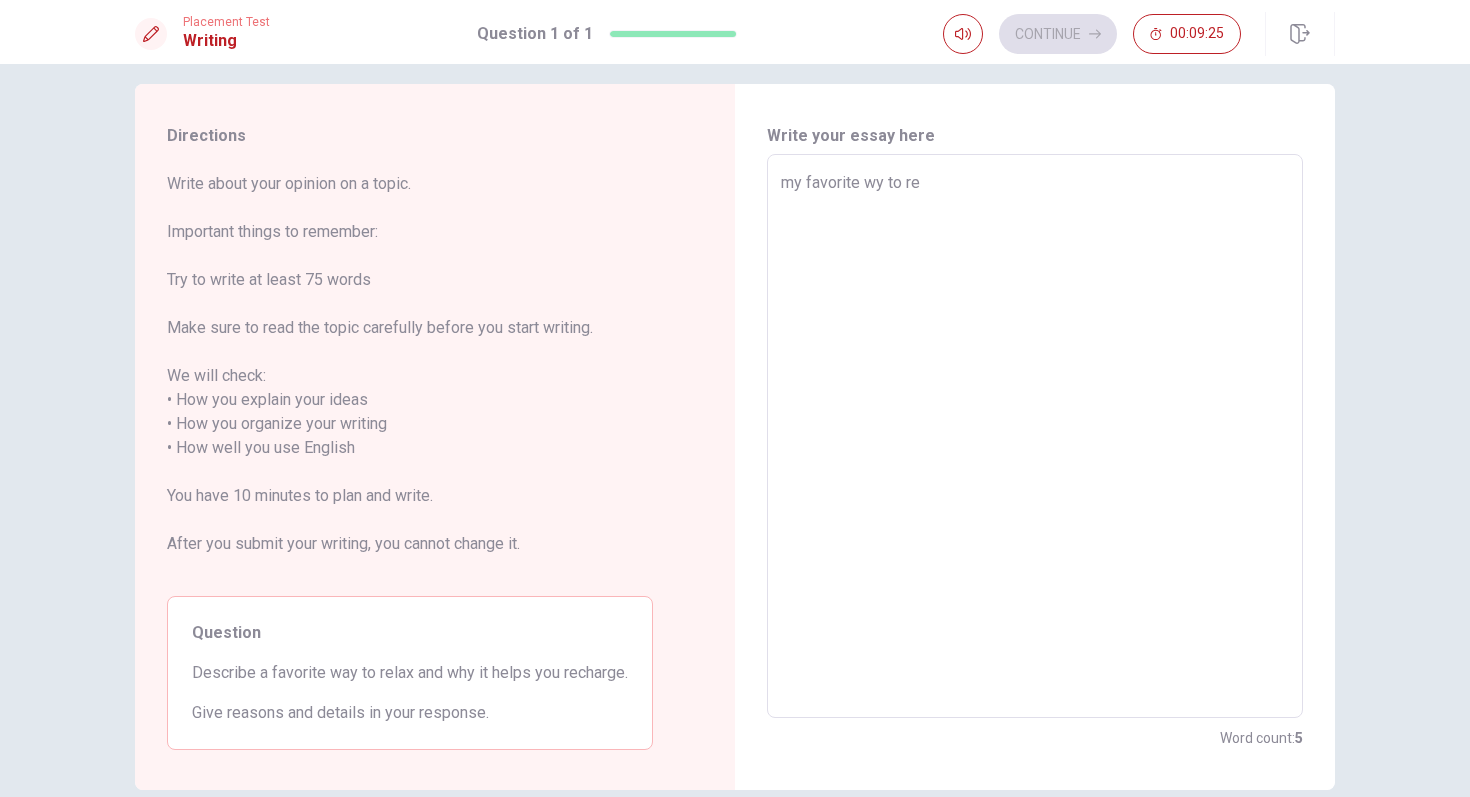 type on "x" 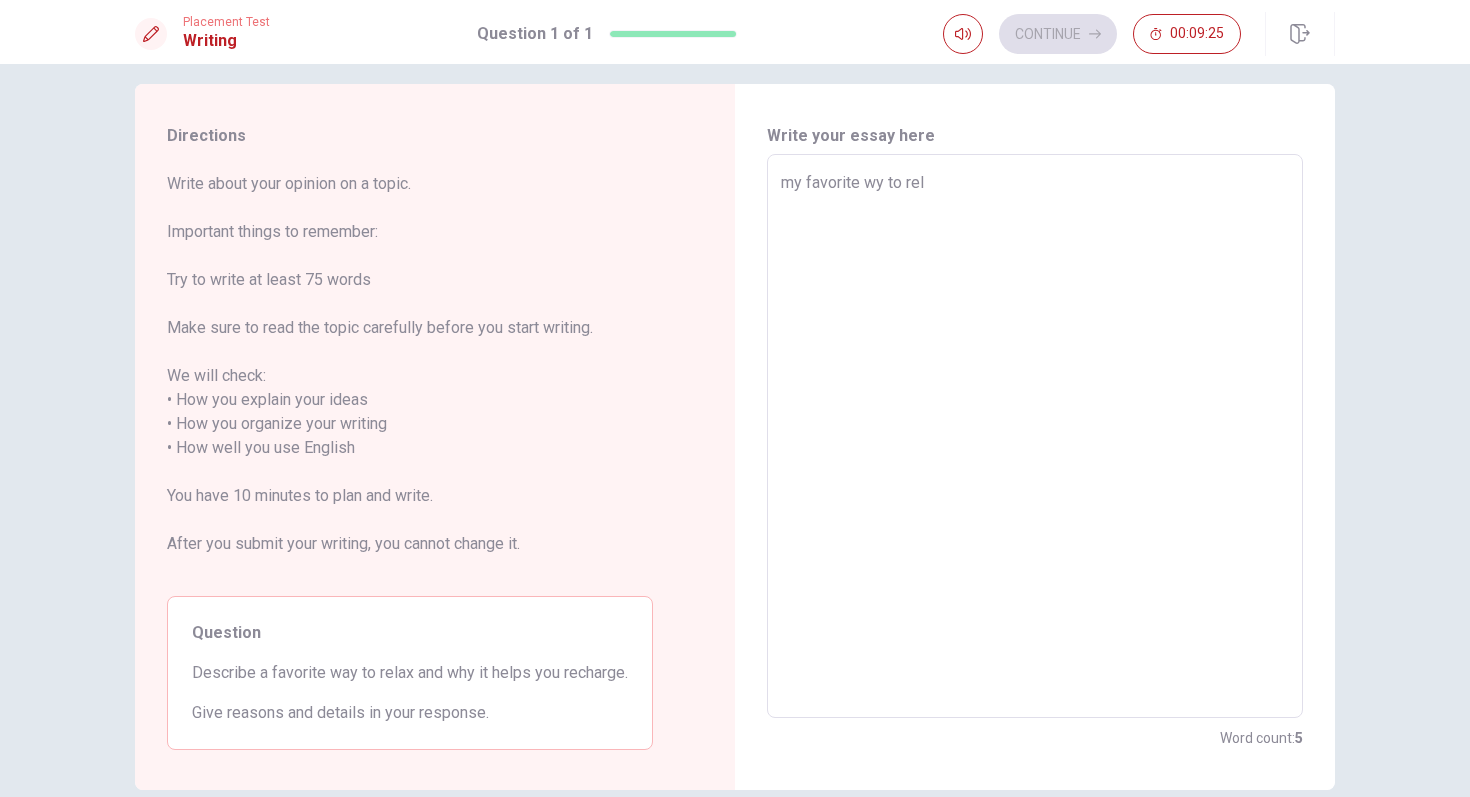 type on "x" 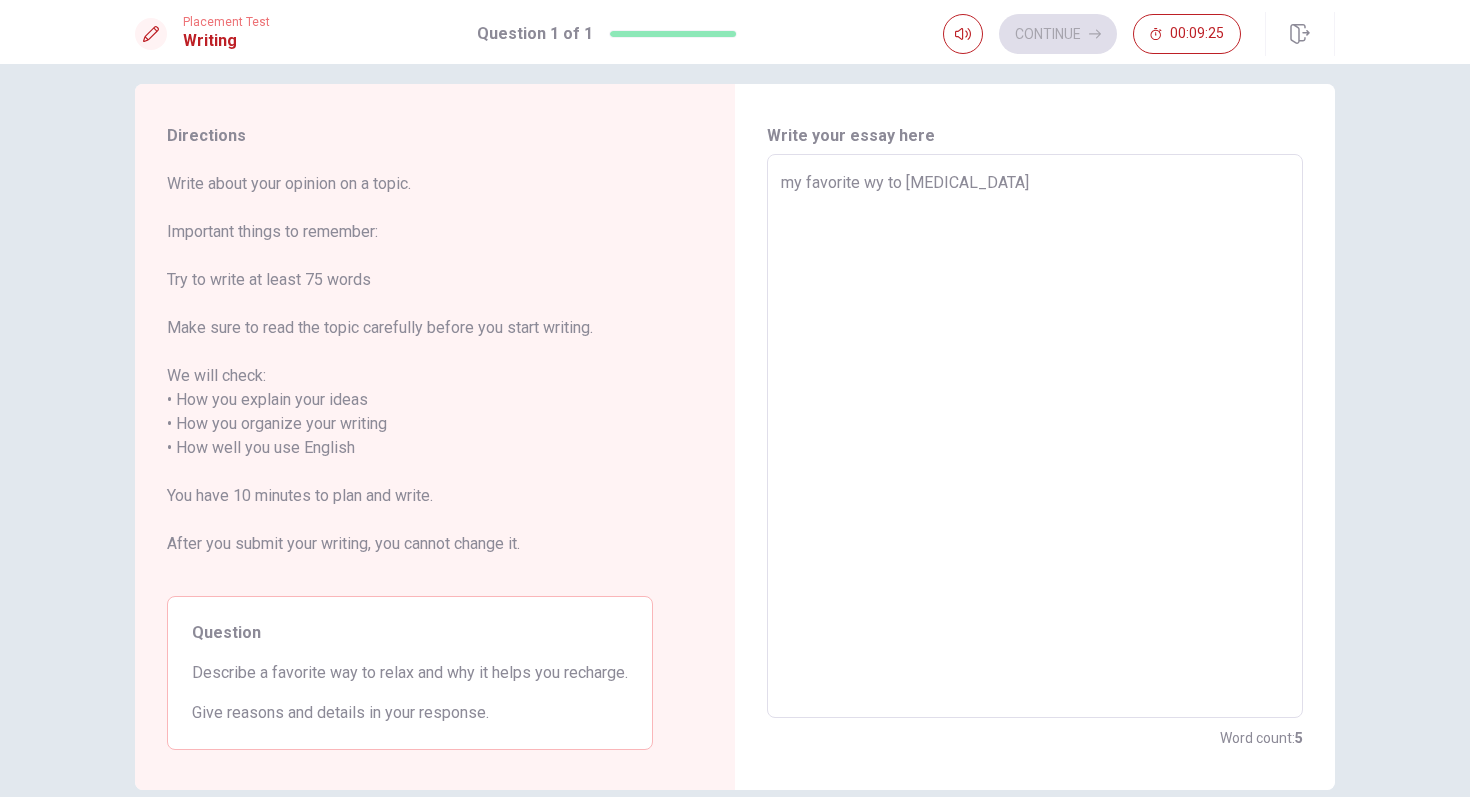 type on "x" 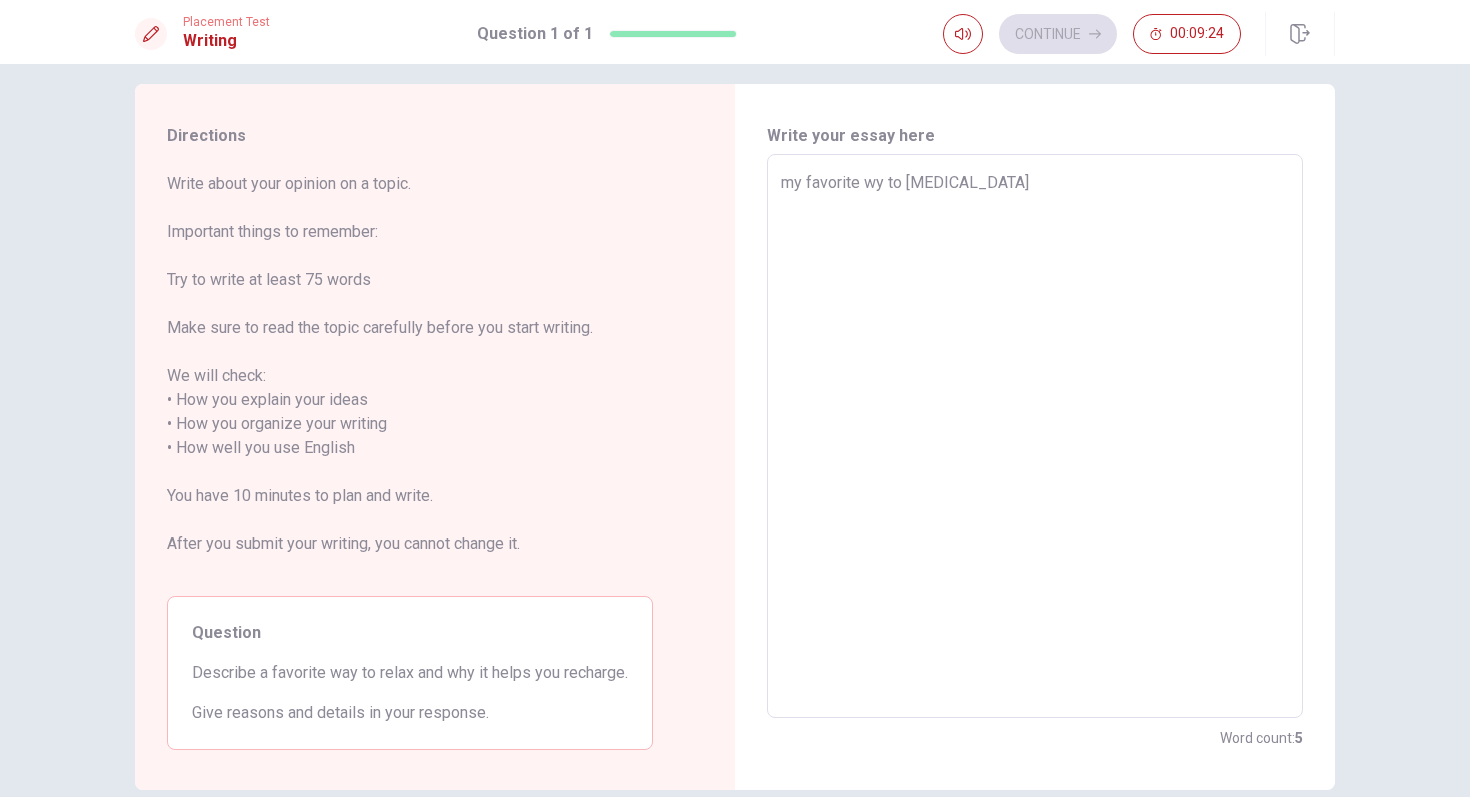 type on "my favorite wy to relax" 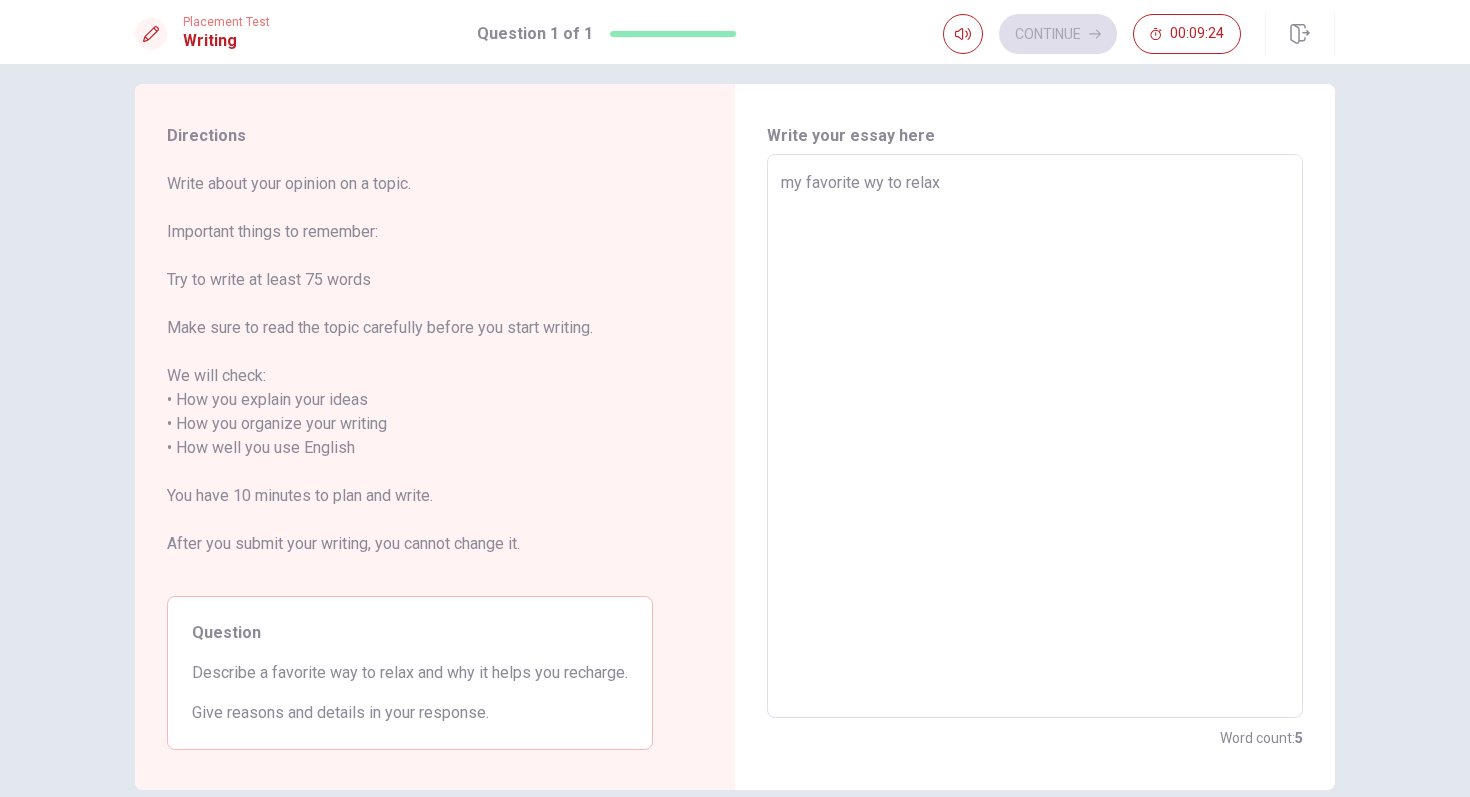 type on "x" 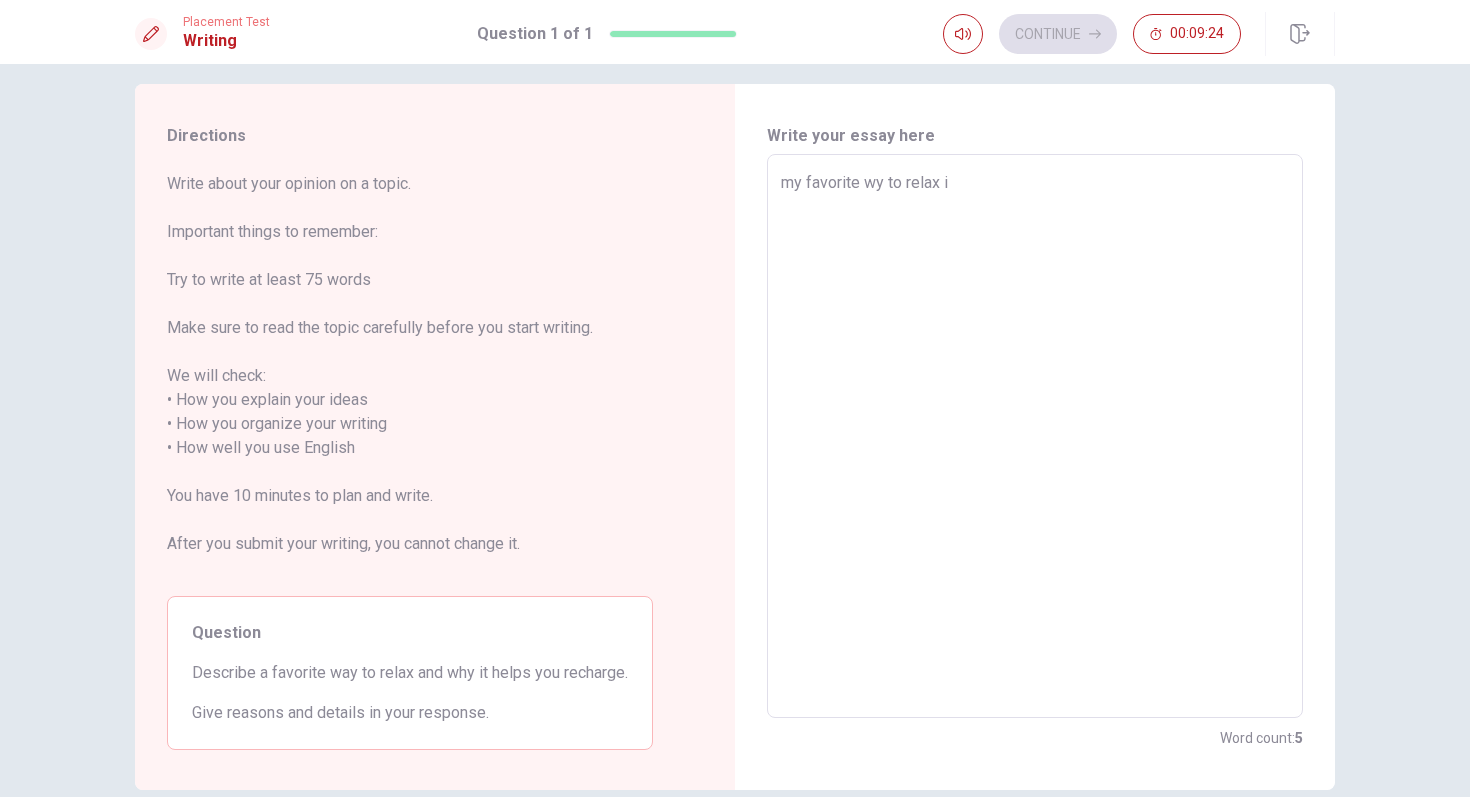 type on "x" 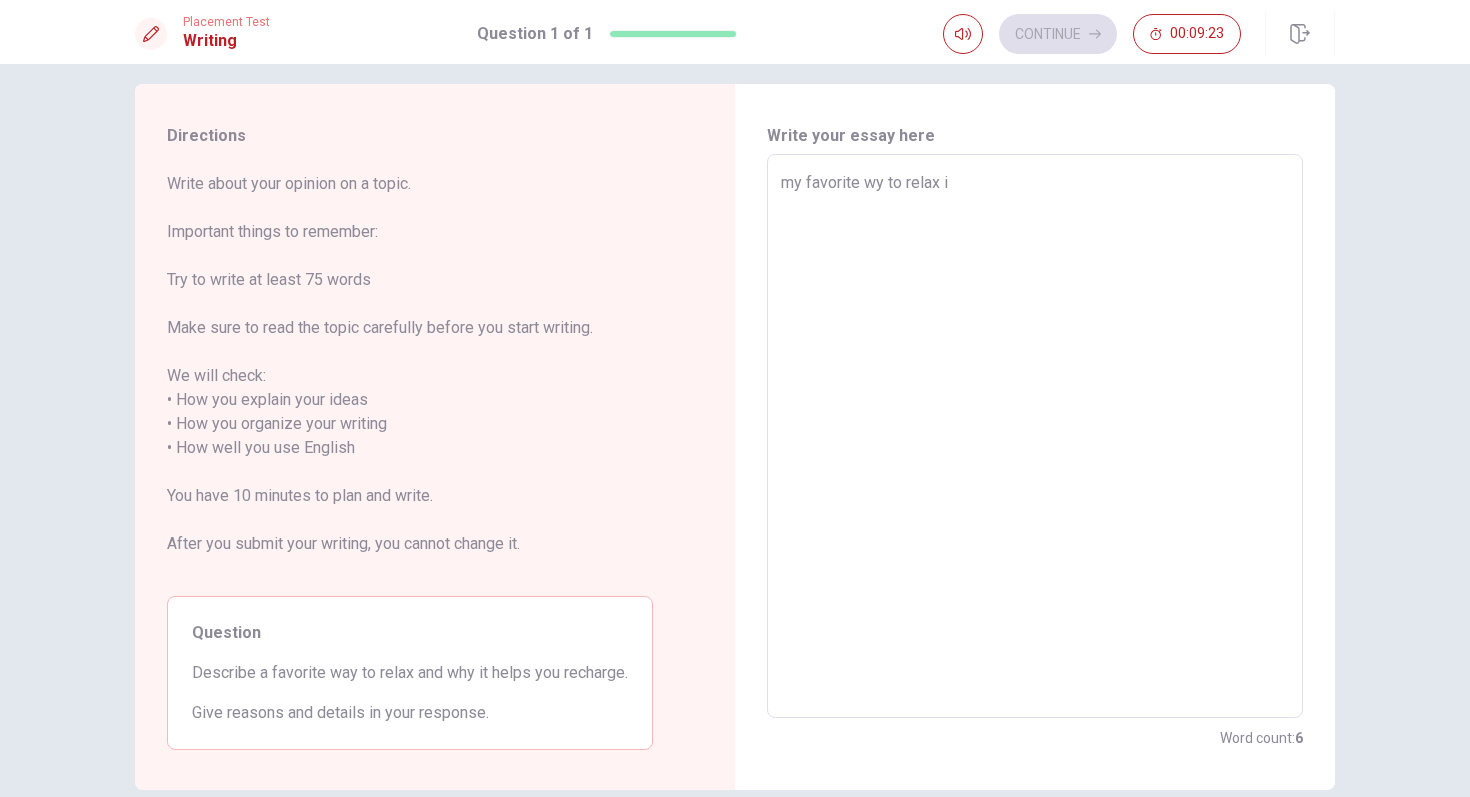 type on "my favorite wy to relax is" 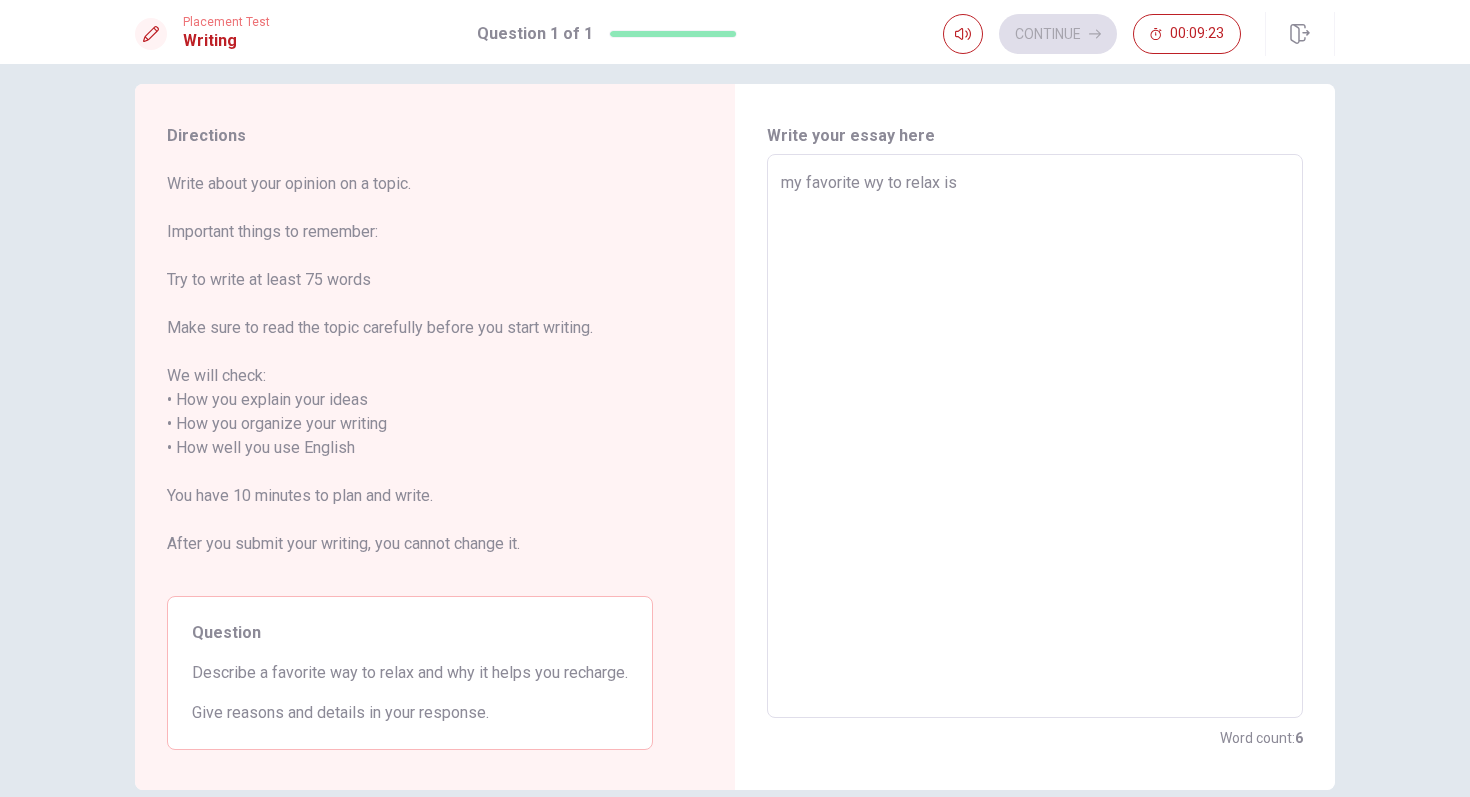 type on "x" 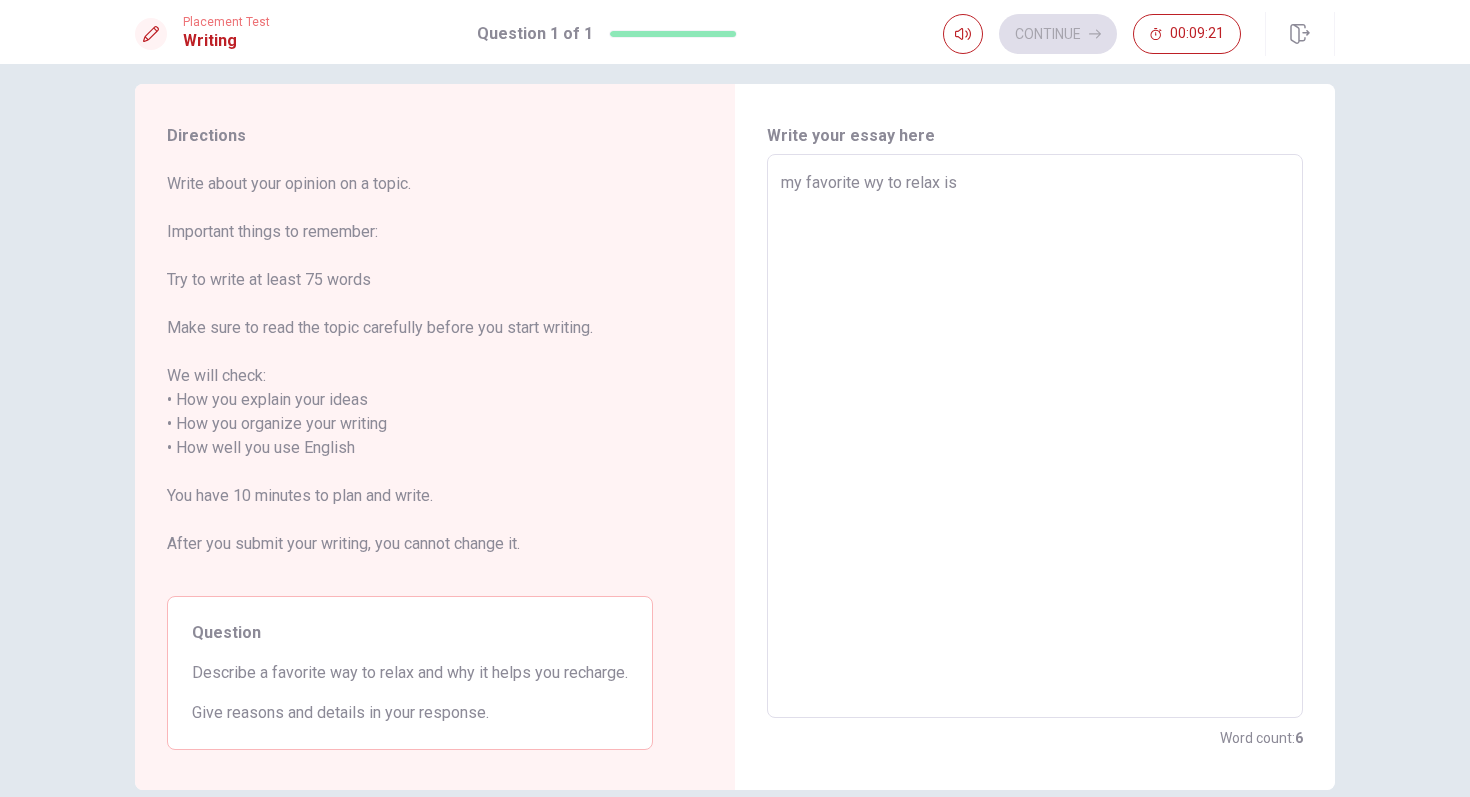 type on "x" 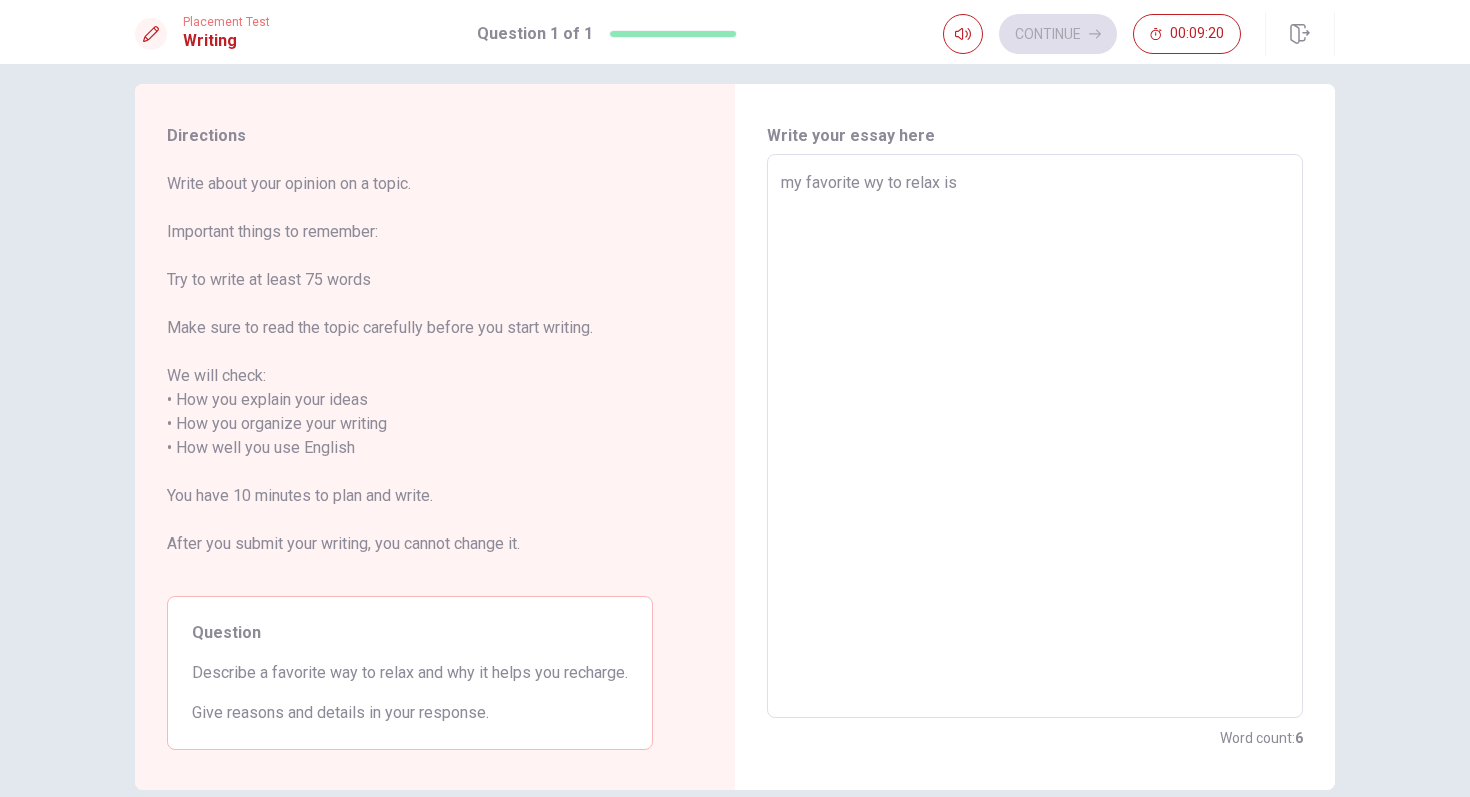 type on "my favorite wy to relax is g" 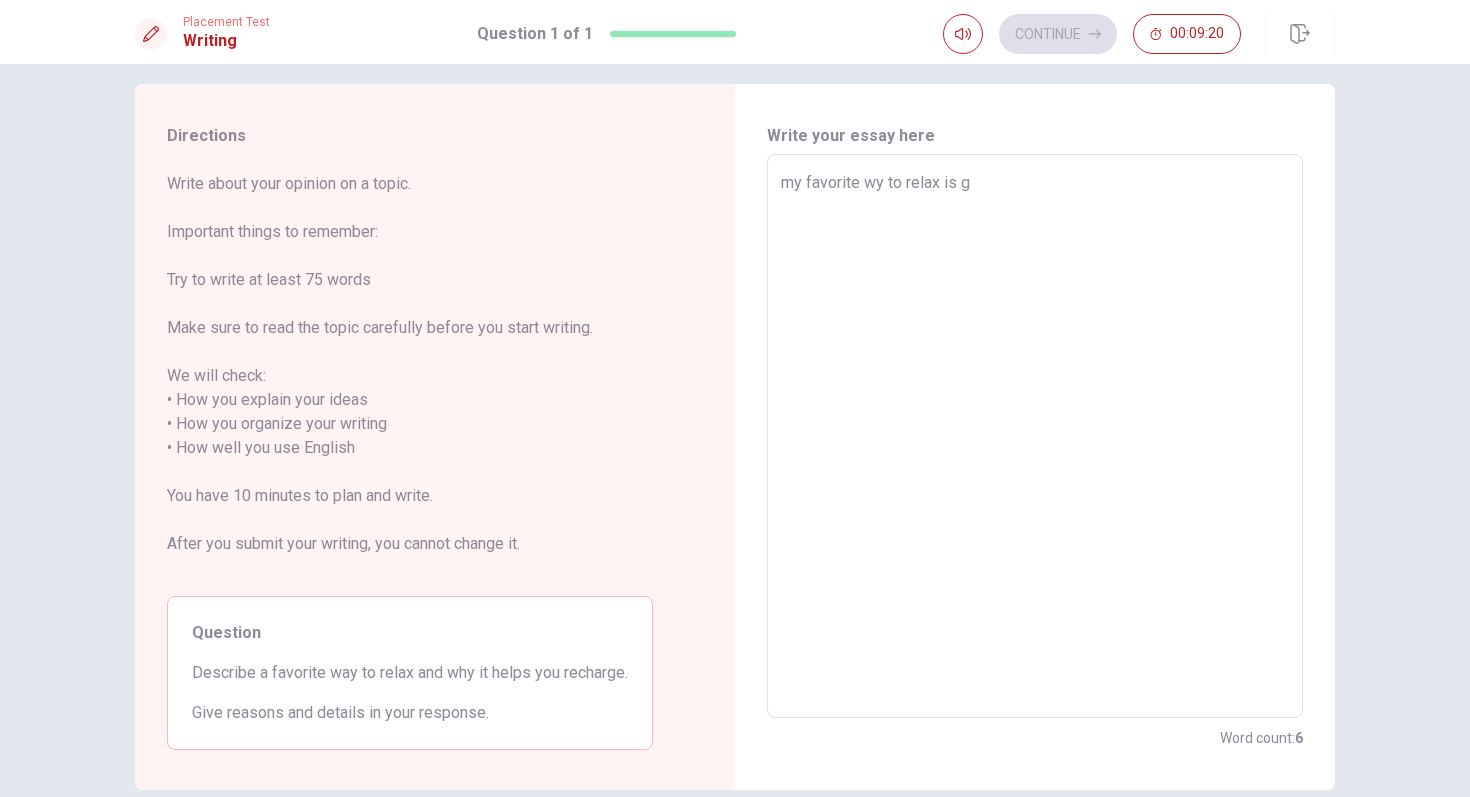type on "x" 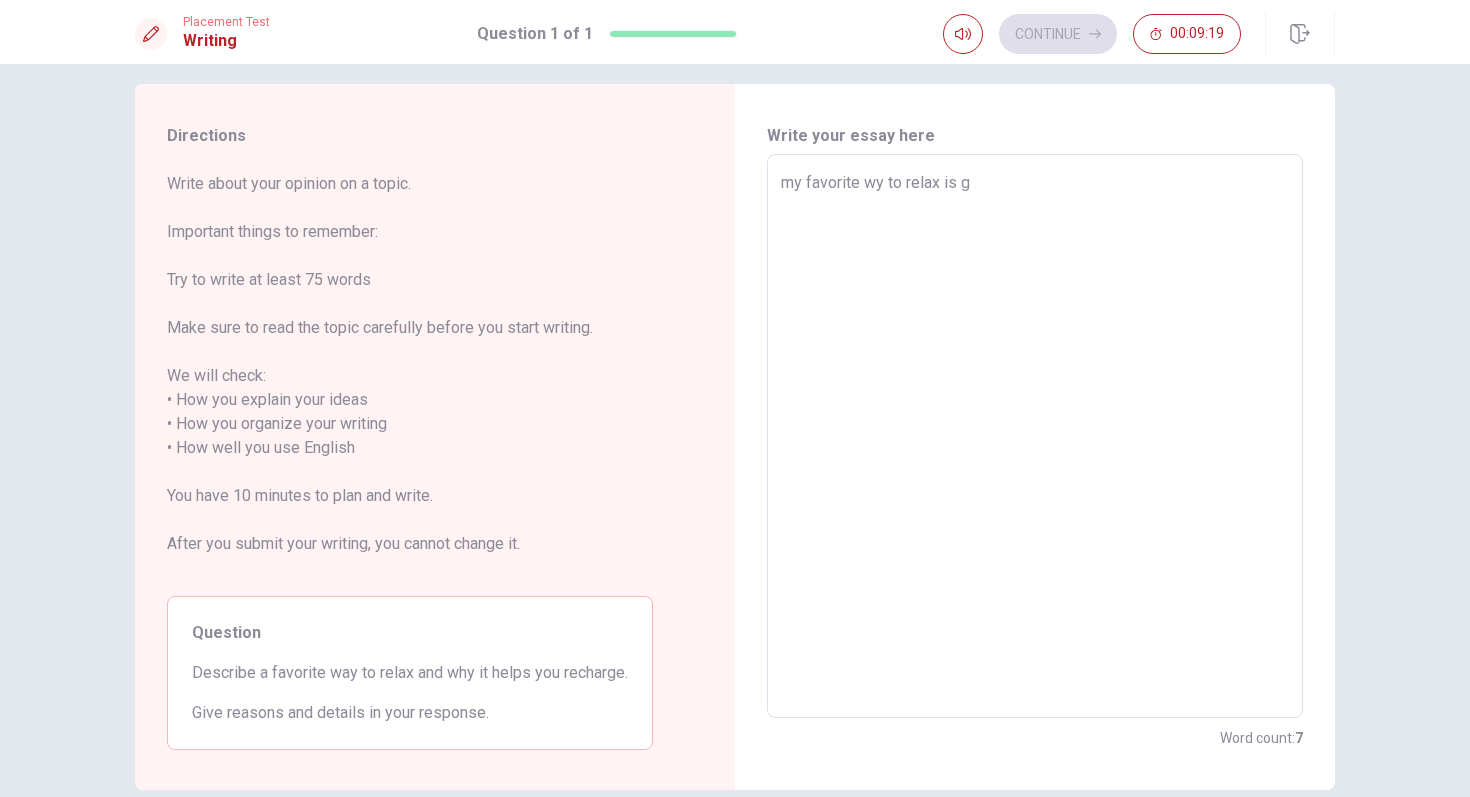 type on "my favorite wy to relax is go" 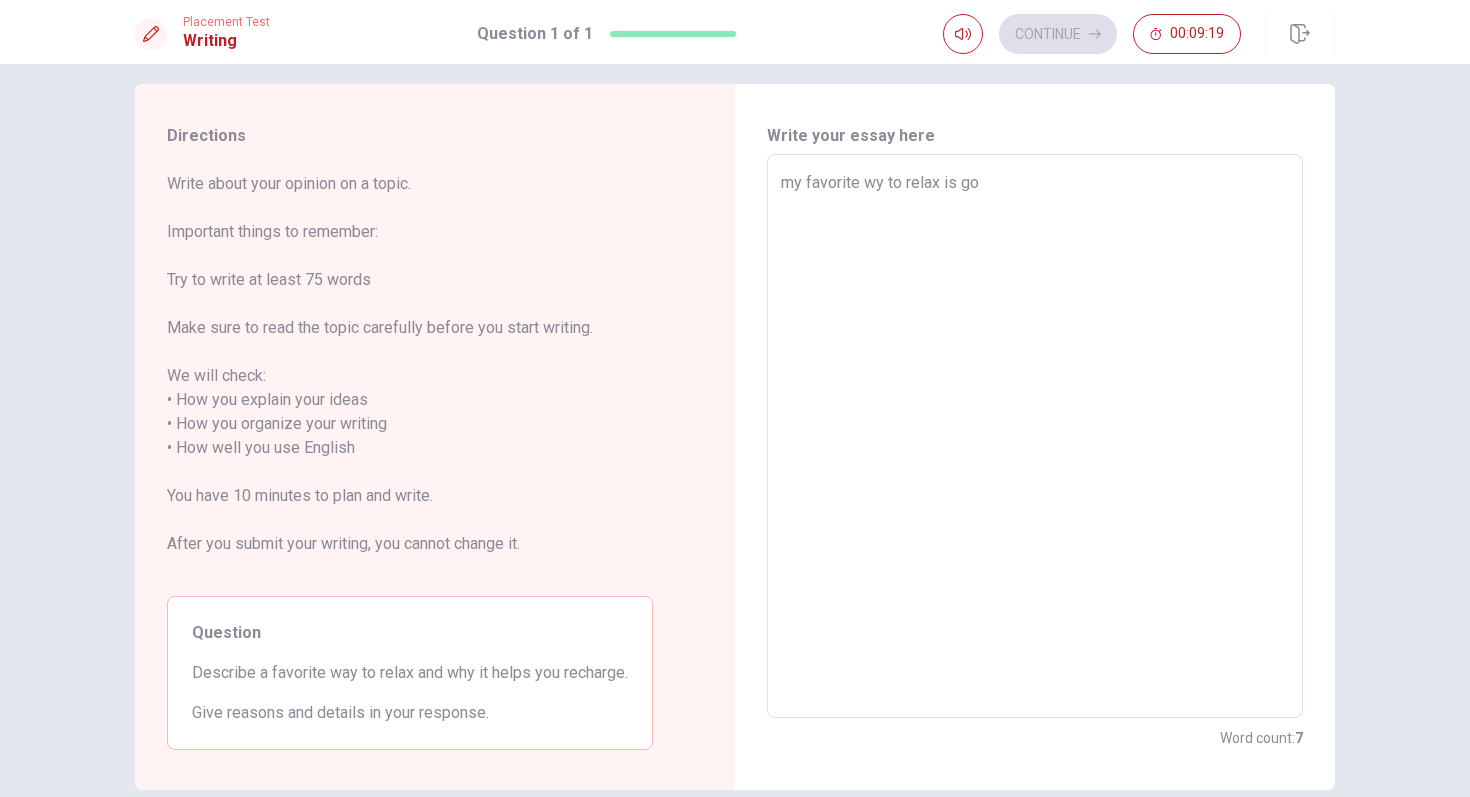 type on "x" 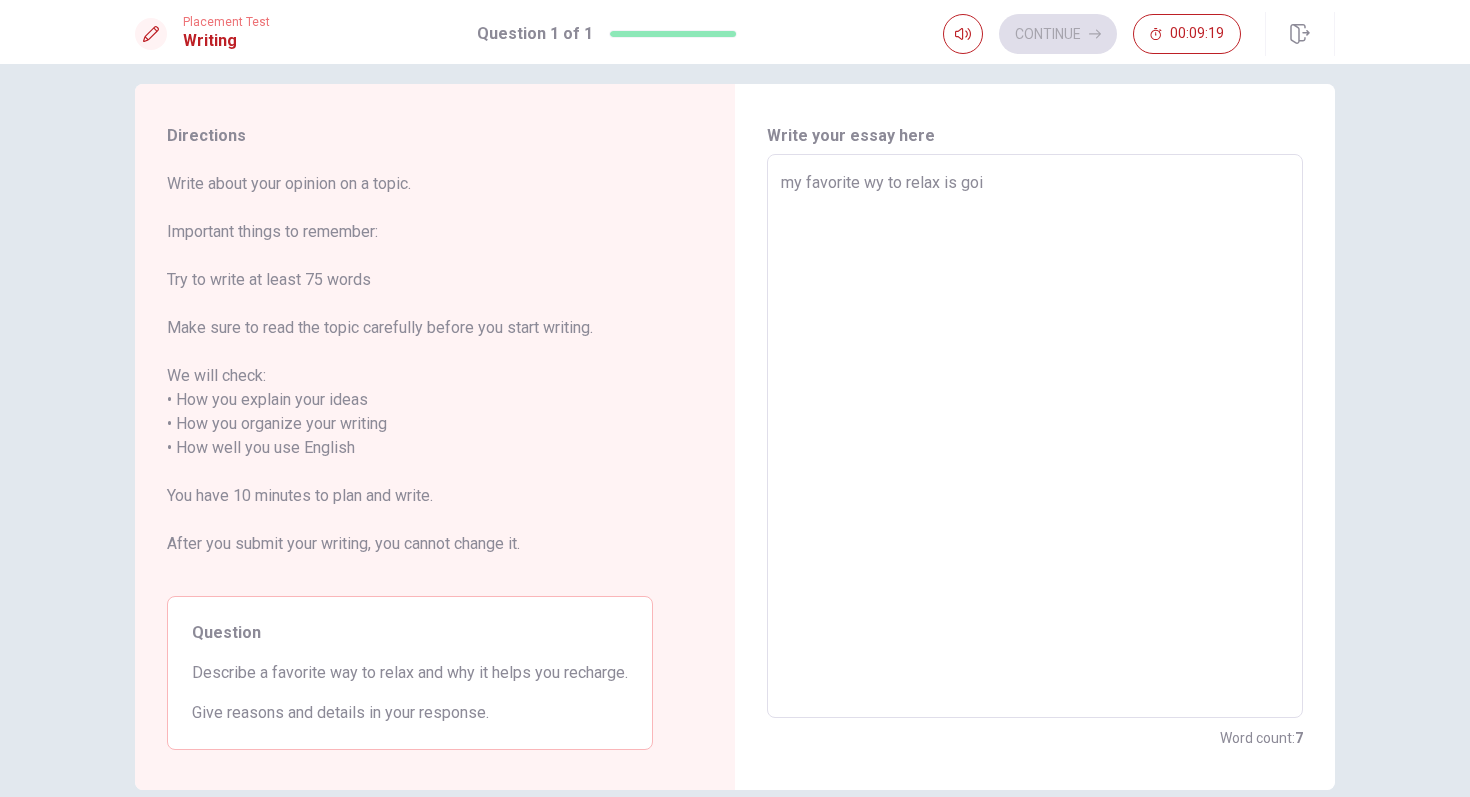 type on "x" 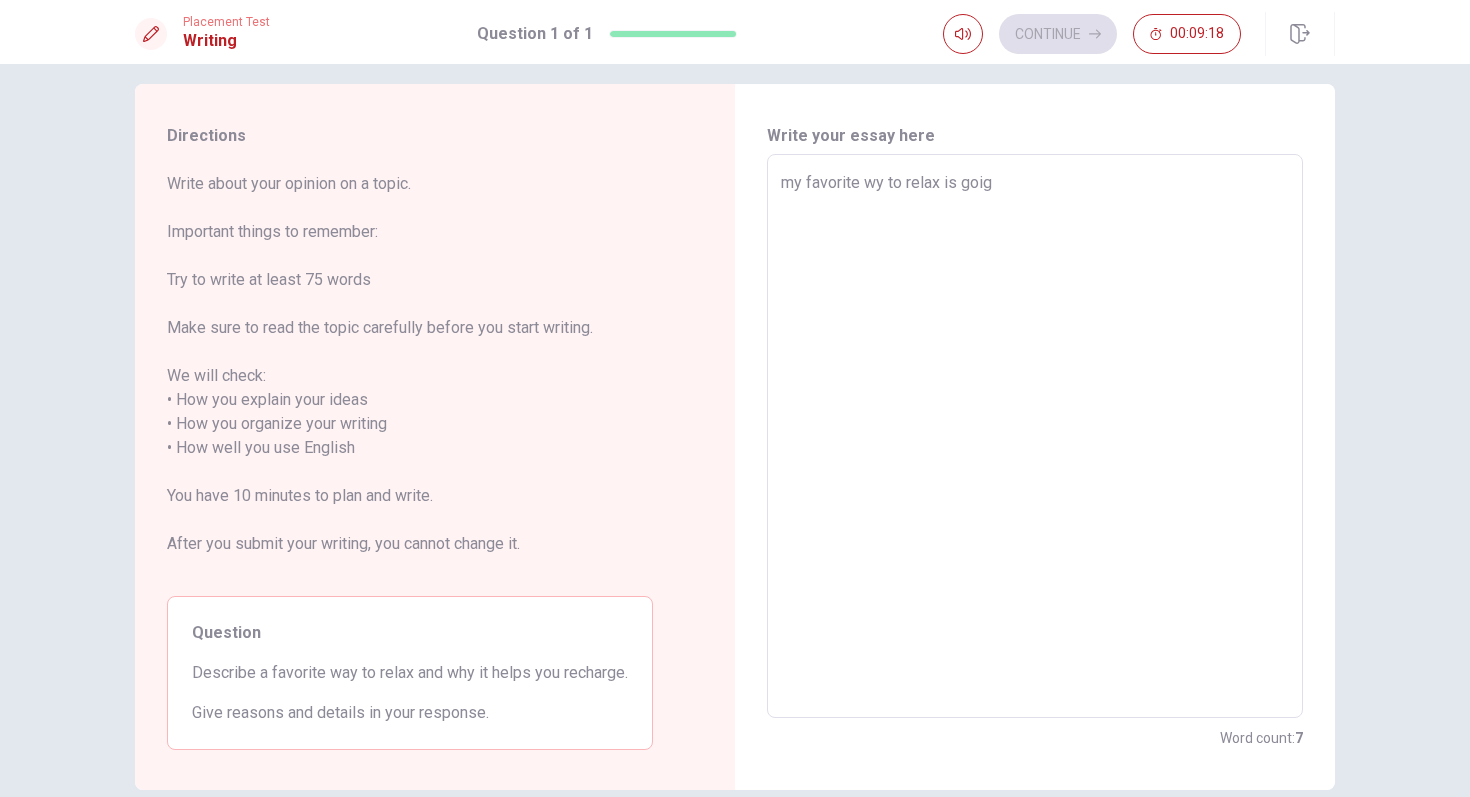 type on "x" 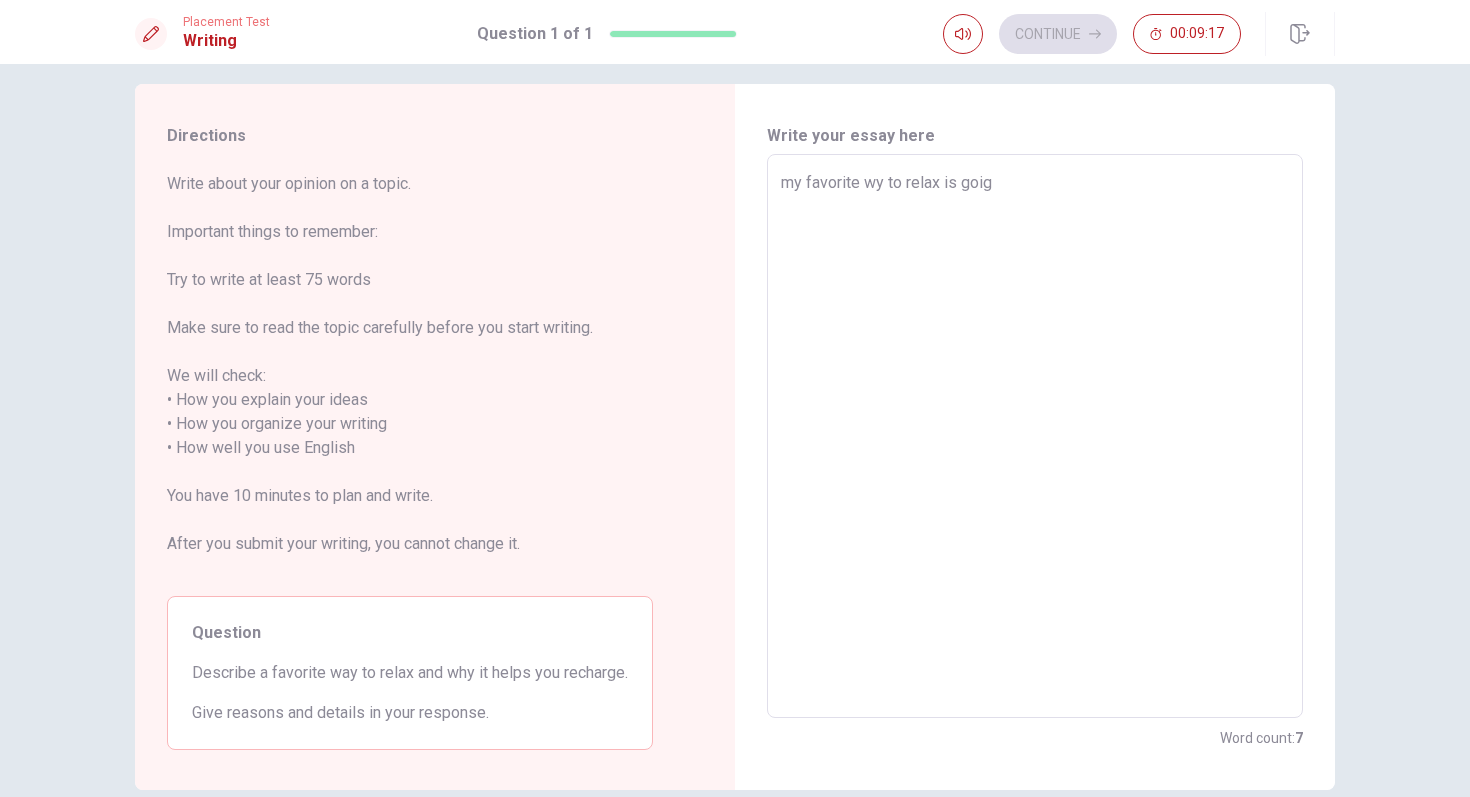 type on "my favorite wy to relax is goi" 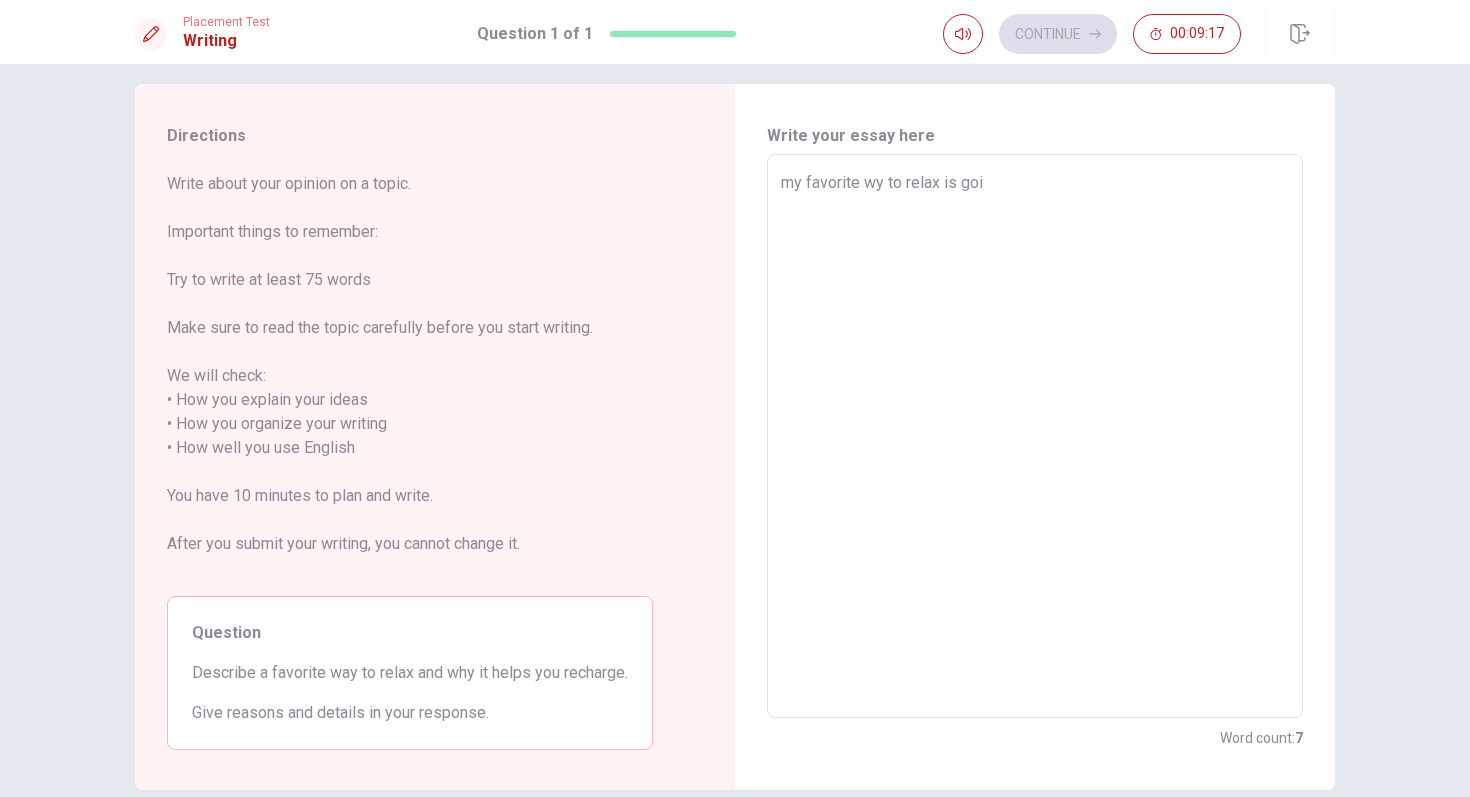type on "x" 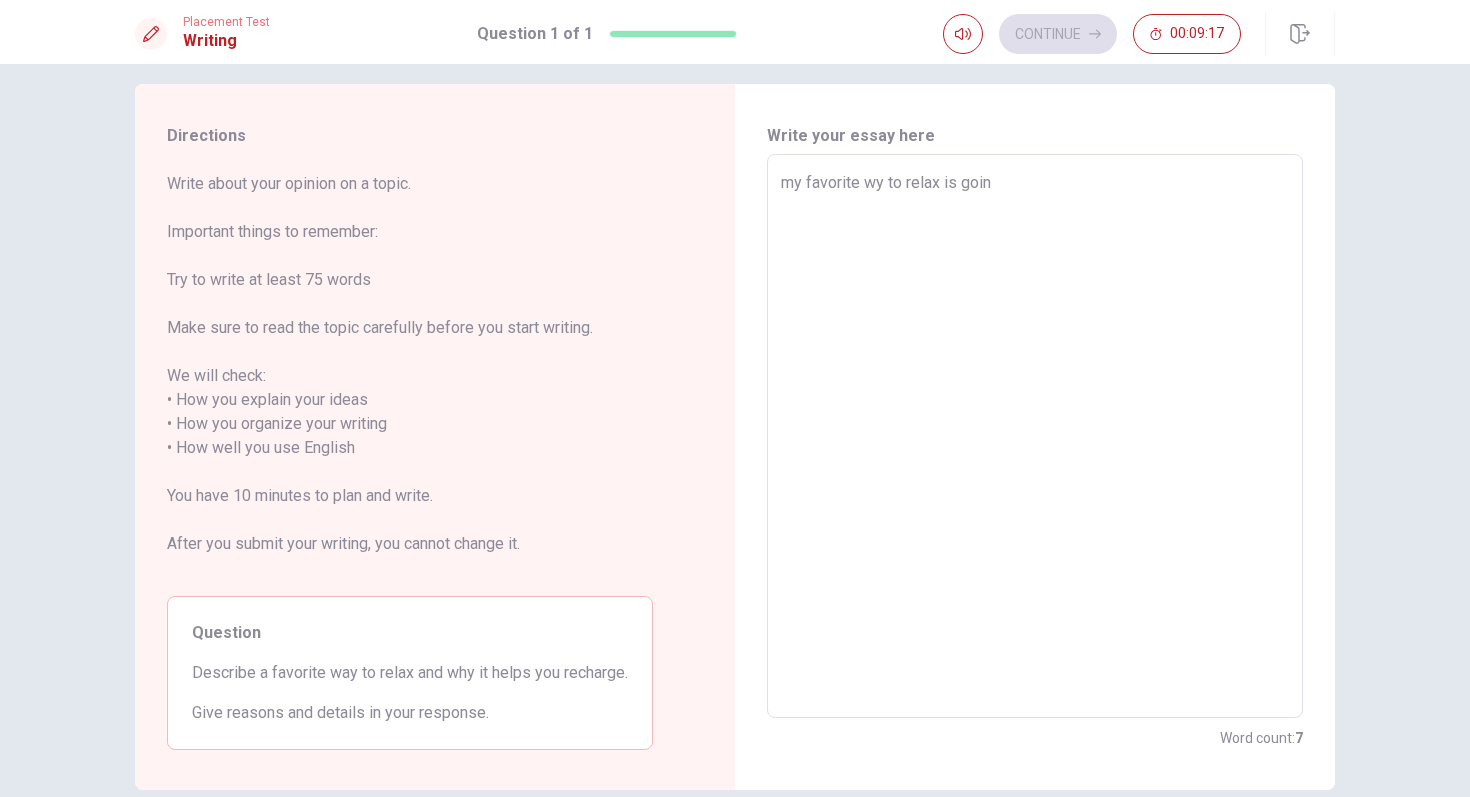 type on "x" 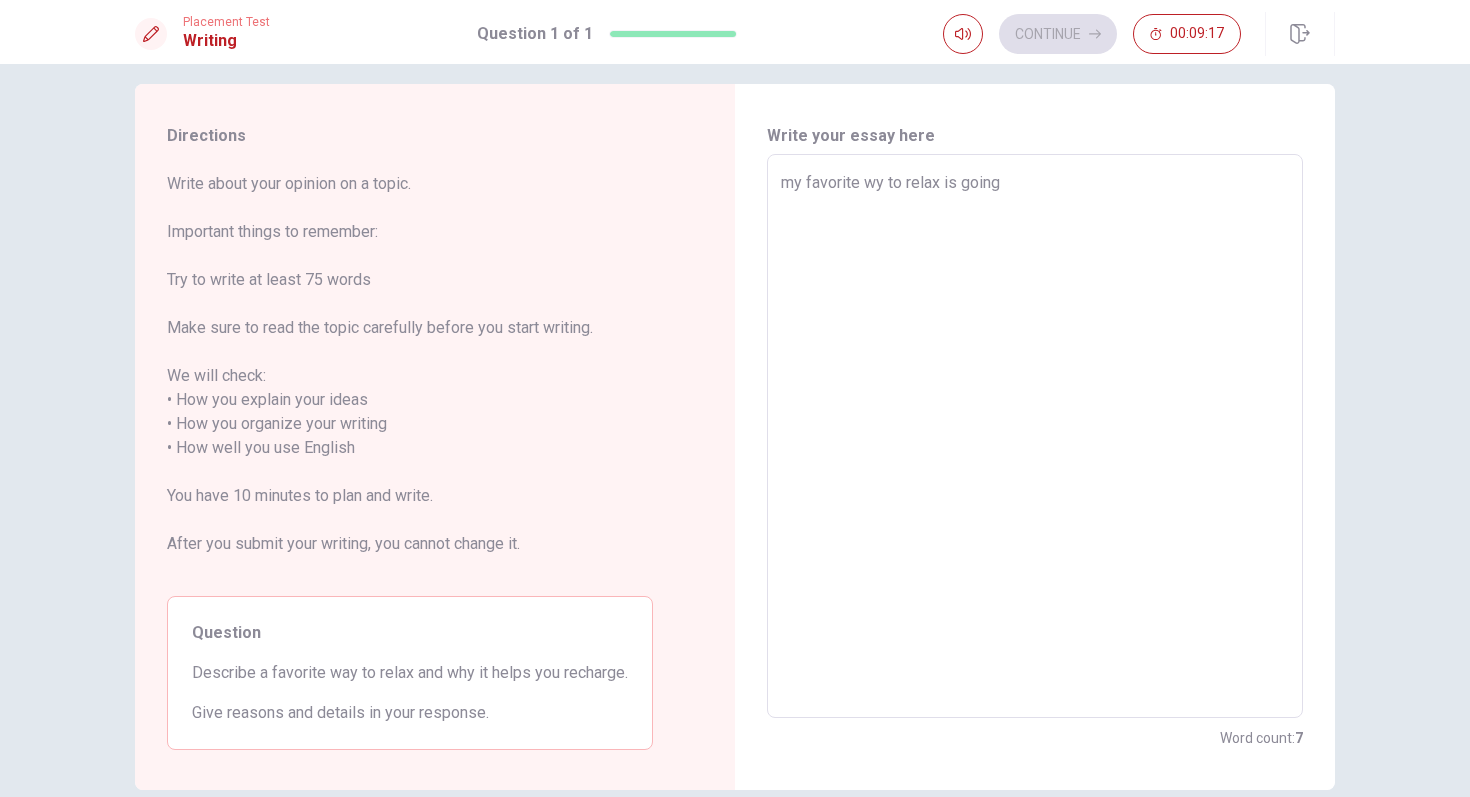 type on "x" 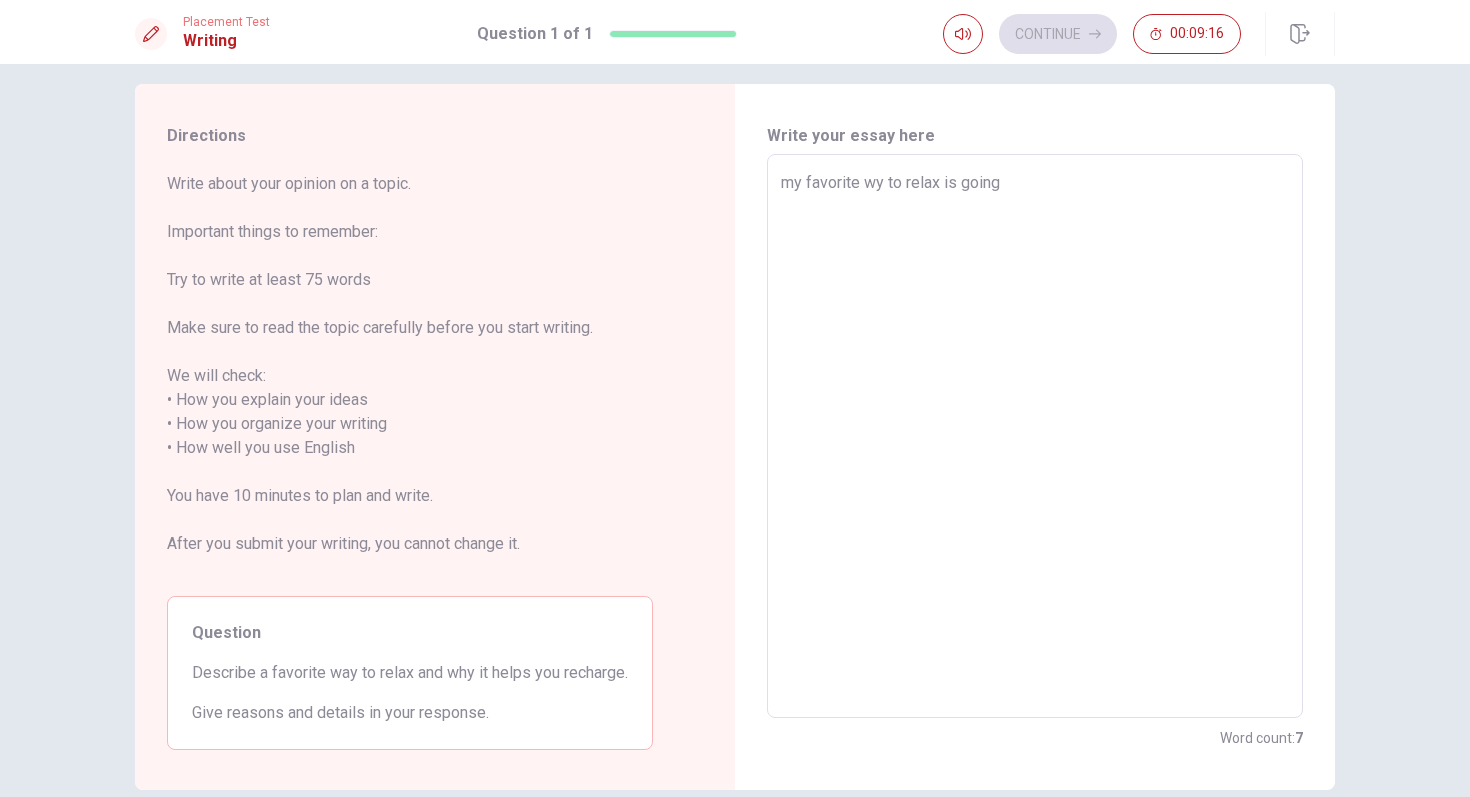 type on "my favorite wy to relax is going" 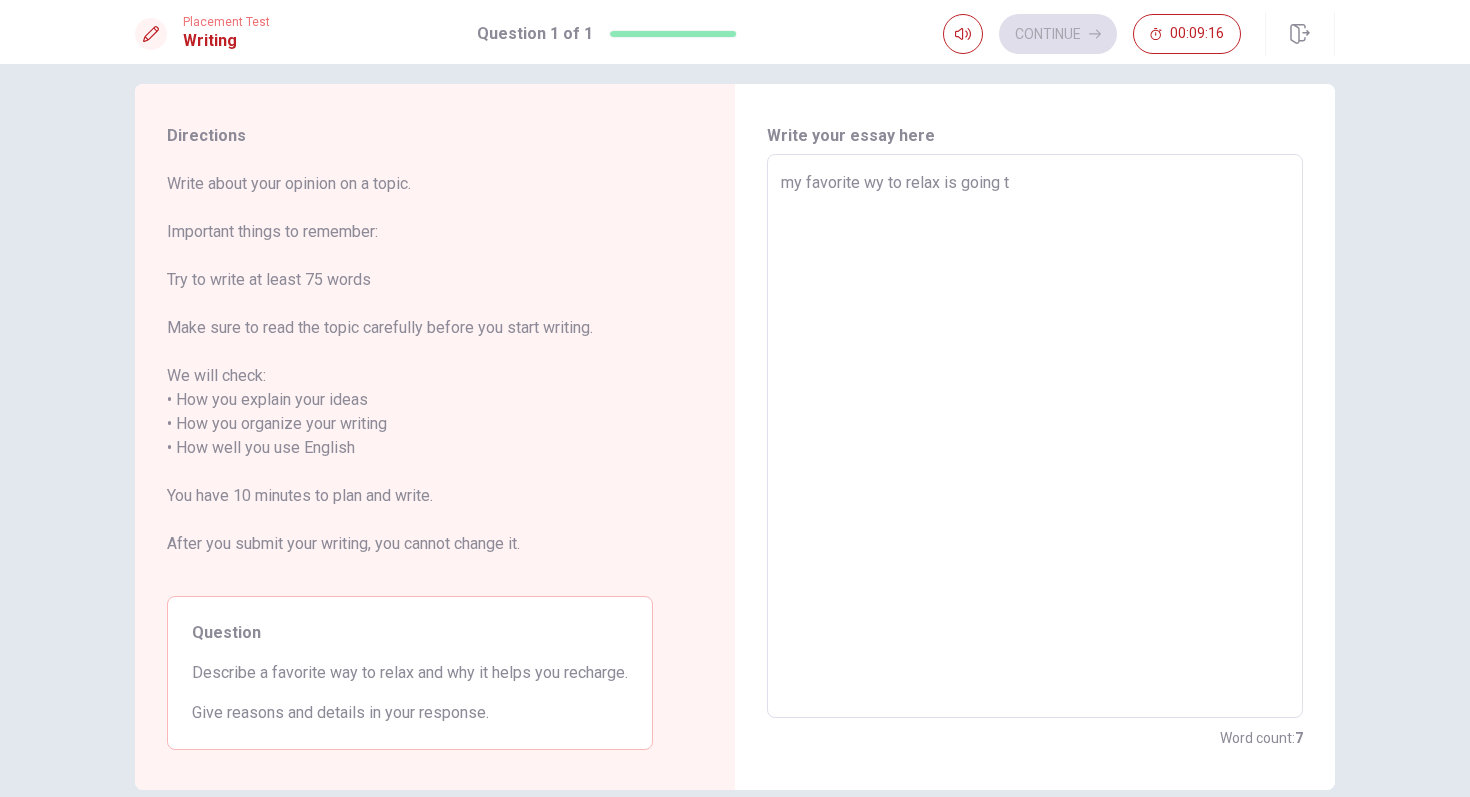 type on "x" 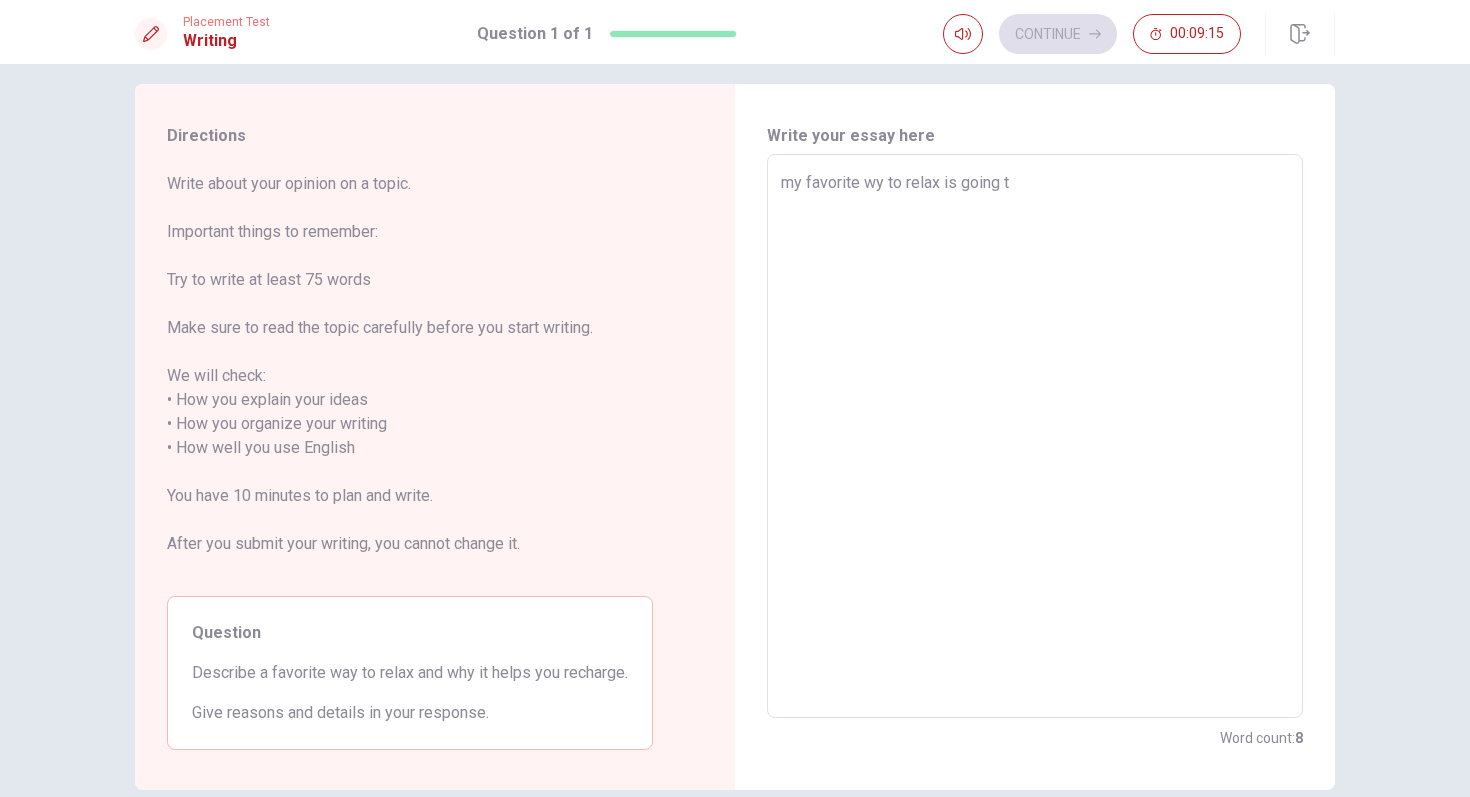 type on "my favorite wy to relax is going to" 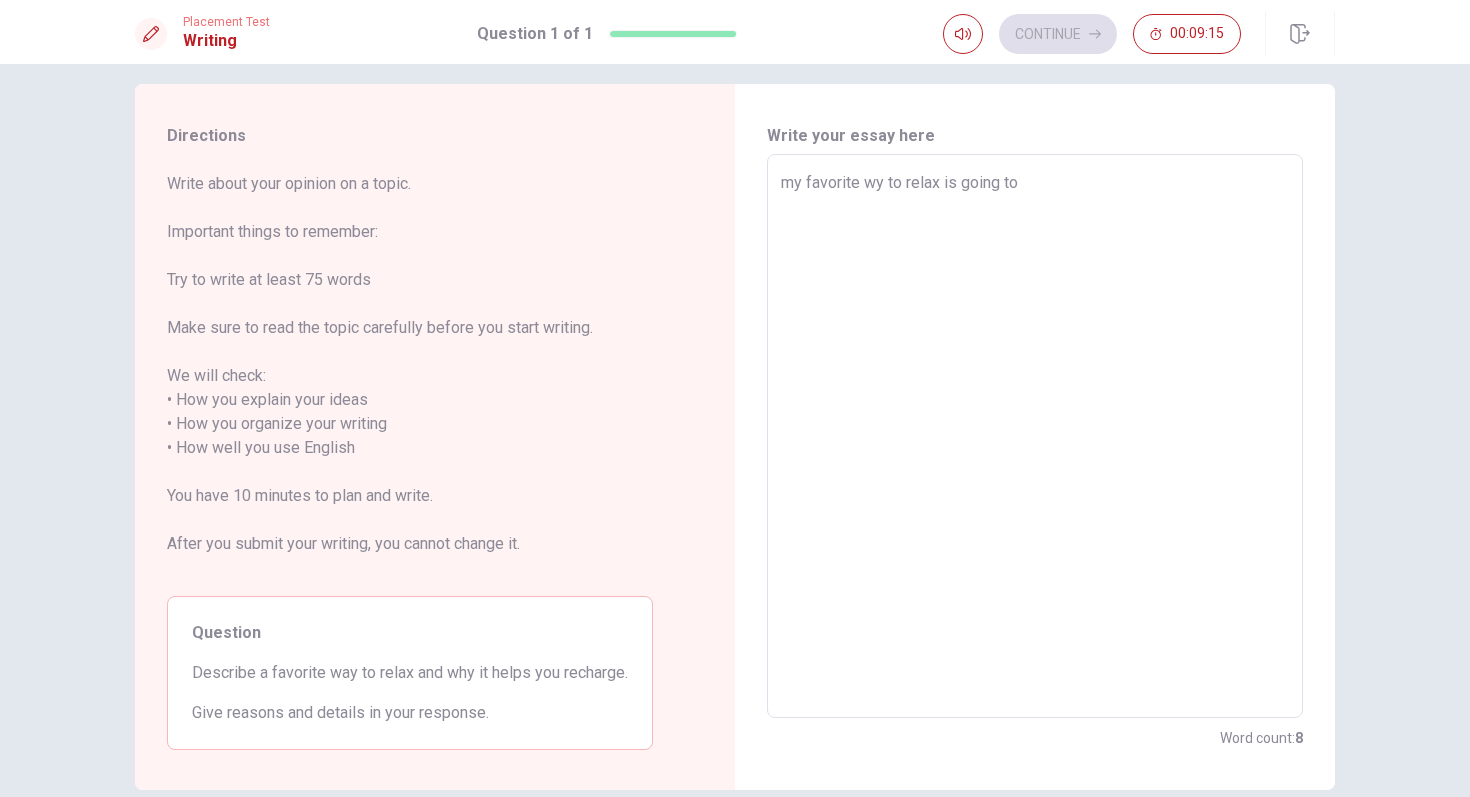 type on "x" 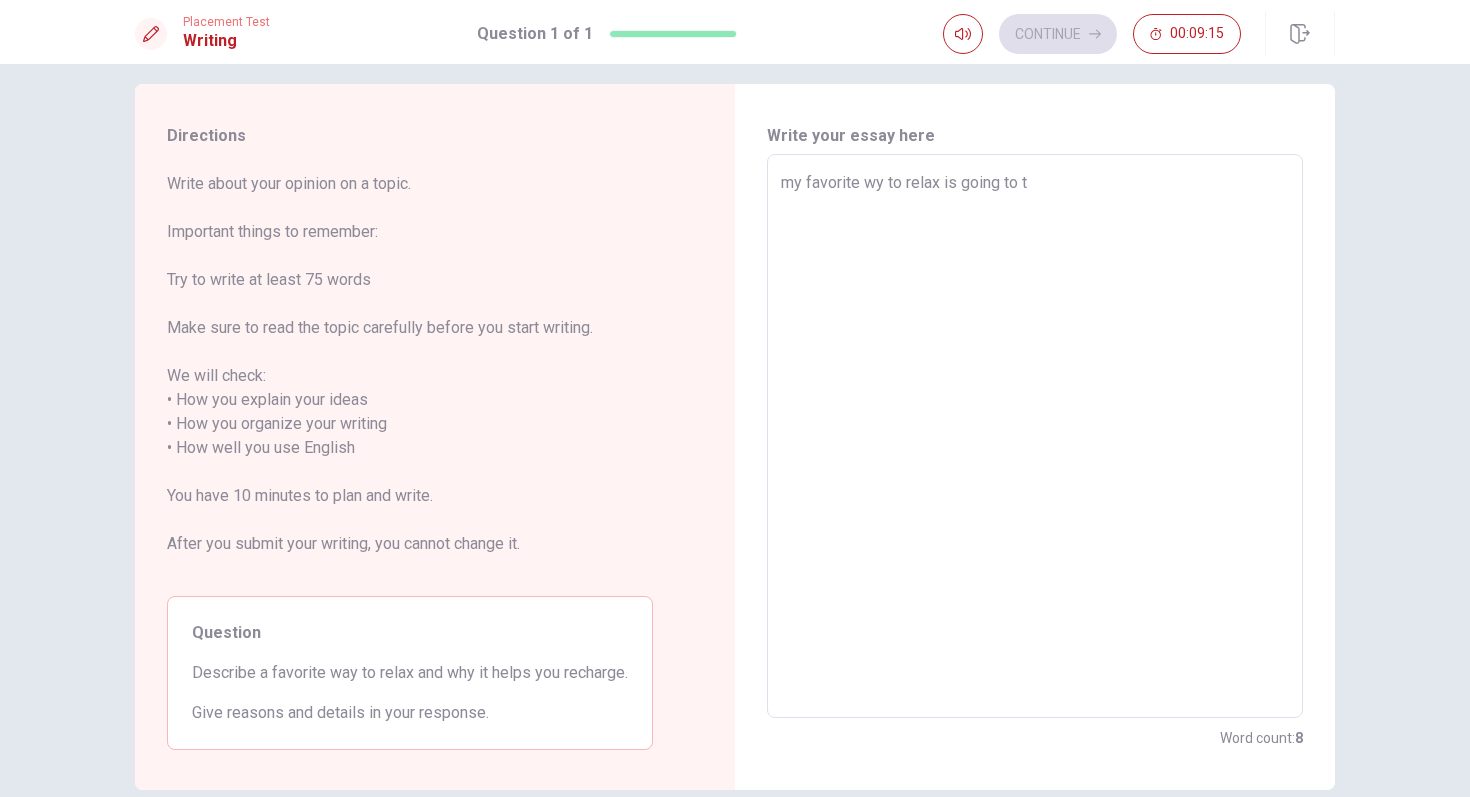 type on "x" 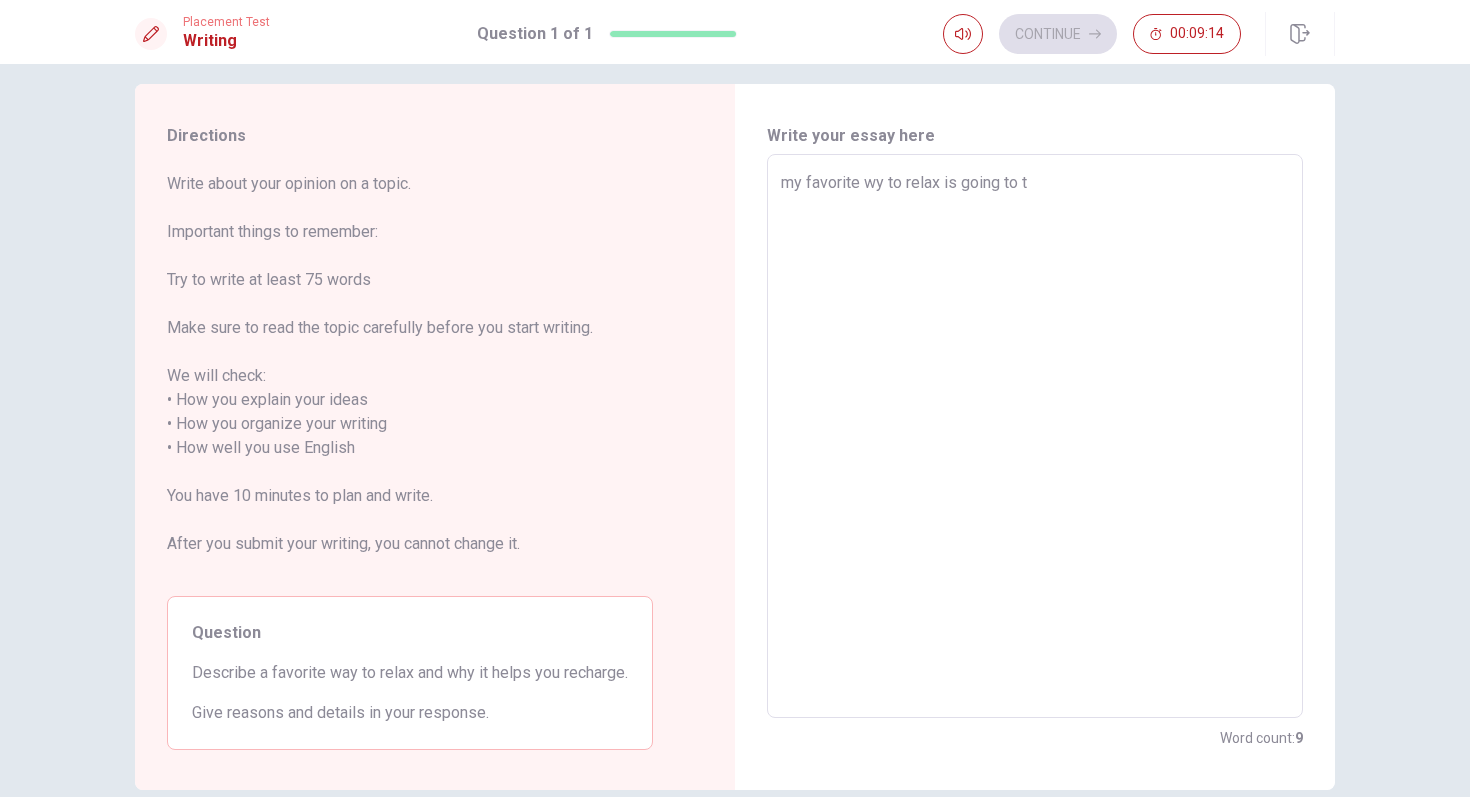 type on "my favorite wy to relax is going to th" 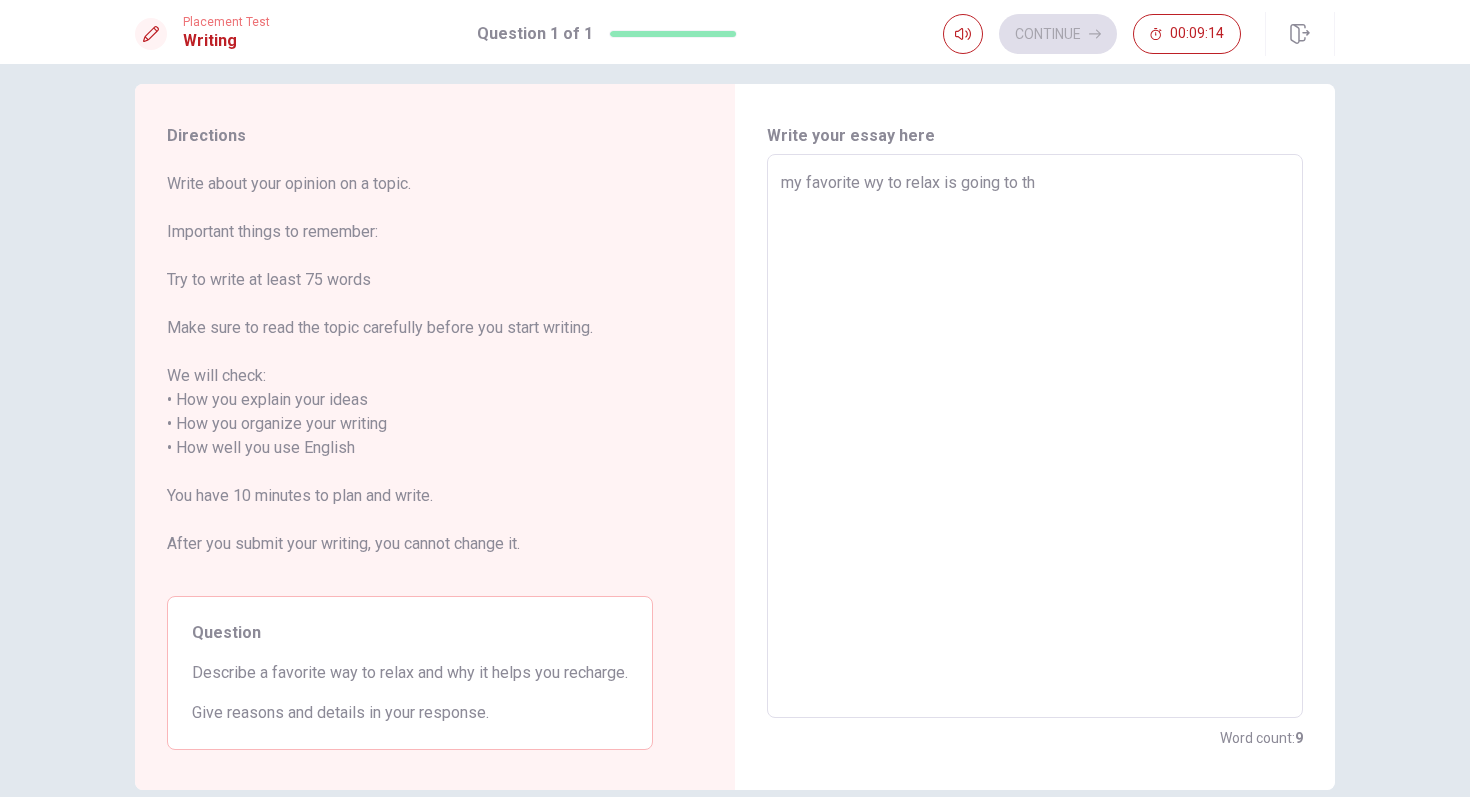 type on "x" 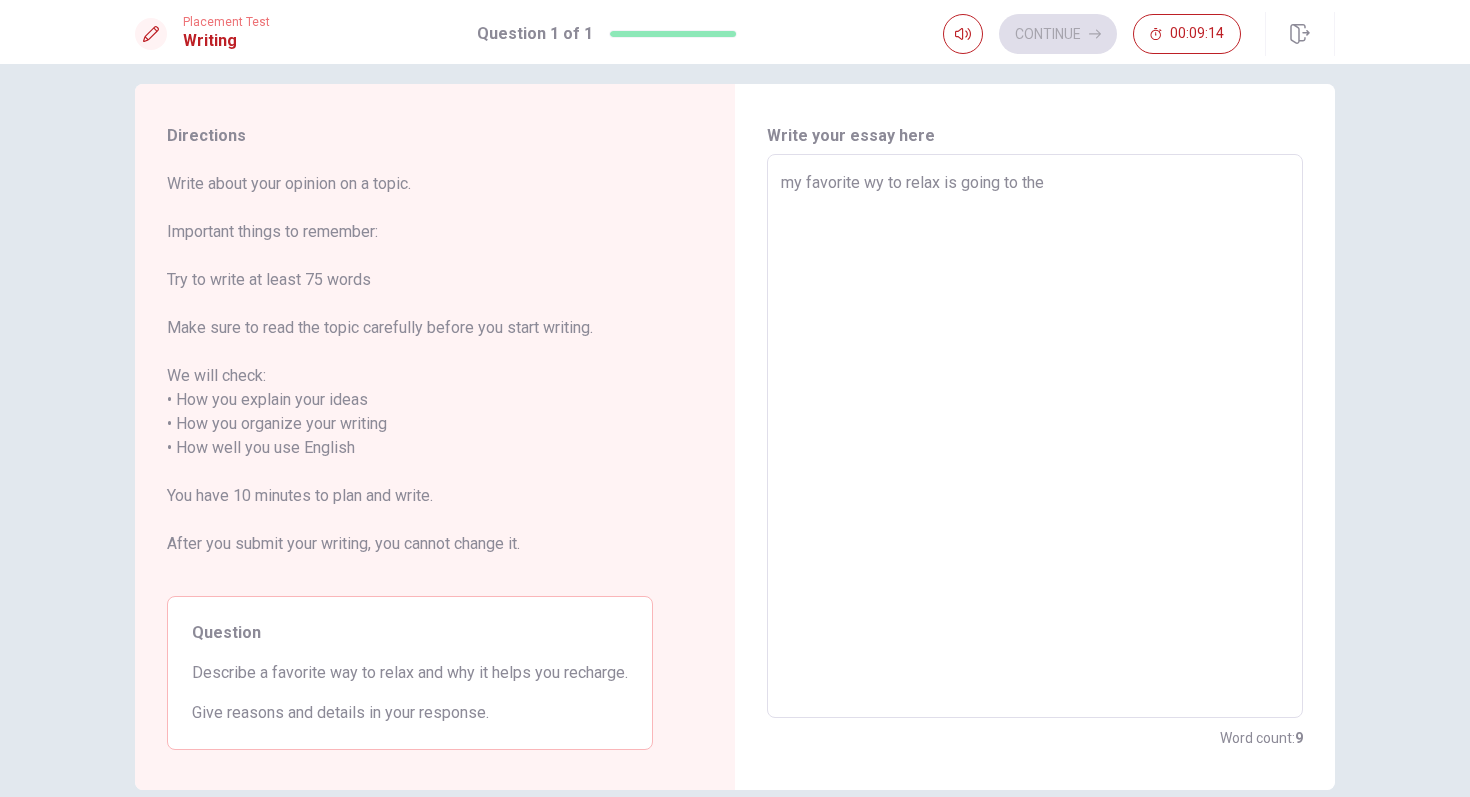type on "x" 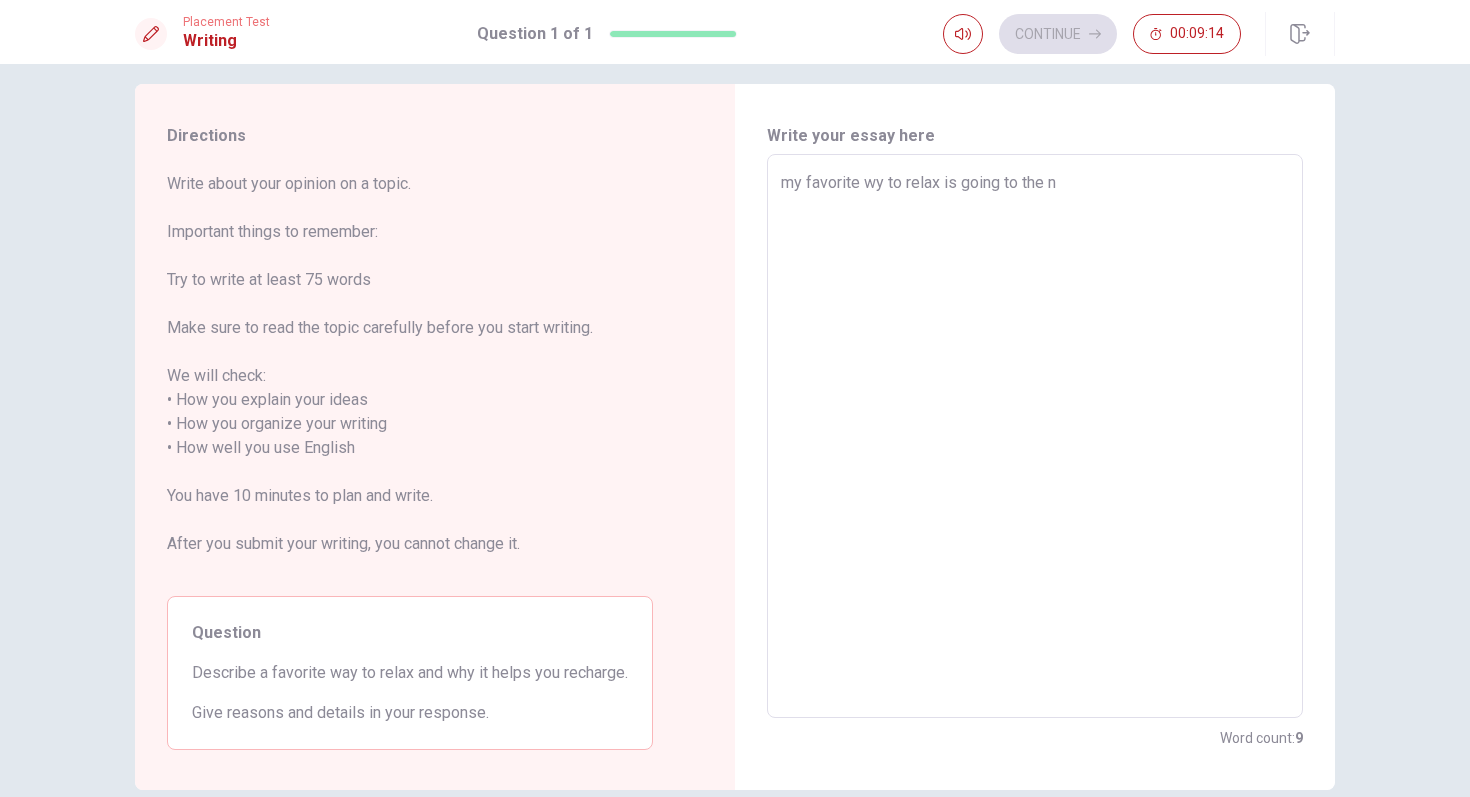 type on "x" 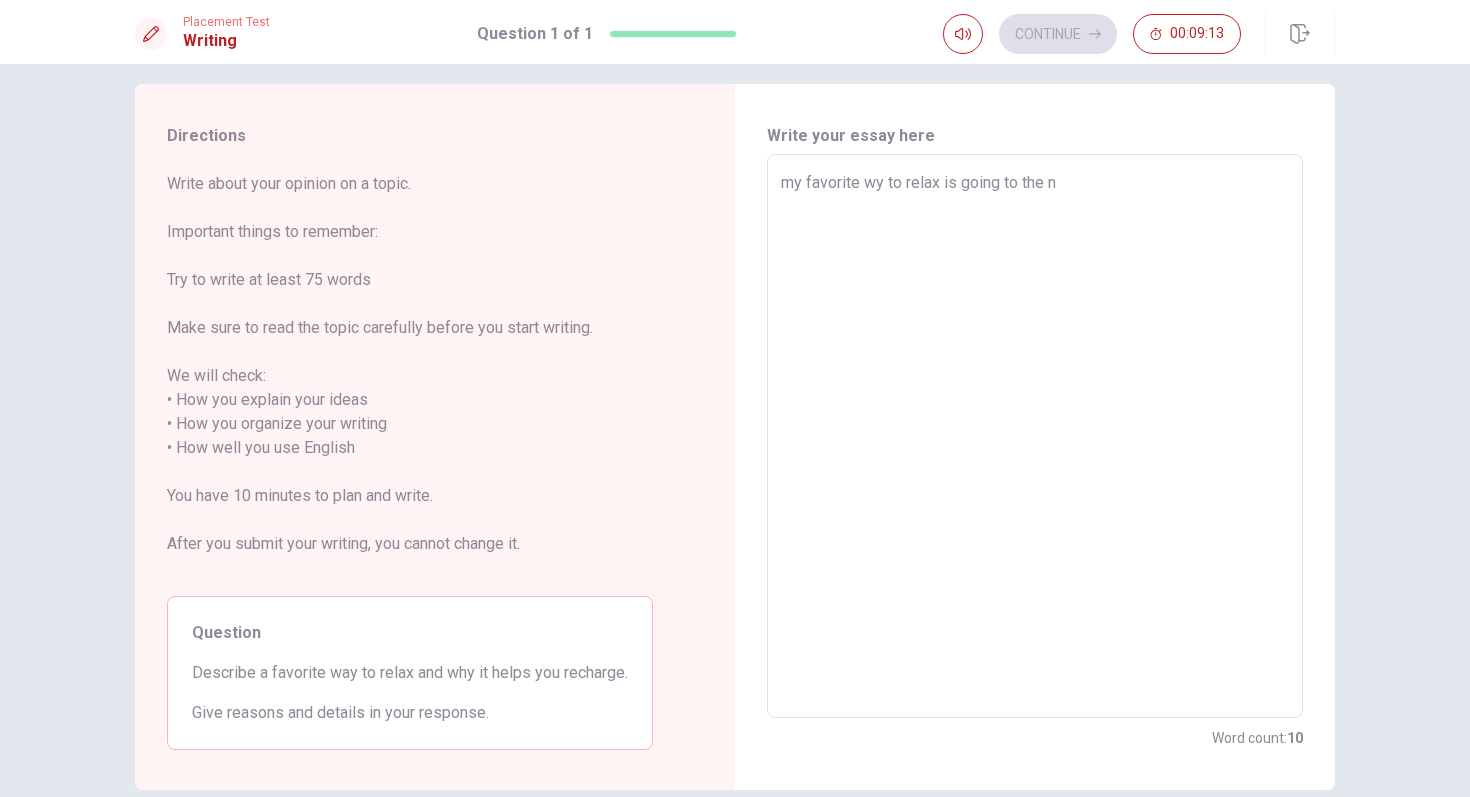 type on "my favorite wy to relax is going to the na" 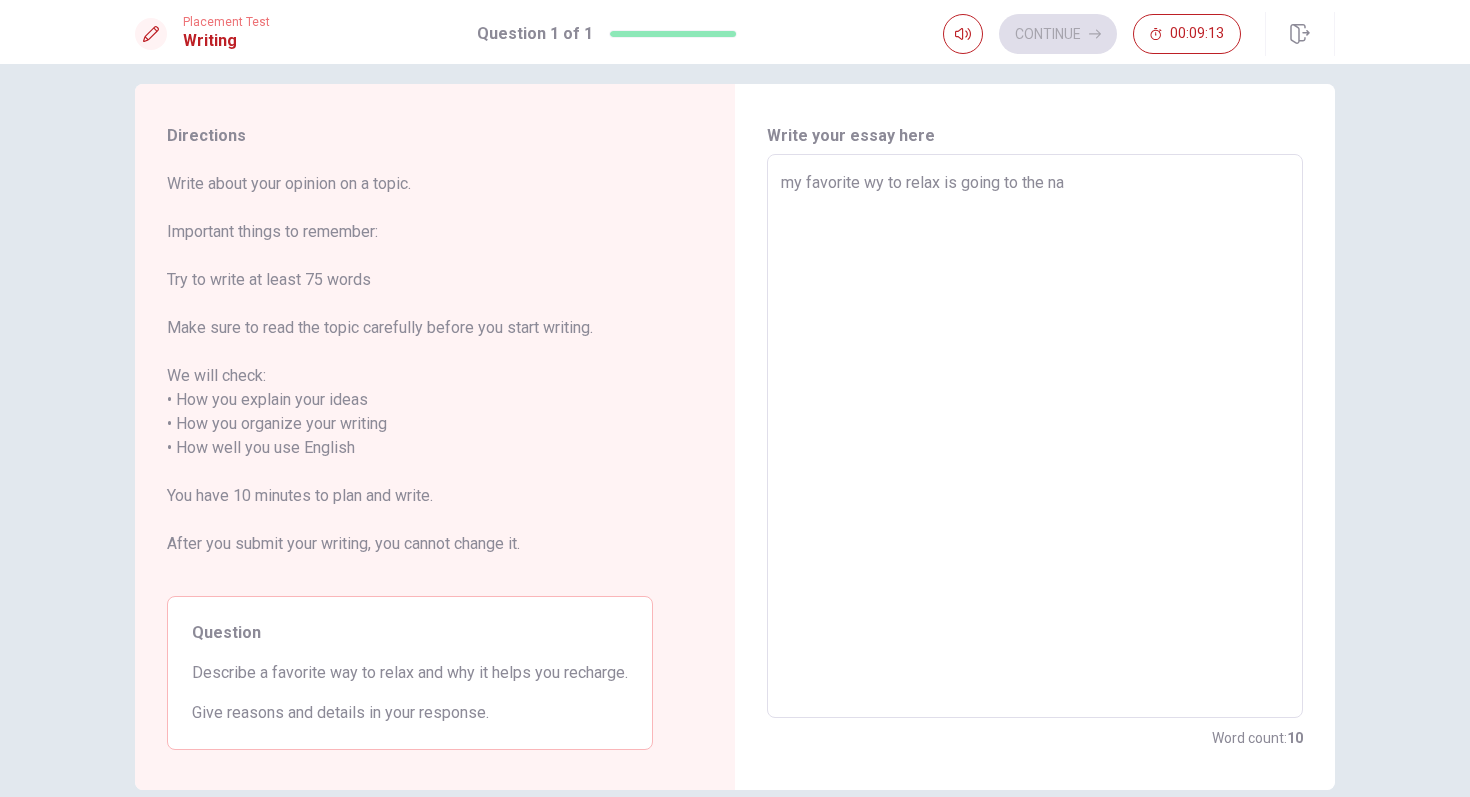 type on "x" 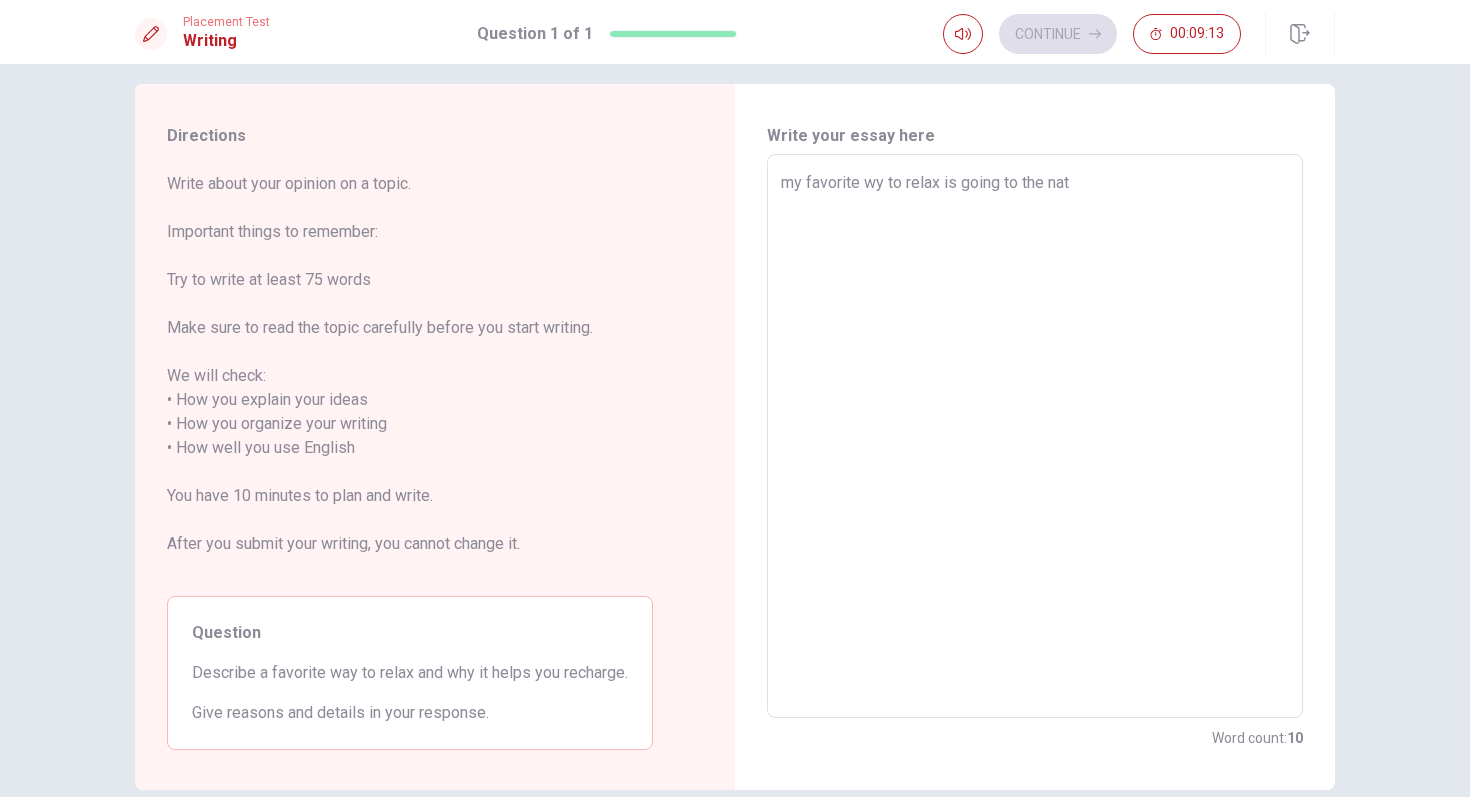 type on "x" 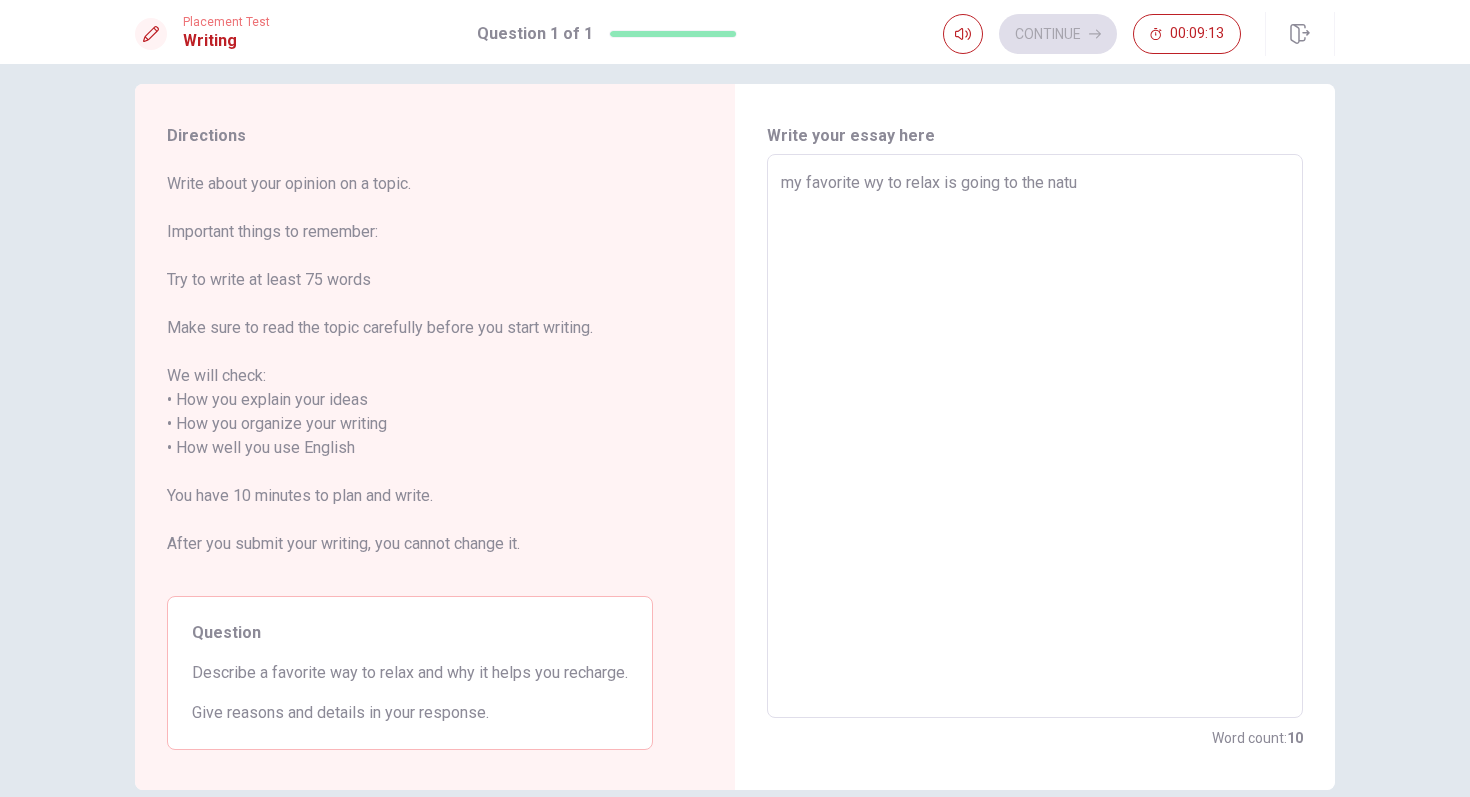 type on "x" 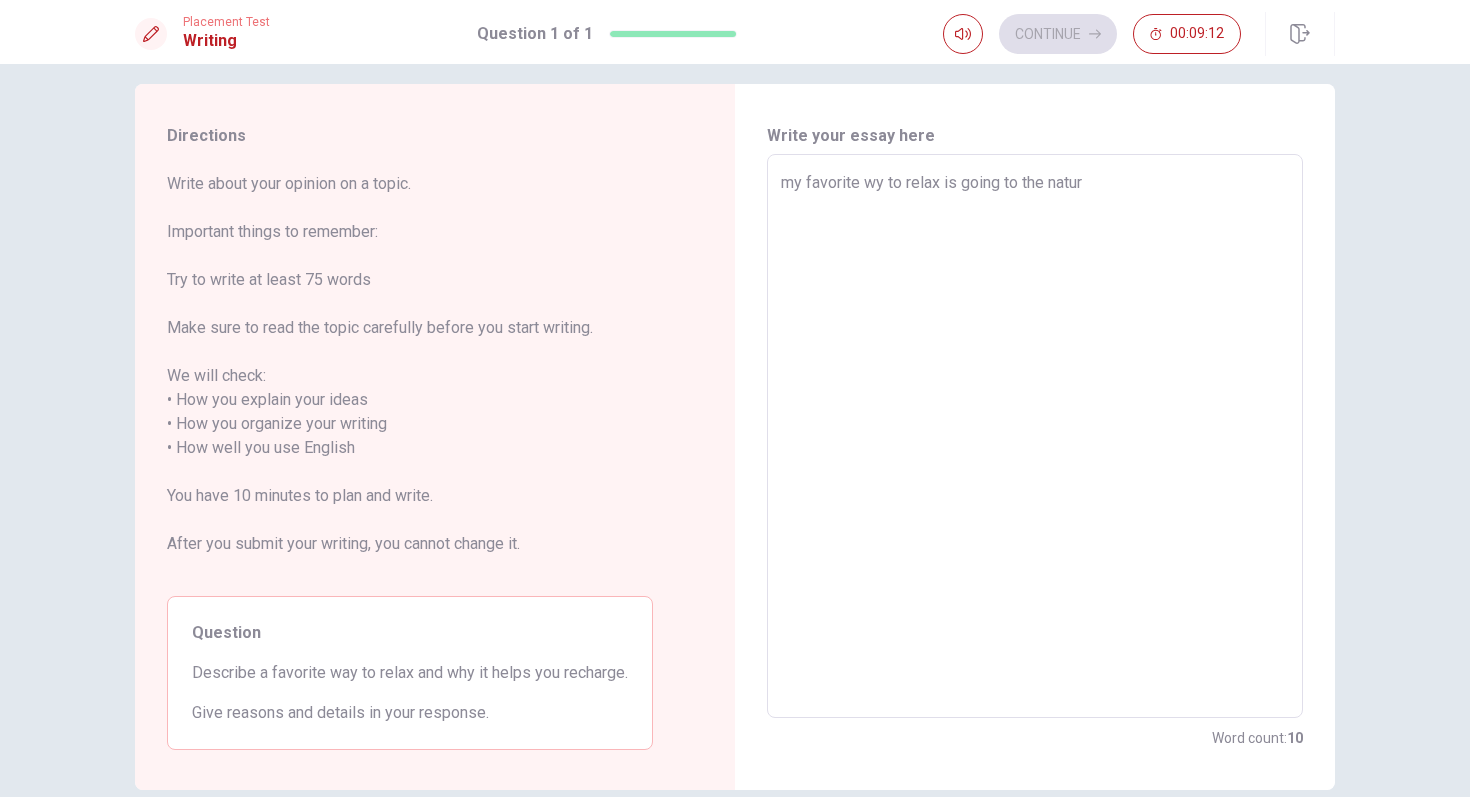 type on "x" 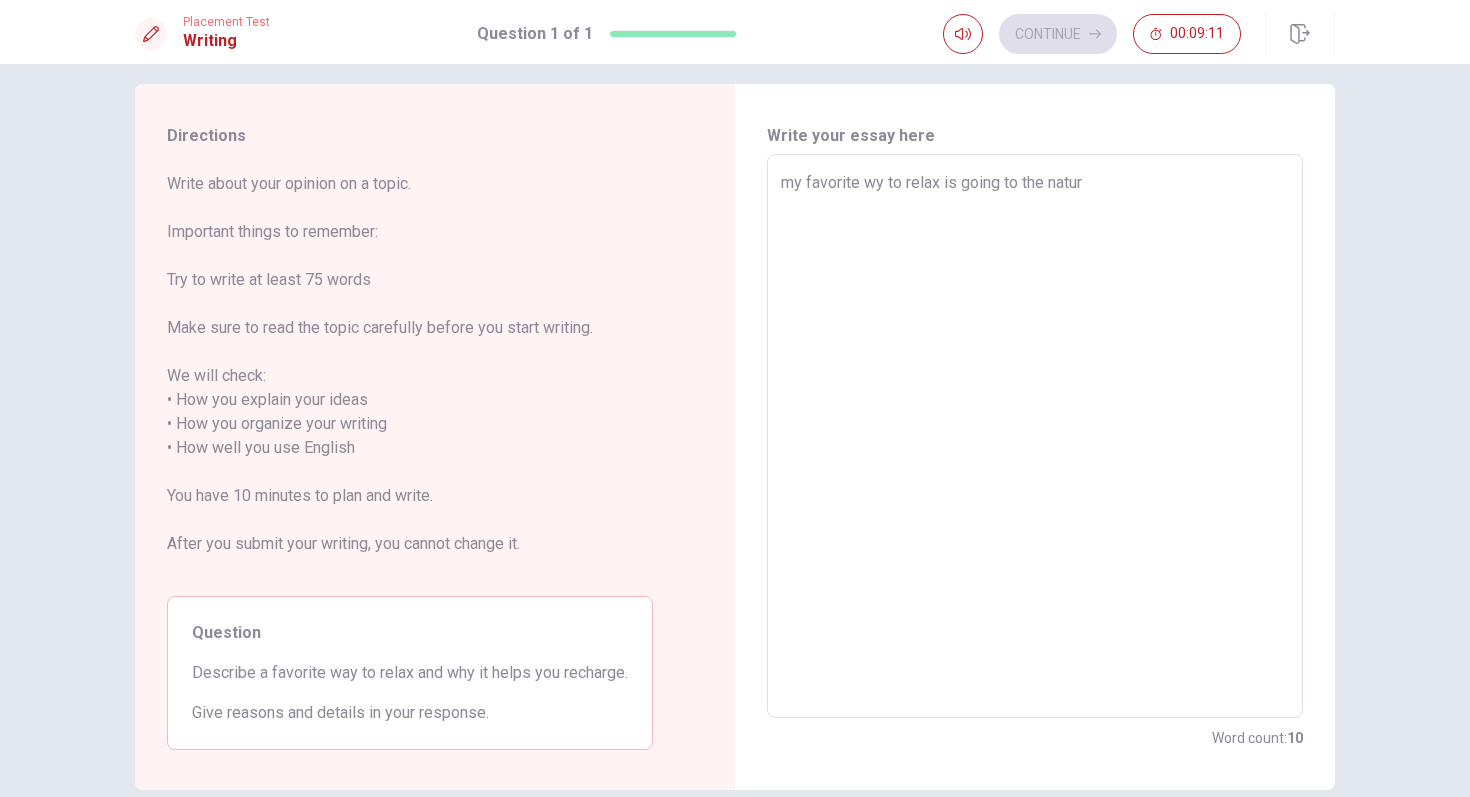 type on "my favorite wy to relax is going to the nature" 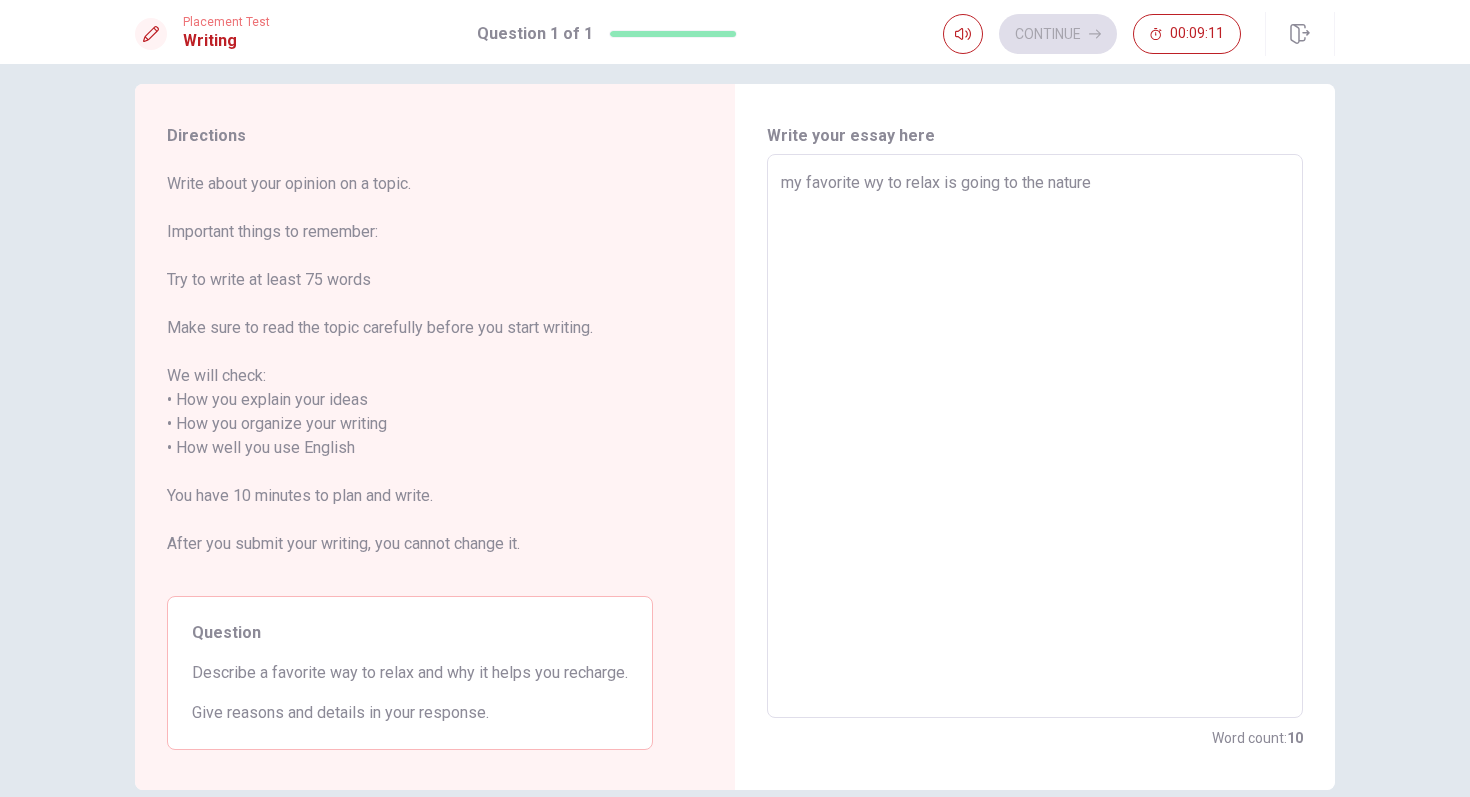 type on "x" 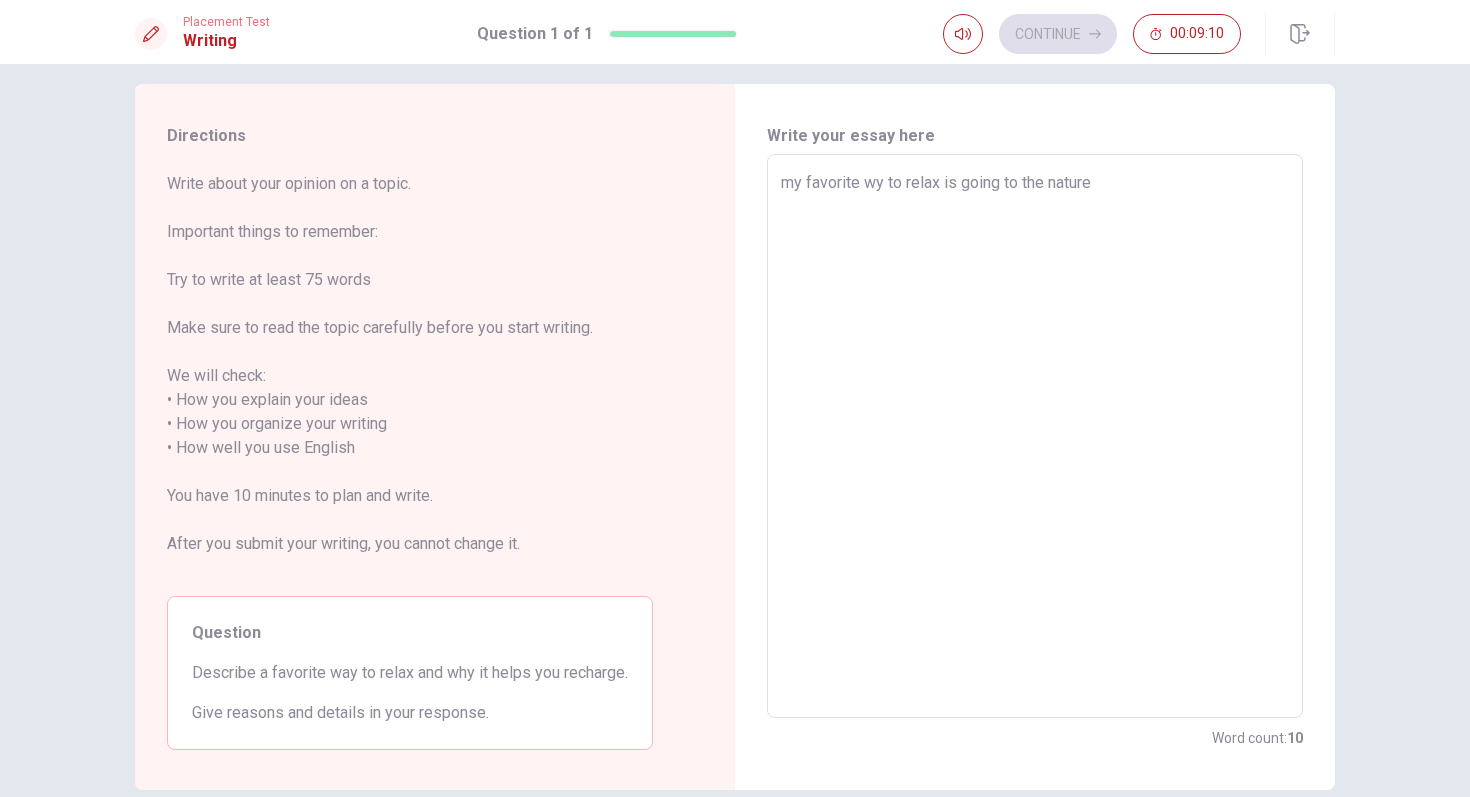 type on "my favorite wy to relax is going to the nature," 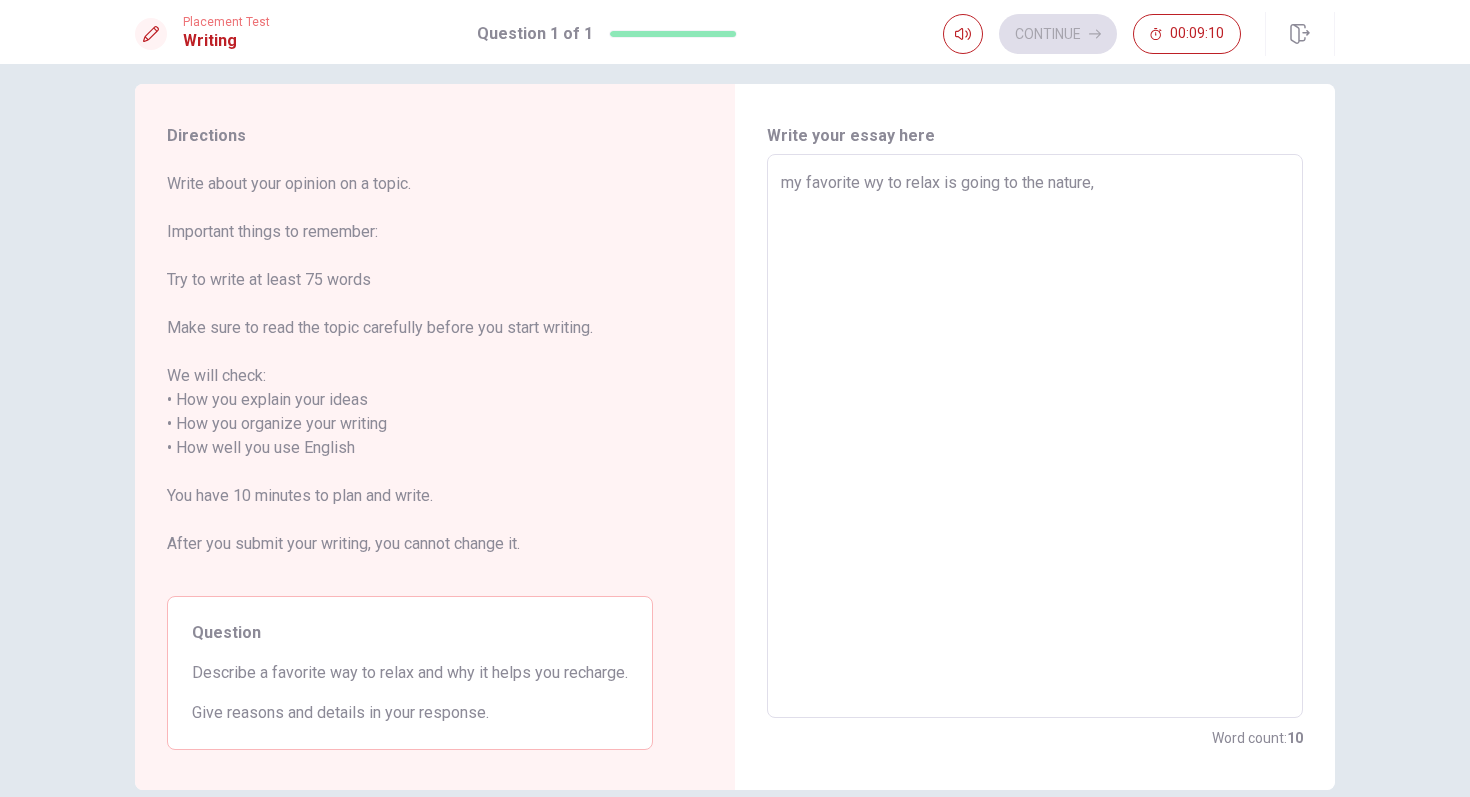 type on "x" 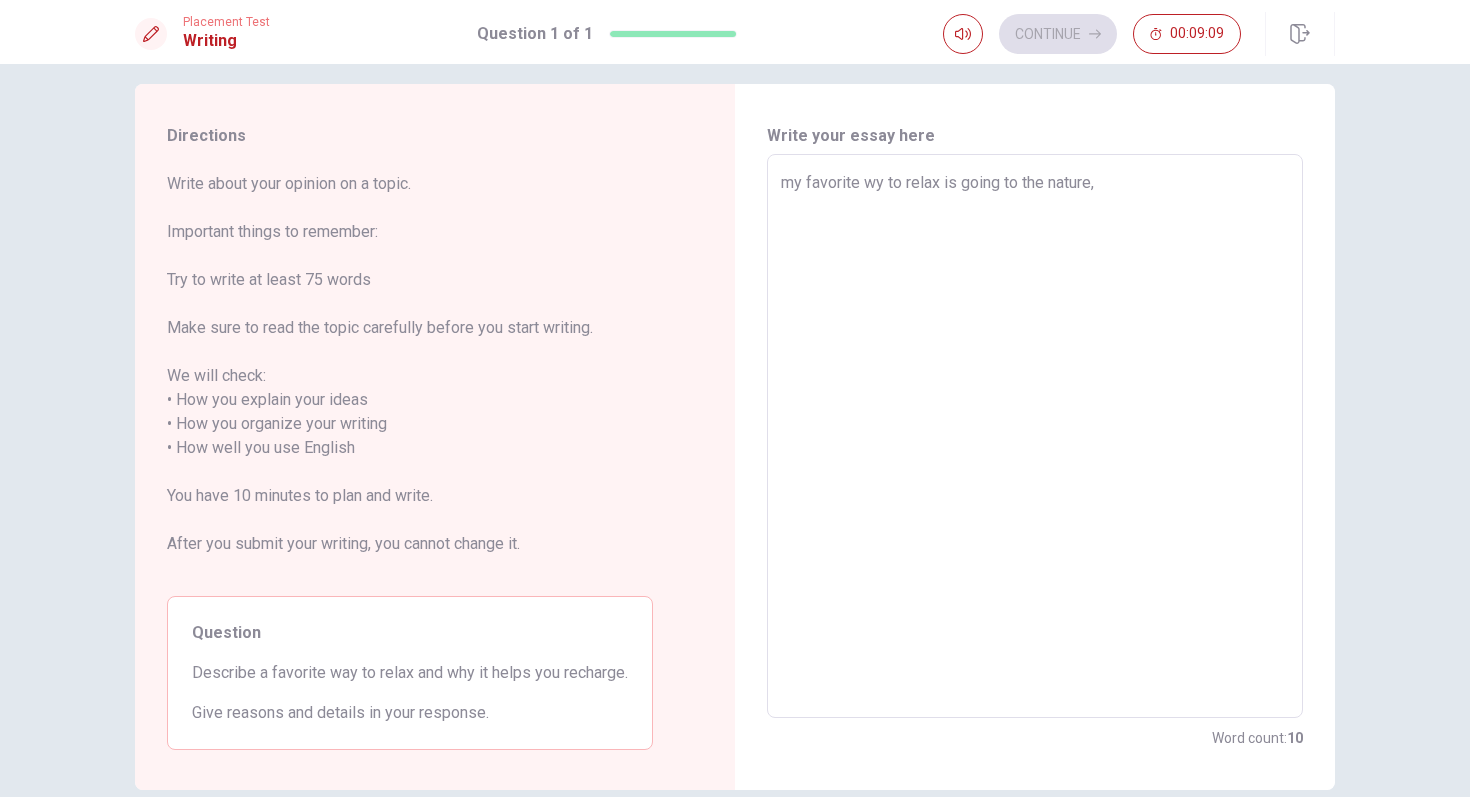 type on "my favorite wy to relax is going to the nature" 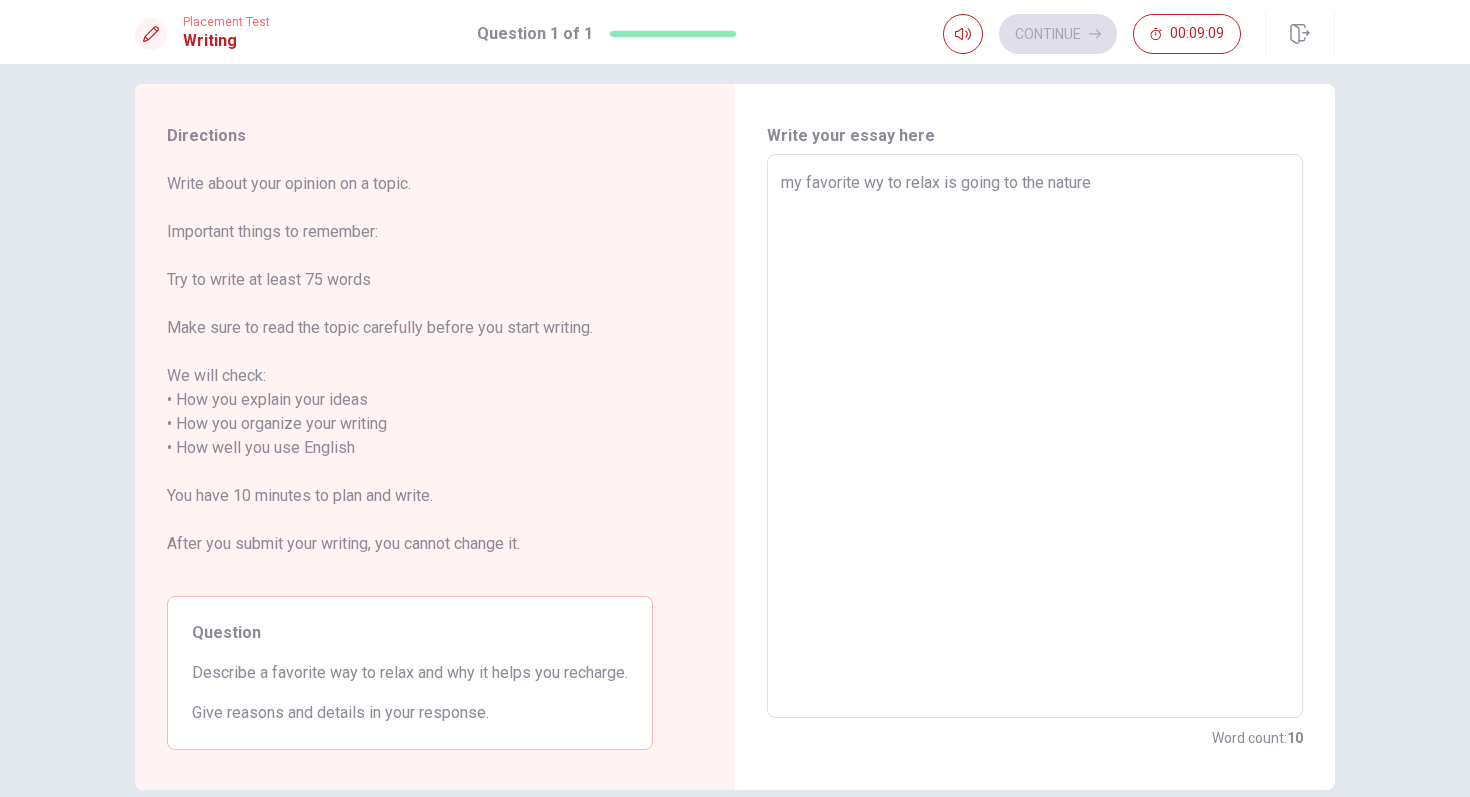 type on "x" 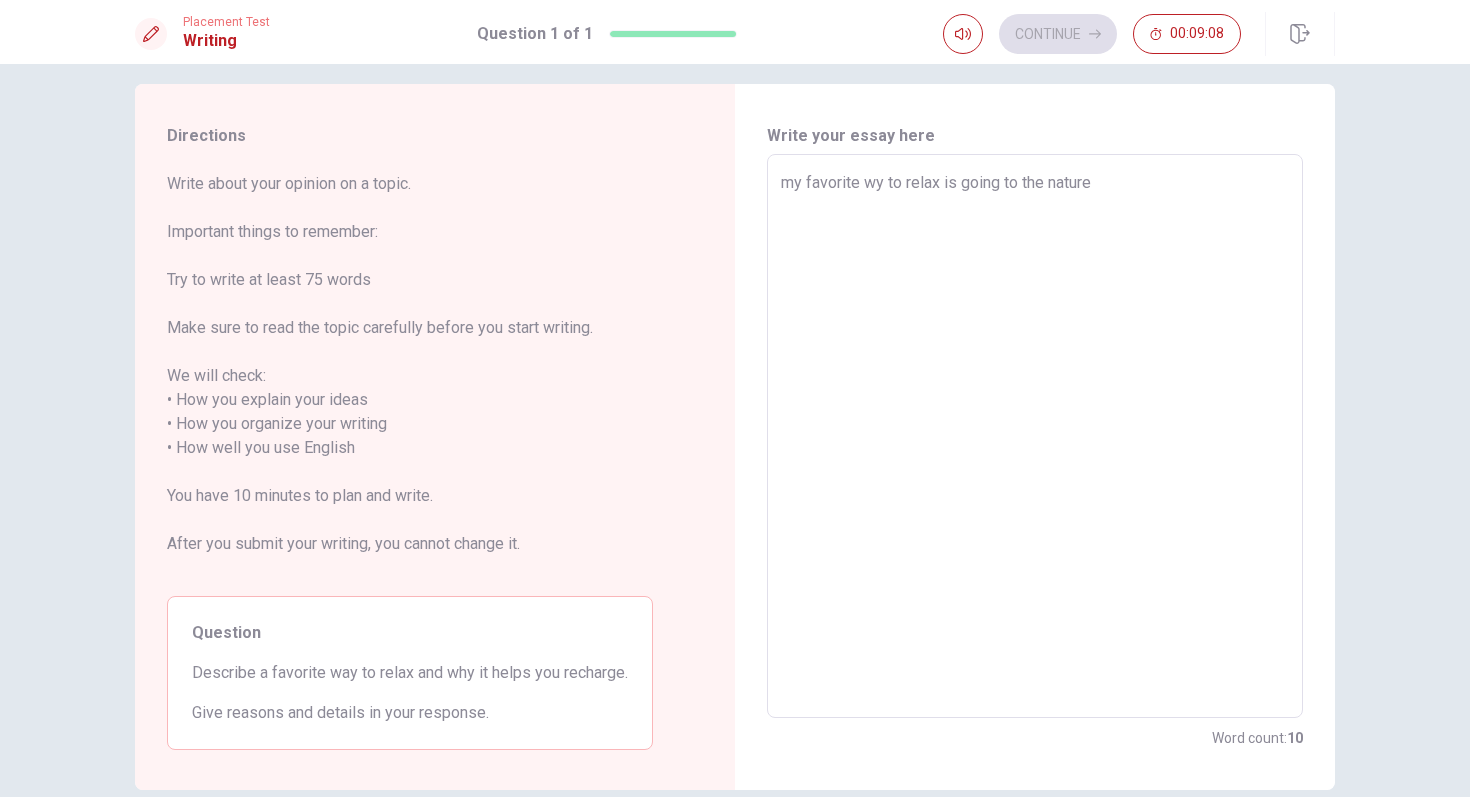 type on "my favorite wy to relax is going to the nature" 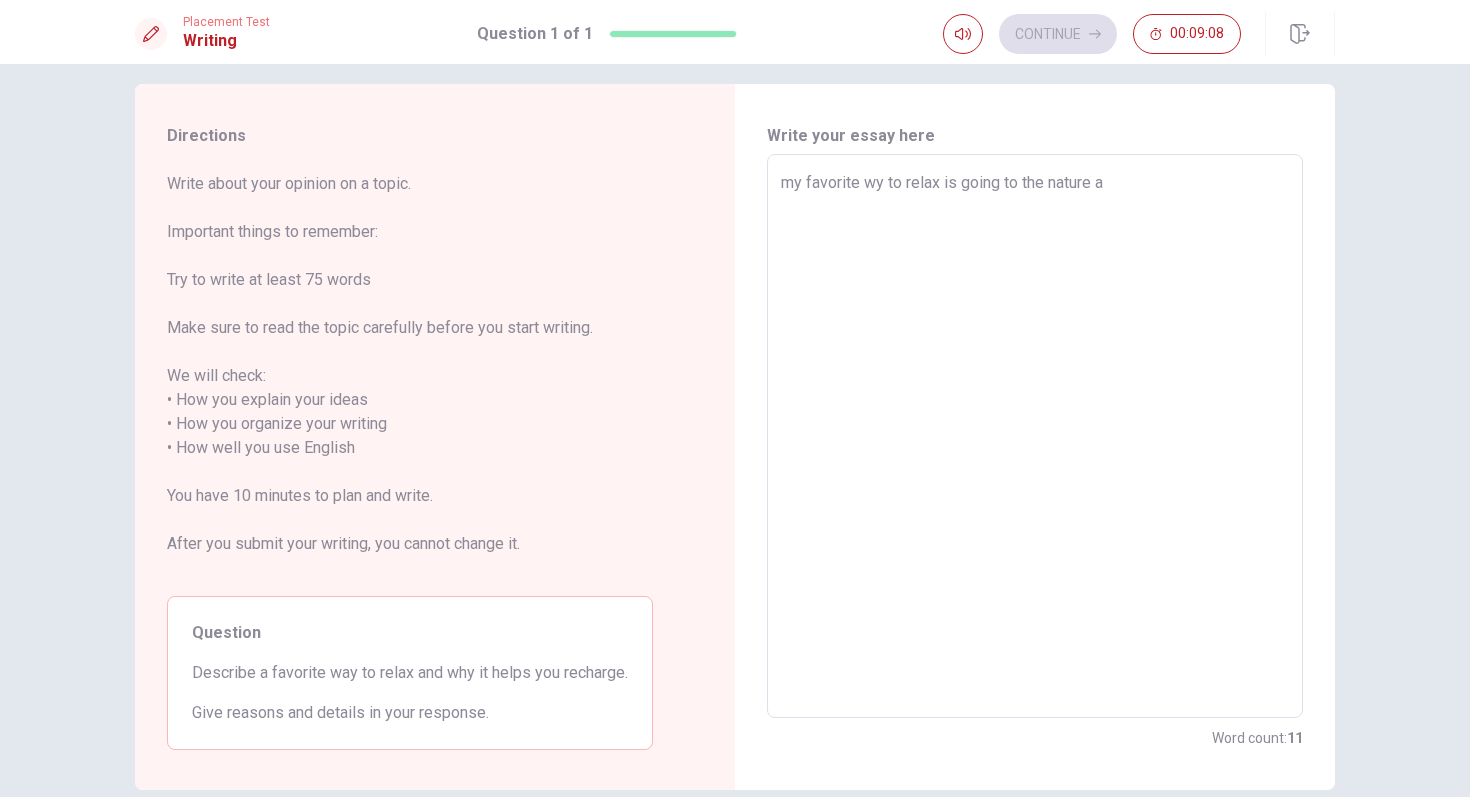 type on "x" 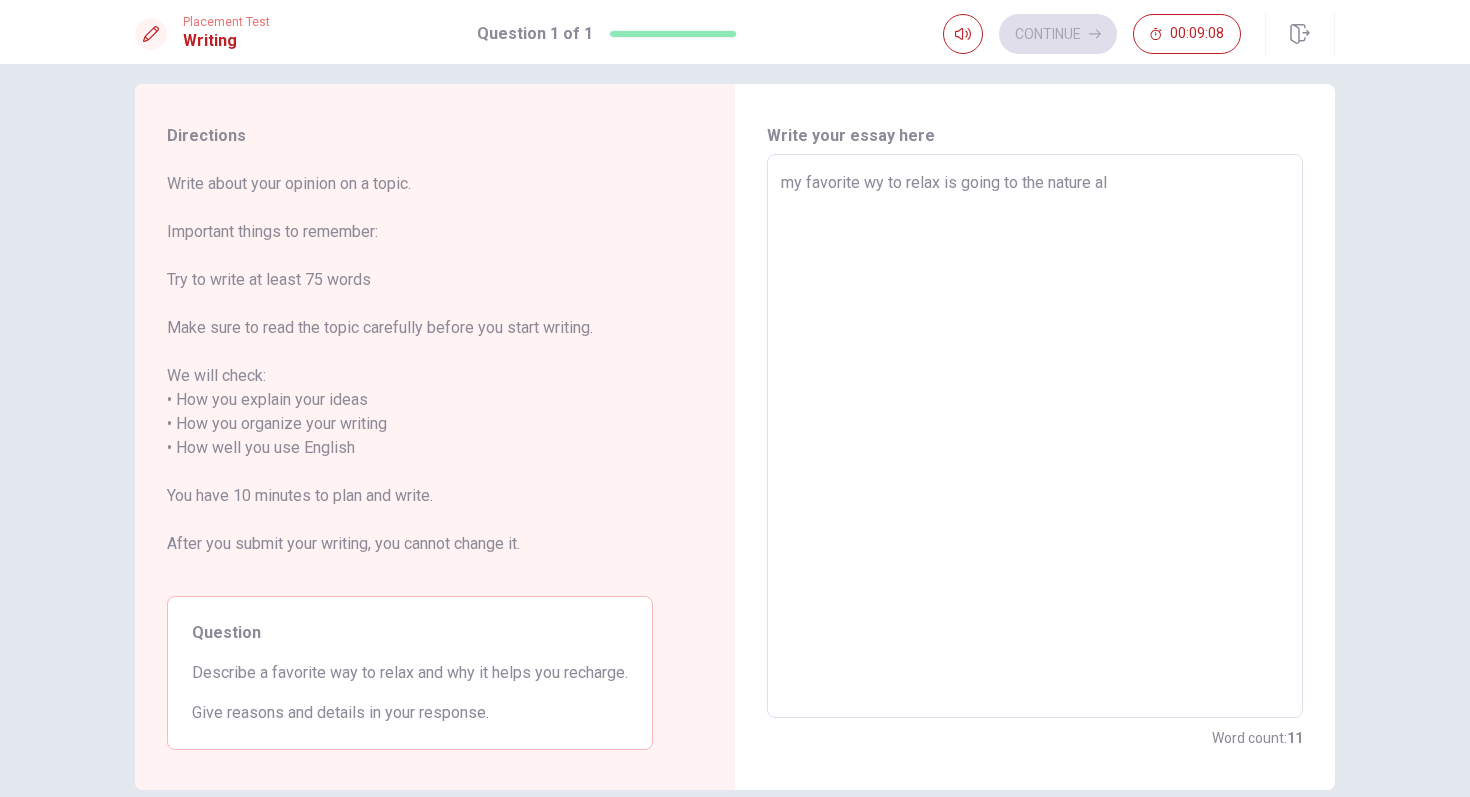 type on "x" 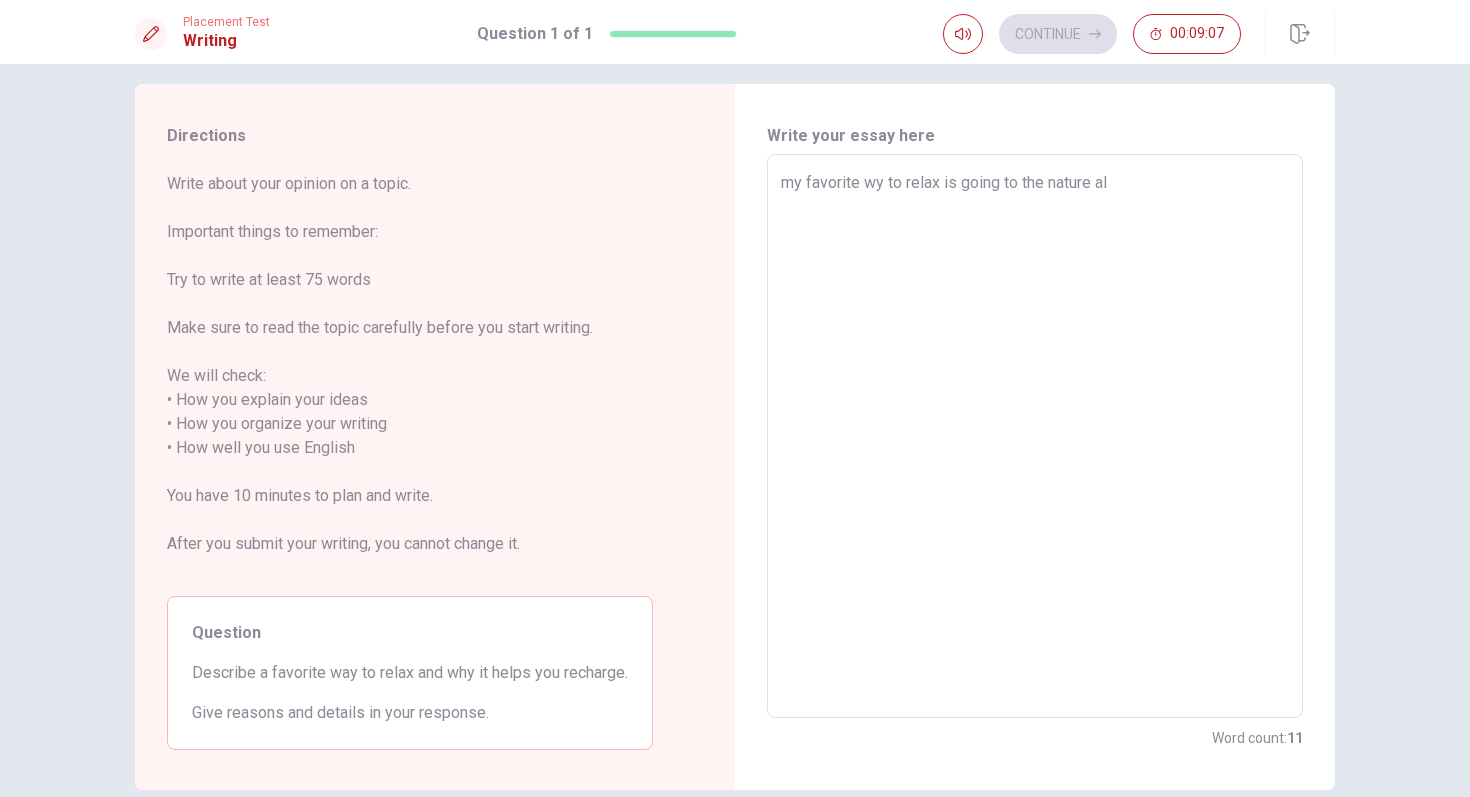 type on "my favorite wy to relax is going to the nature alo" 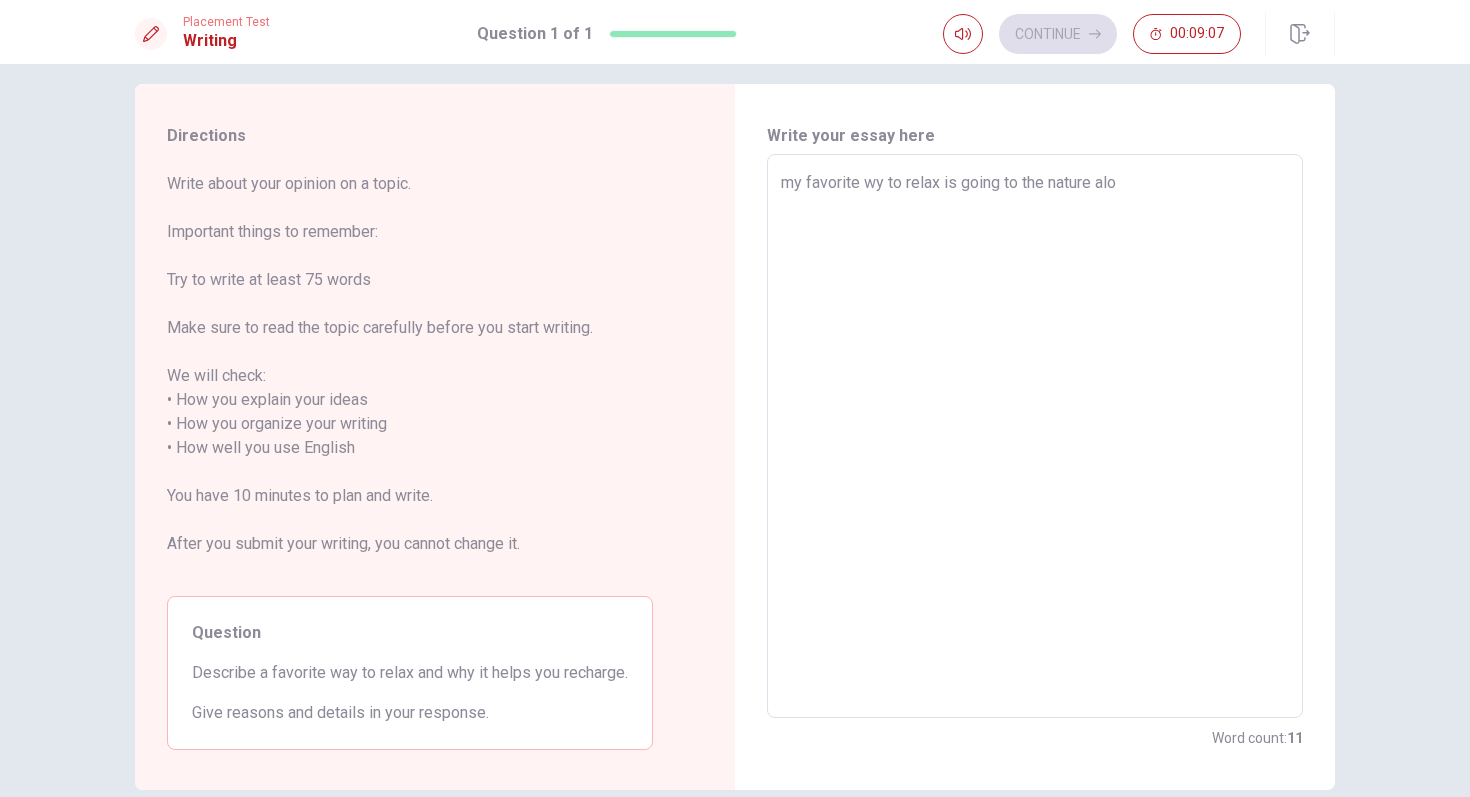type on "x" 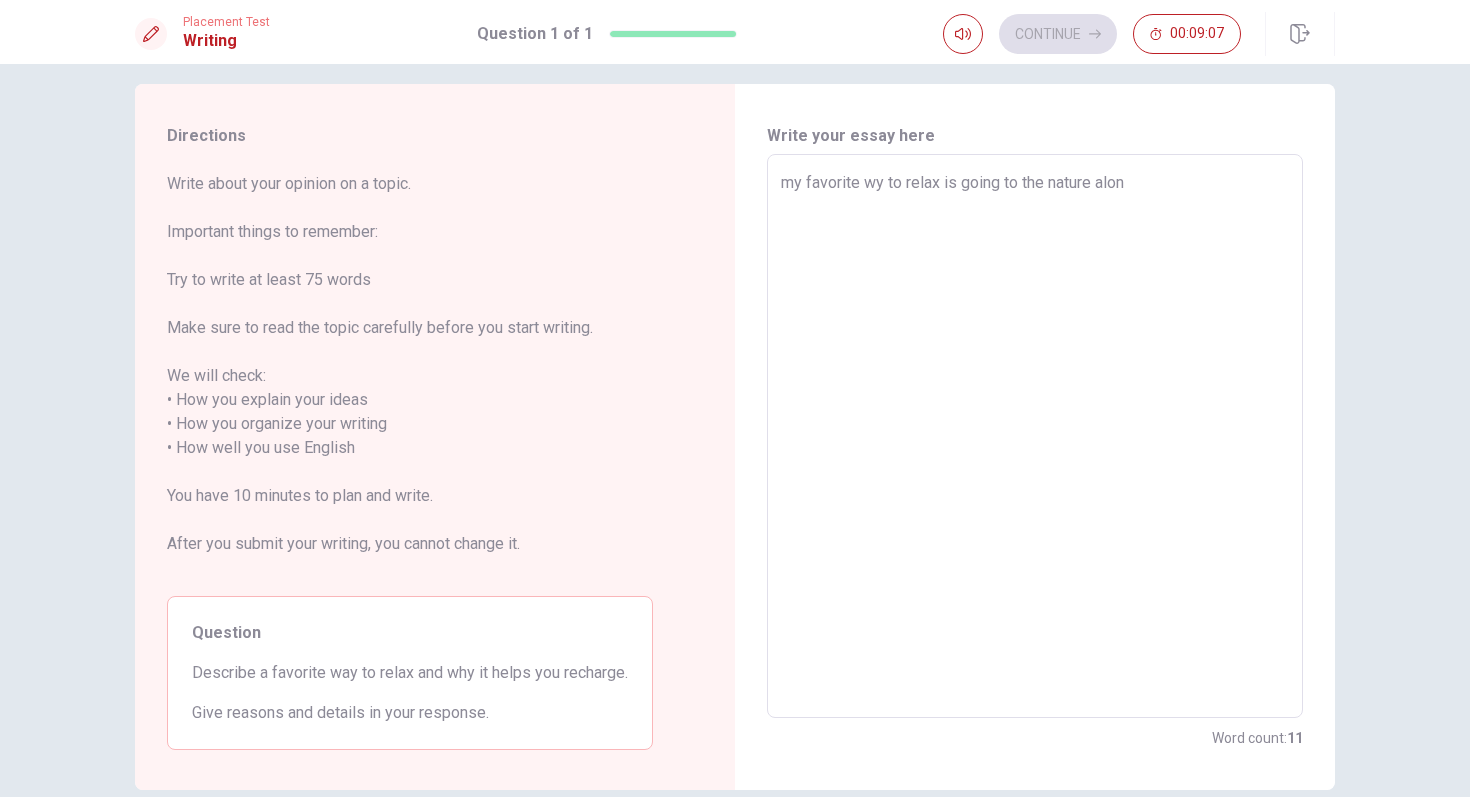type on "x" 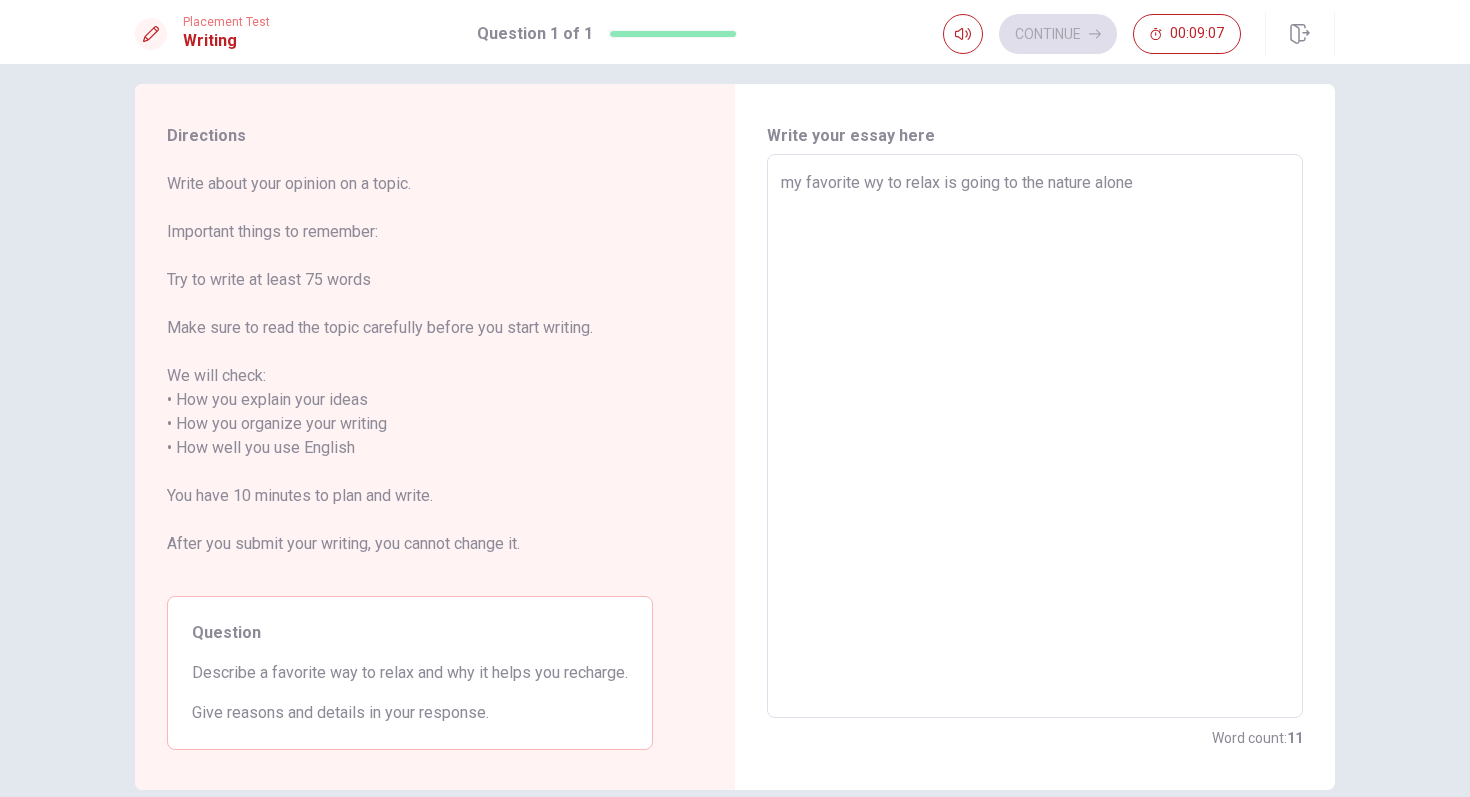 type on "x" 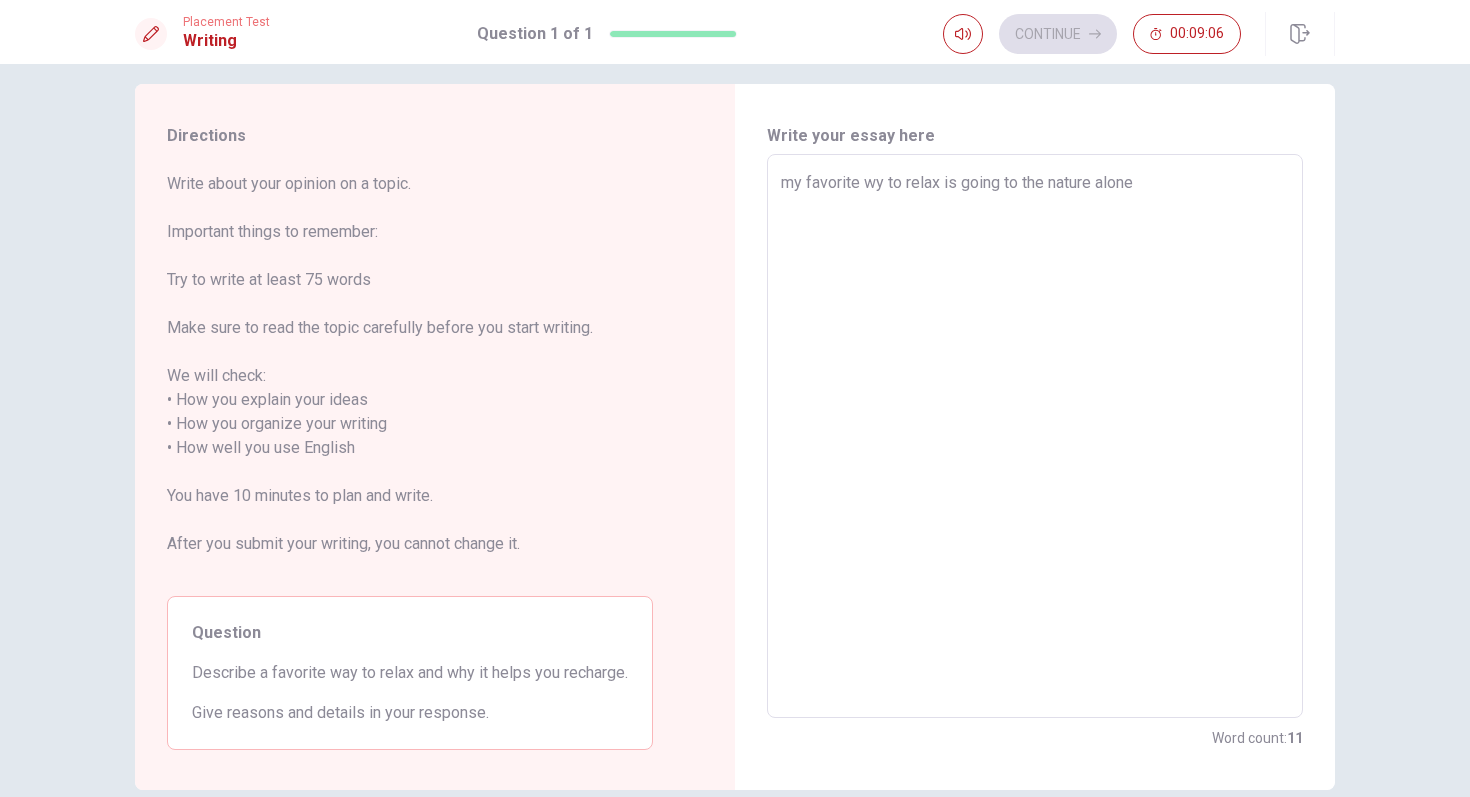 type on "my favorite wy to relax is going to the nature alone" 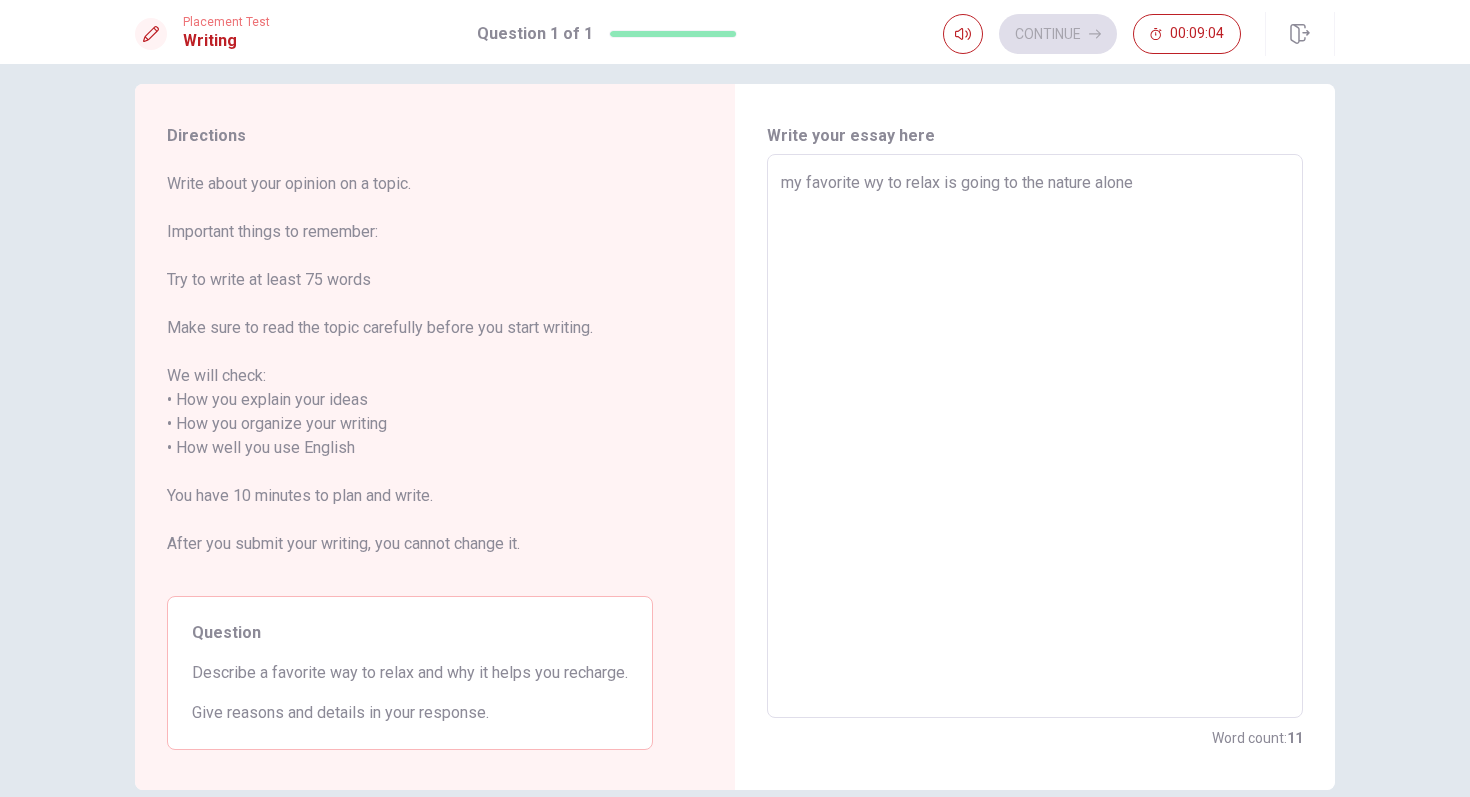 type on "x" 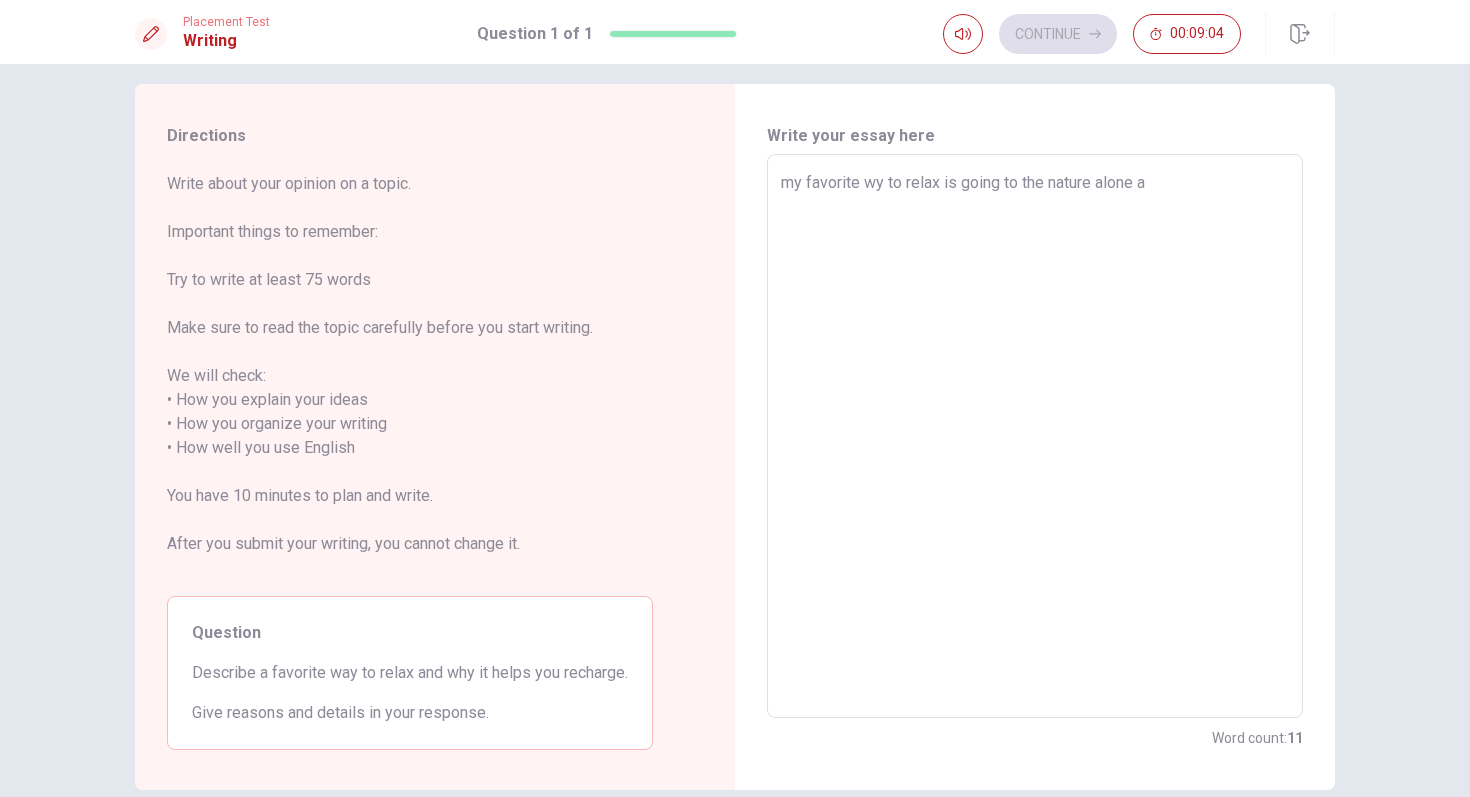 type on "x" 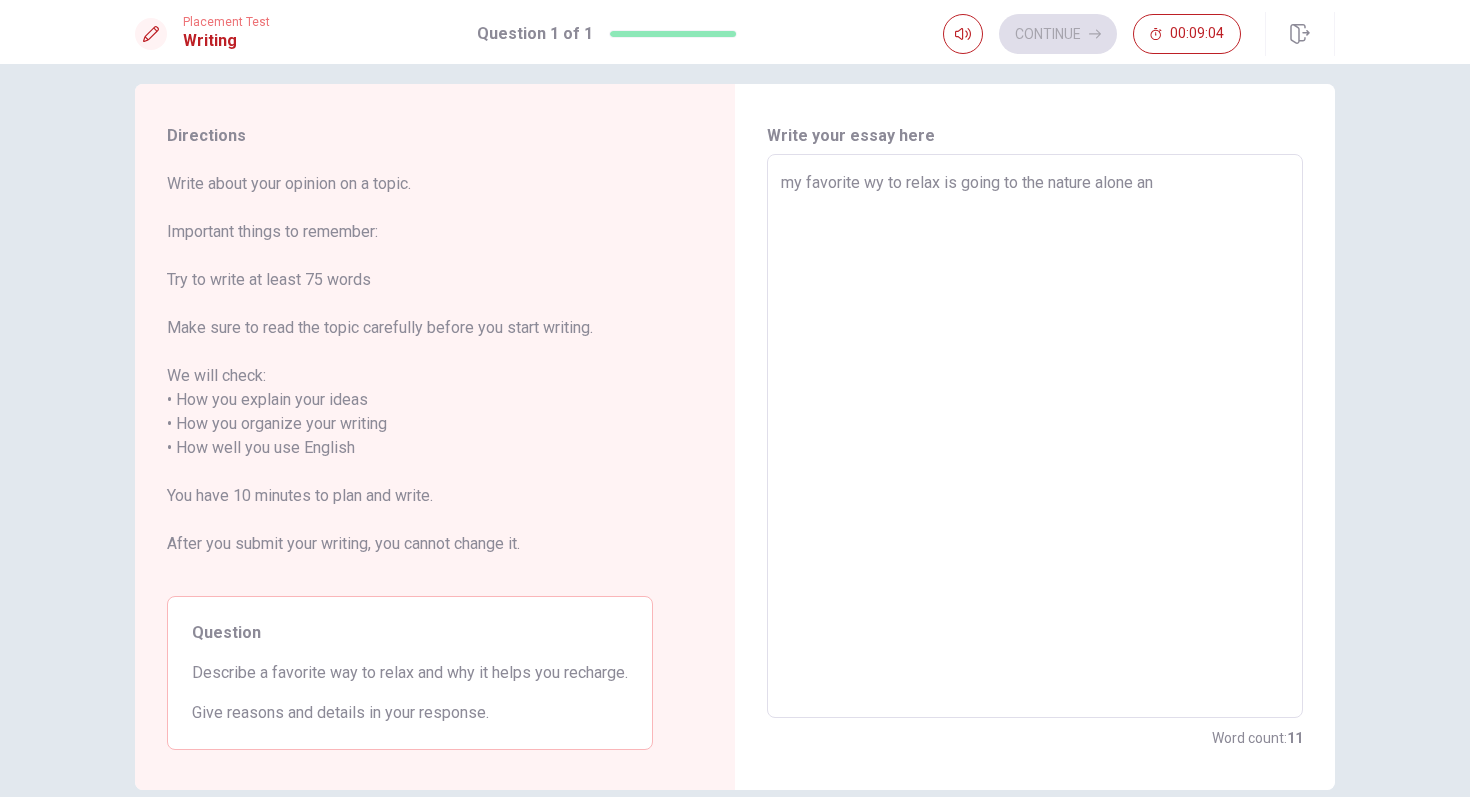 type on "x" 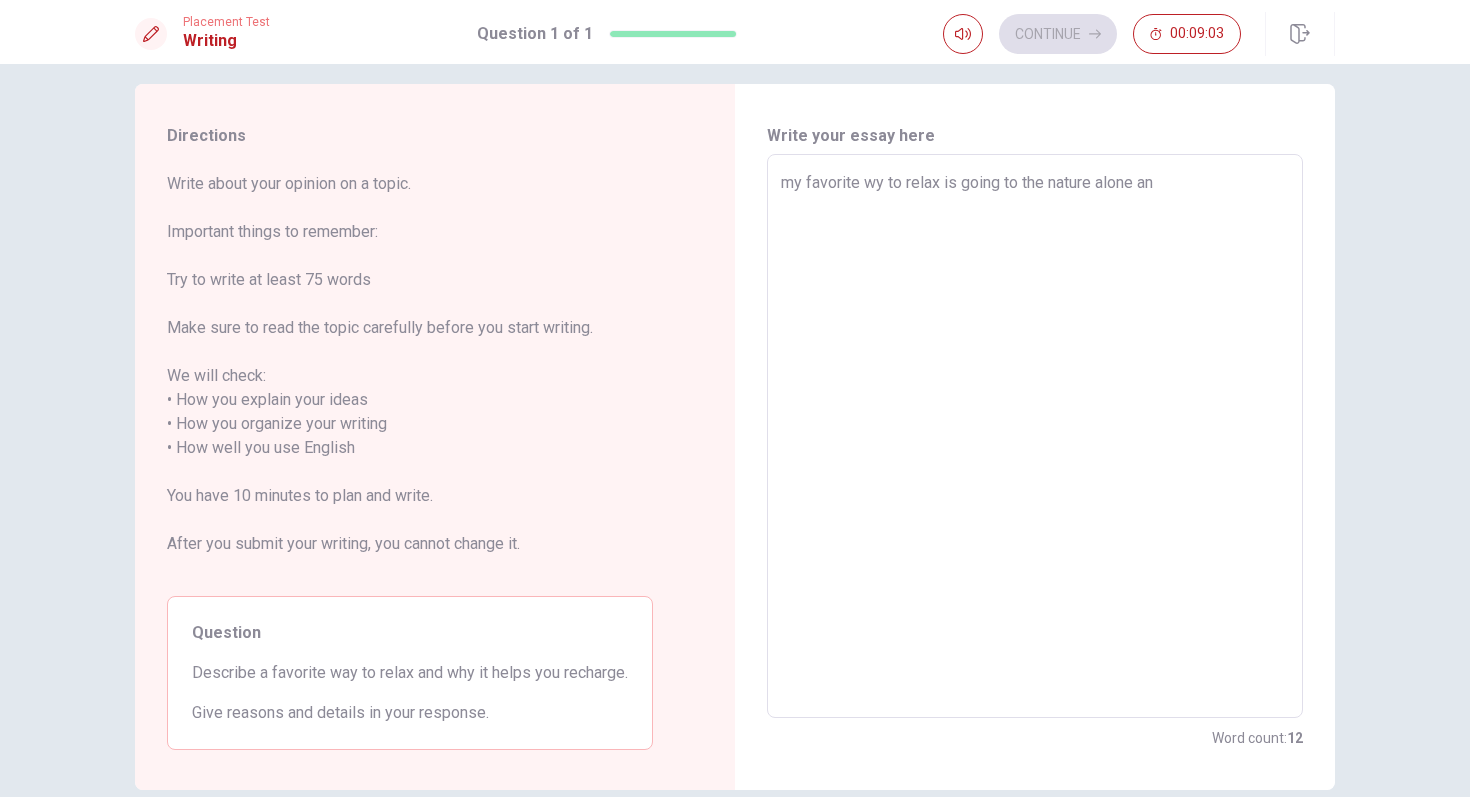 type on "my favorite wy to relax is going to the nature alone and" 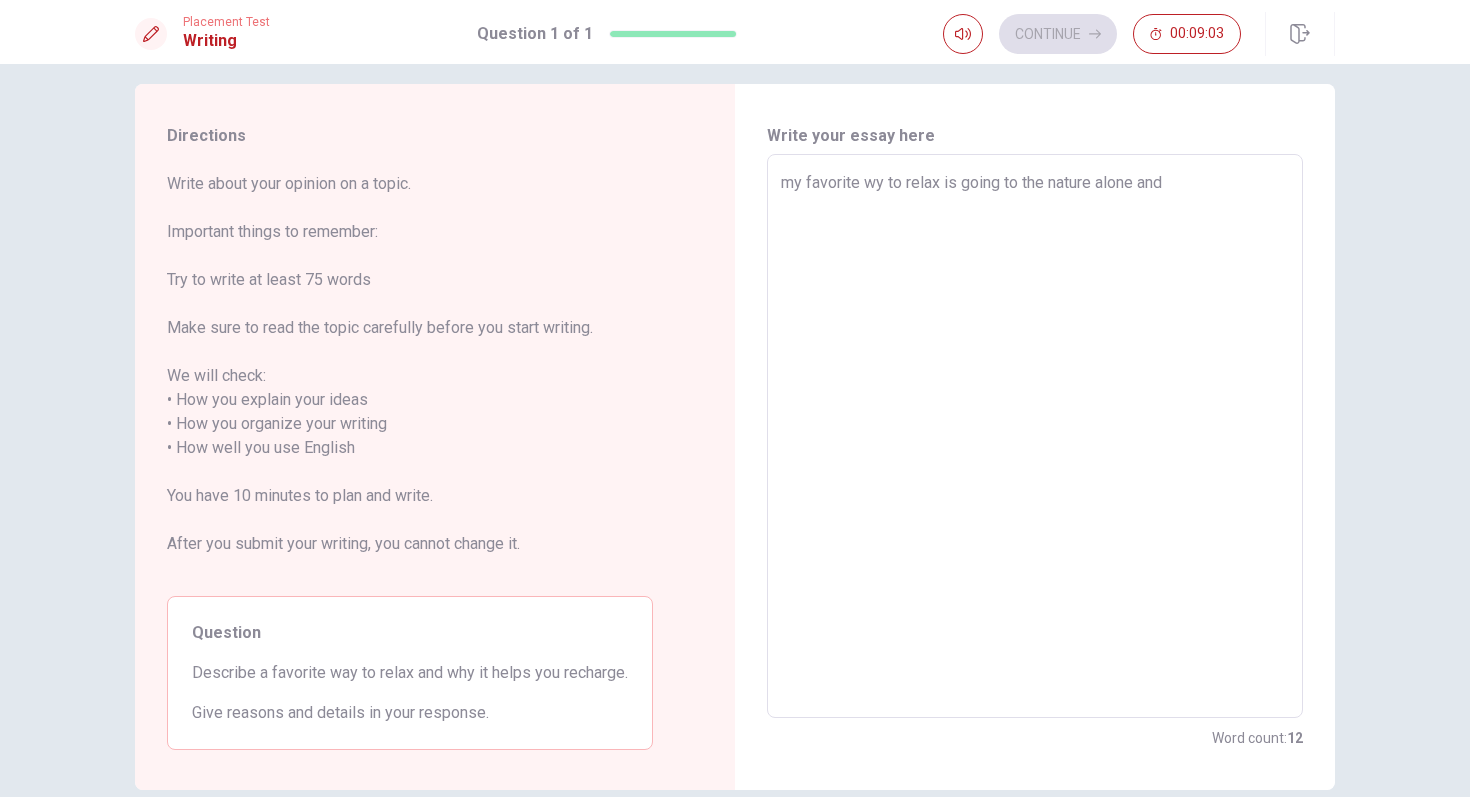 type on "x" 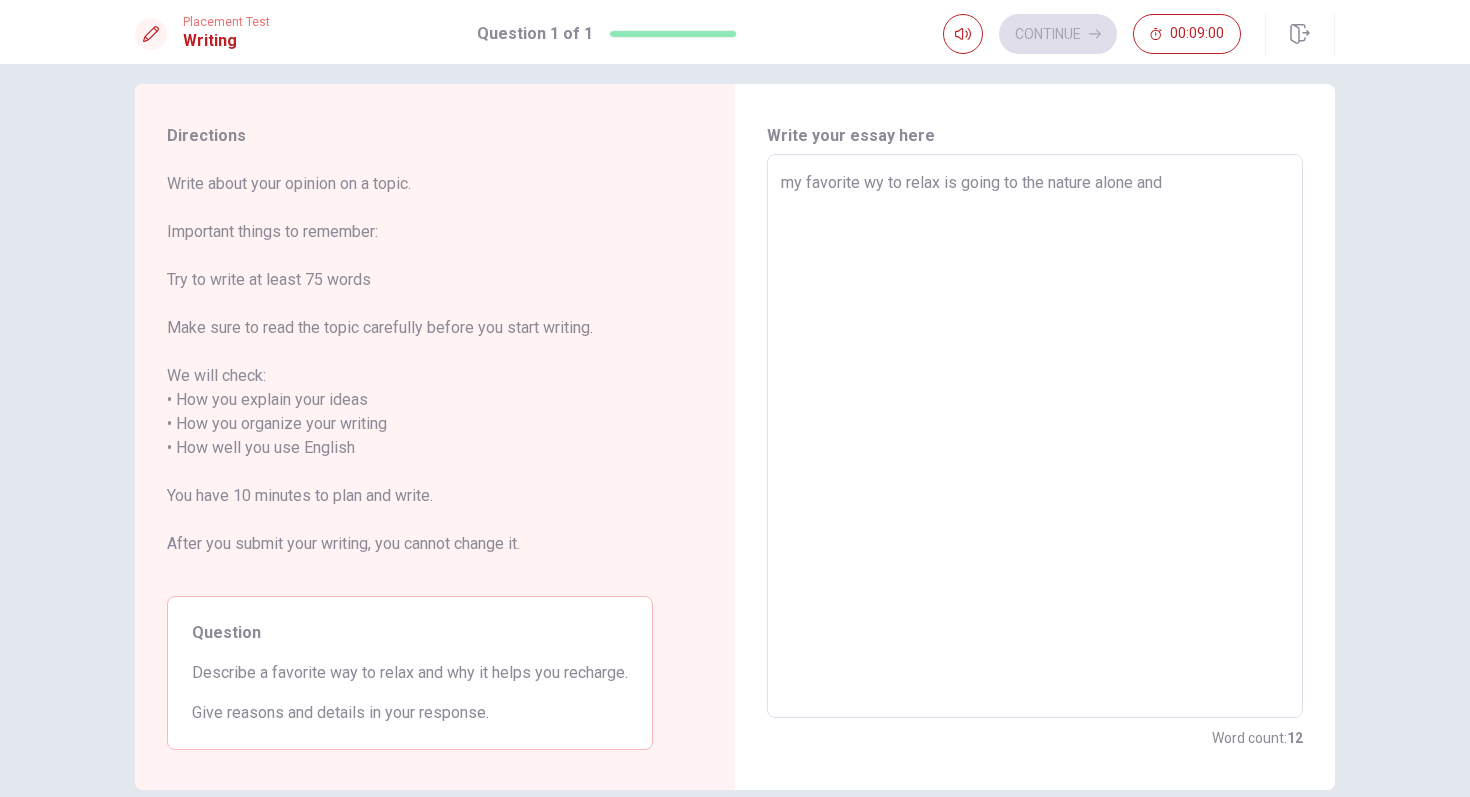 type on "x" 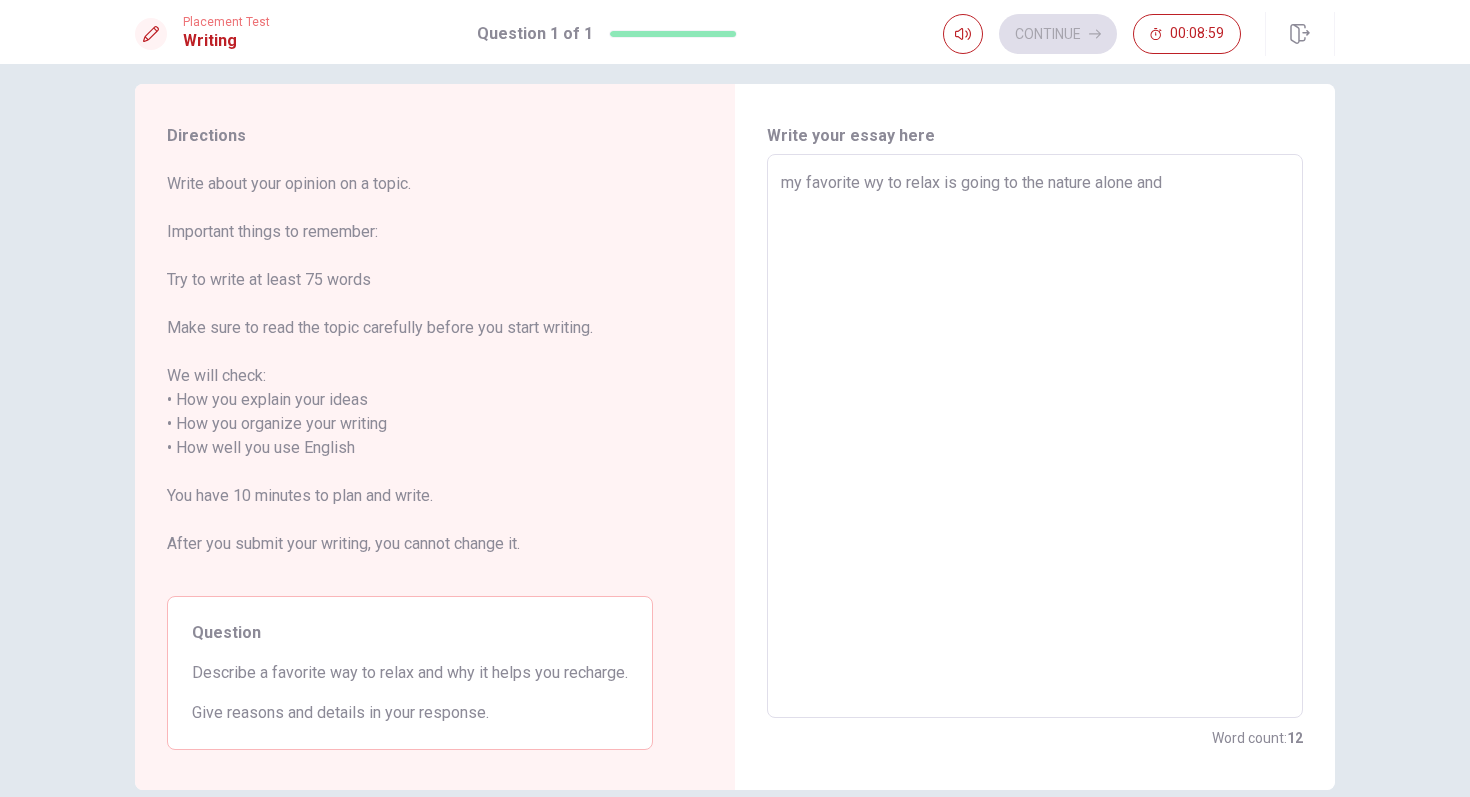 type on "my favorite wy to relax is going to the nature alone and d" 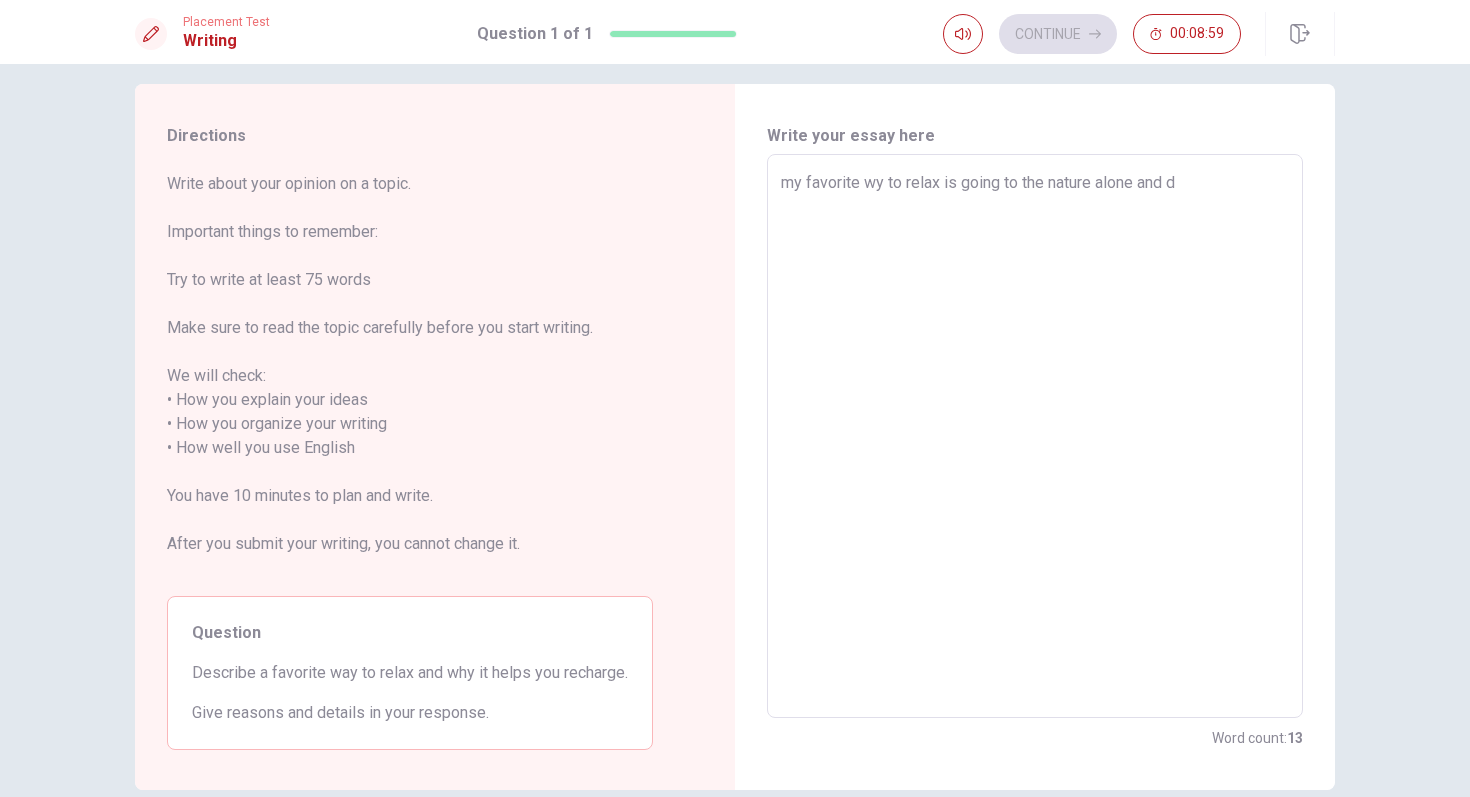 type on "x" 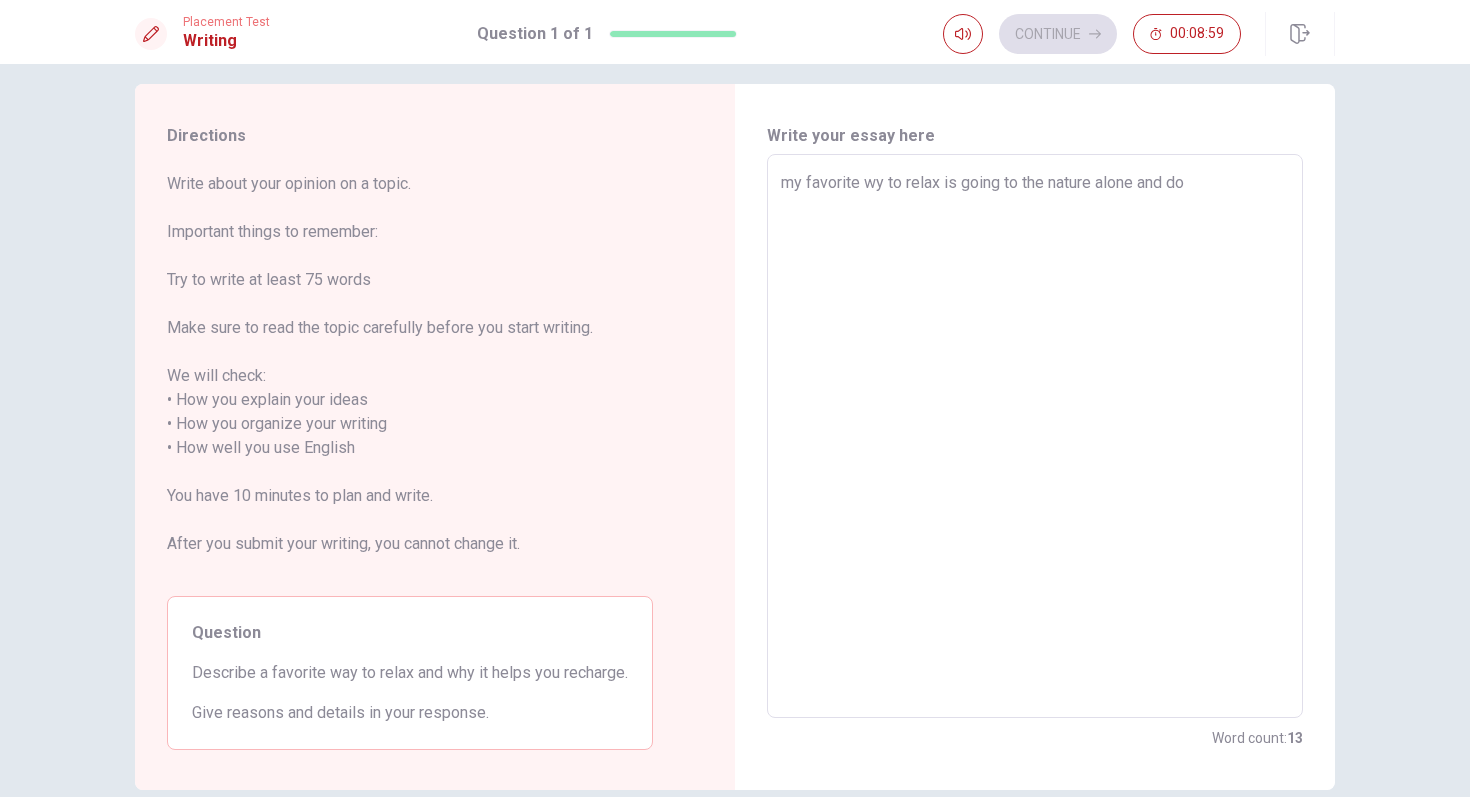 type on "x" 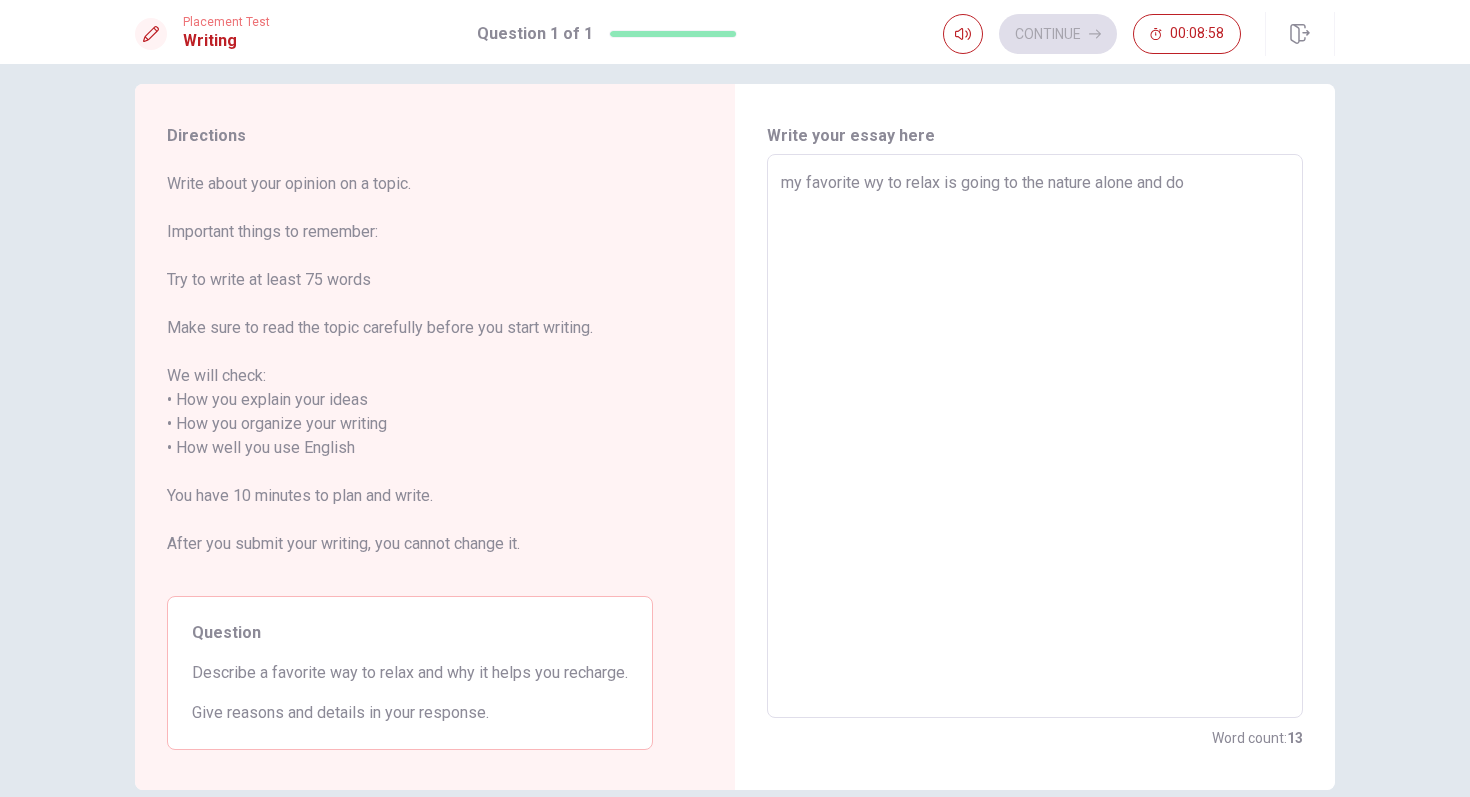 type on "my favorite wy to relax is going to the nature alone and don" 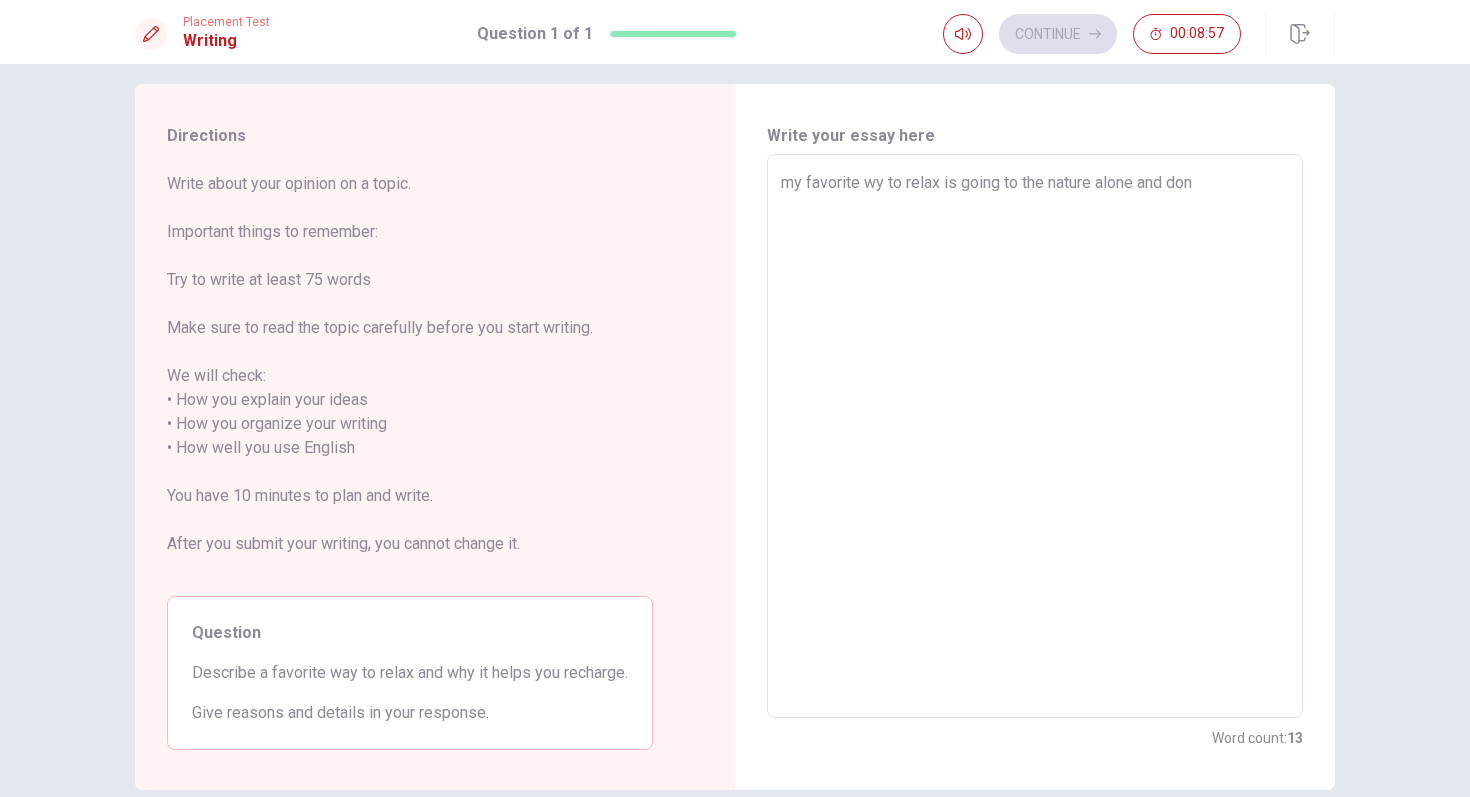 type on "x" 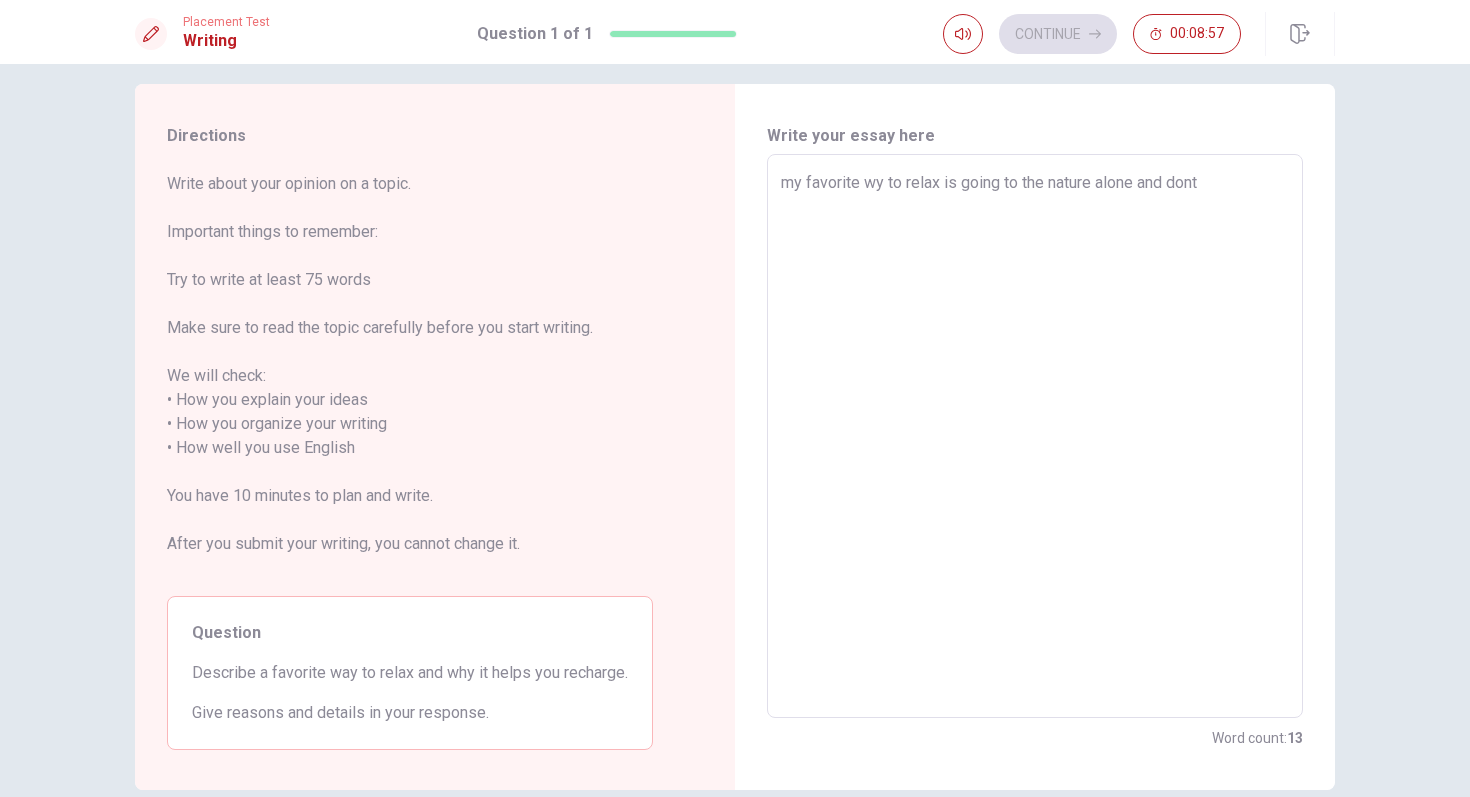type on "x" 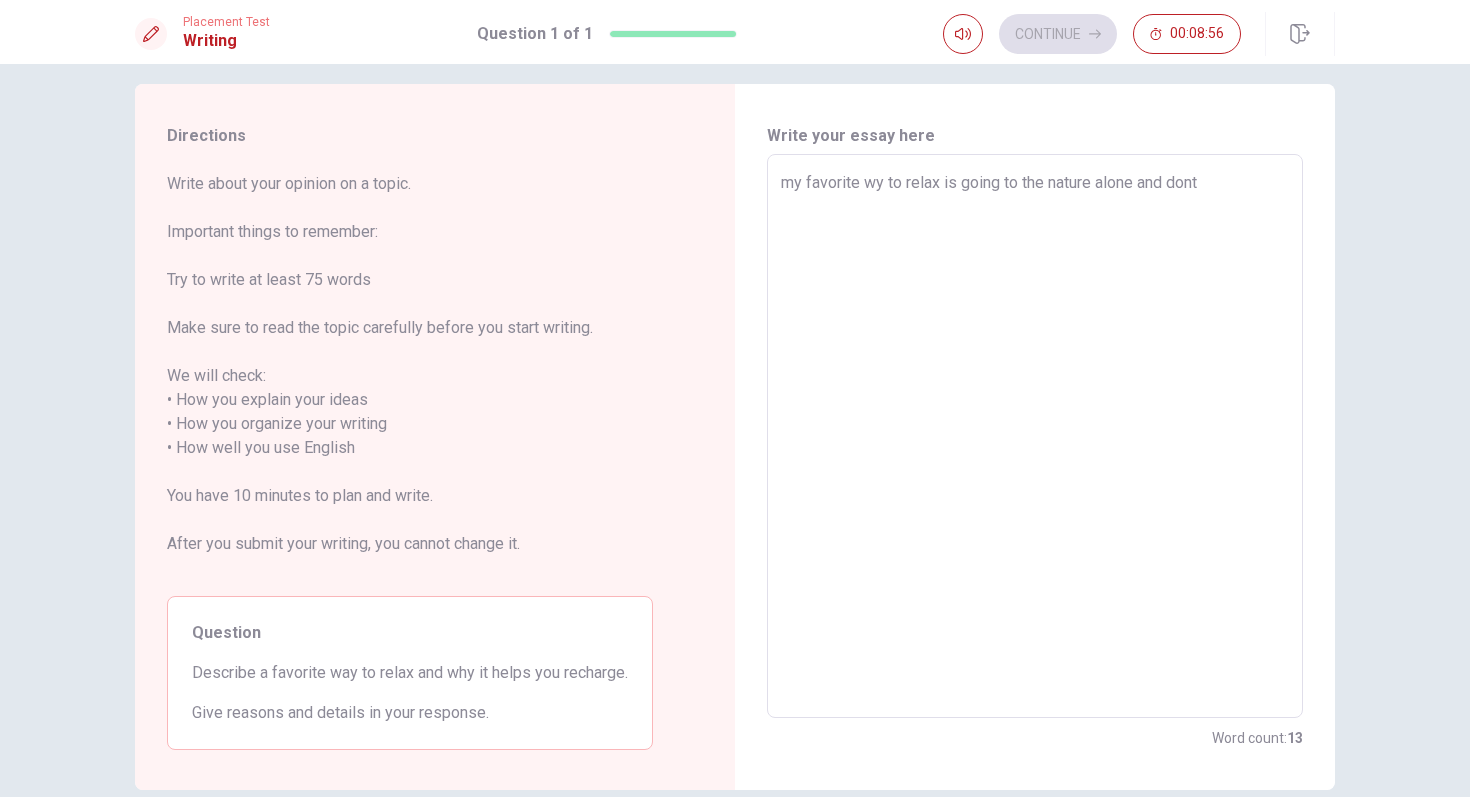 type on "my favorite wy to relax is going to the nature alone and dont" 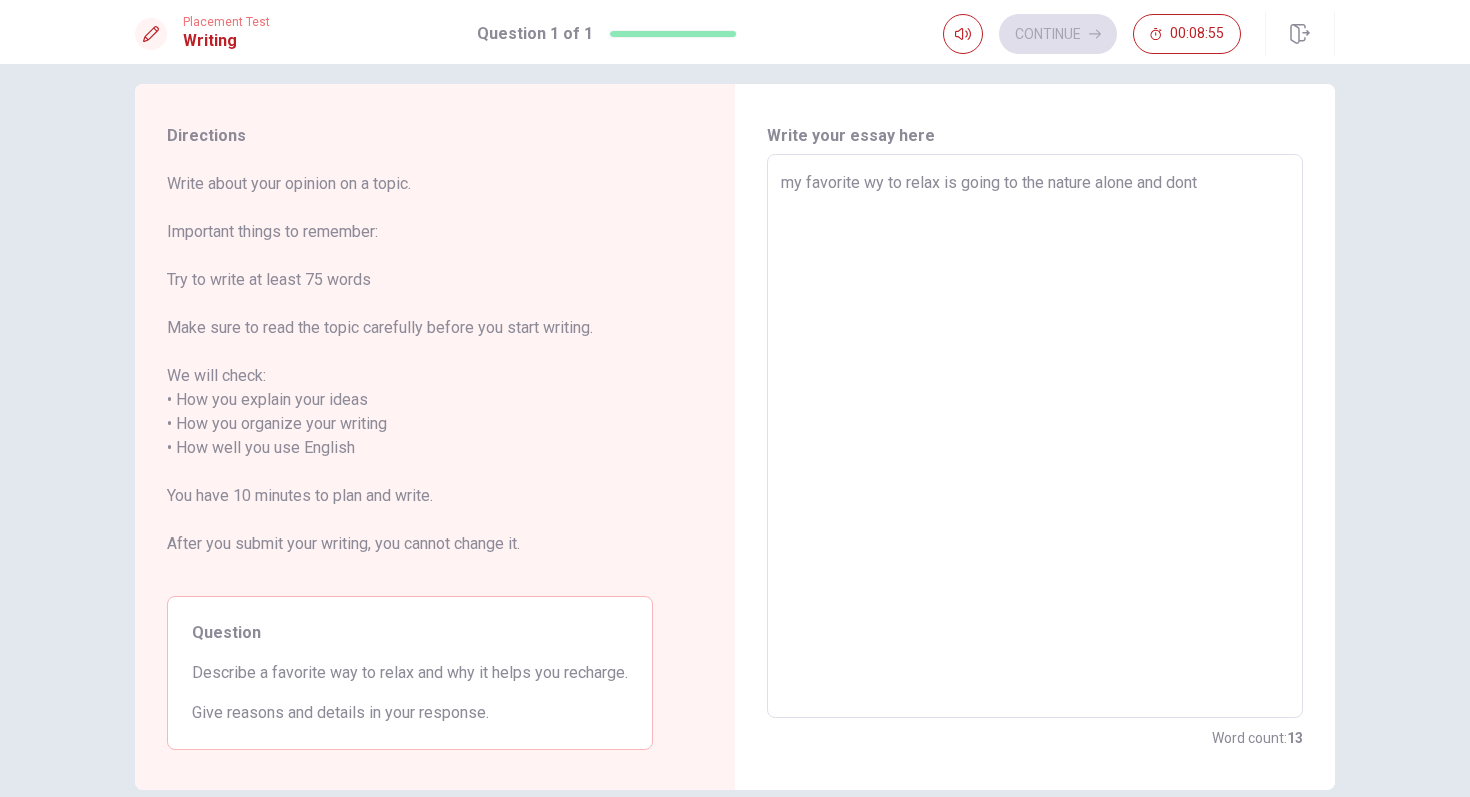 type on "x" 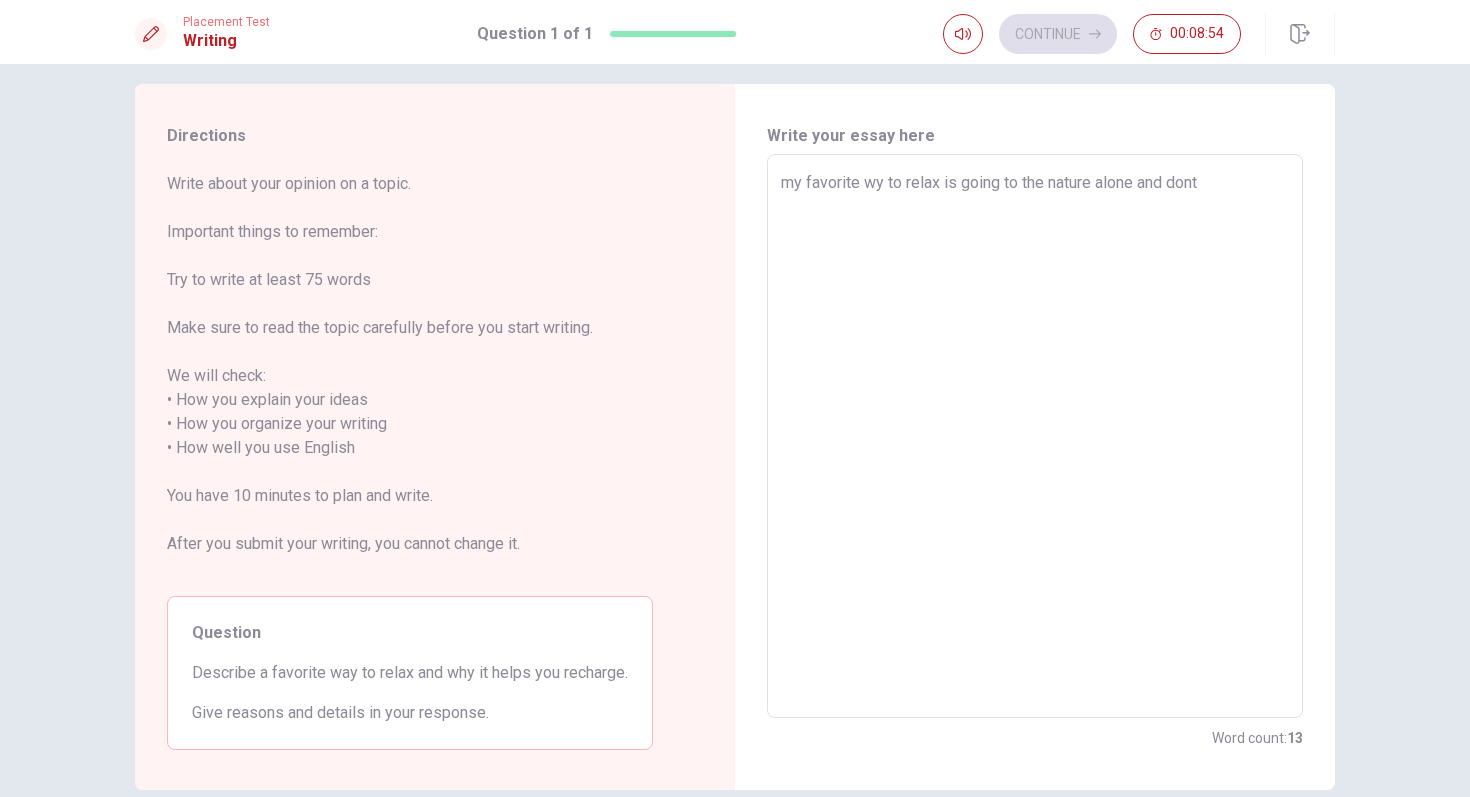 type on "my favorite wy to relax is going to the nature alone and dont h" 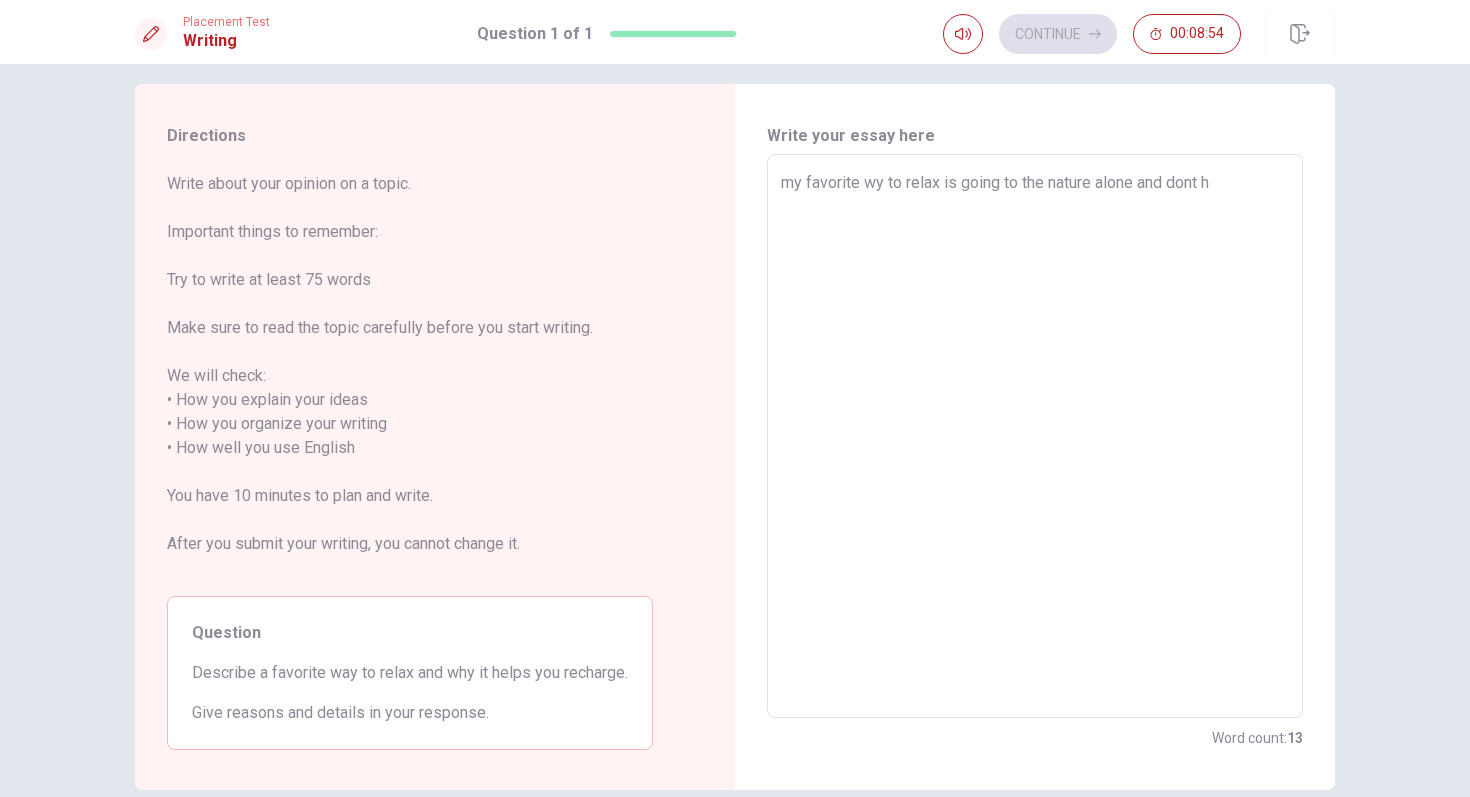 type on "x" 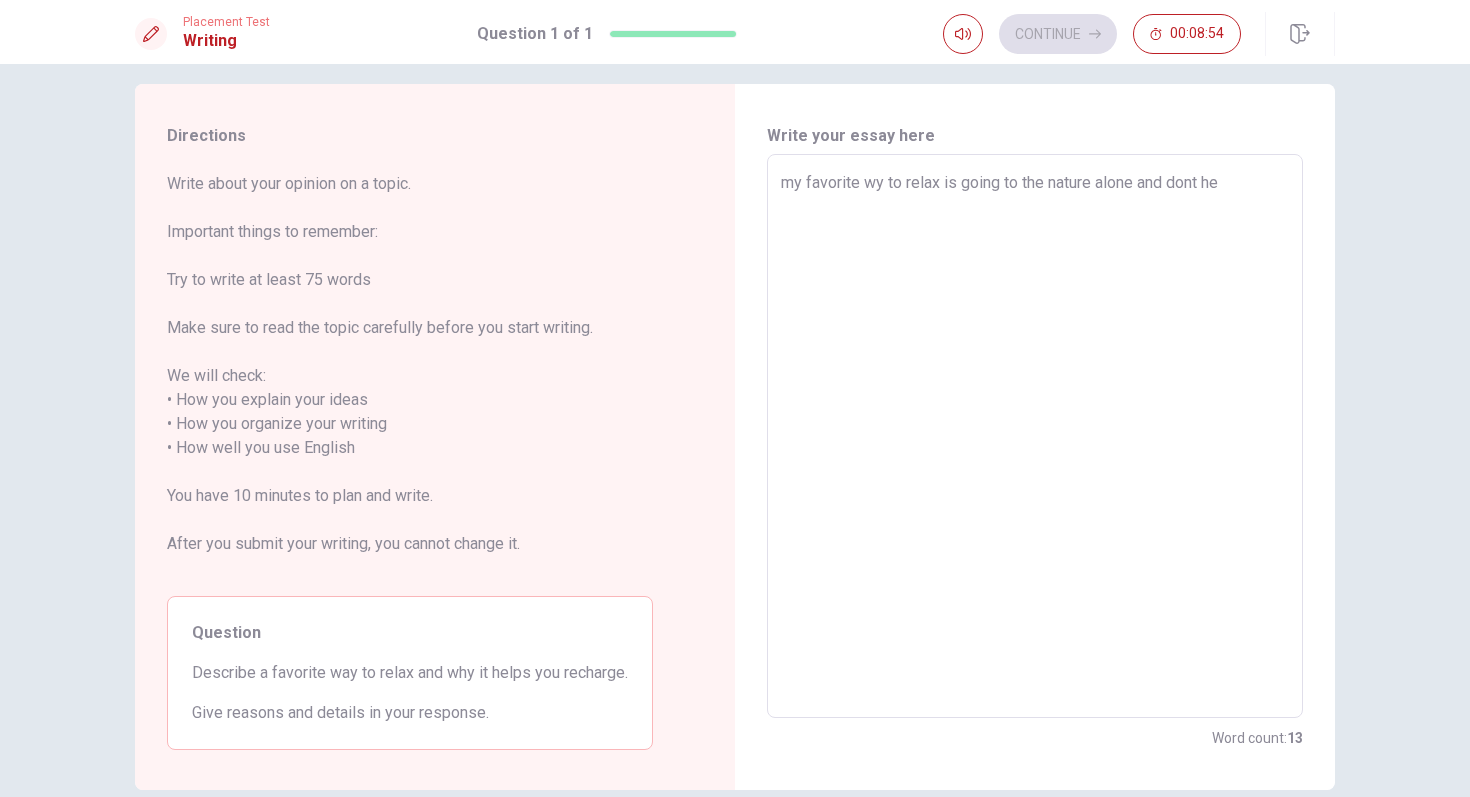 type on "x" 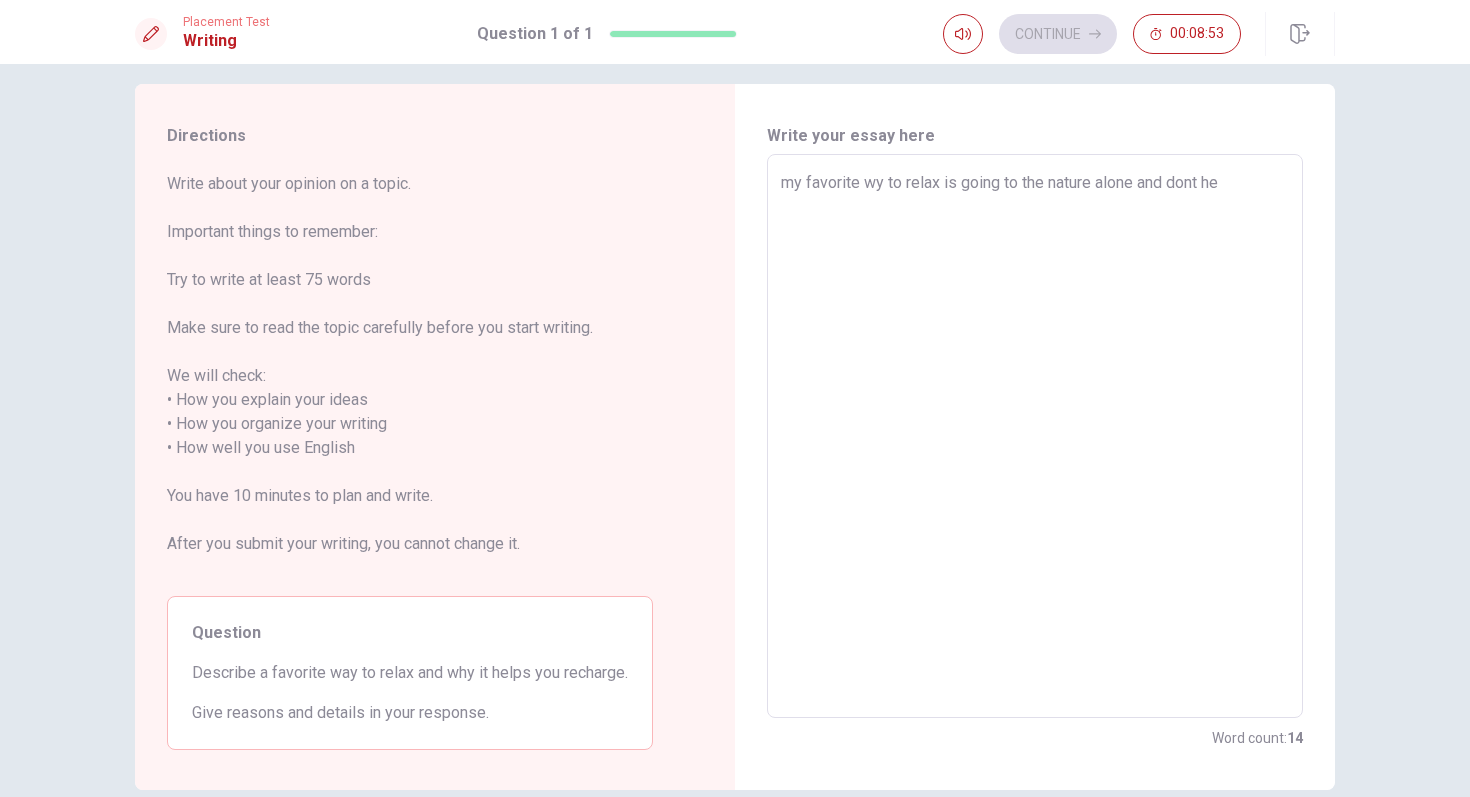 type on "my favorite wy to relax is going to the nature alone and dont hea" 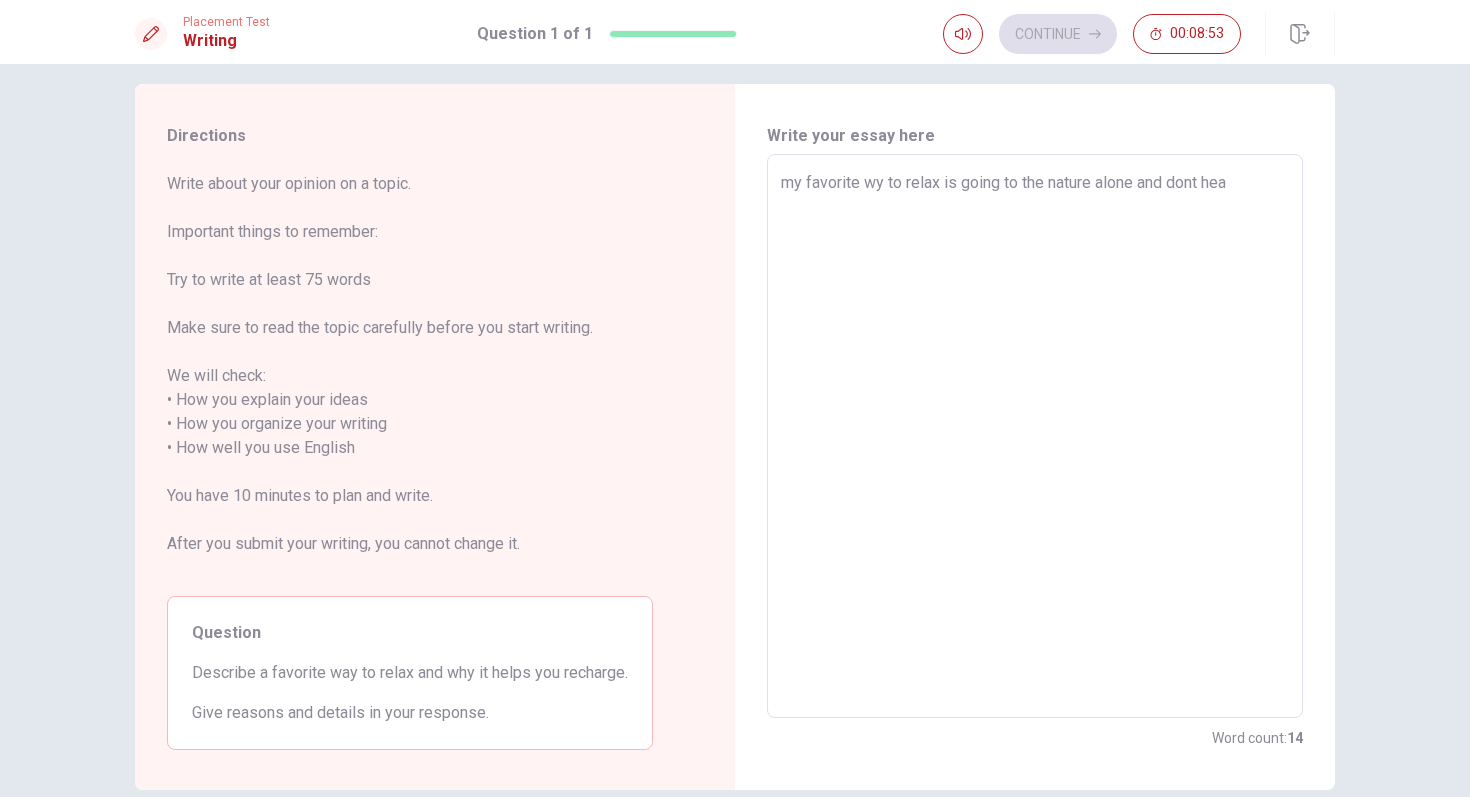 type on "x" 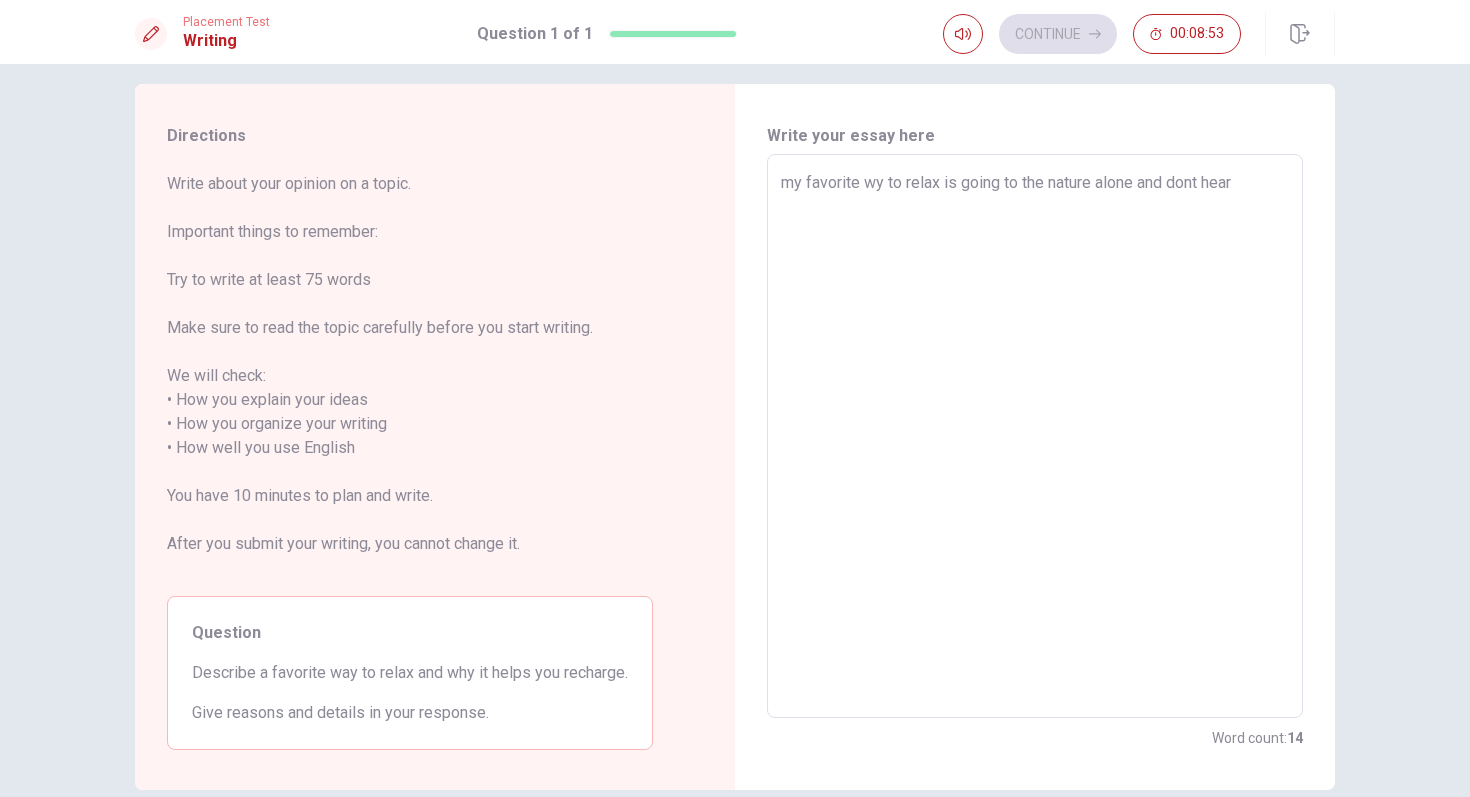 type on "x" 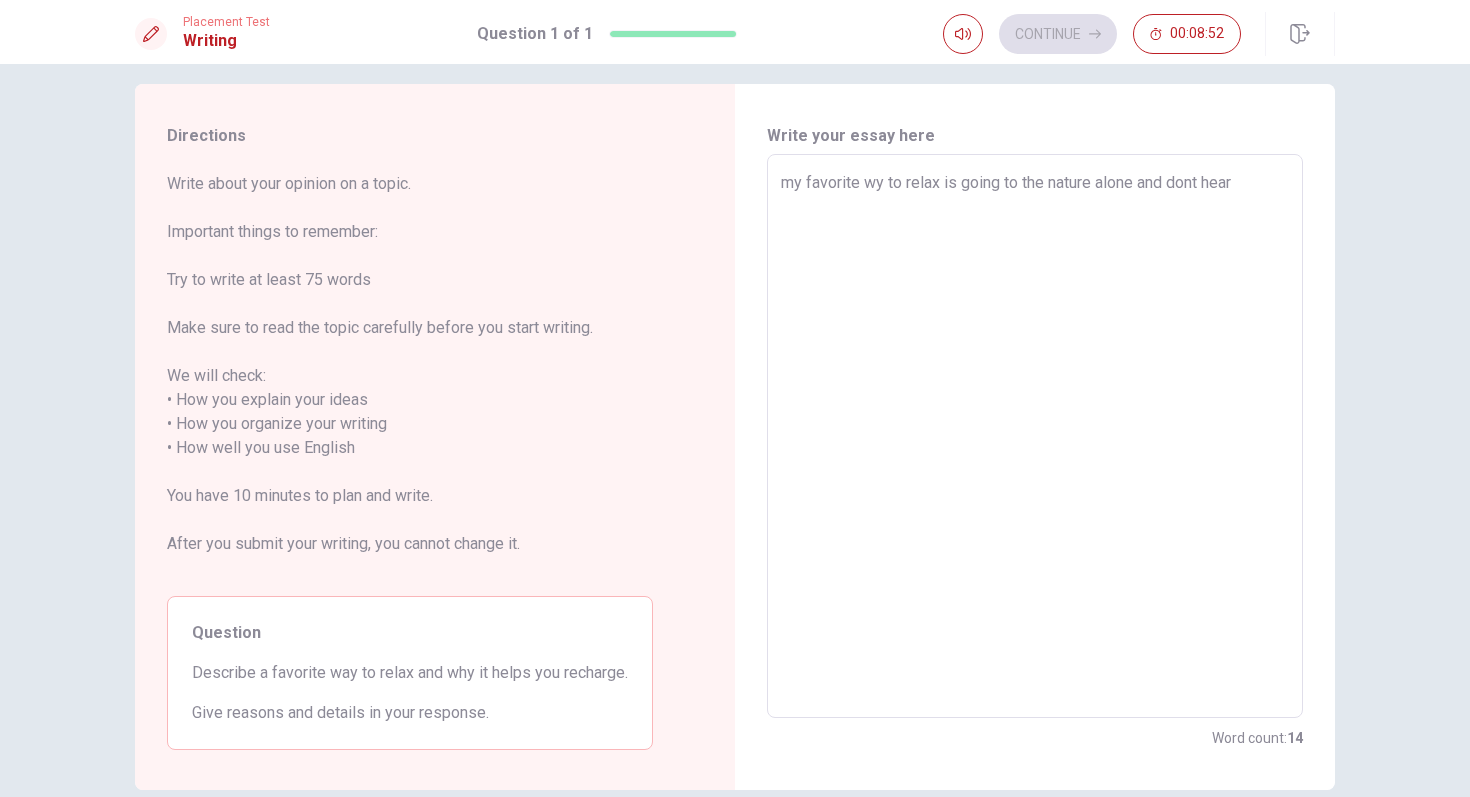 type on "my favorite wy to relax is going to the nature alone and dont heard" 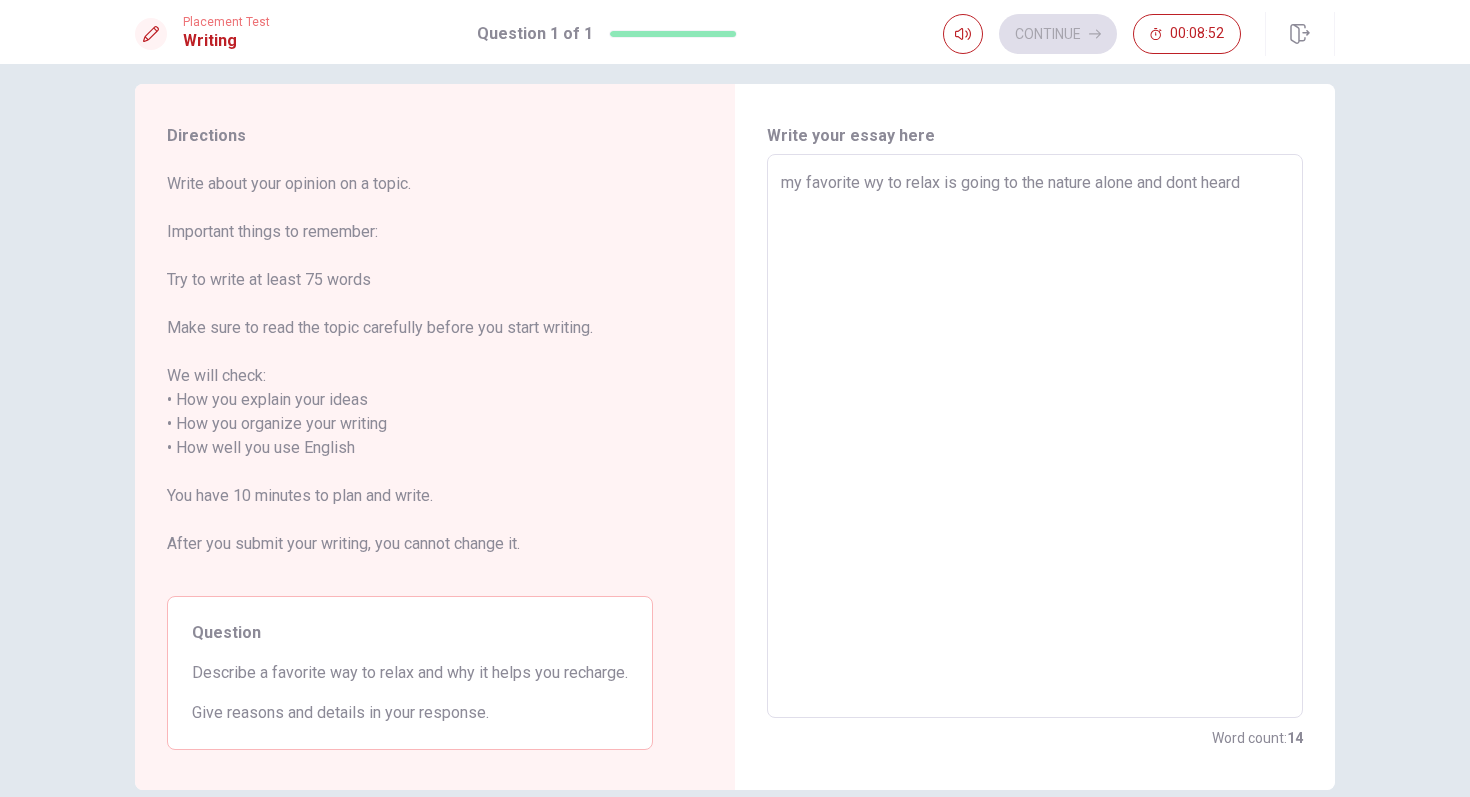 type on "x" 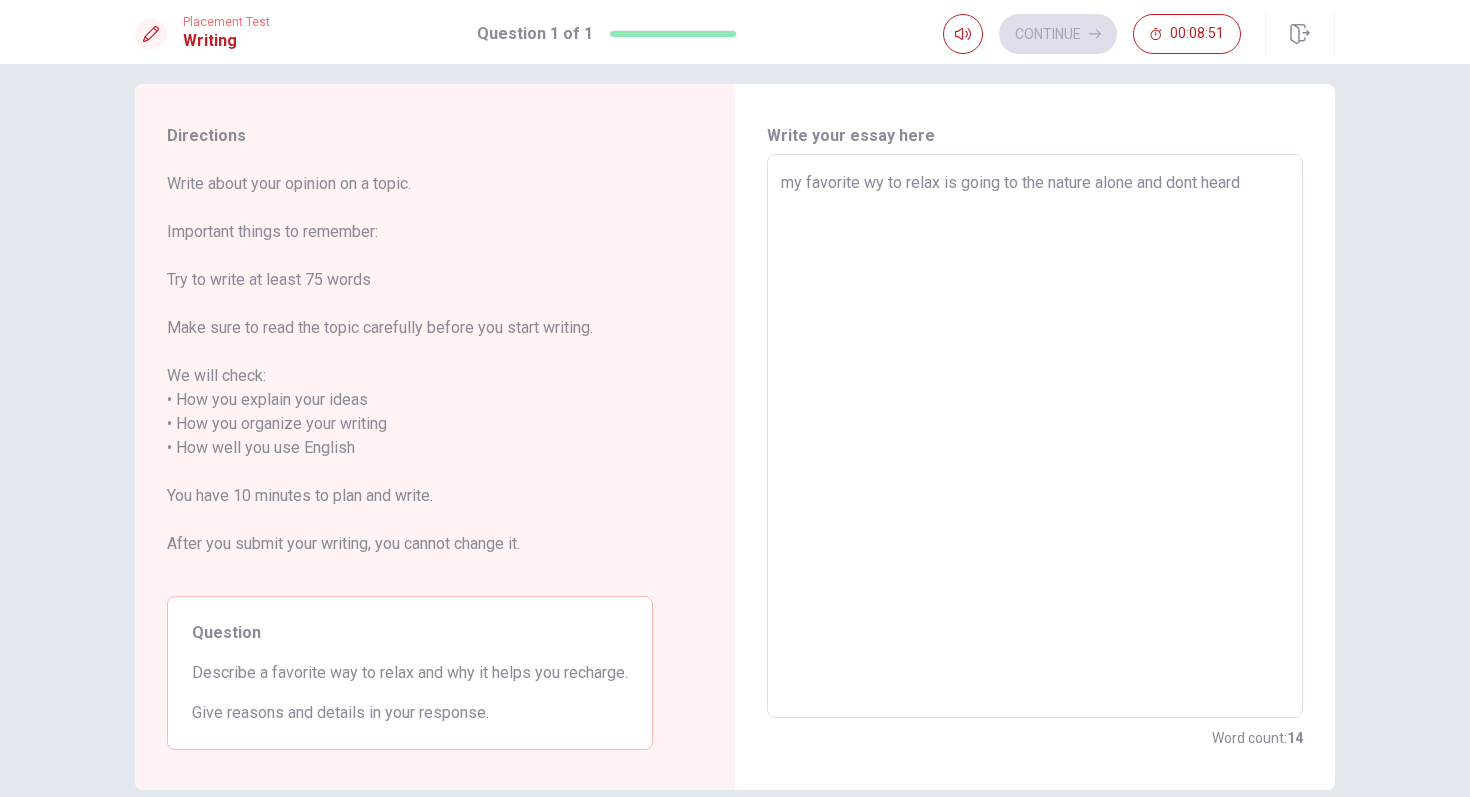 type on "my favorite wy to relax is going to the nature alone and dont hear" 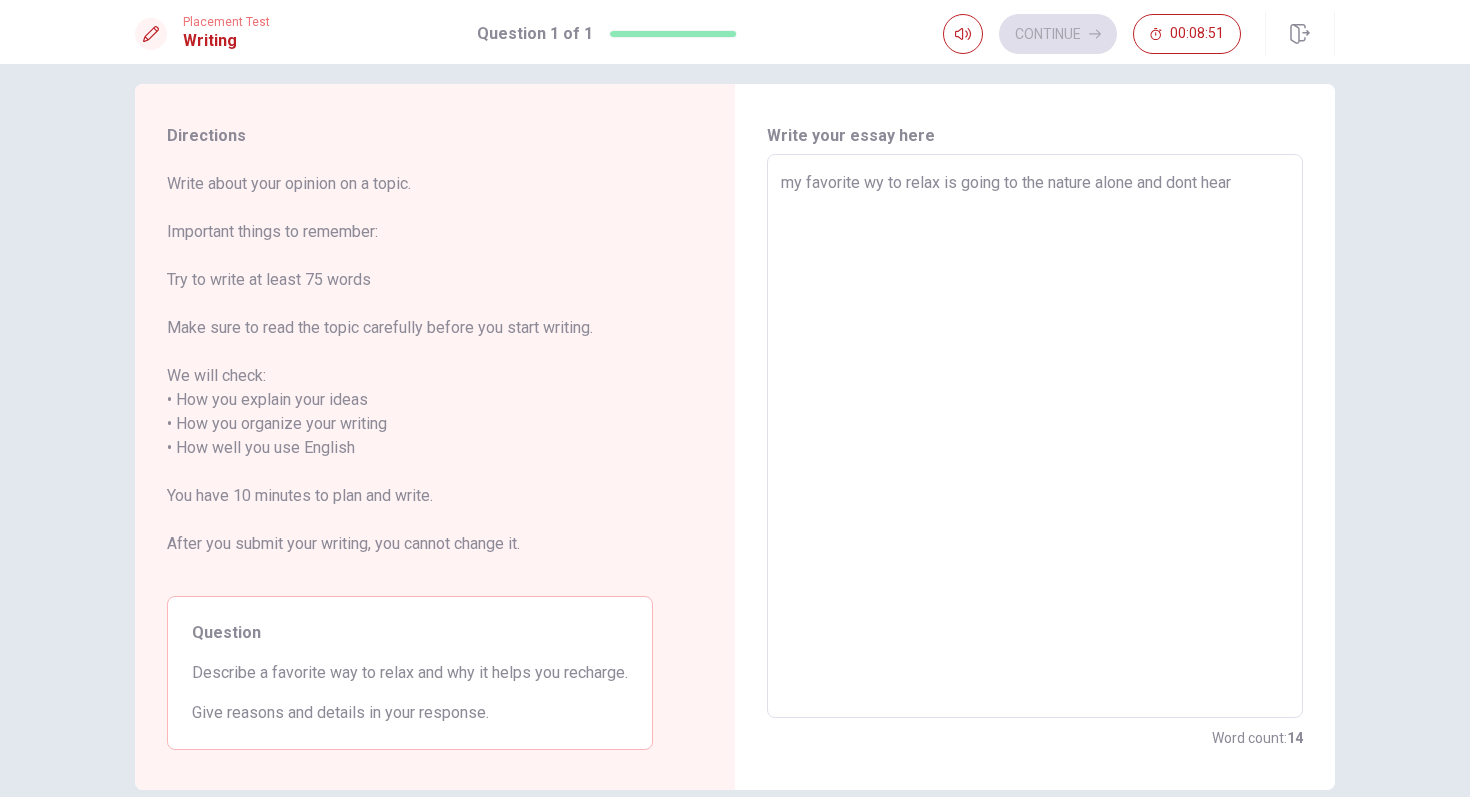 type on "x" 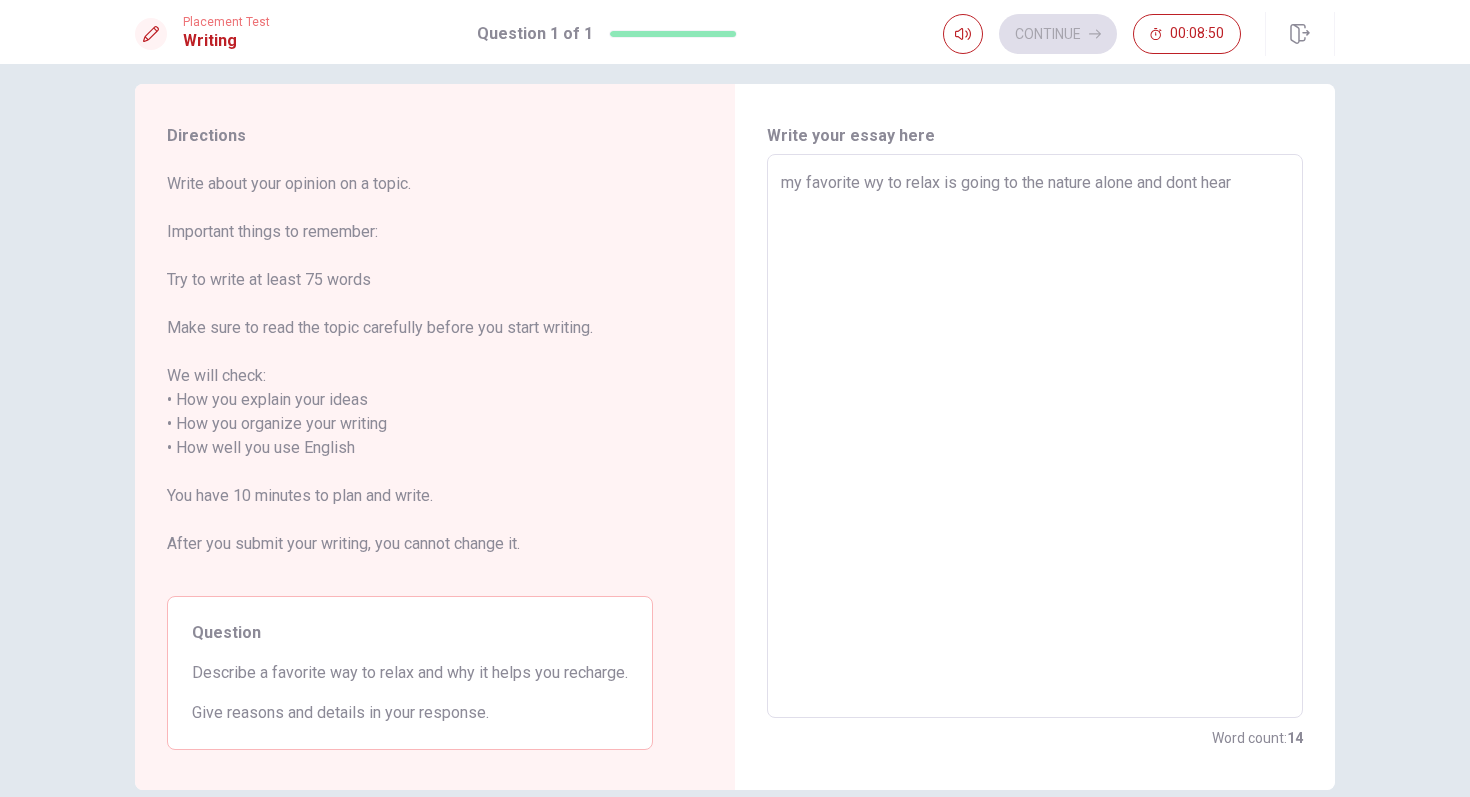 type on "my favorite wy to relax is going to the nature alone and dont hear" 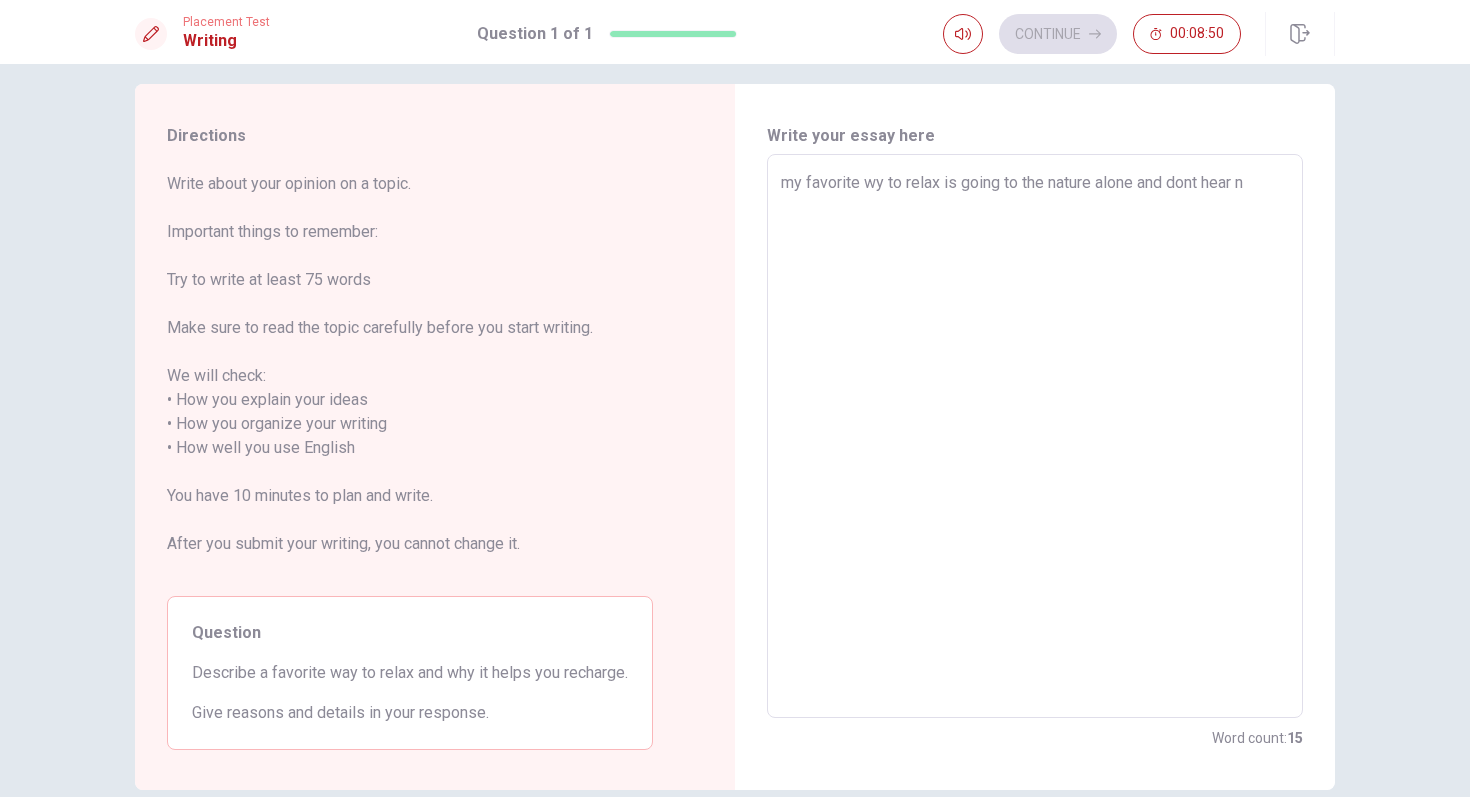 type on "x" 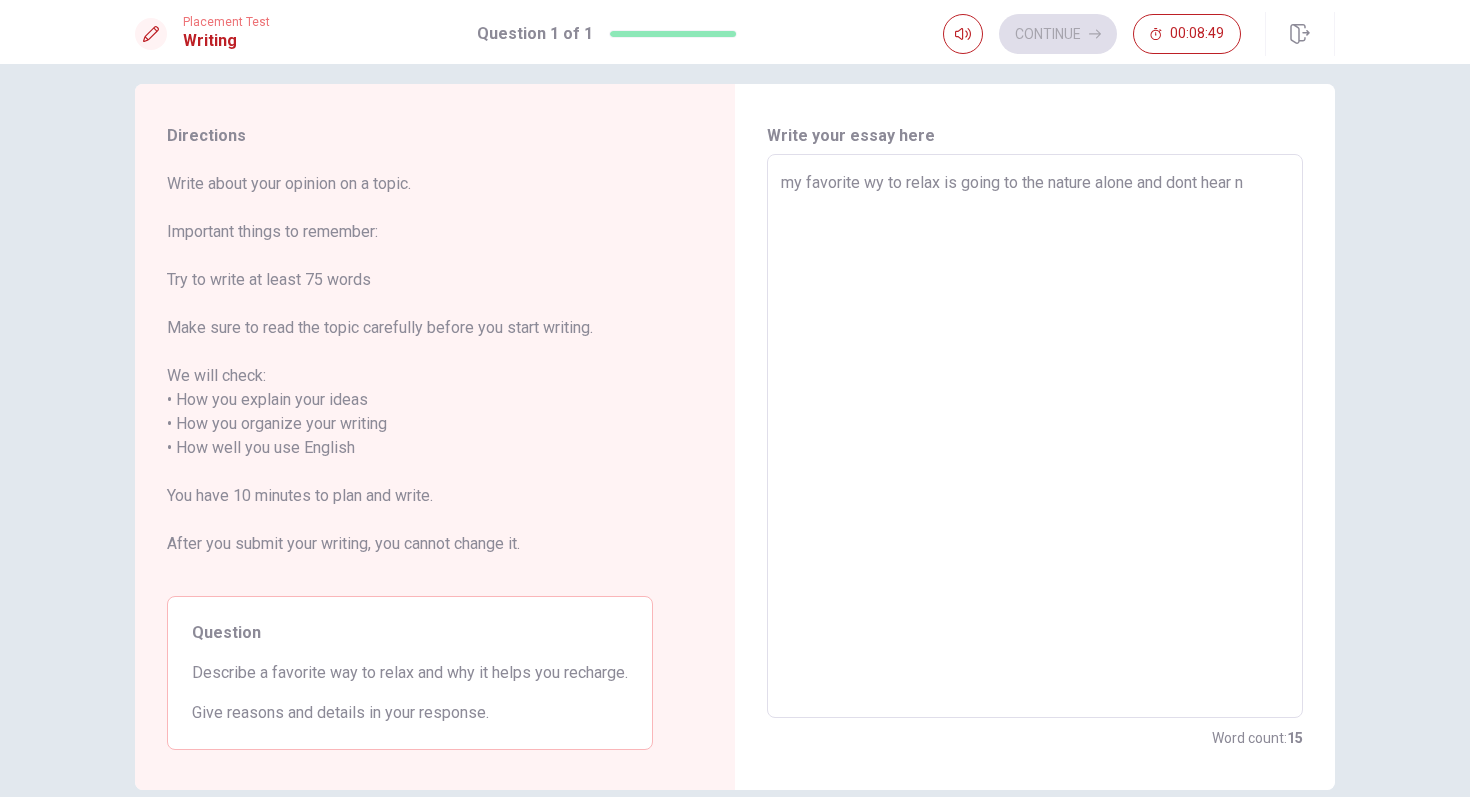 type on "my favorite wy to relax is going to the nature alone and dont hear no" 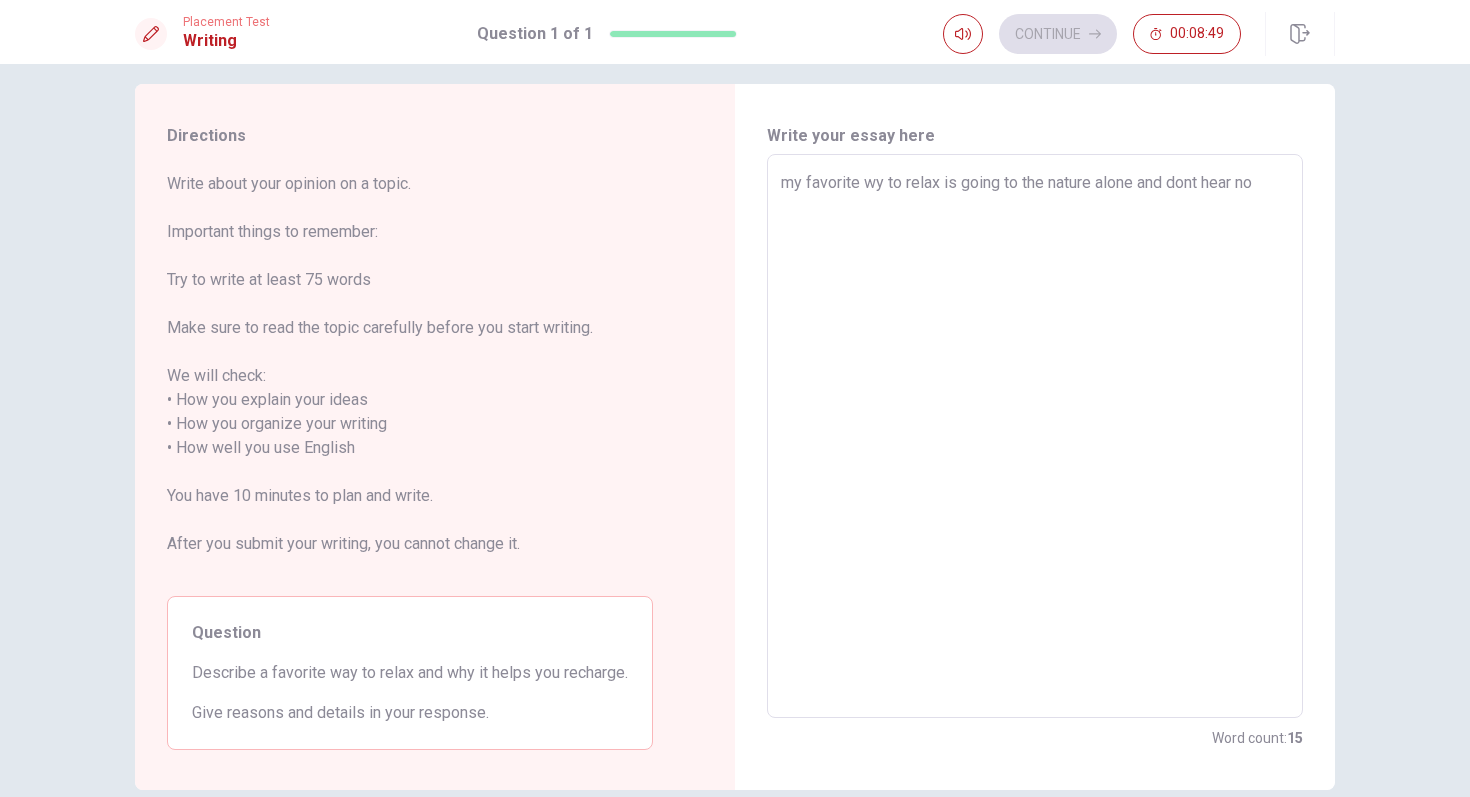 type on "x" 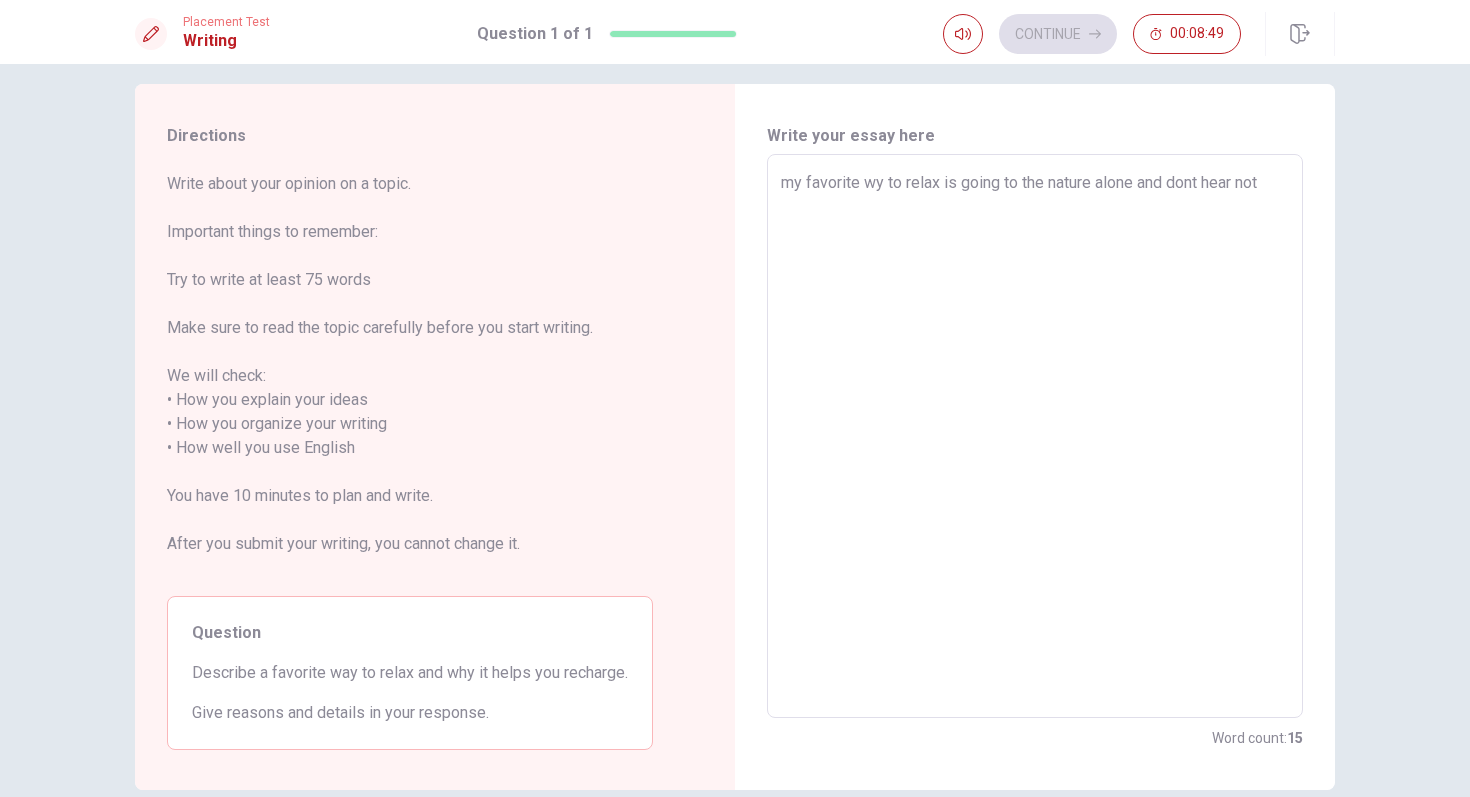 type on "x" 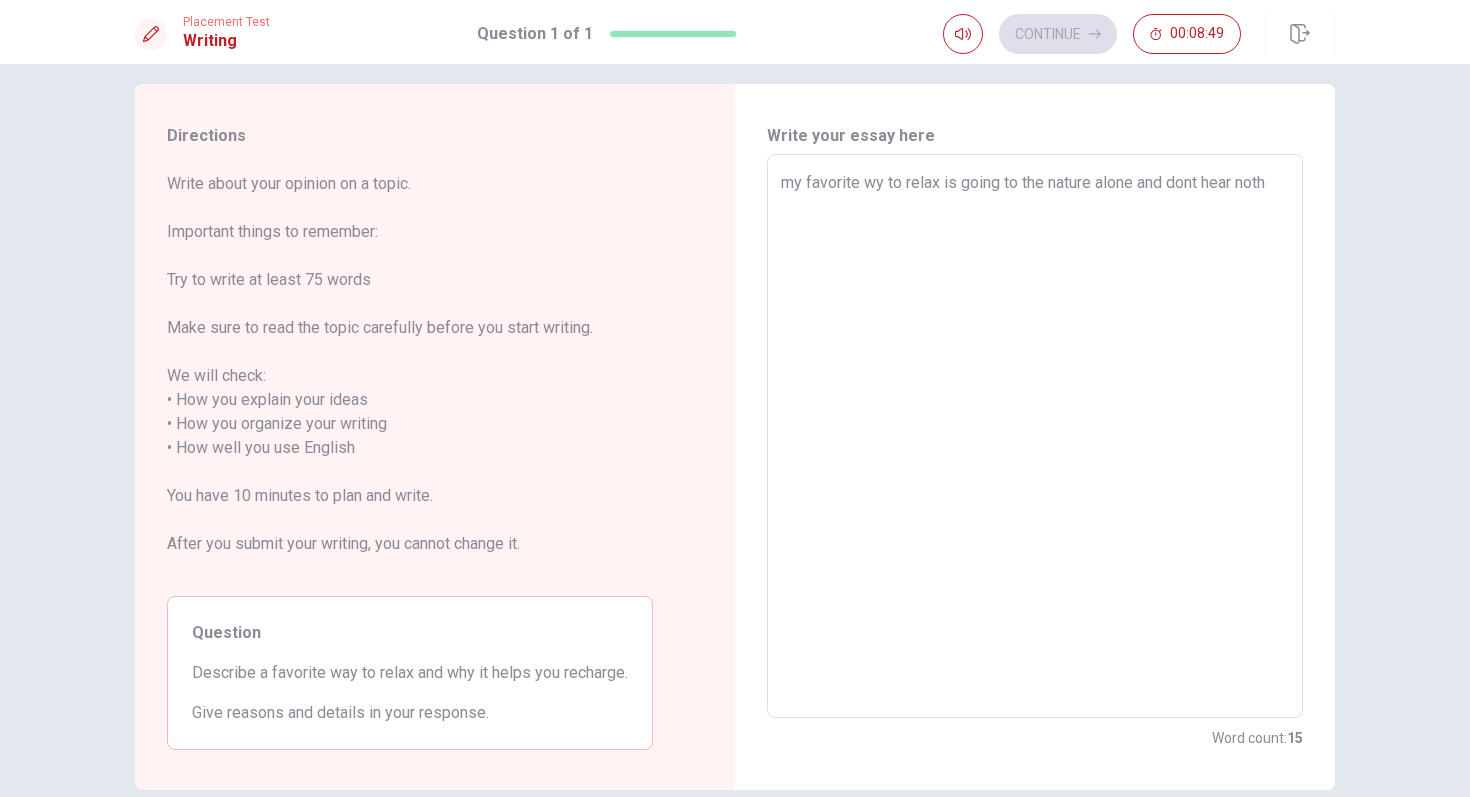 type on "x" 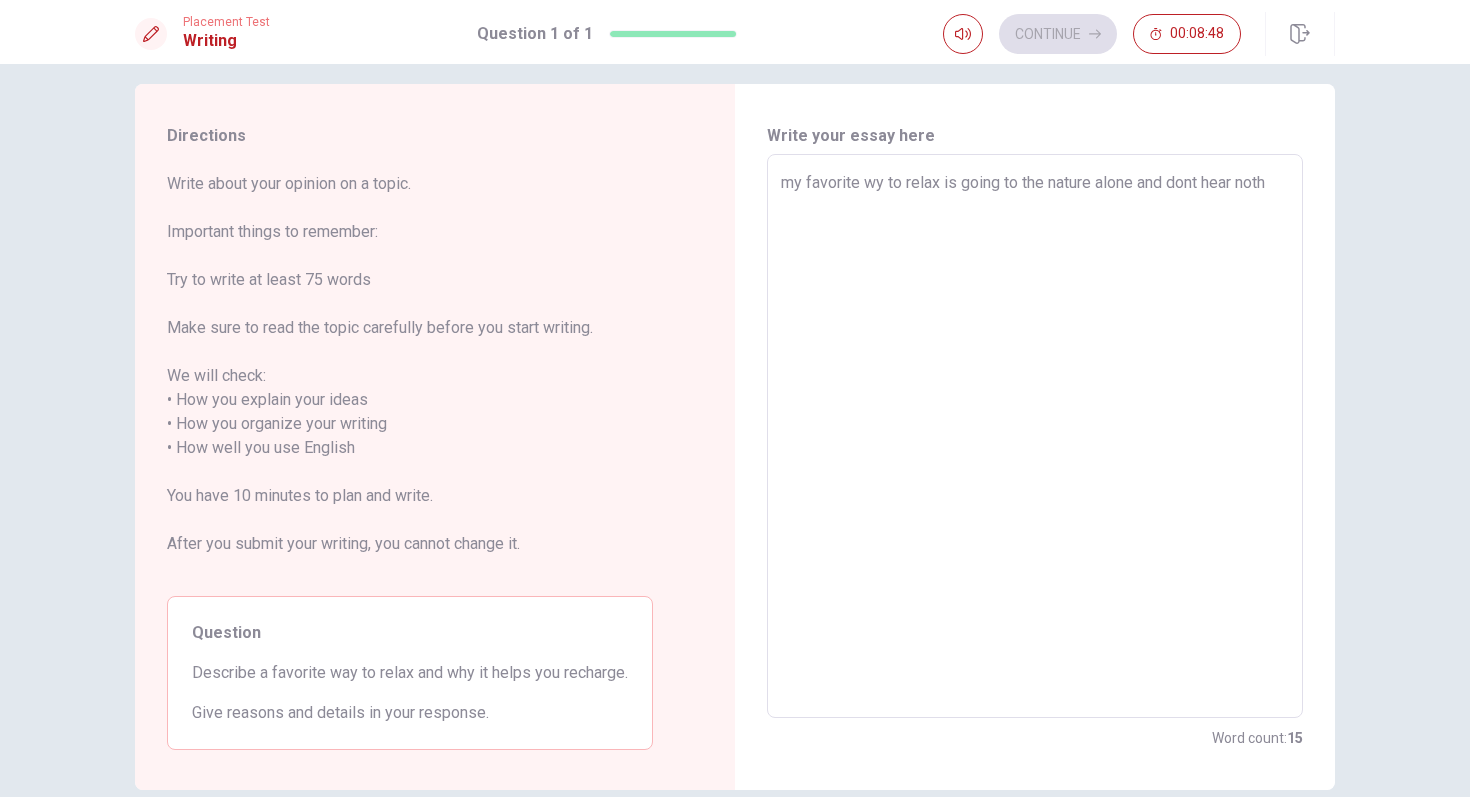 type on "my favorite wy to relax is going to the nature alone and dont hear [PERSON_NAME]" 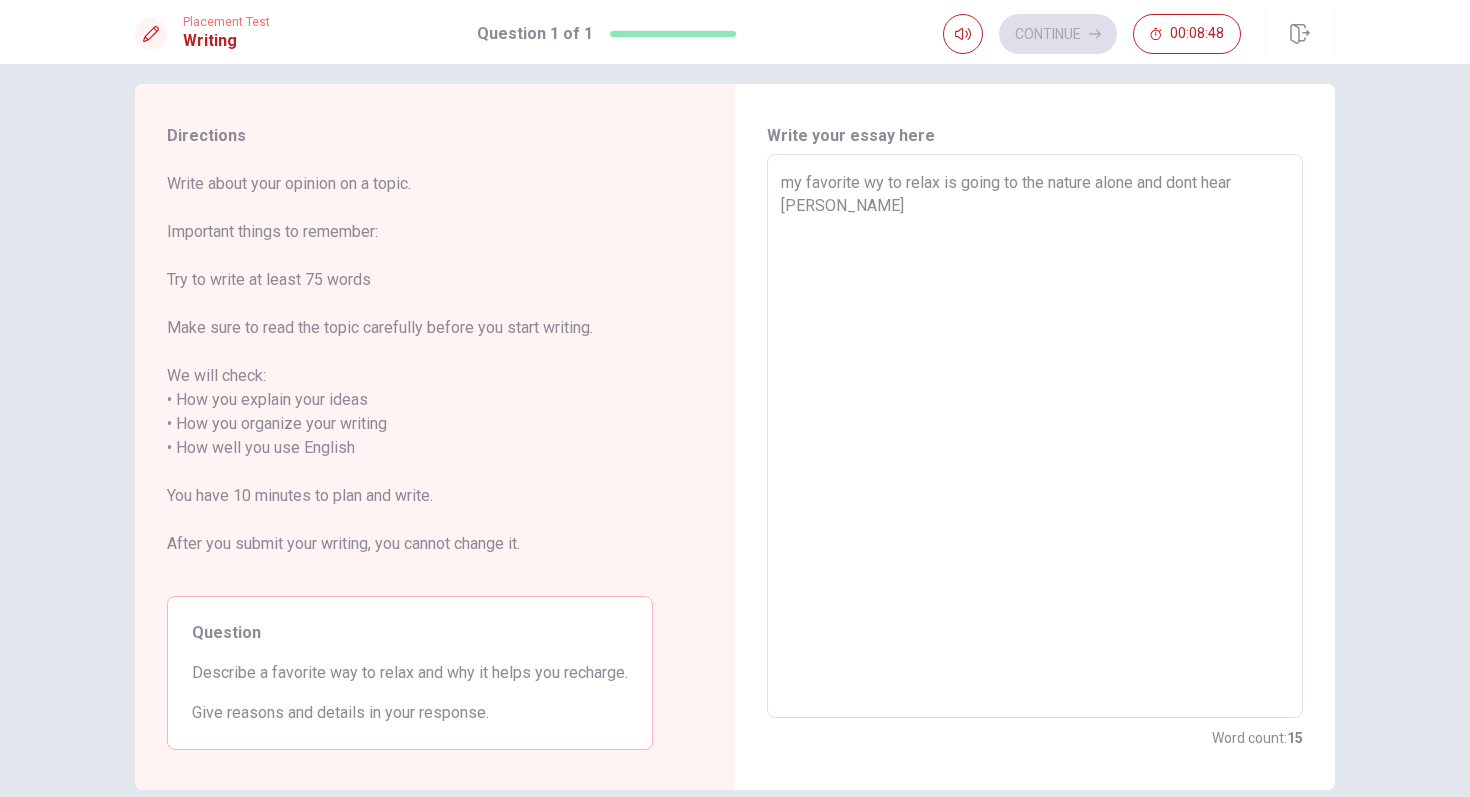 type on "x" 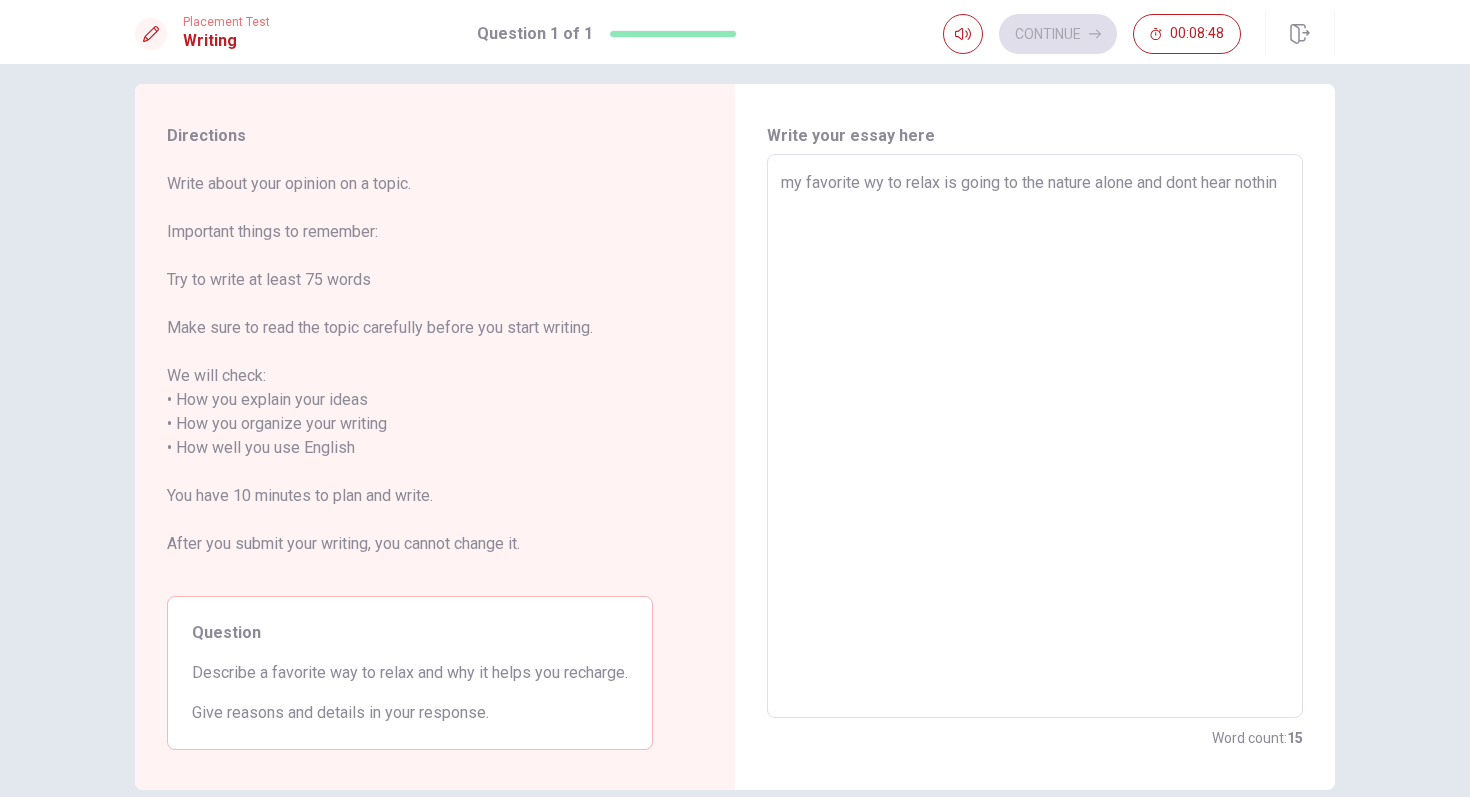 type on "x" 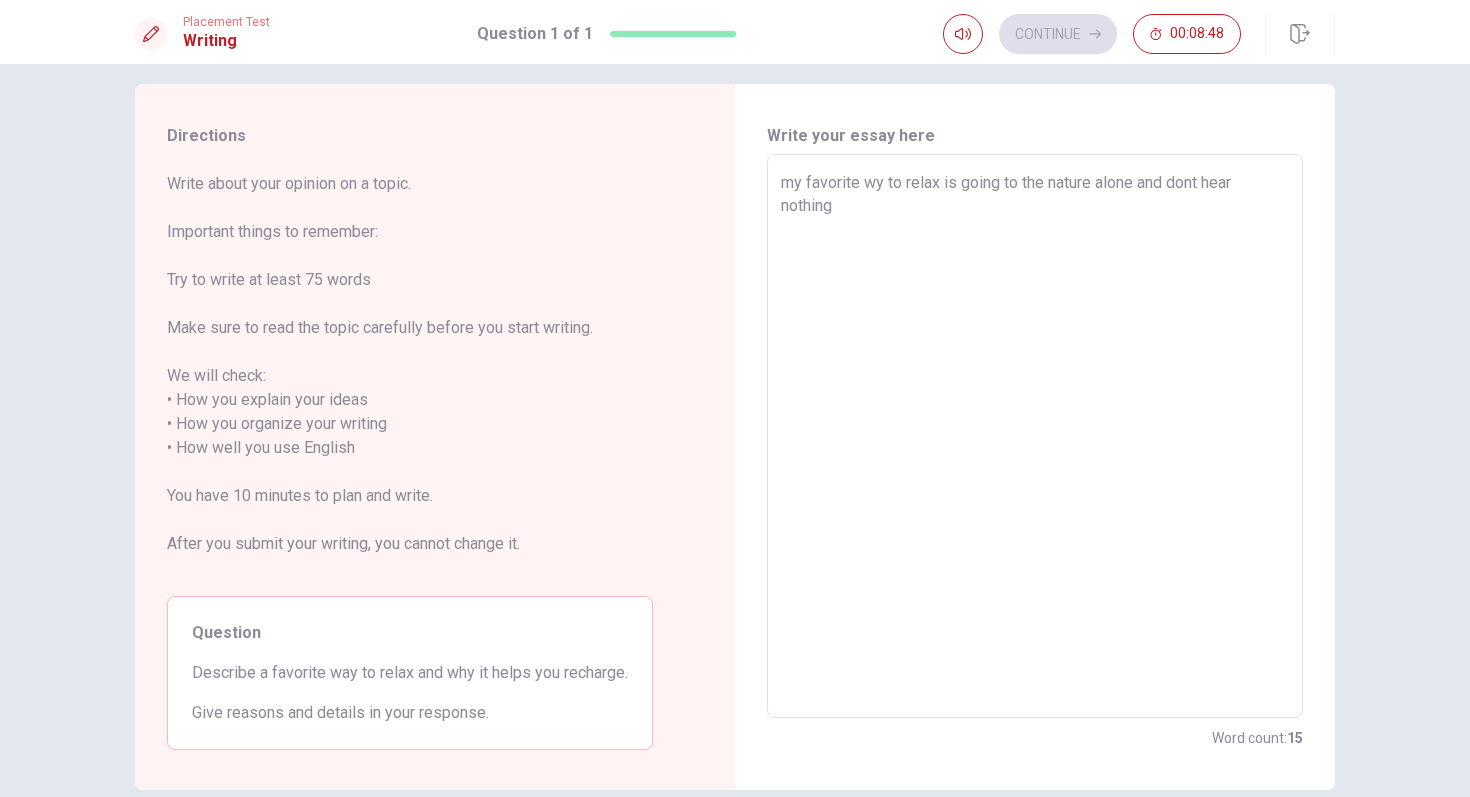 type on "x" 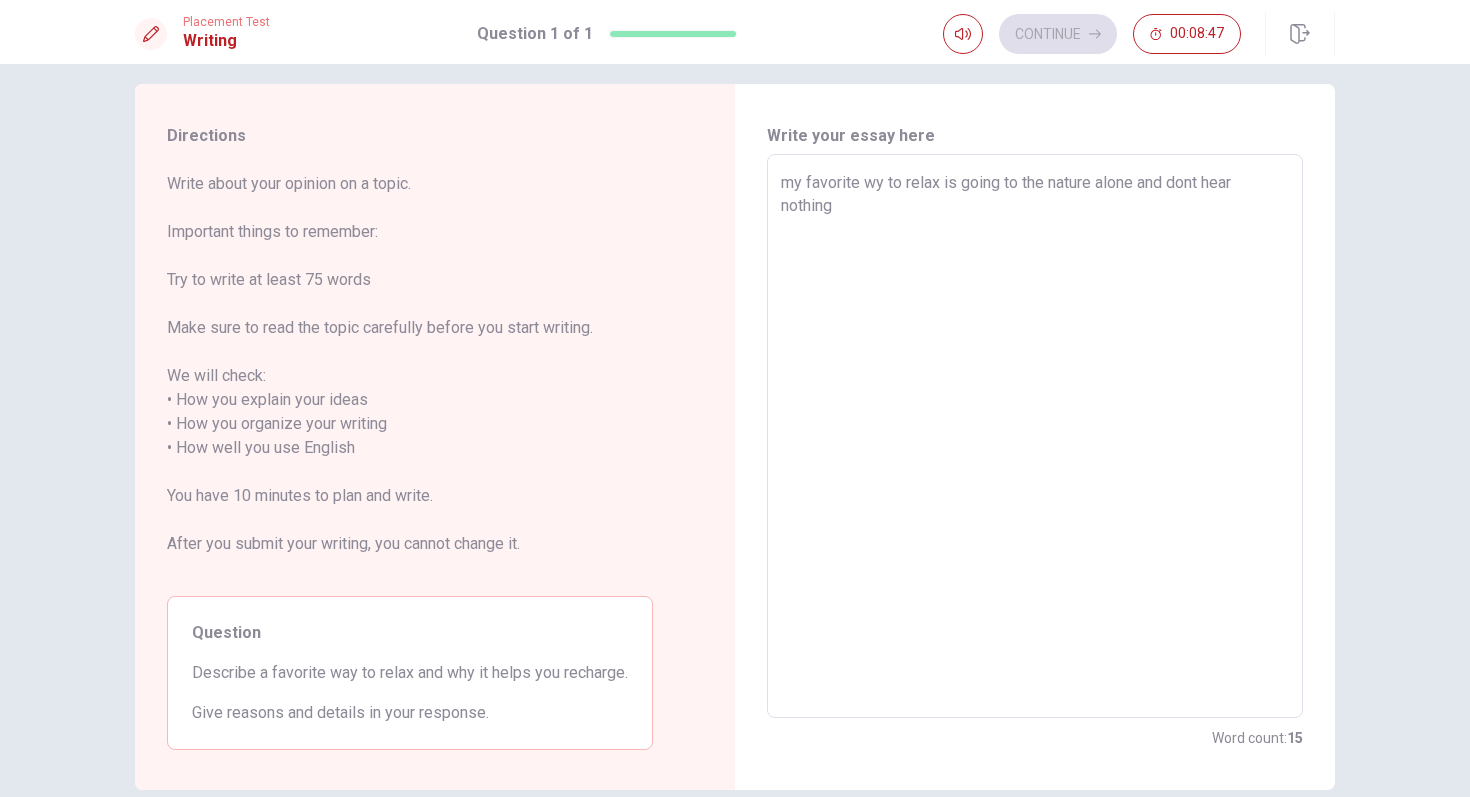 type on "my favorite wy to relax is going to the nature alone and dont hear nothing" 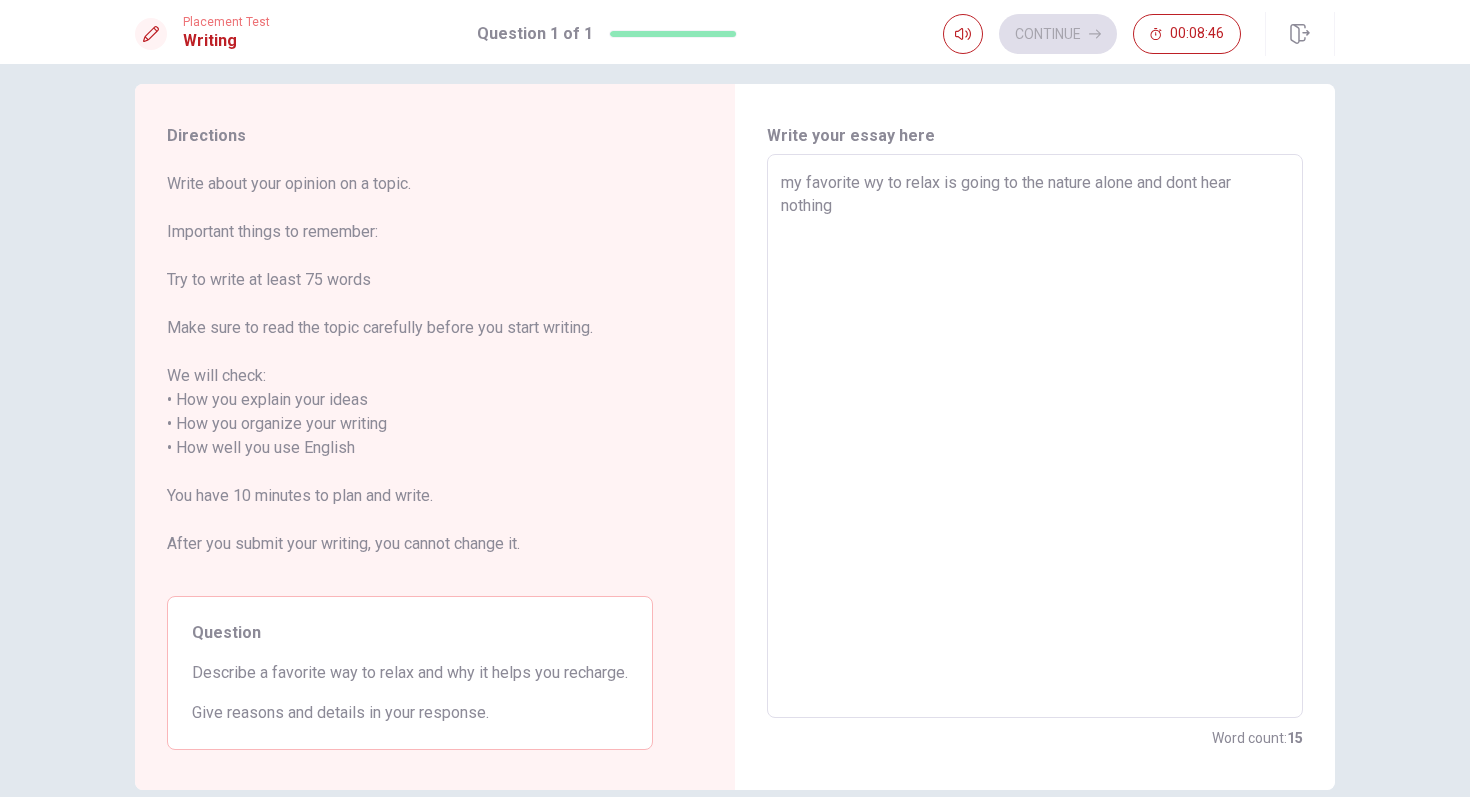 type on "my favorite wy to relax is going to the nature alone and dont hear nothing e" 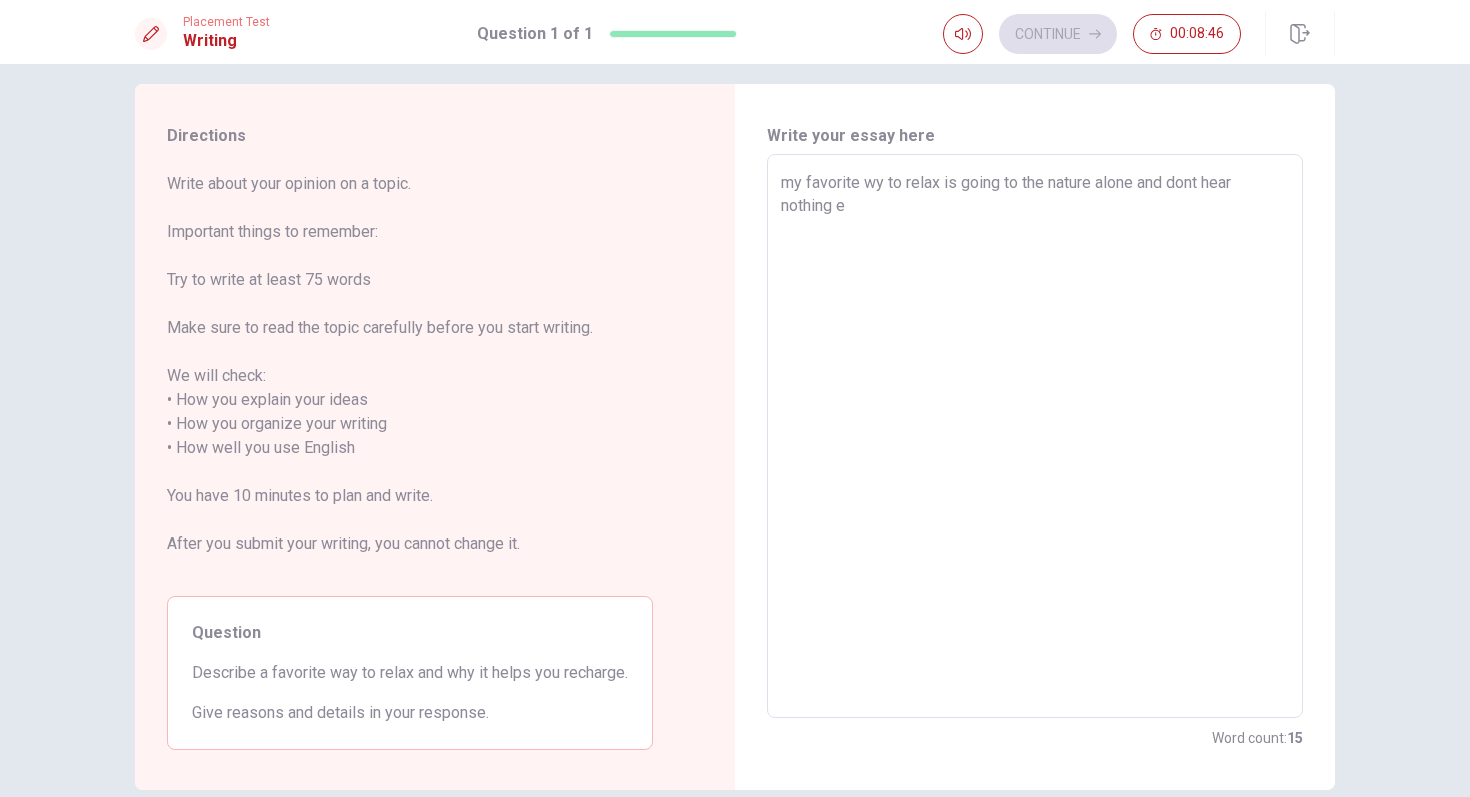 type on "x" 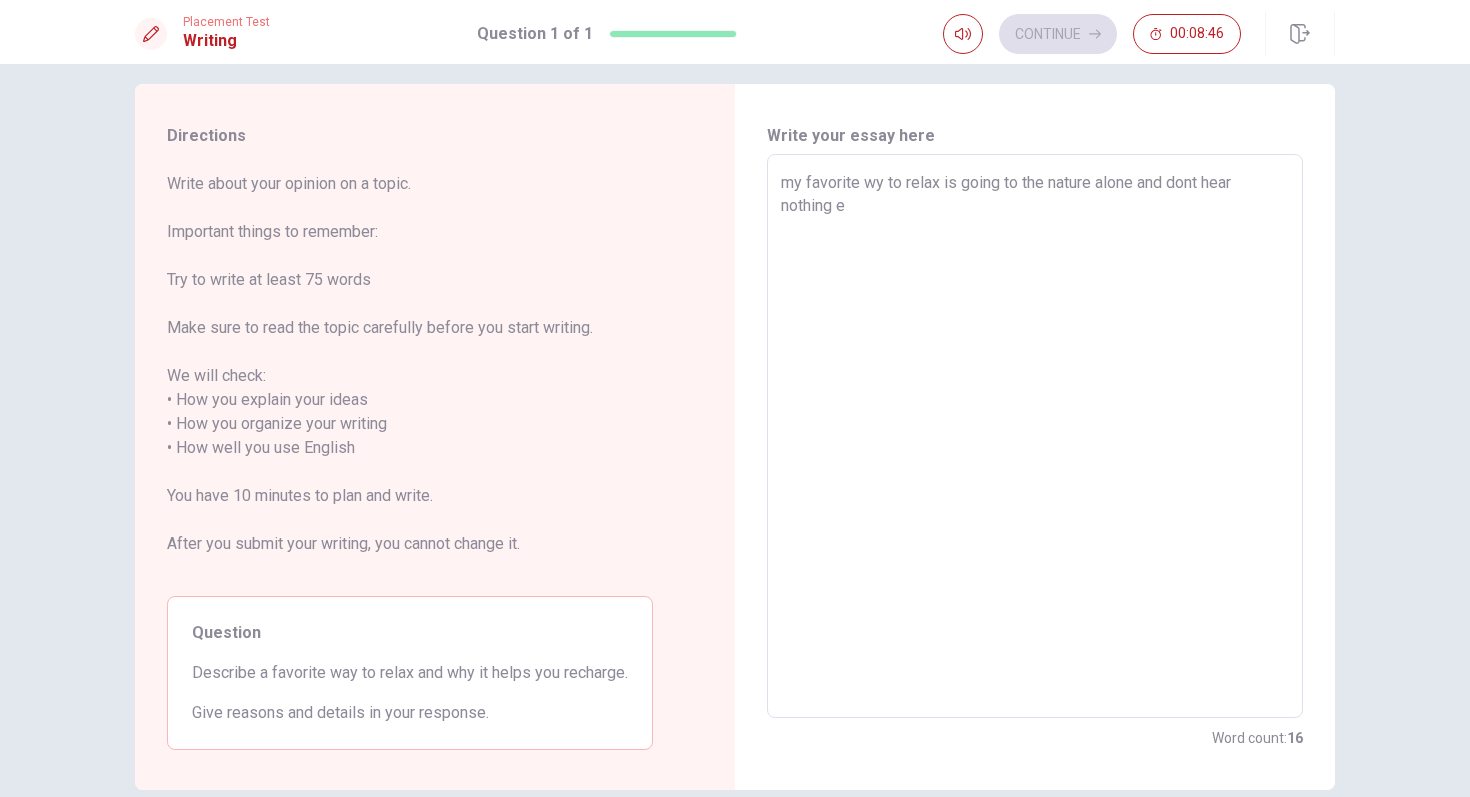 type on "my favorite wy to relax is going to the nature alone and dont hear nothing el" 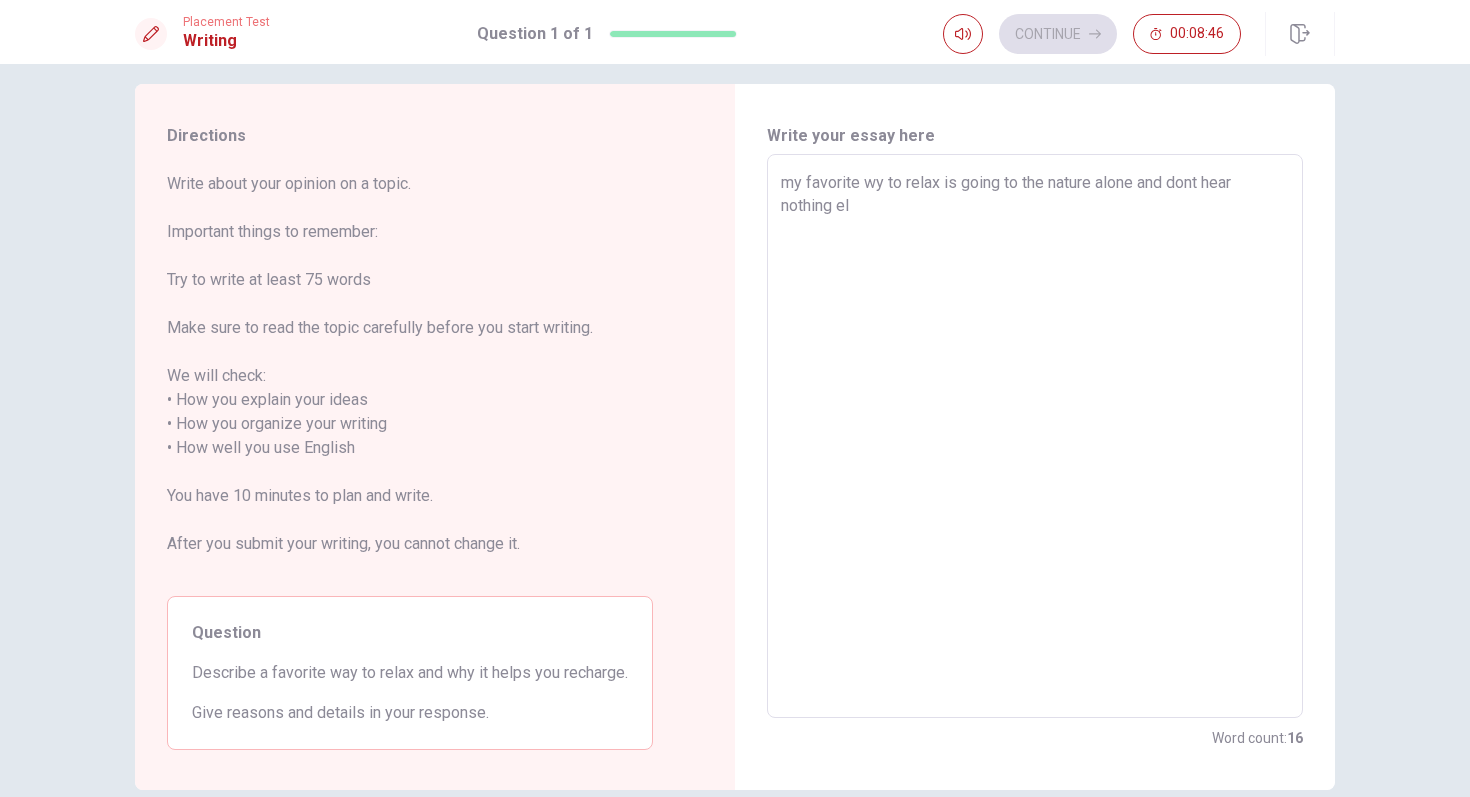 type on "x" 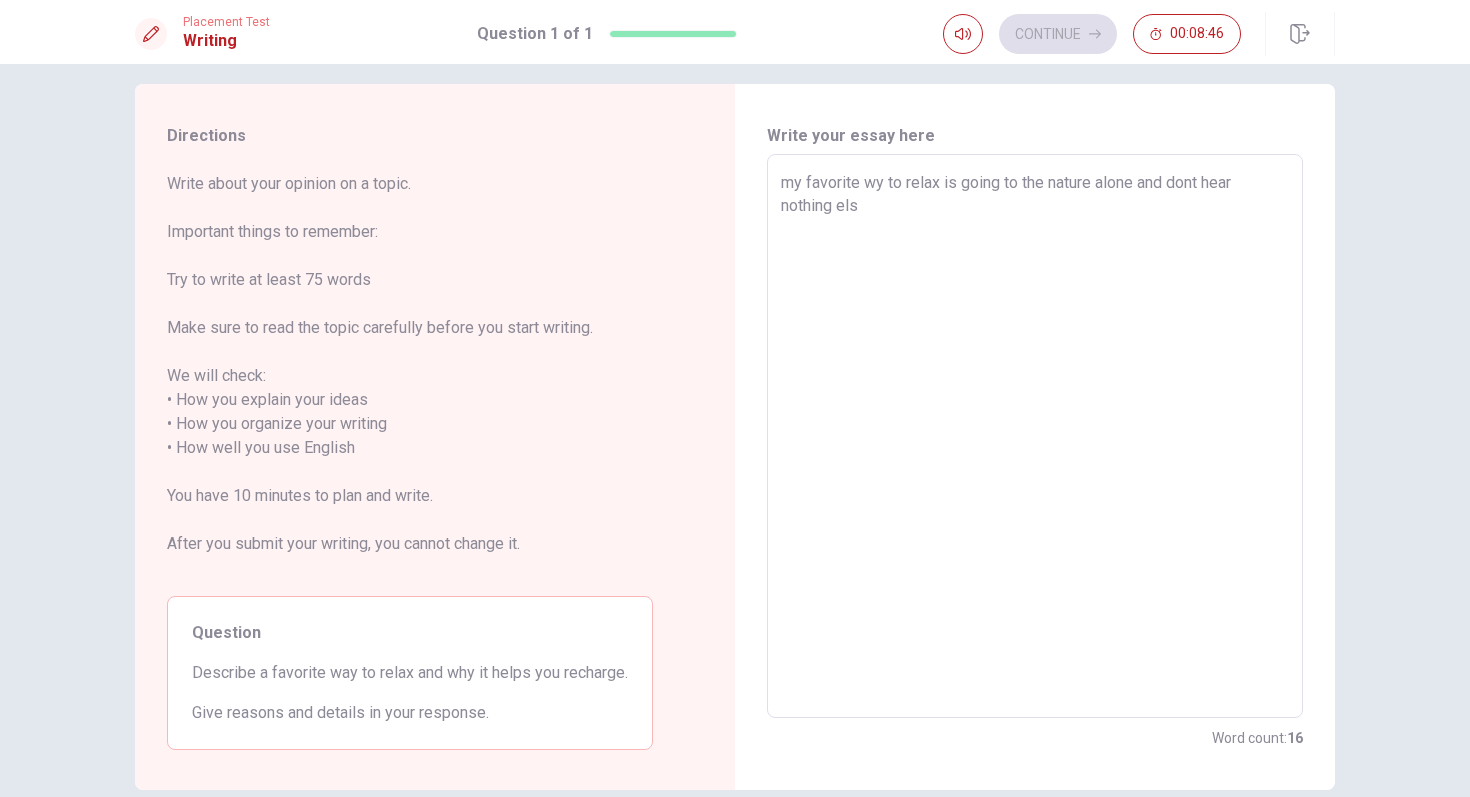 type on "x" 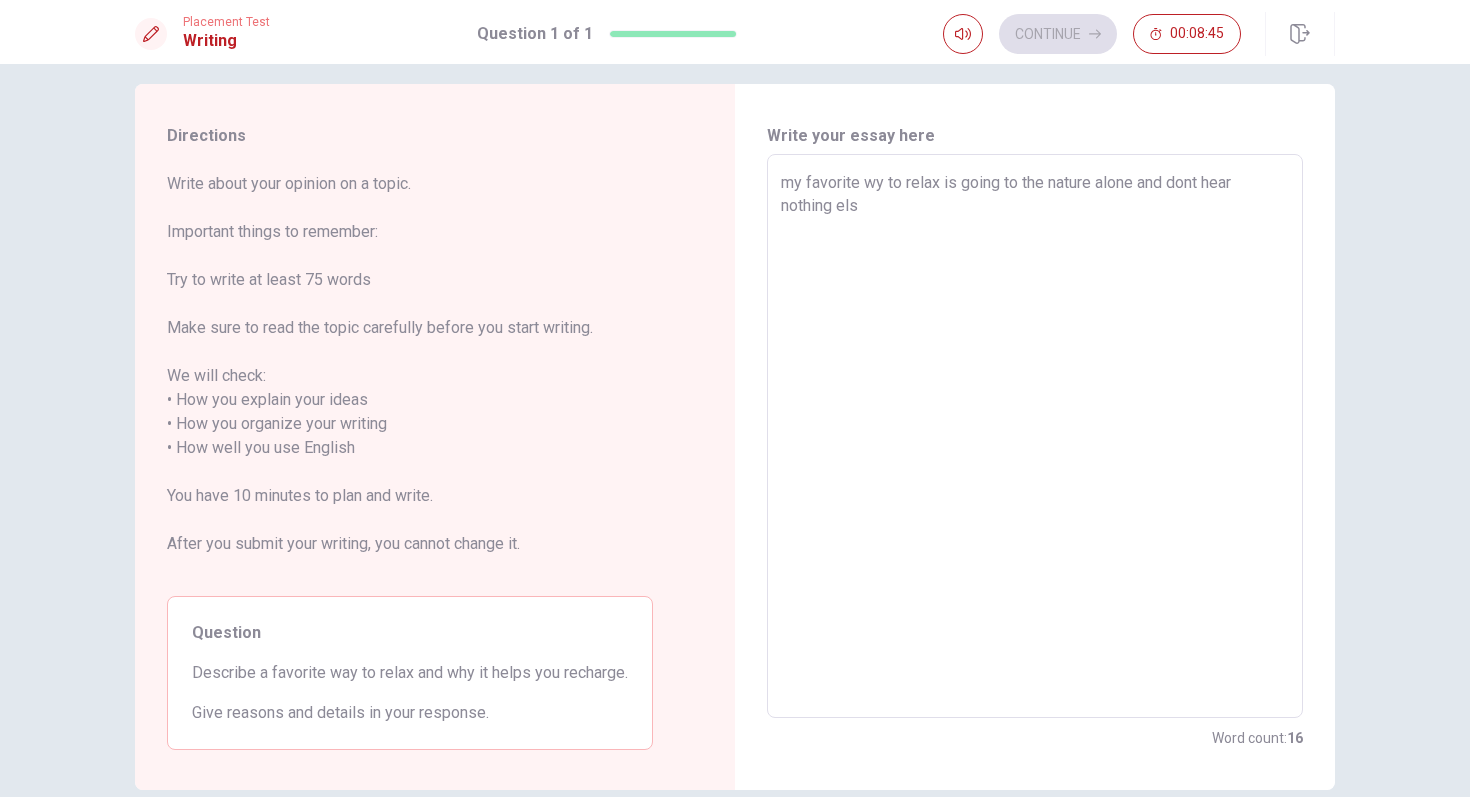 type on "my favorite wy to relax is going to the nature alone and dont hear nothing else" 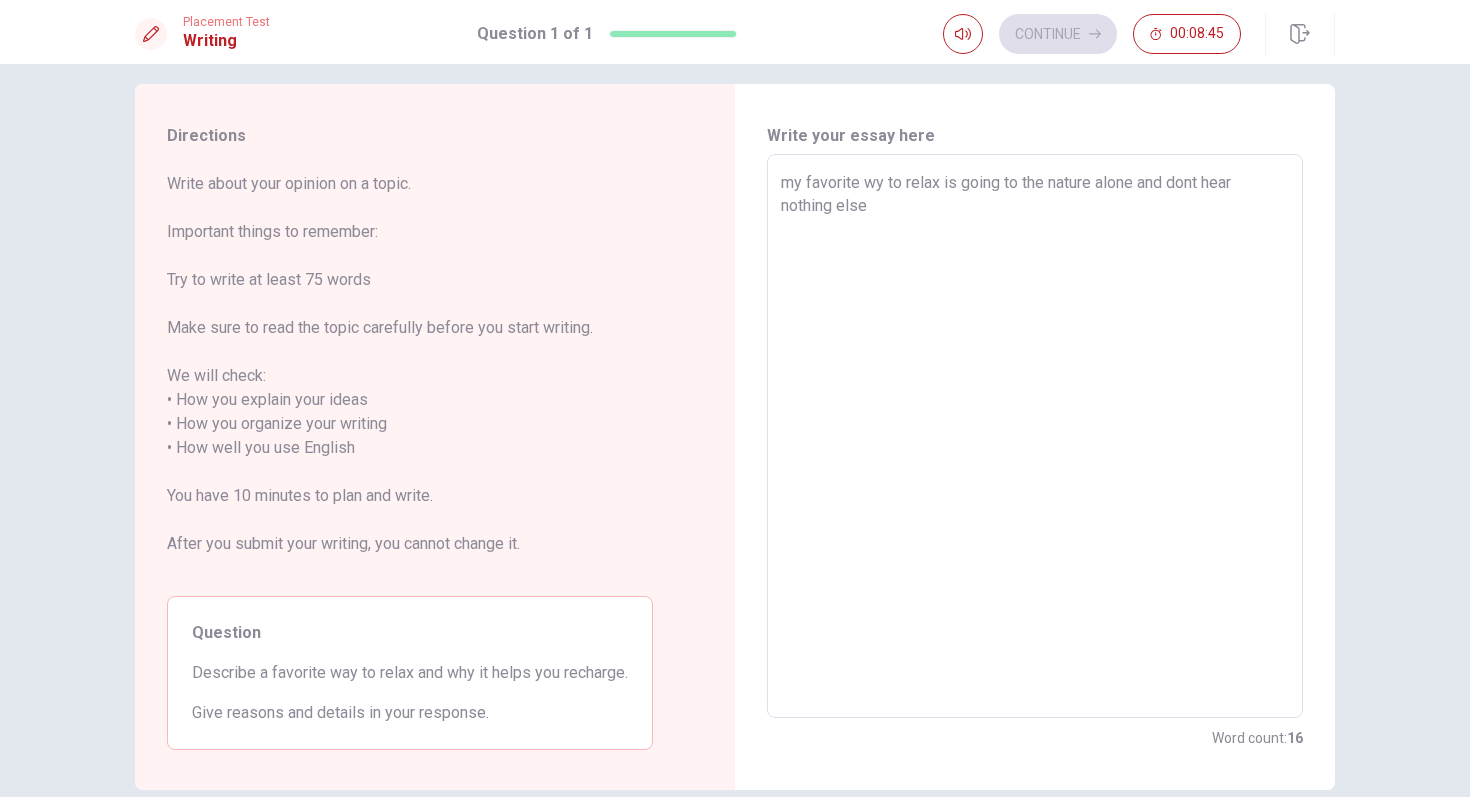 type on "x" 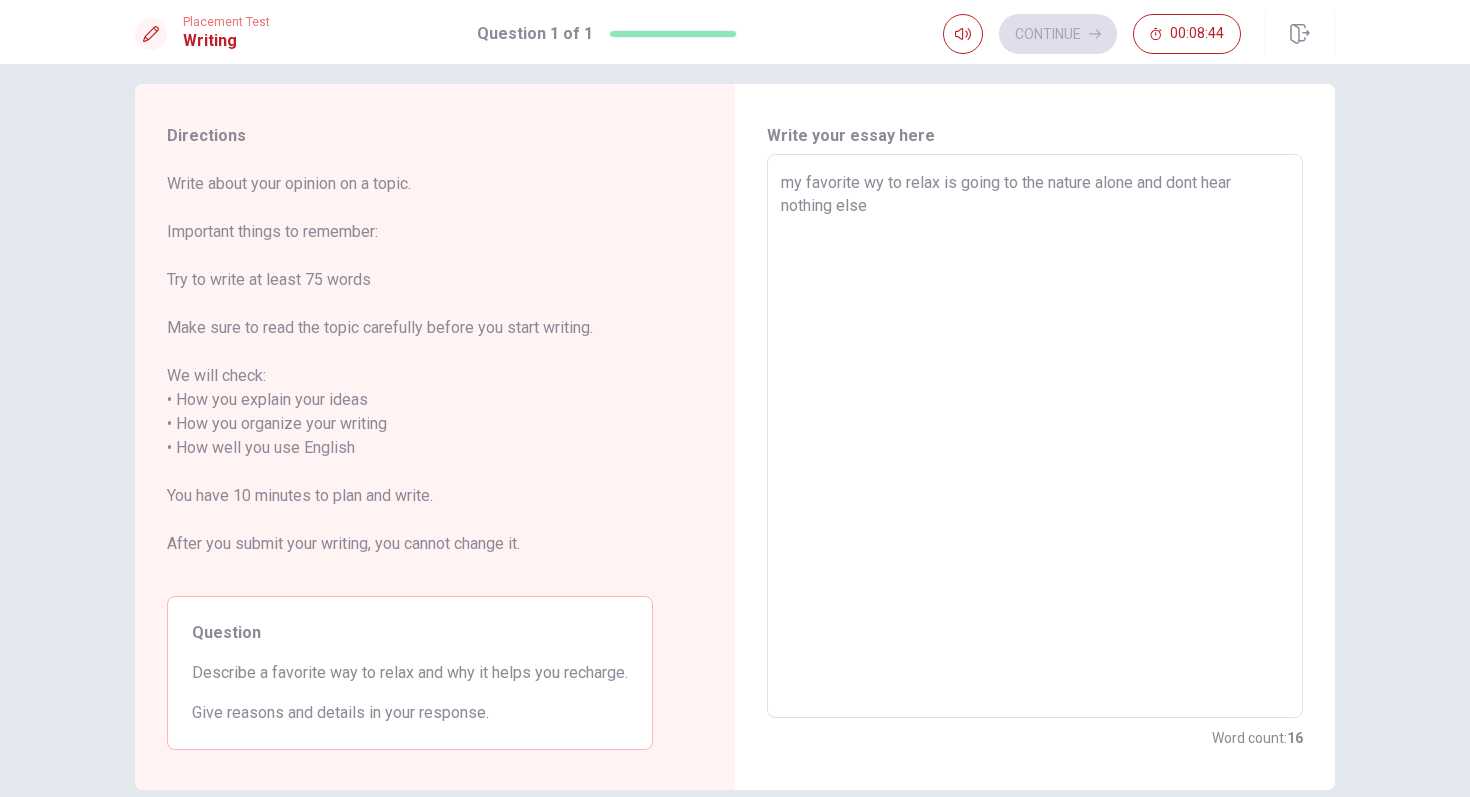 type on "x" 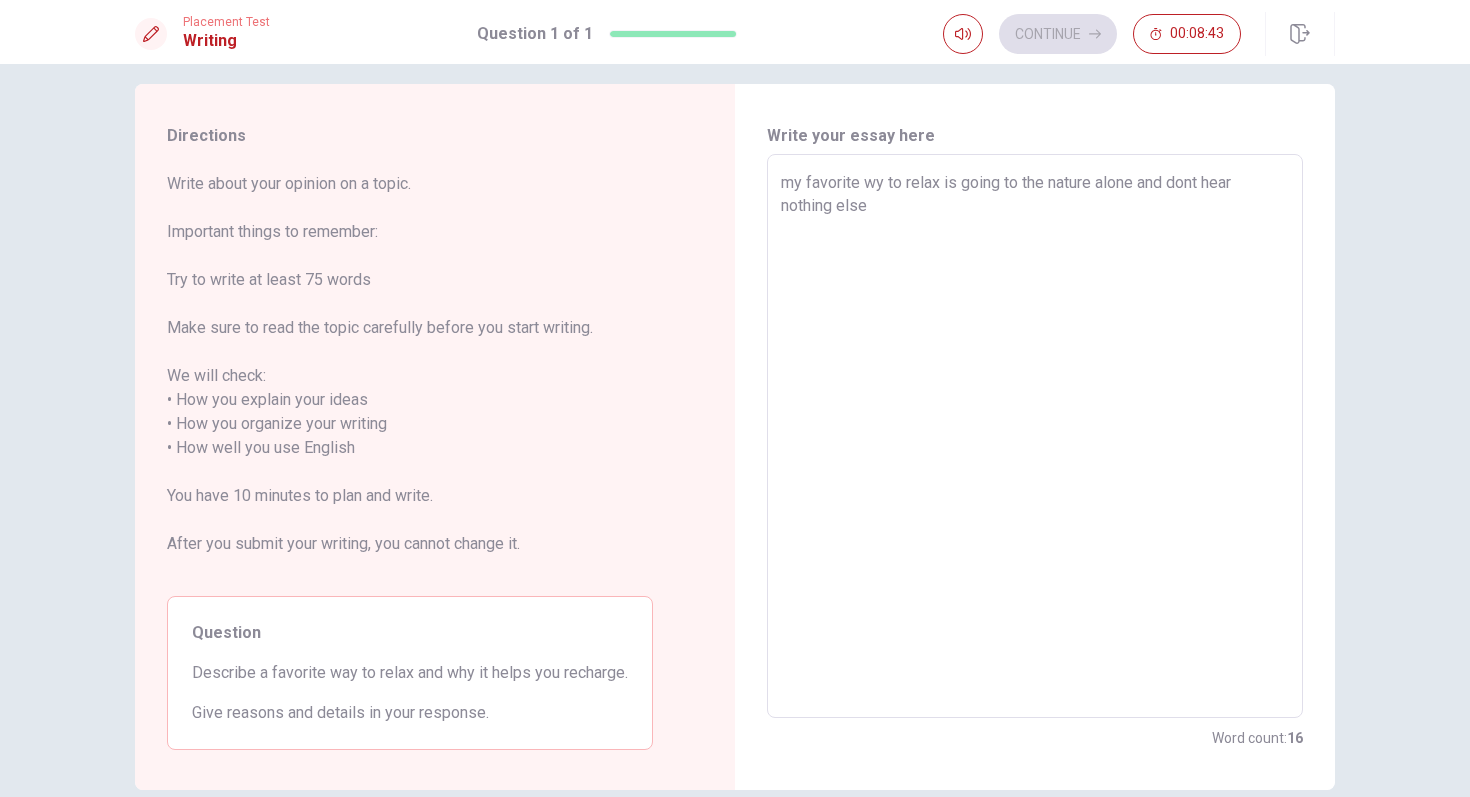 type on "my favorite wy to relax is going to the nature alone and dont hear nothing else" 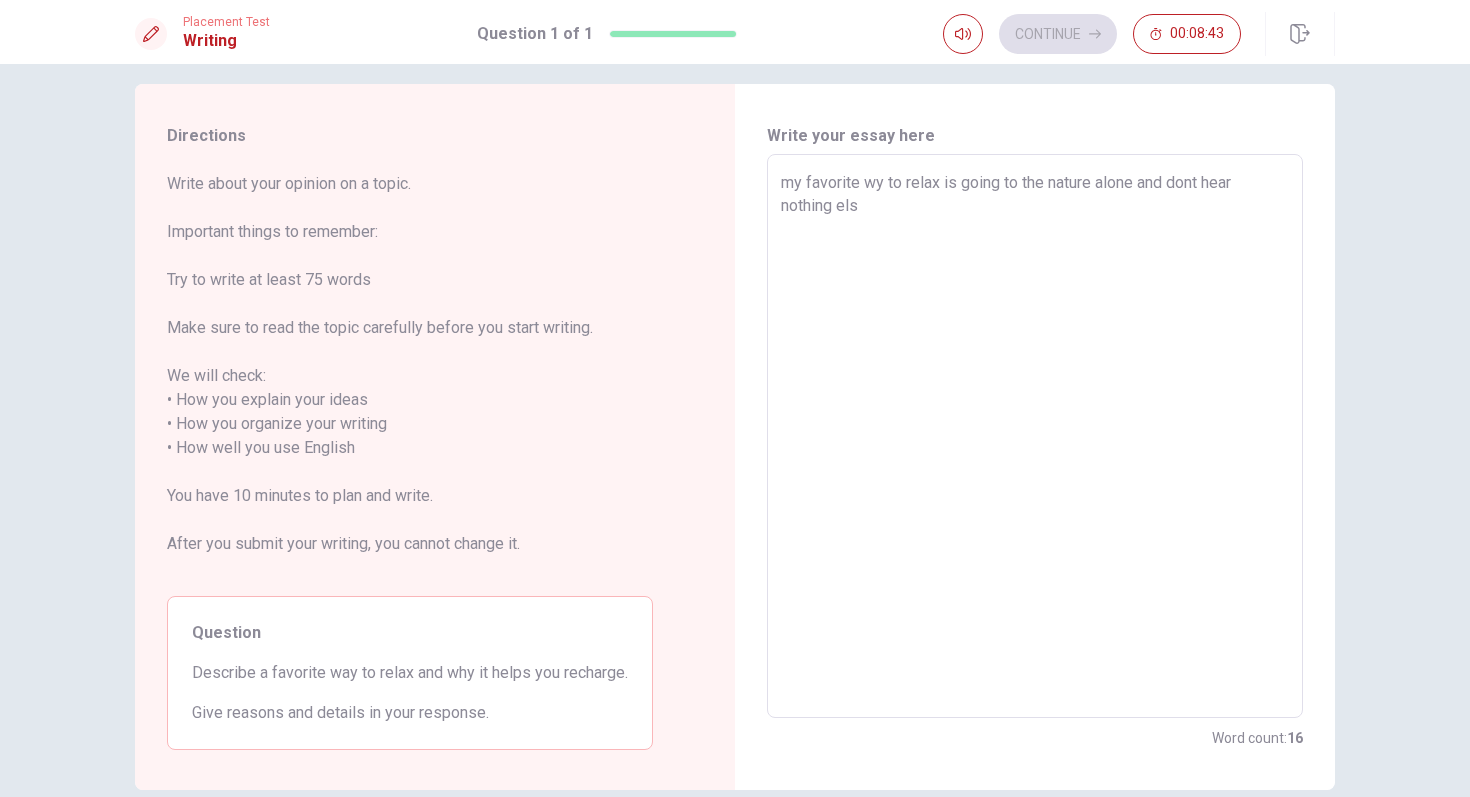 type on "x" 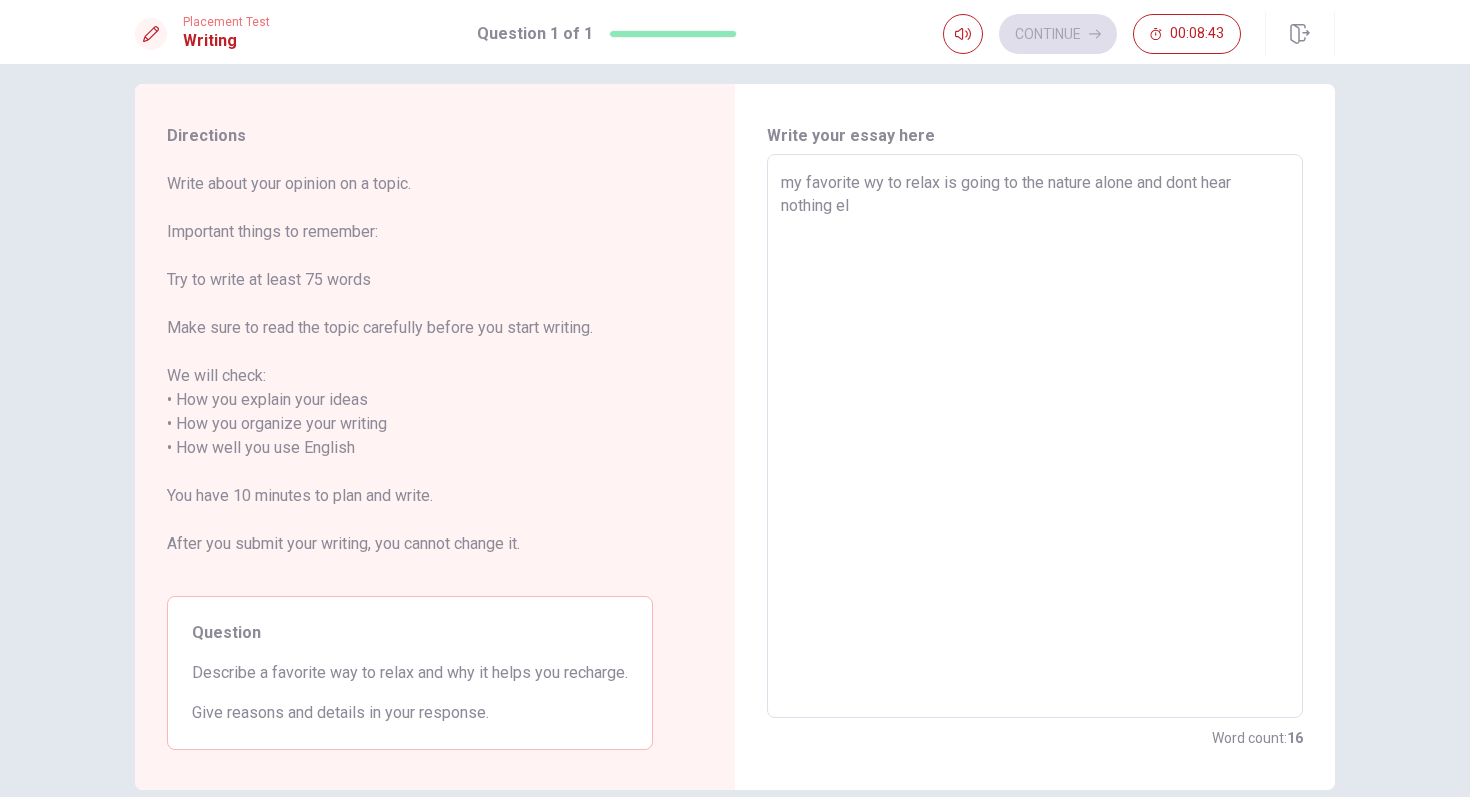 type on "x" 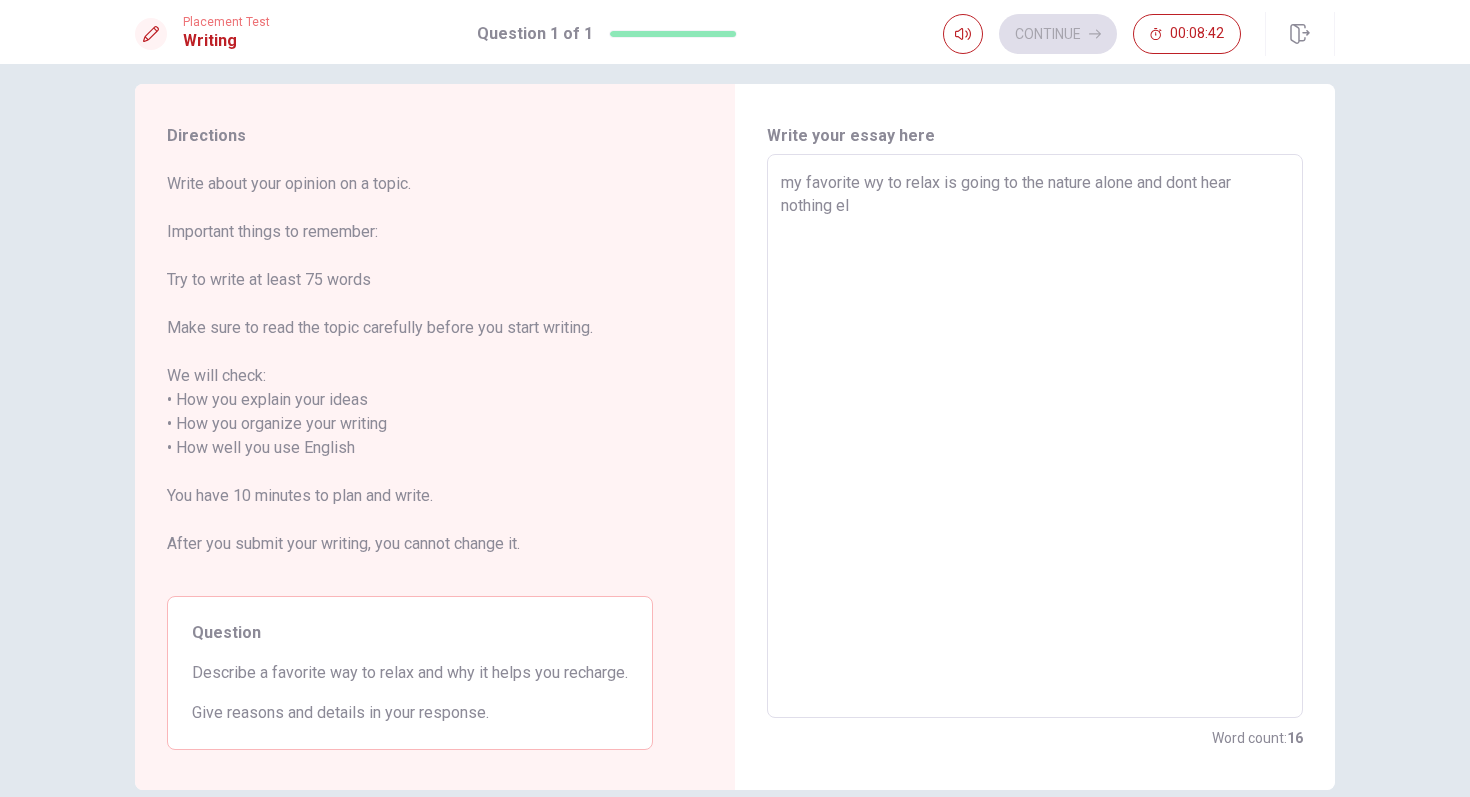 type on "my favorite wy to relax is going to the nature alone and dont hear nothing e" 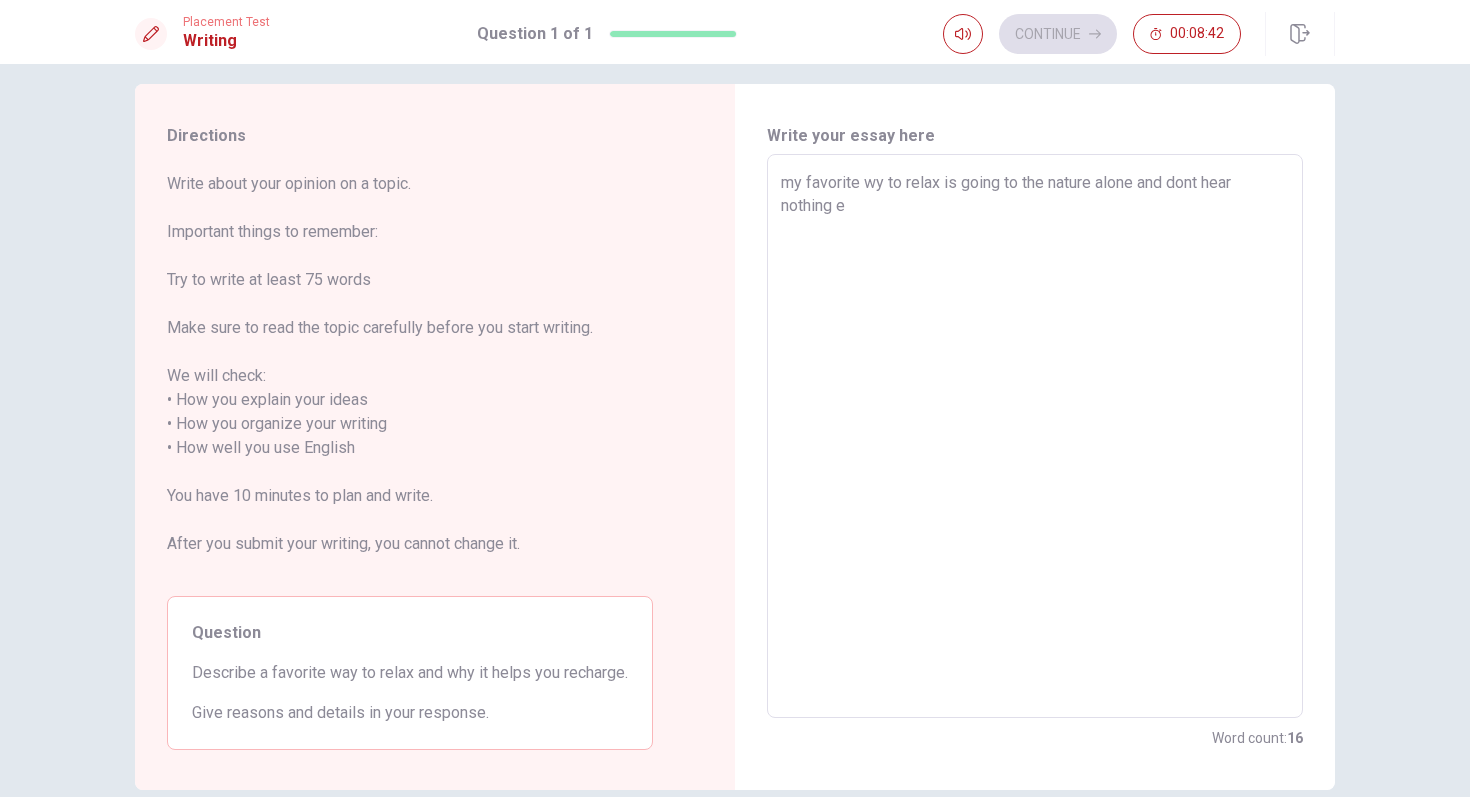 type on "x" 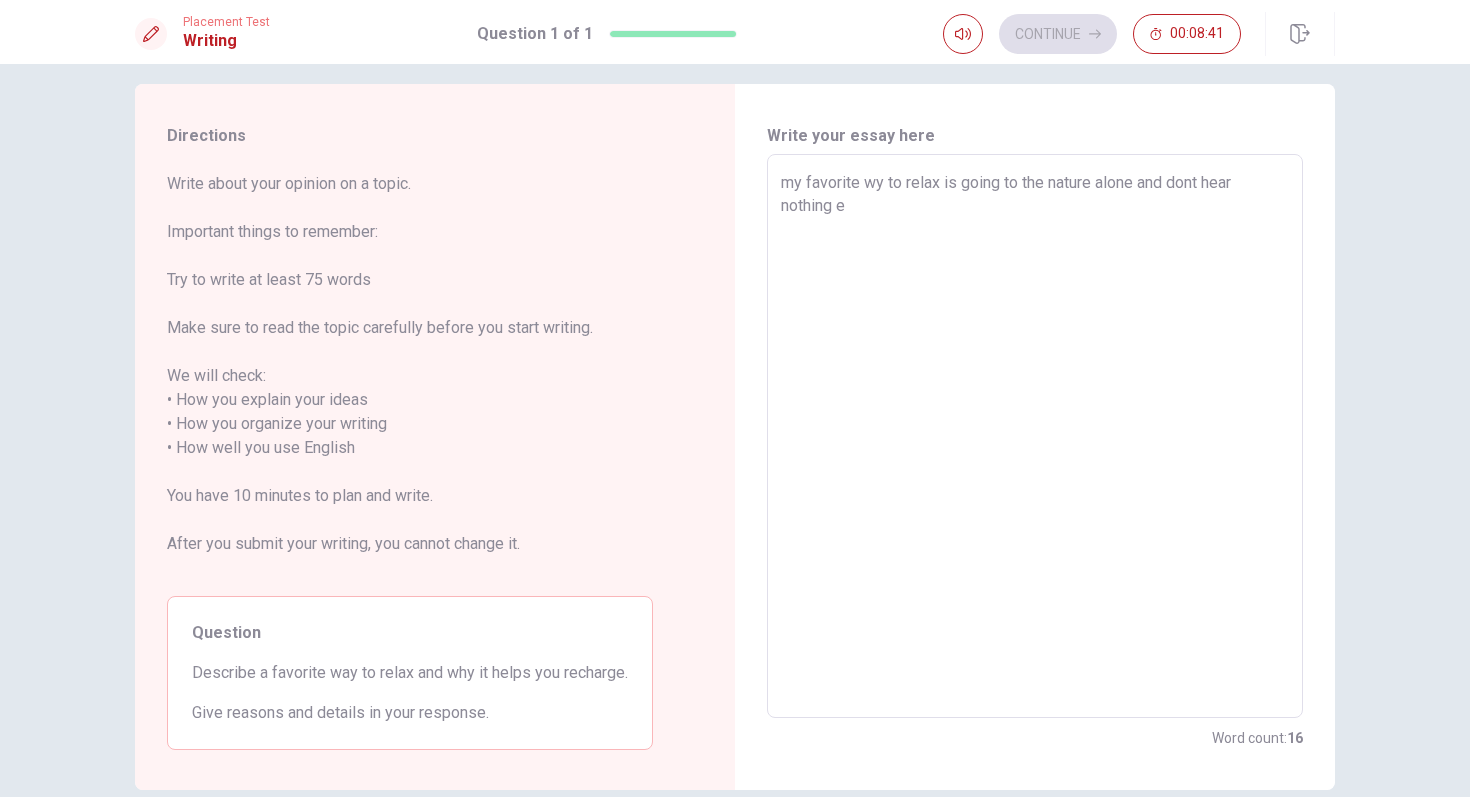 type on "my favorite wy to relax is going to the nature alone and dont hear nothing" 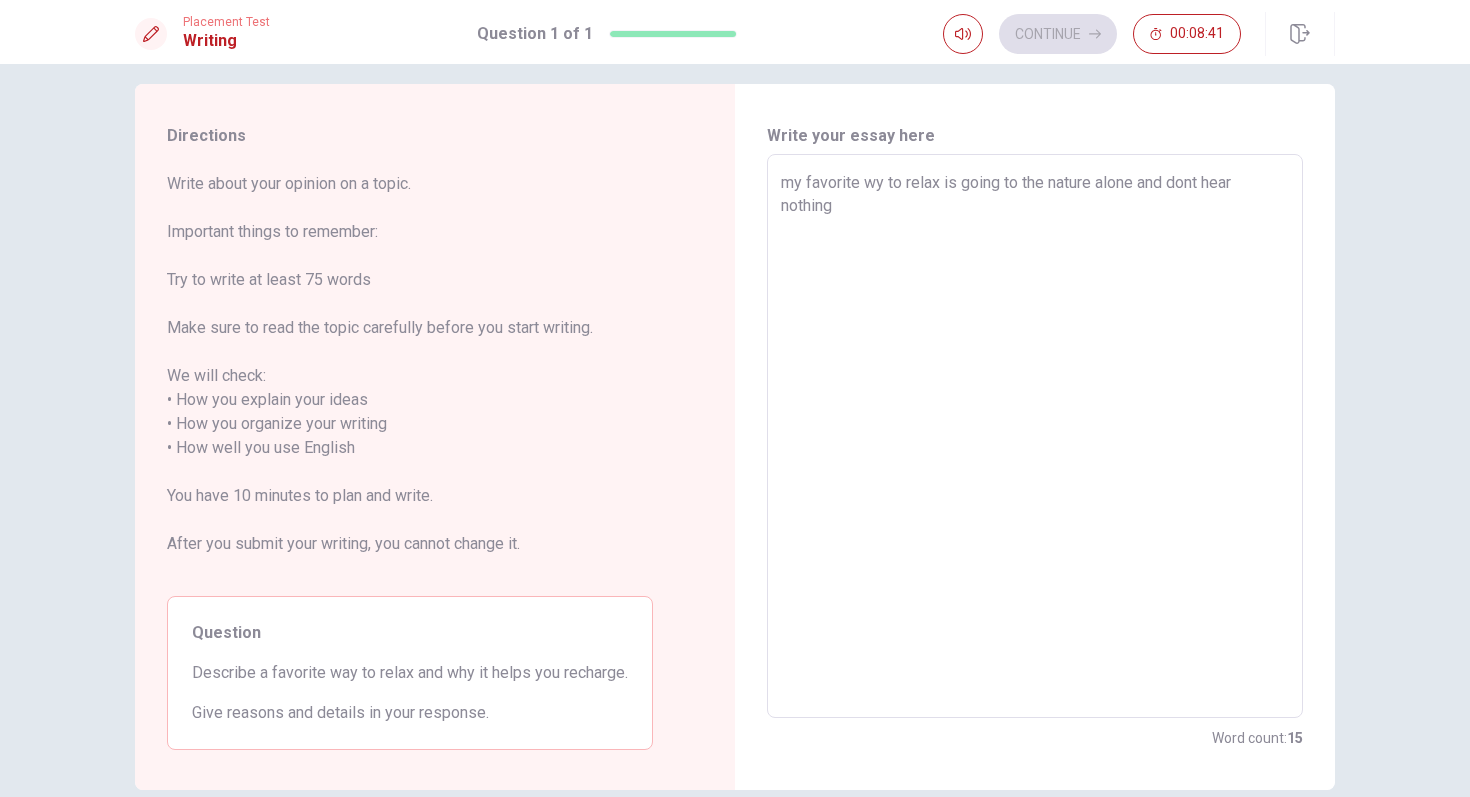 type on "x" 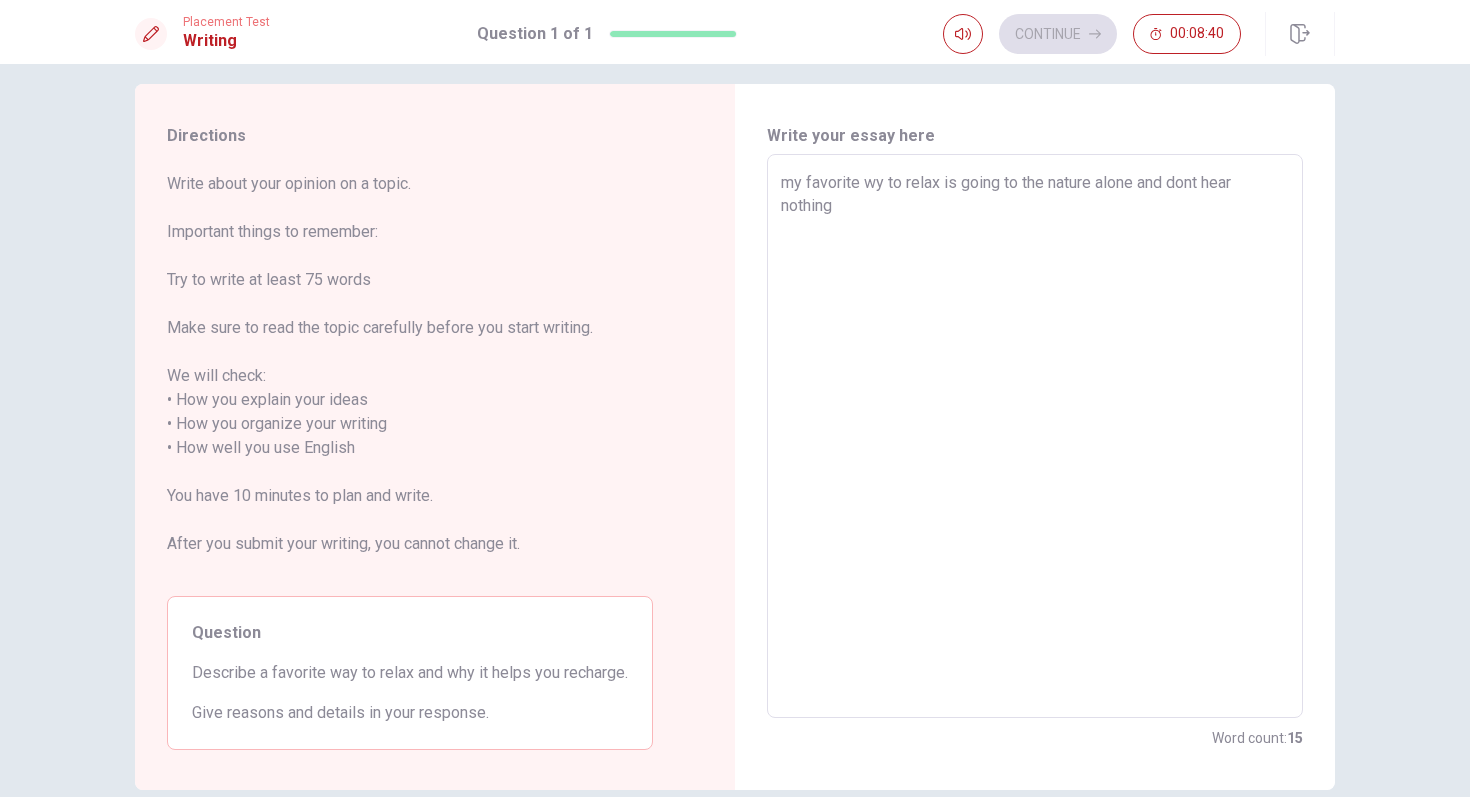 type on "my favorite wy to relax is going to the nature alone and dont hear nothing" 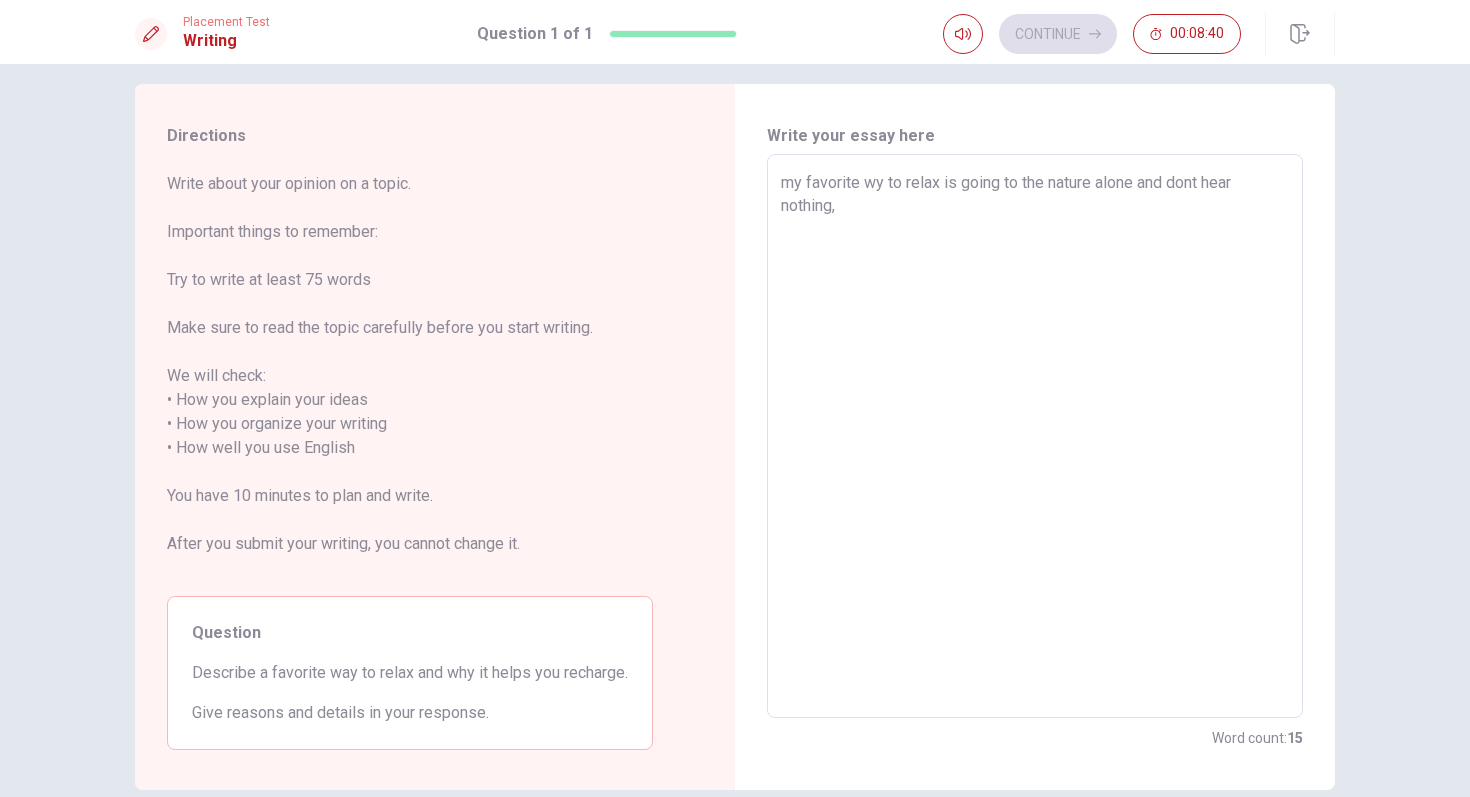 type on "x" 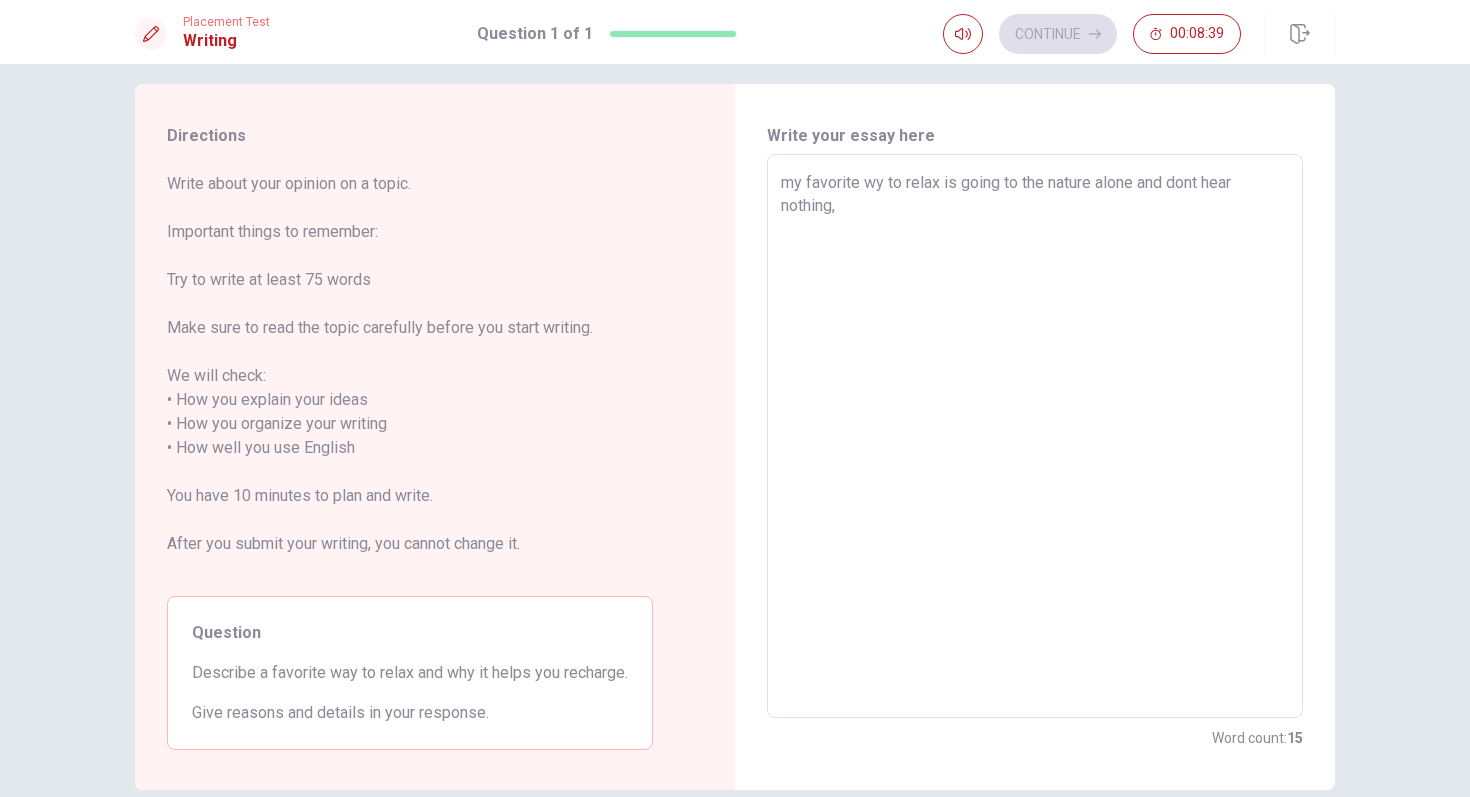 type on "my favorite wy to relax is going to the nature alone and dont hear nothing," 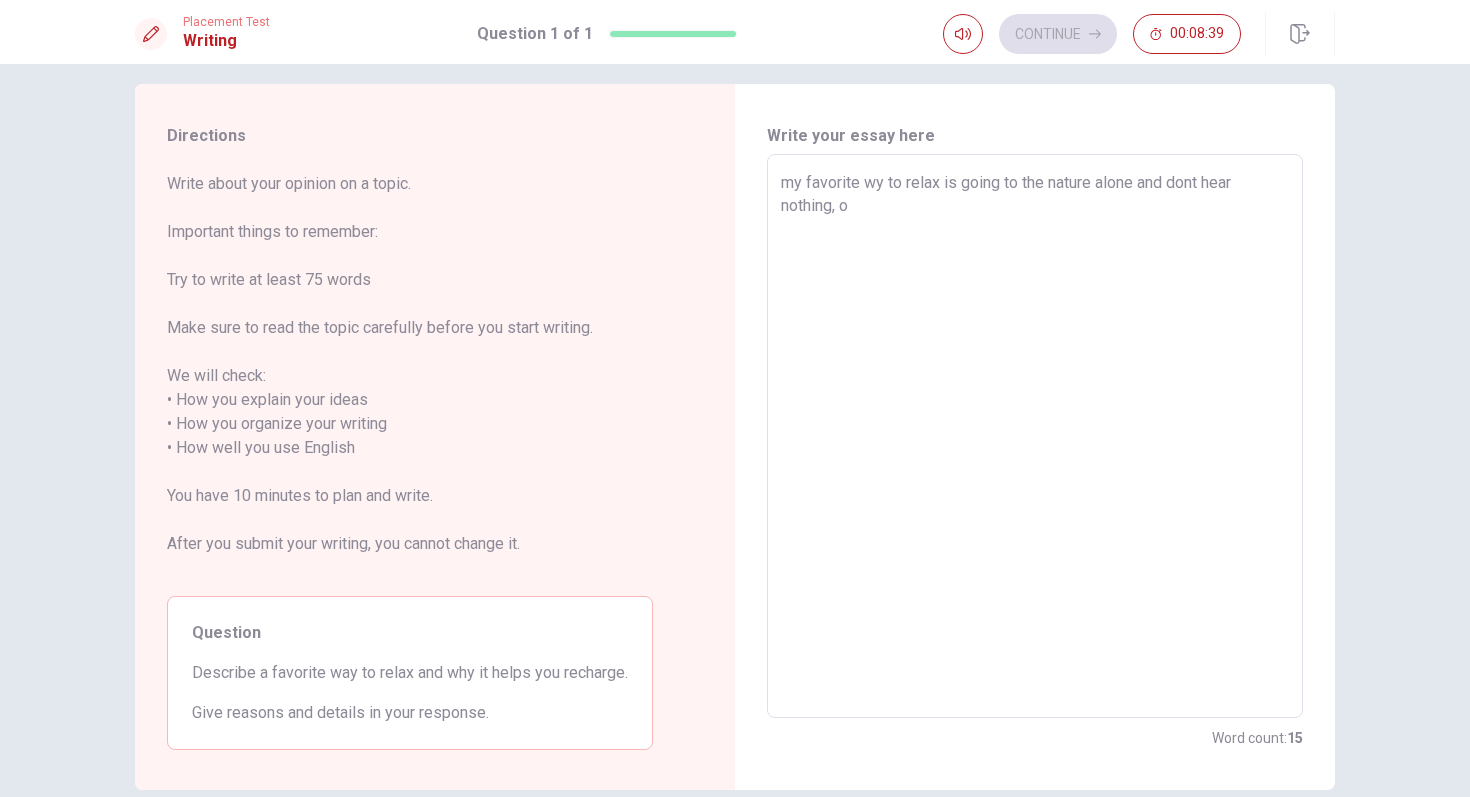 type on "x" 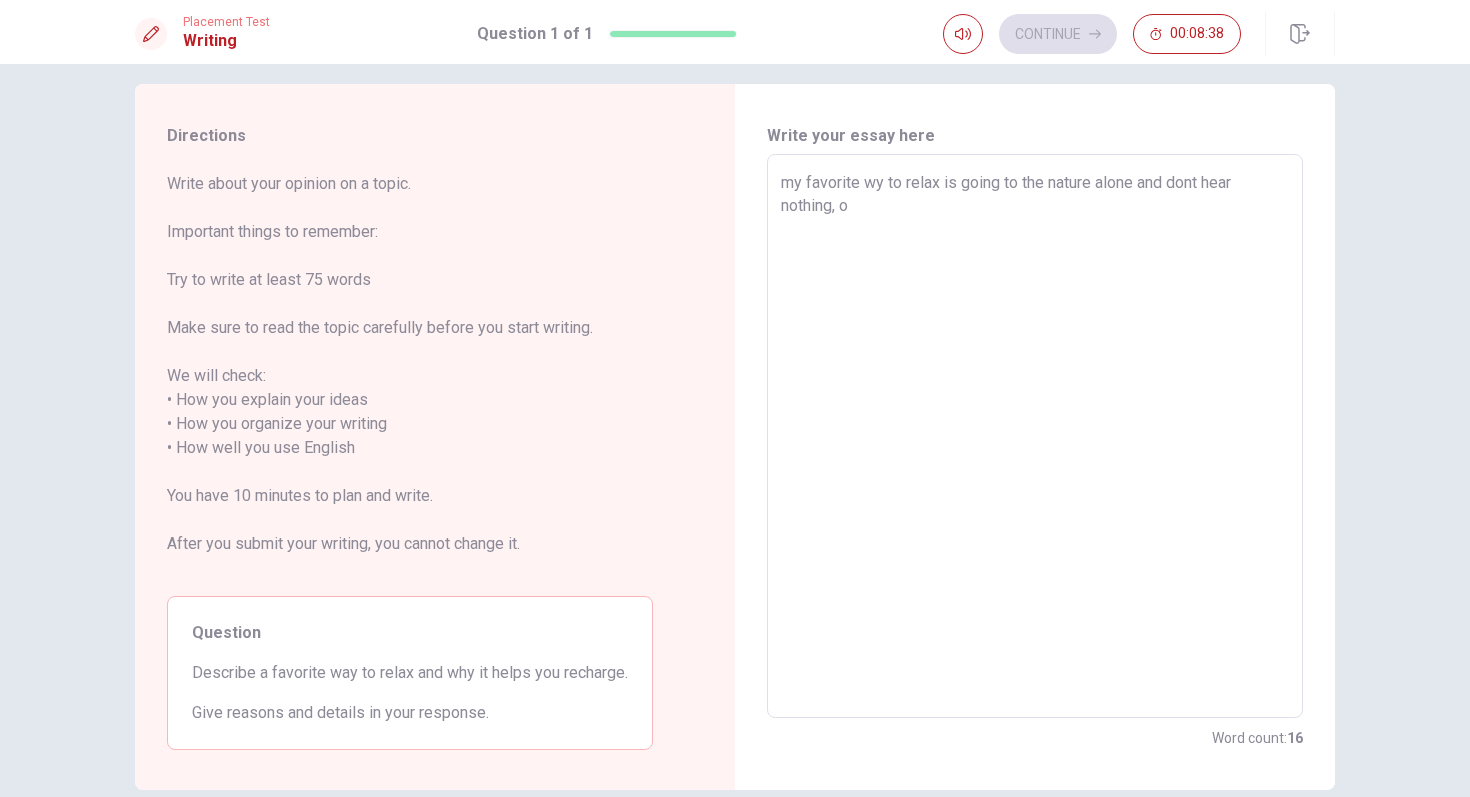 type on "my favorite wy to relax is going to the nature alone and dont hear nothing, on" 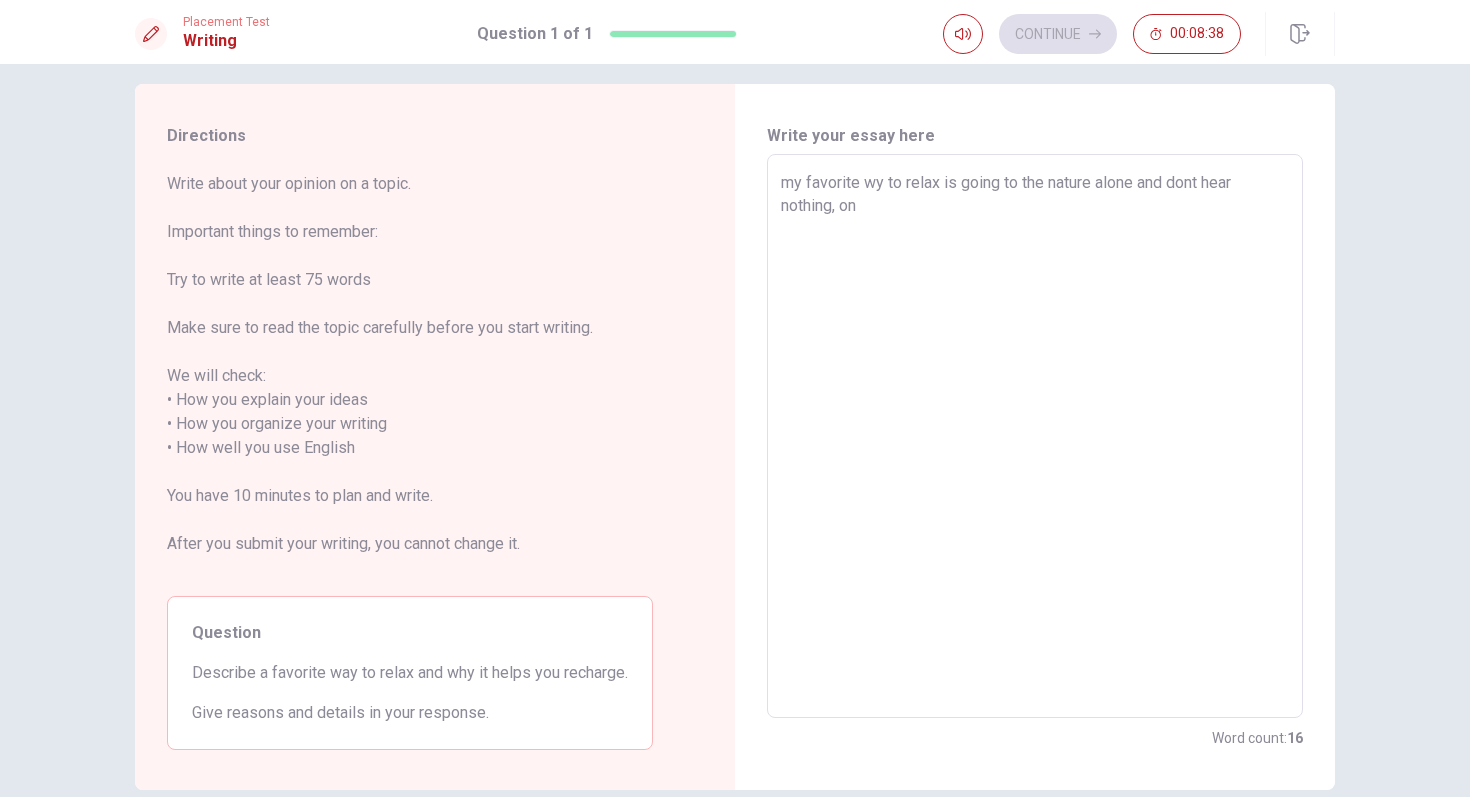 type on "x" 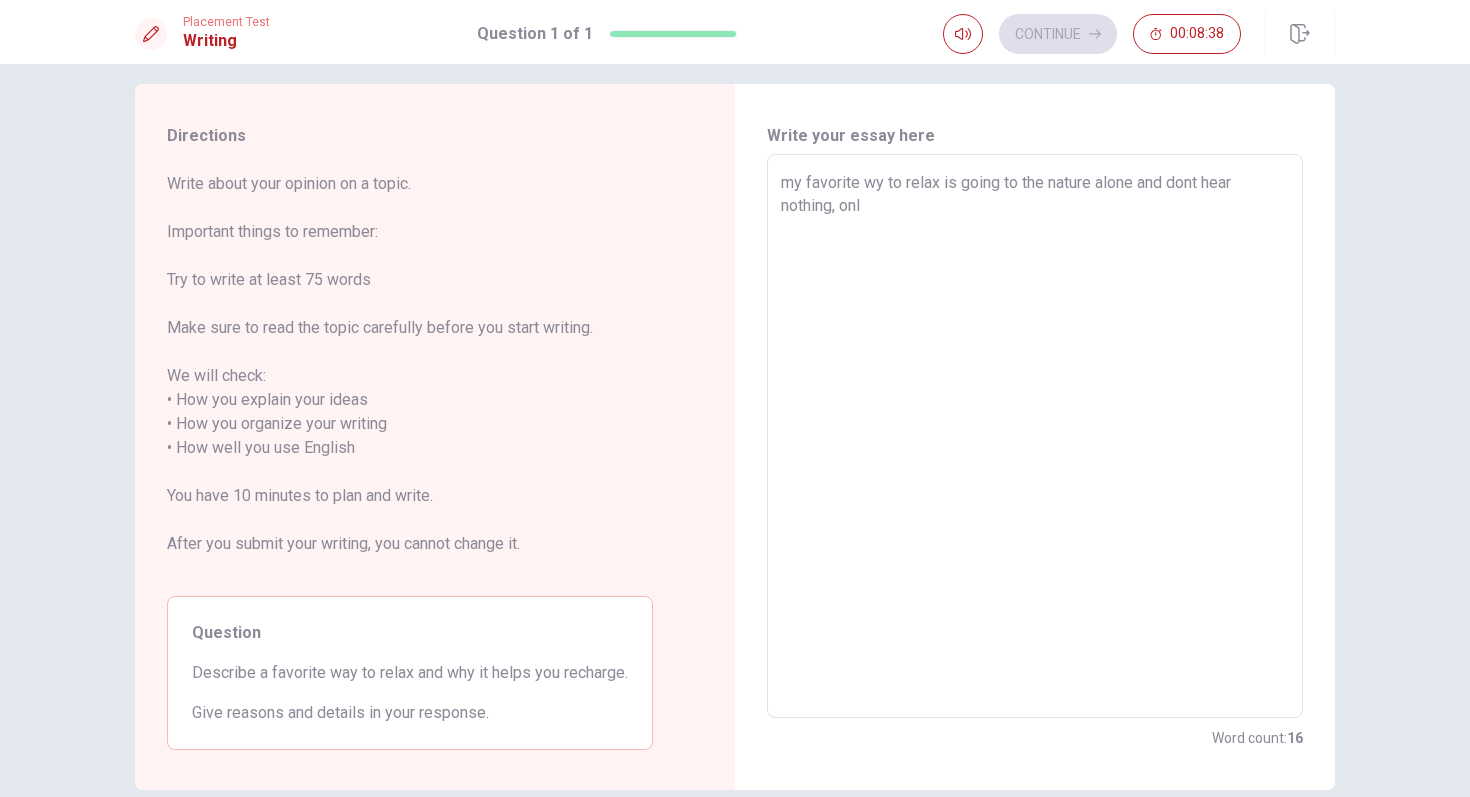 type on "x" 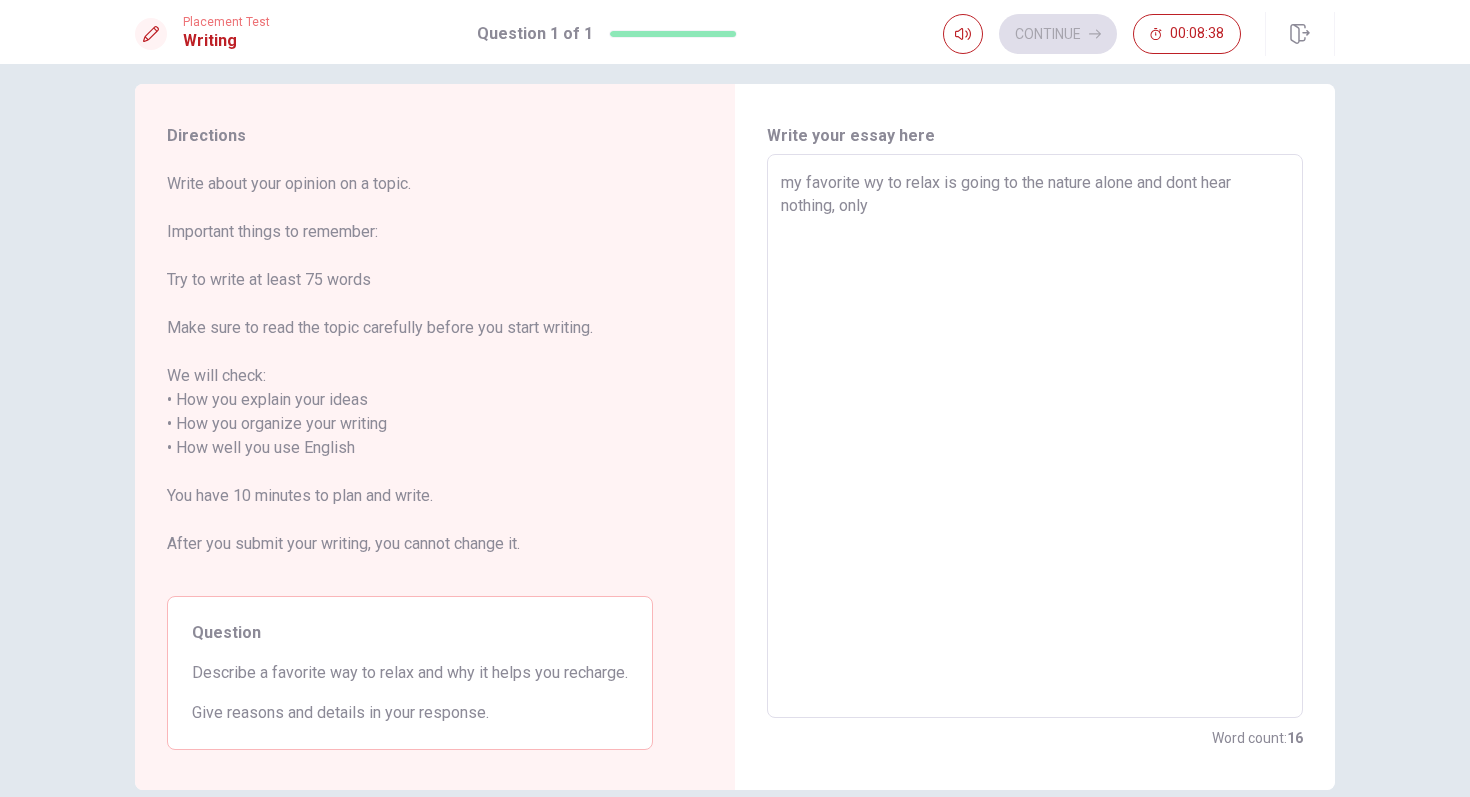 type on "x" 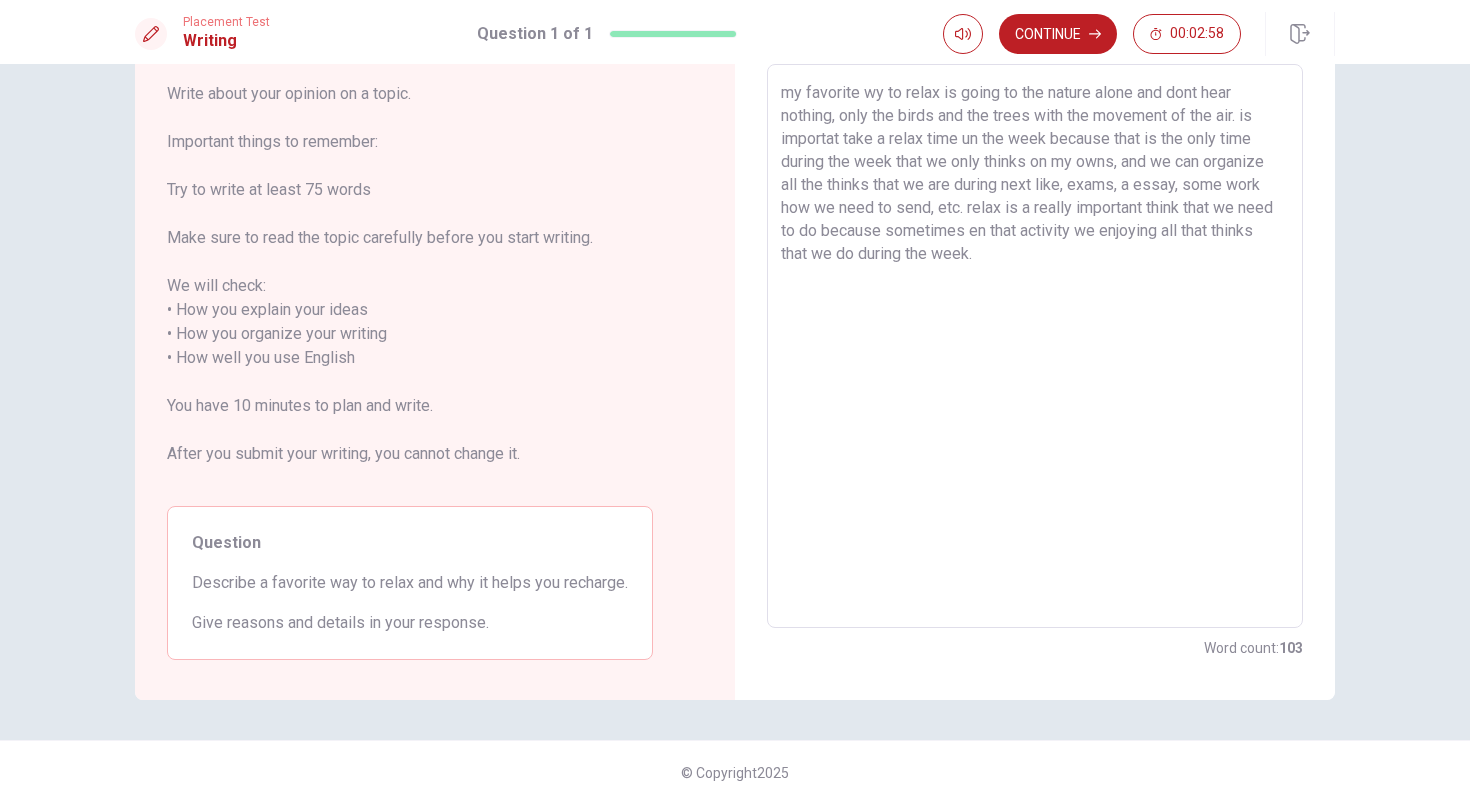 scroll, scrollTop: 117, scrollLeft: 0, axis: vertical 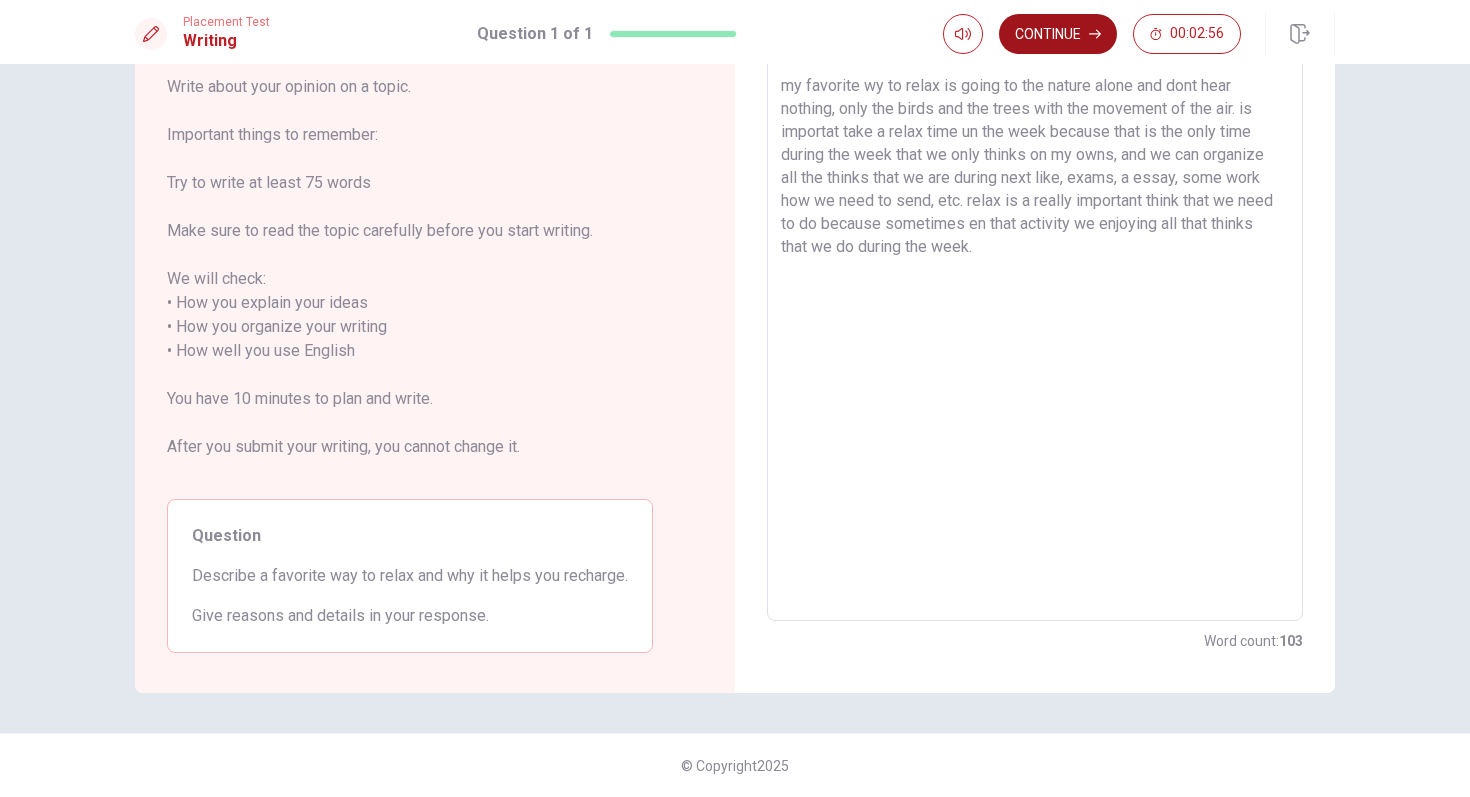 click on "Continue" at bounding box center (1058, 34) 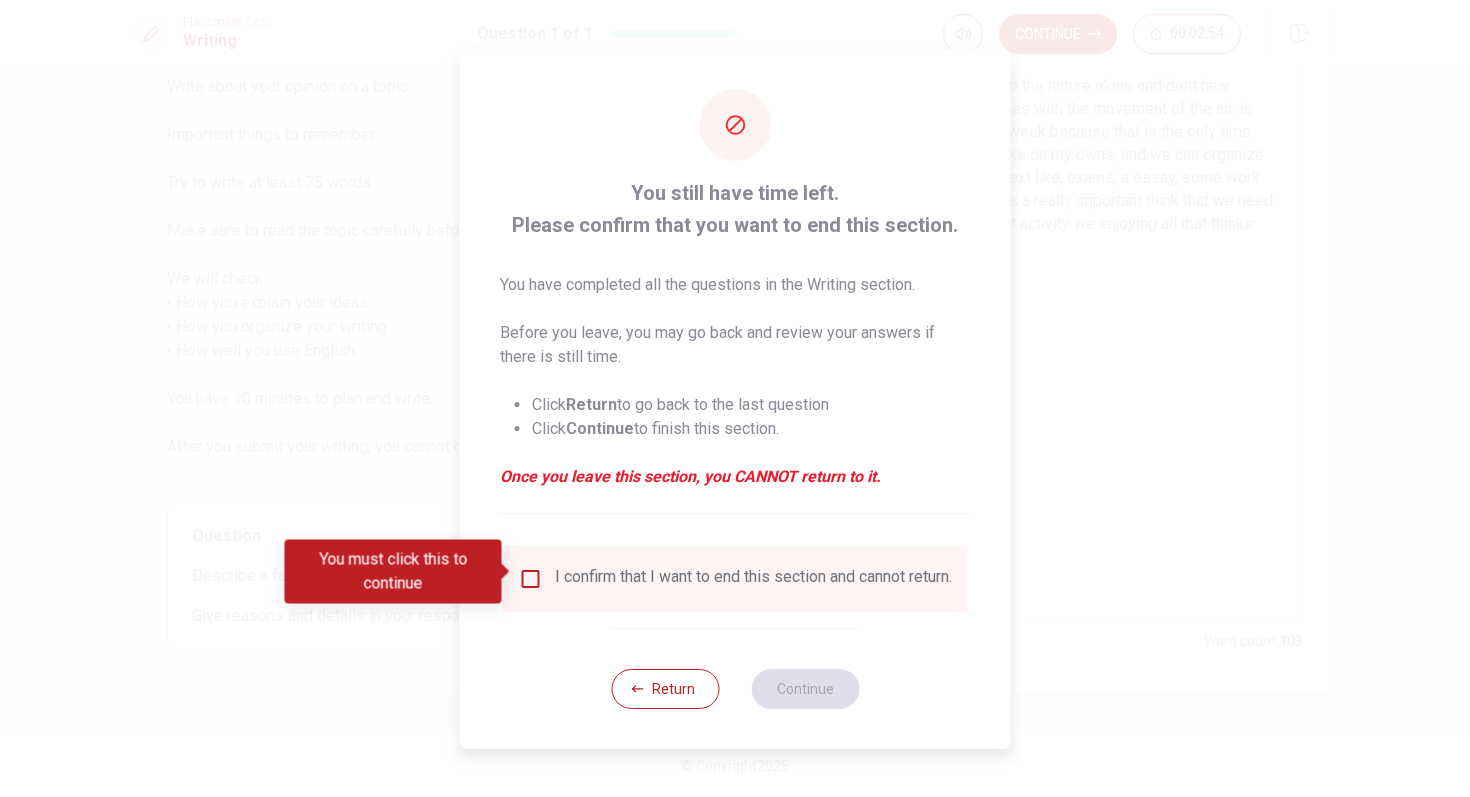 click at bounding box center [531, 579] 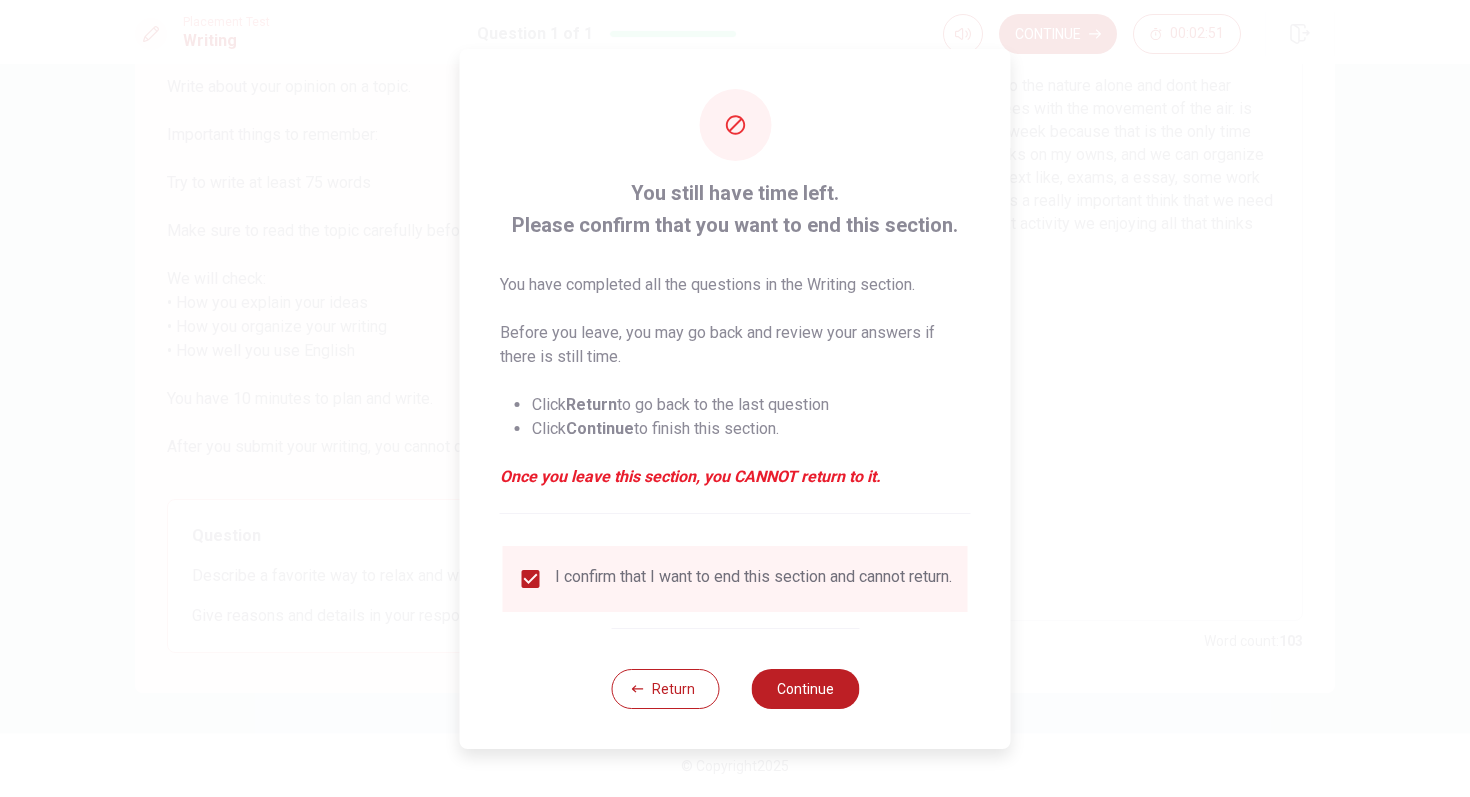 drag, startPoint x: 509, startPoint y: 566, endPoint x: 503, endPoint y: 585, distance: 19.924858 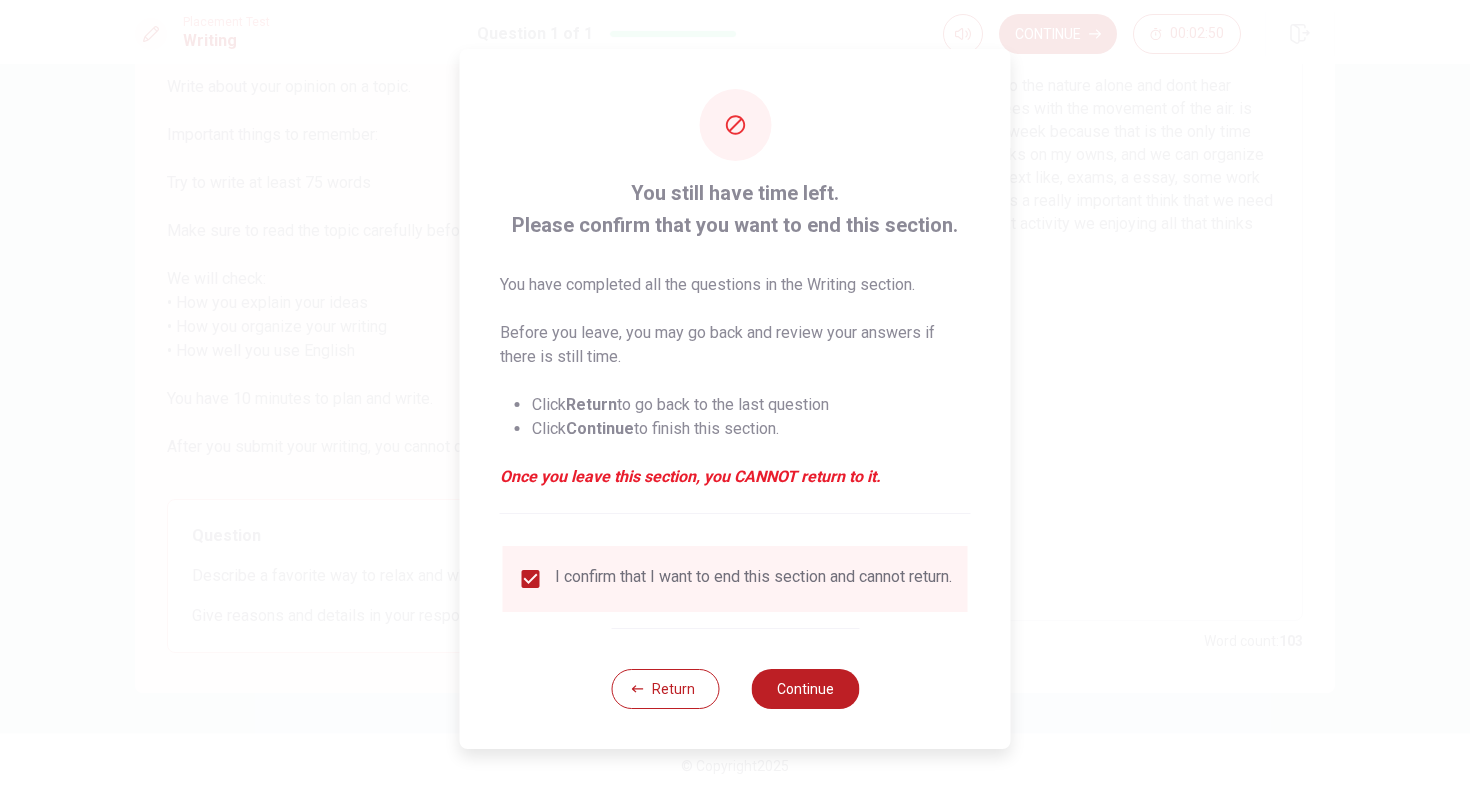 drag, startPoint x: 523, startPoint y: 573, endPoint x: 527, endPoint y: 590, distance: 17.464249 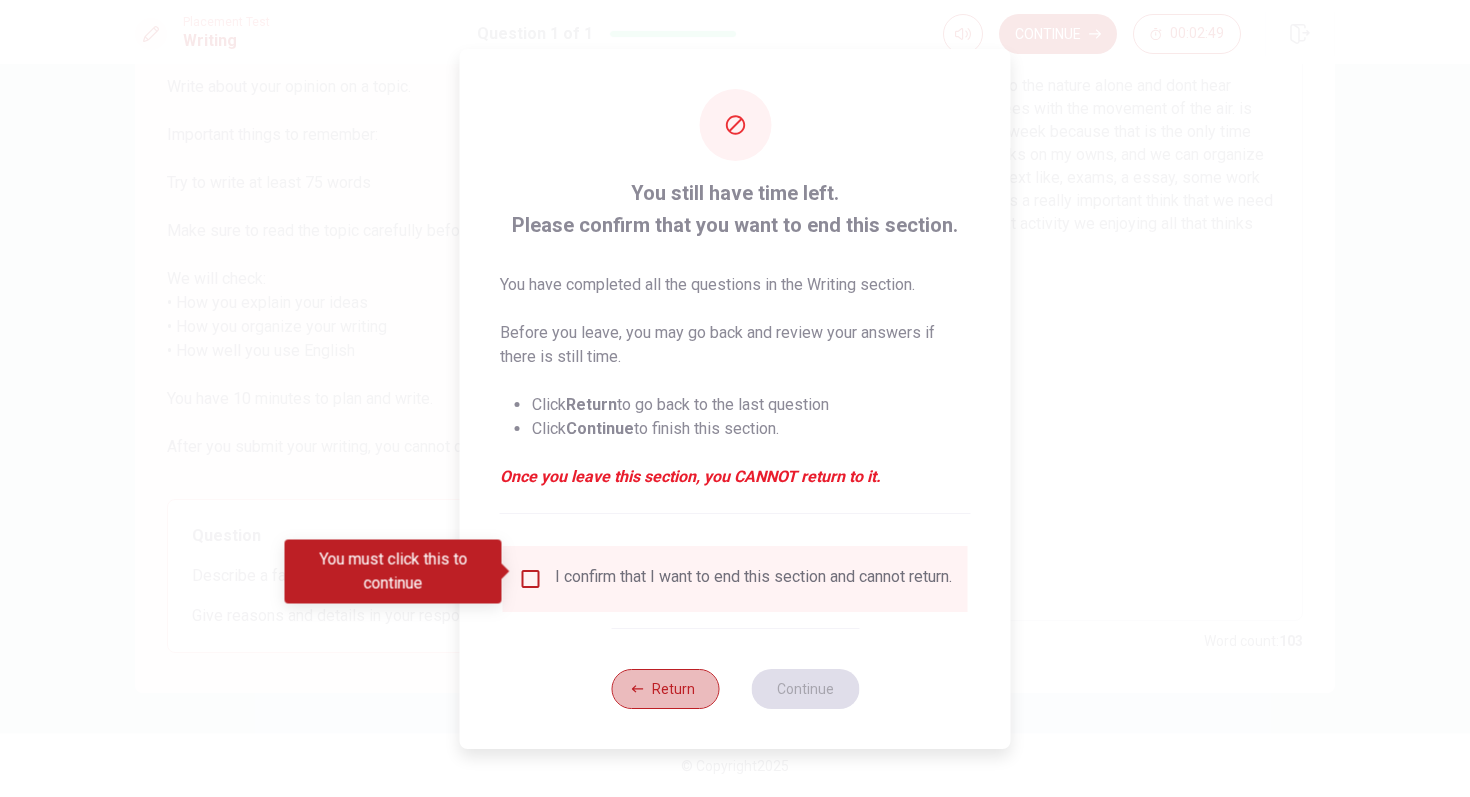 drag, startPoint x: 645, startPoint y: 683, endPoint x: 701, endPoint y: 674, distance: 56.718605 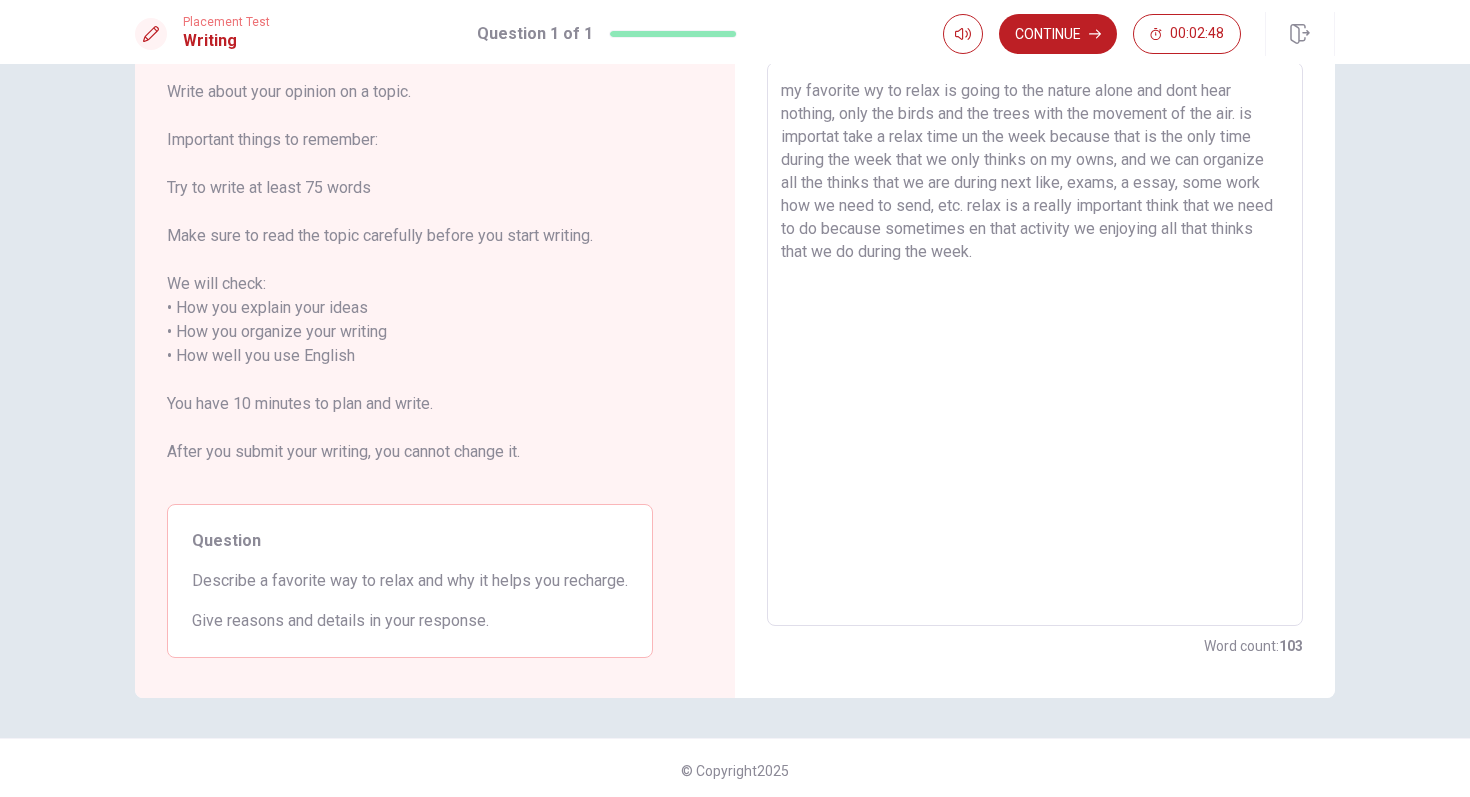scroll, scrollTop: 108, scrollLeft: 0, axis: vertical 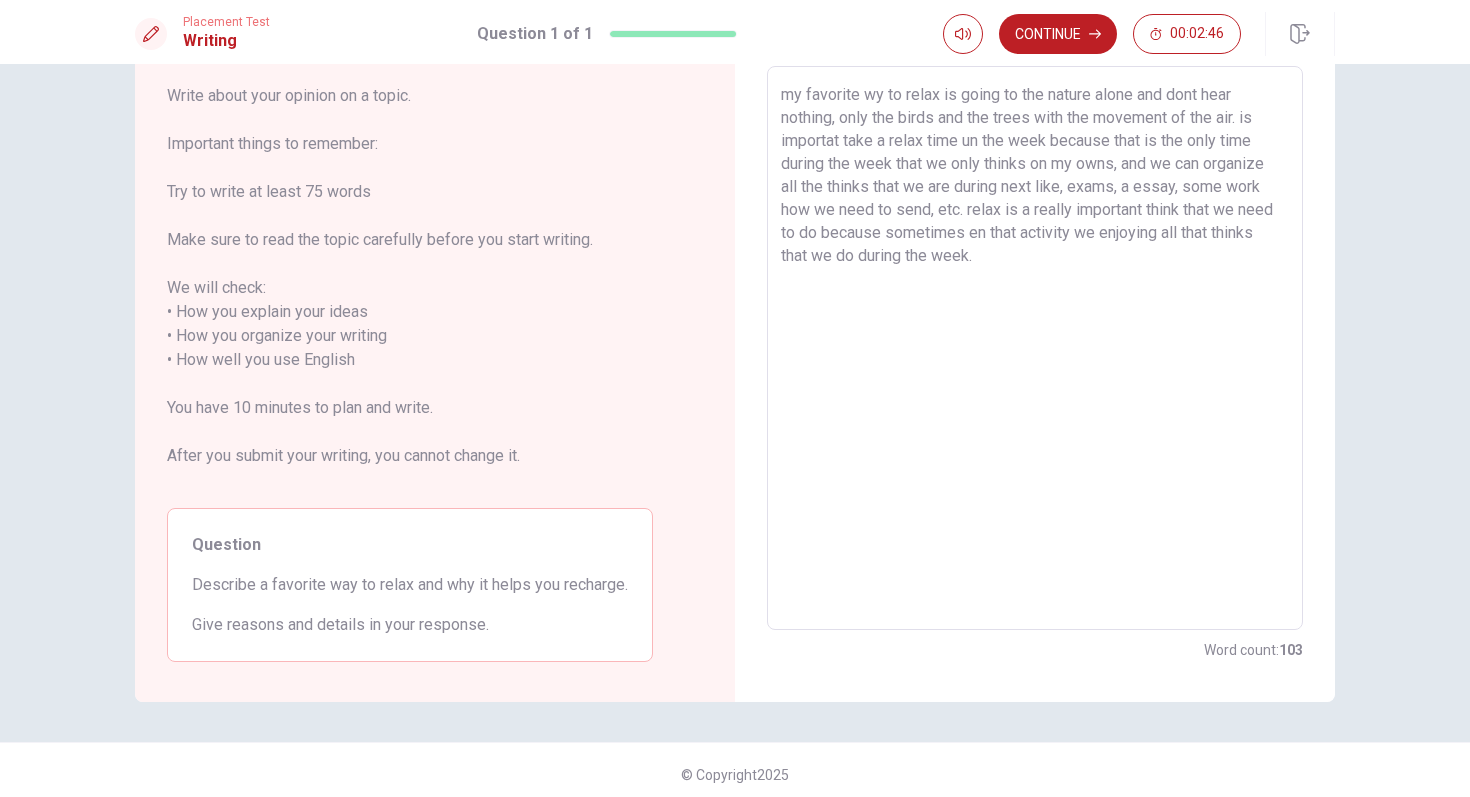 click on "my favorite wy to relax is going to the nature alone and dont hear nothing, only the birds and the trees with the movement of the air. is importat take a relax time un the week because that is the only time during the week that we only thinks on my owns, and we can organize all the thinks that we are during next like, exams, a essay, some work how we need to send, etc. relax is a really important think that we need to do because sometimes en that activity we enjoying all that thinks that we do during the week." at bounding box center (1035, 348) 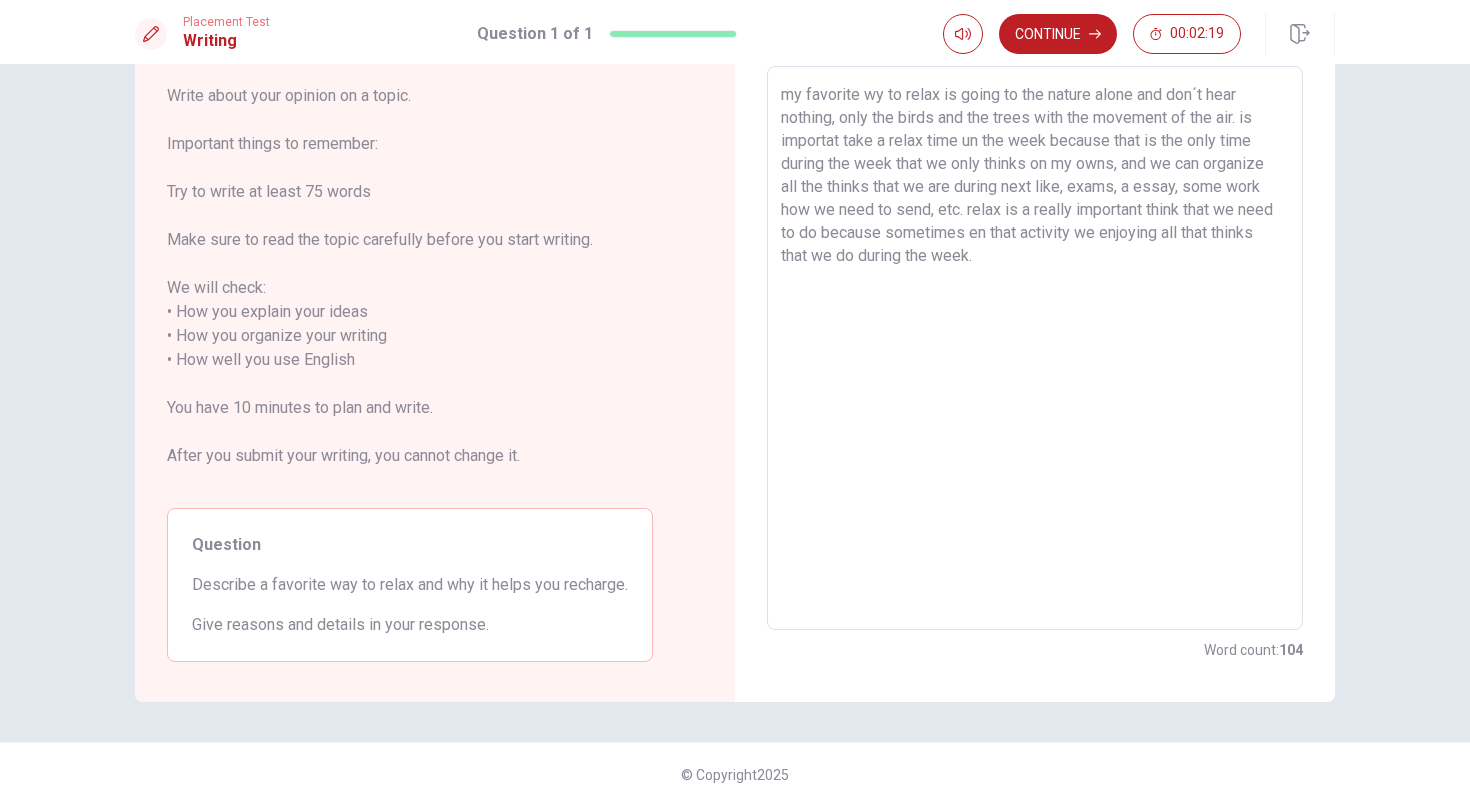 click on "my favorite wy to relax is going to the nature alone and don´t hear nothing, only the birds and the trees with the movement of the air. is importat take a relax time un the week because that is the only time during the week that we only thinks on my owns, and we can organize all the thinks that we are during next like, exams, a essay, some work how we need to send, etc. relax is a really important think that we need to do because sometimes en that activity we enjoying all that thinks that we do during the week." at bounding box center [1035, 348] 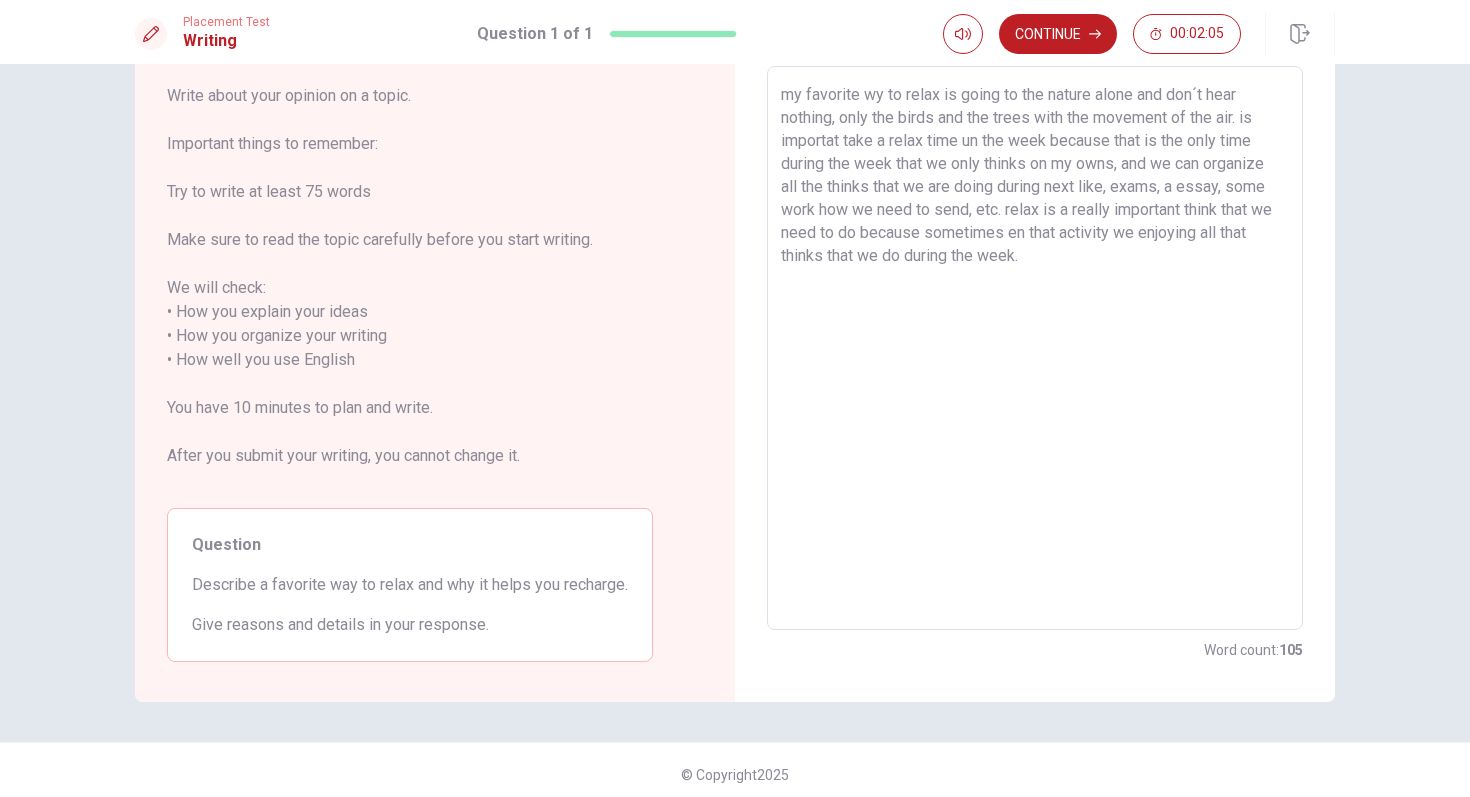 click on "my favorite wy to relax is going to the nature alone and don´t hear nothing, only the birds and the trees with the movement of the air. is importat take a relax time un the week because that is the only time during the week that we only thinks on my owns, and we can organize all the thinks that we are doing during next like, exams, a essay, some work how we need to send, etc. relax is a really important think that we need to do because sometimes en that activity we enjoying all that thinks that we do during the week." at bounding box center (1035, 348) 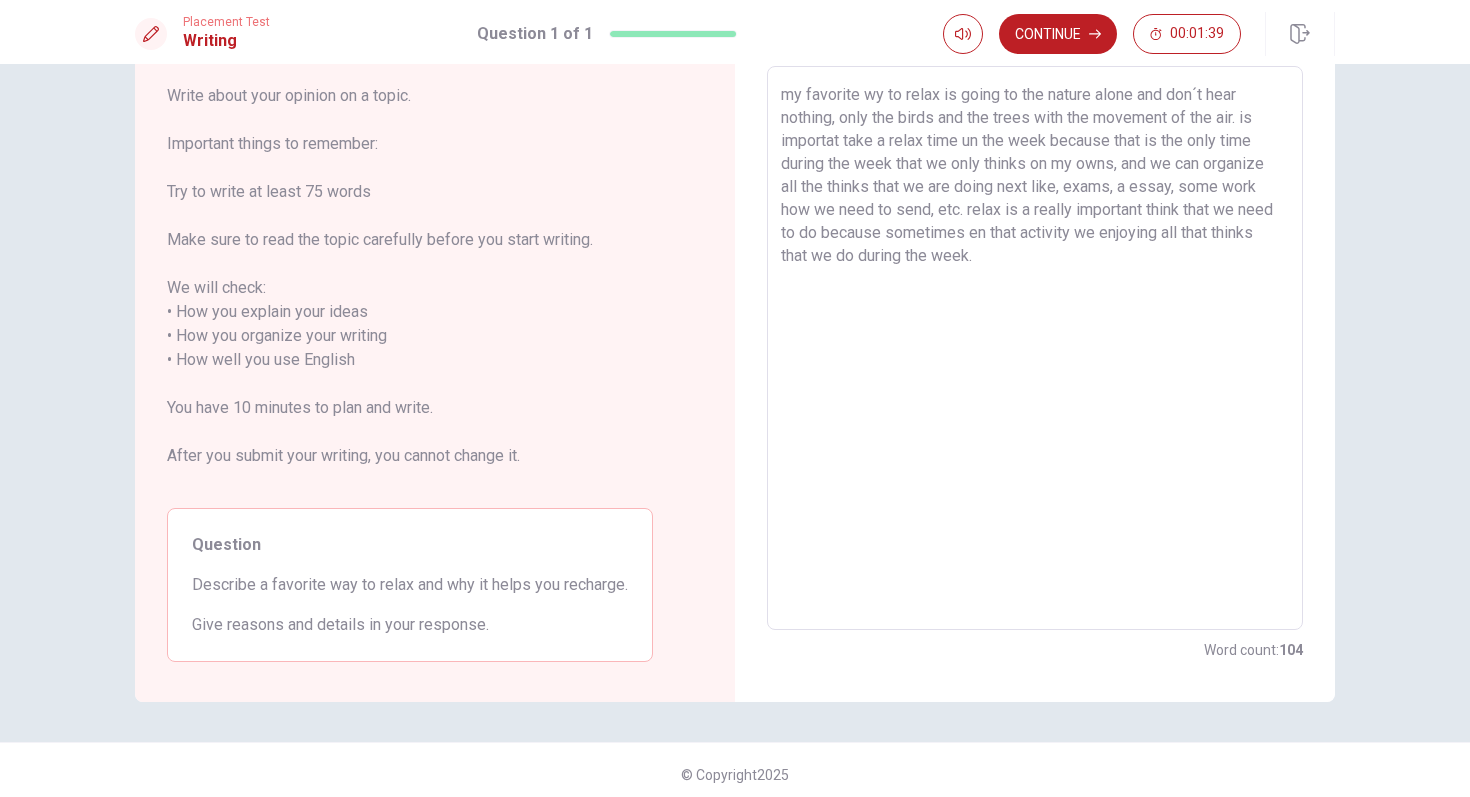 click on "my favorite wy to relax is going to the nature alone and don´t hear nothing, only the birds and the trees with the movement of the air. is importat take a relax time un the week because that is the only time during the week that we only thinks on my owns, and we can organize all the thinks that we are doing next like, exams, a essay, some work how we need to send, etc. relax is a really important think that we need to do because sometimes en that activity we enjoying all that thinks that we do during the week." at bounding box center (1035, 348) 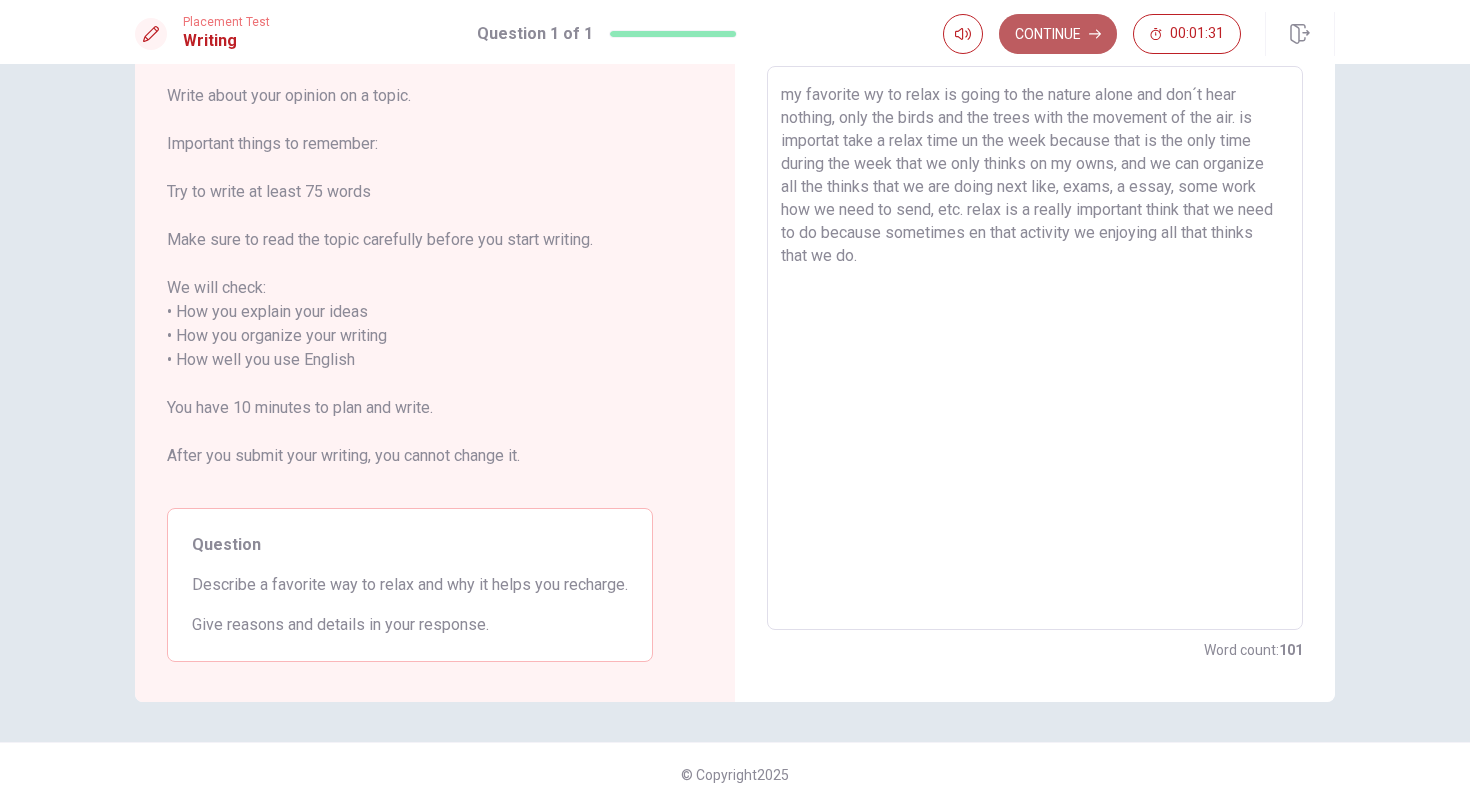 click on "Continue" at bounding box center [1058, 34] 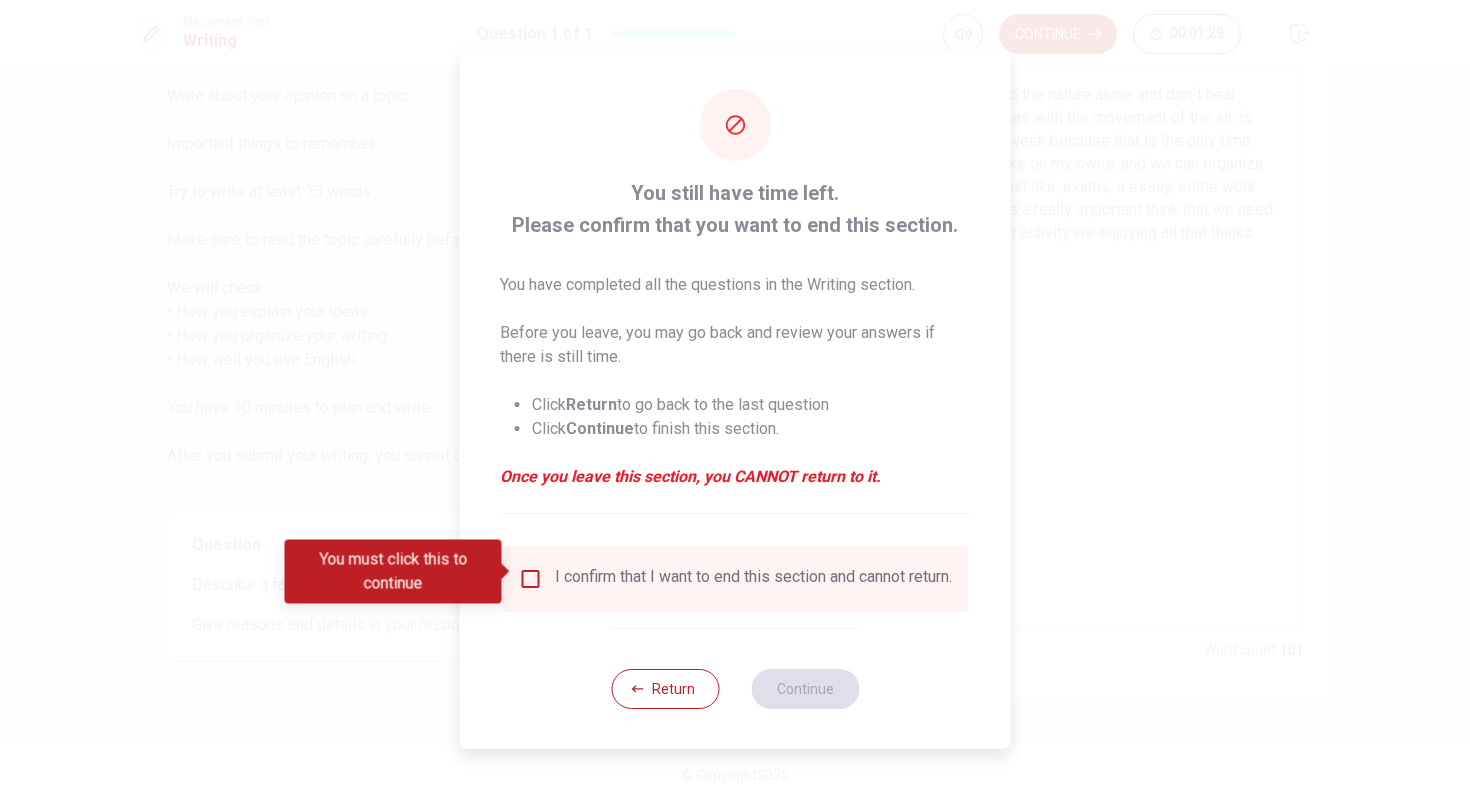click at bounding box center [531, 579] 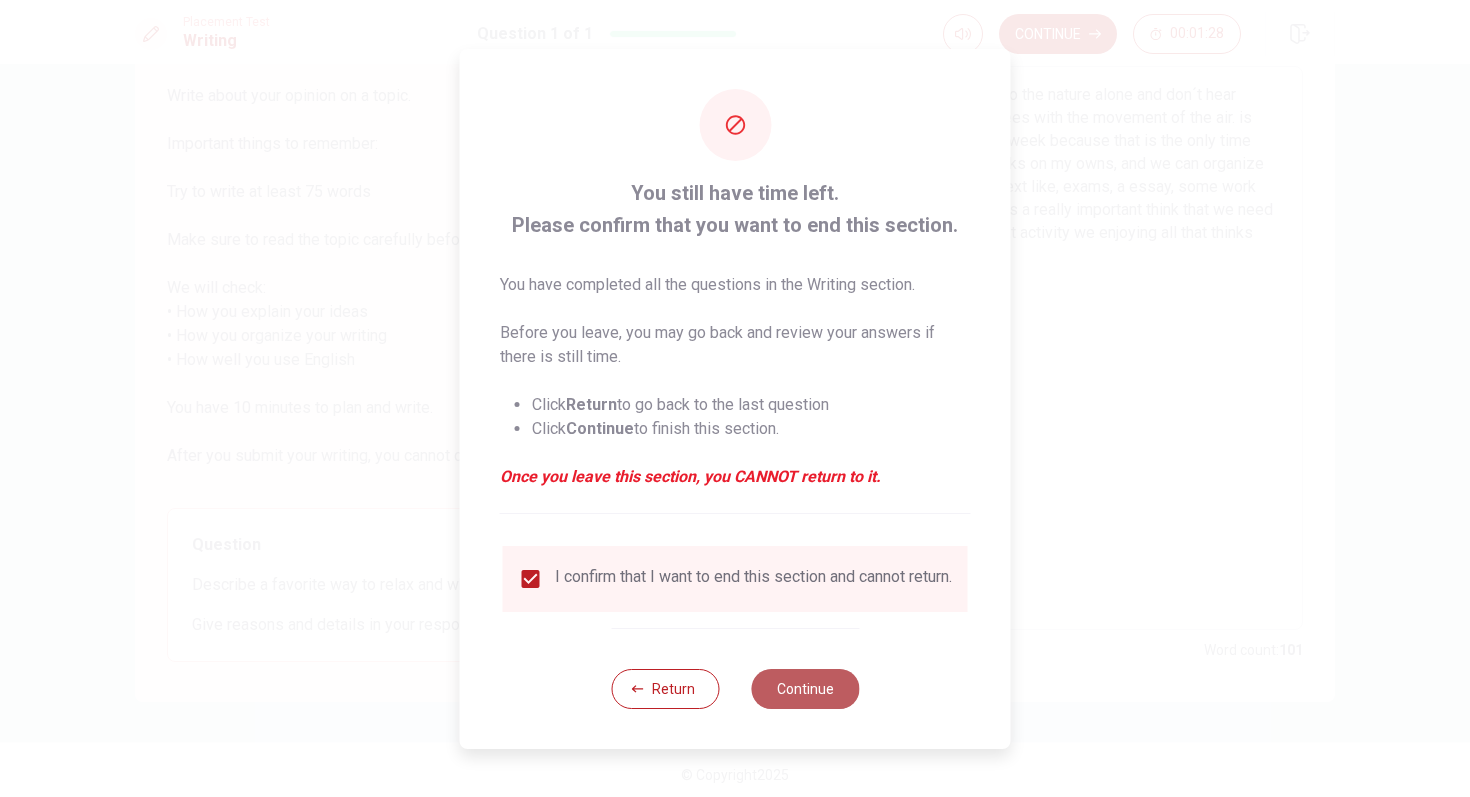 click on "Continue" at bounding box center (805, 689) 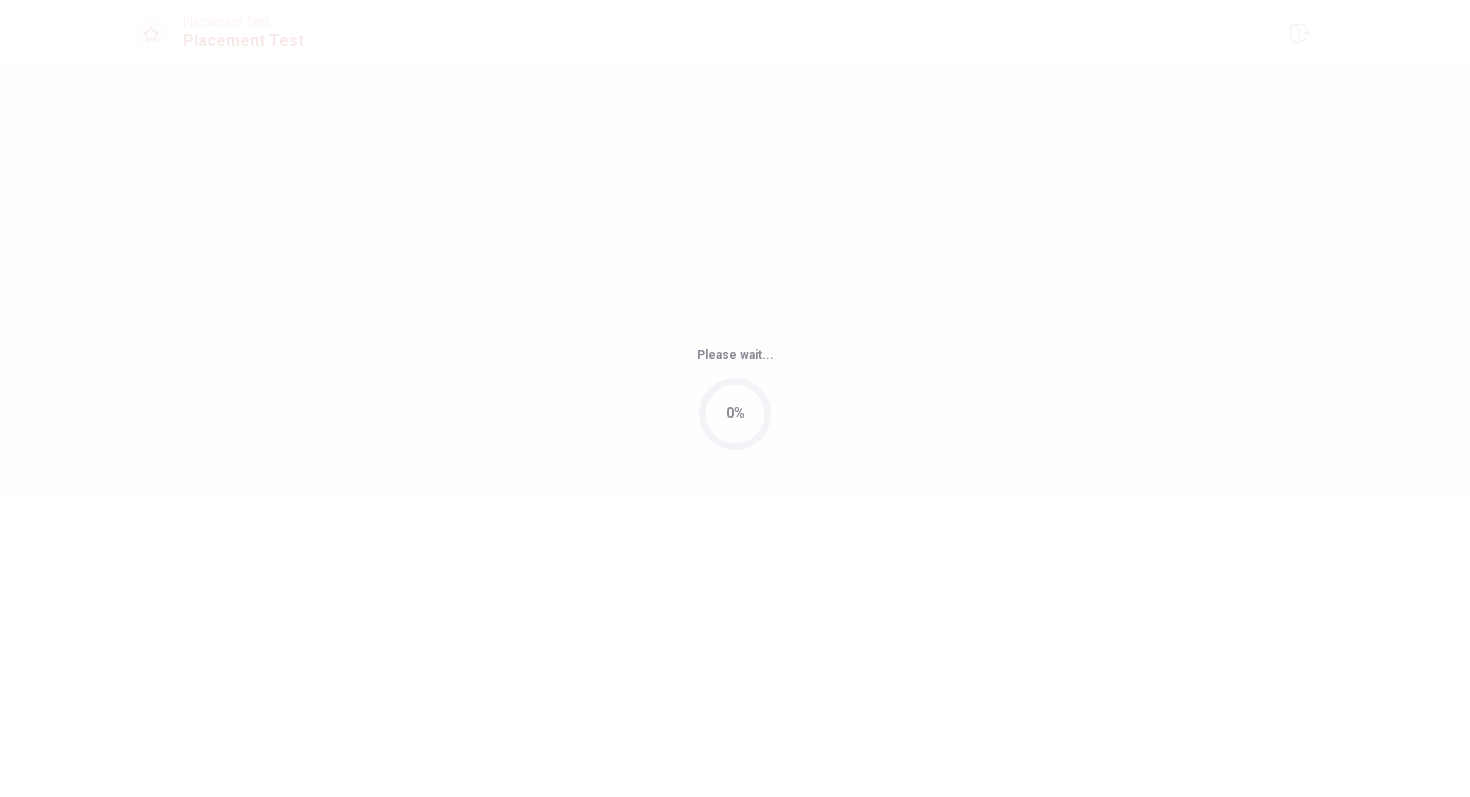 scroll, scrollTop: 0, scrollLeft: 0, axis: both 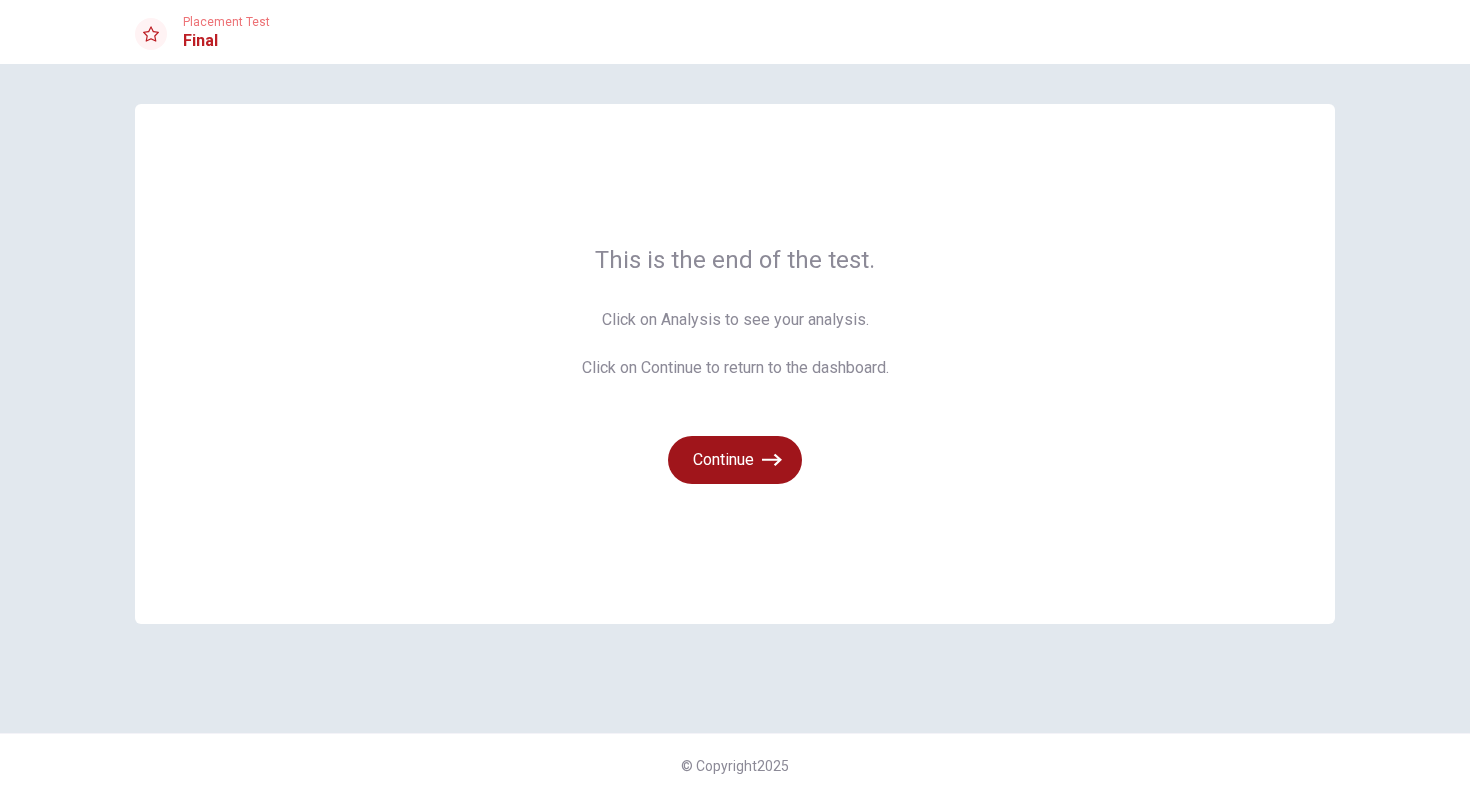 click on "Continue" at bounding box center (735, 460) 